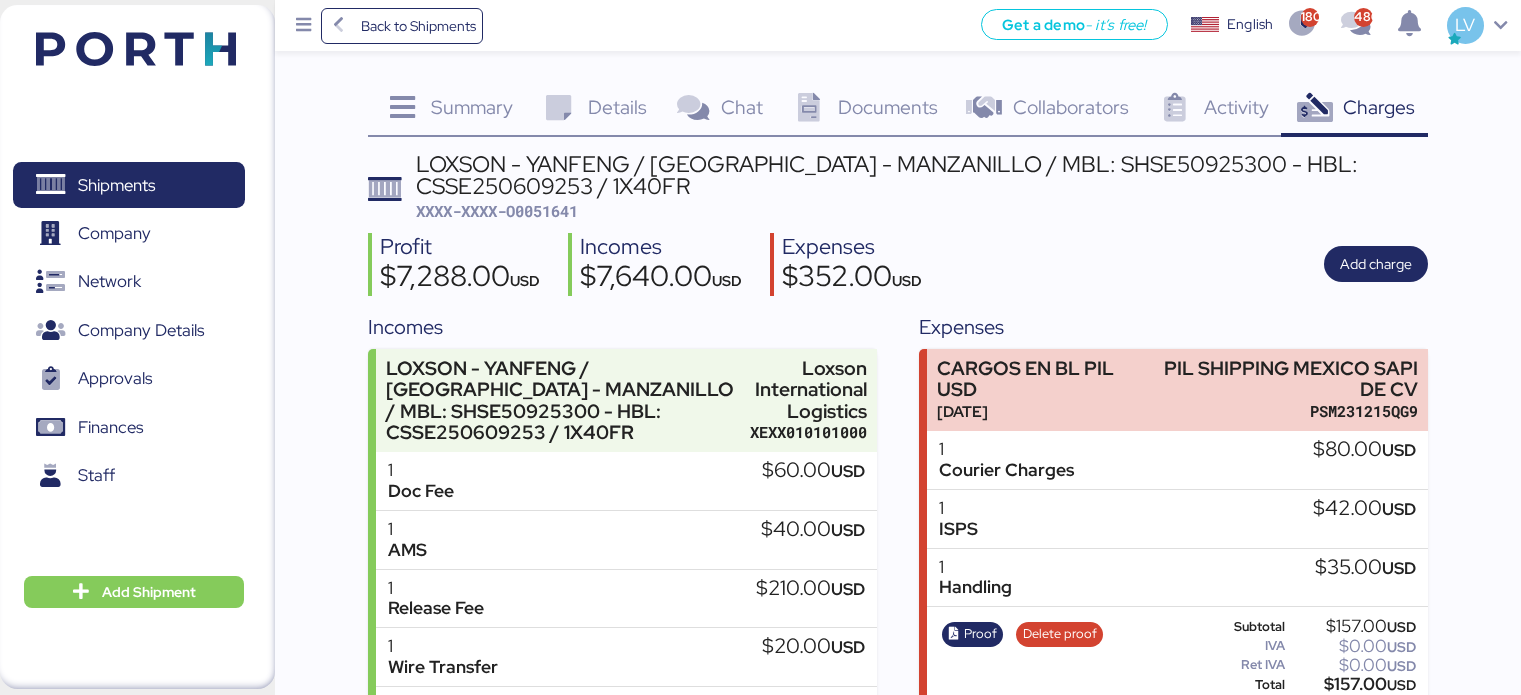 scroll, scrollTop: 228, scrollLeft: 0, axis: vertical 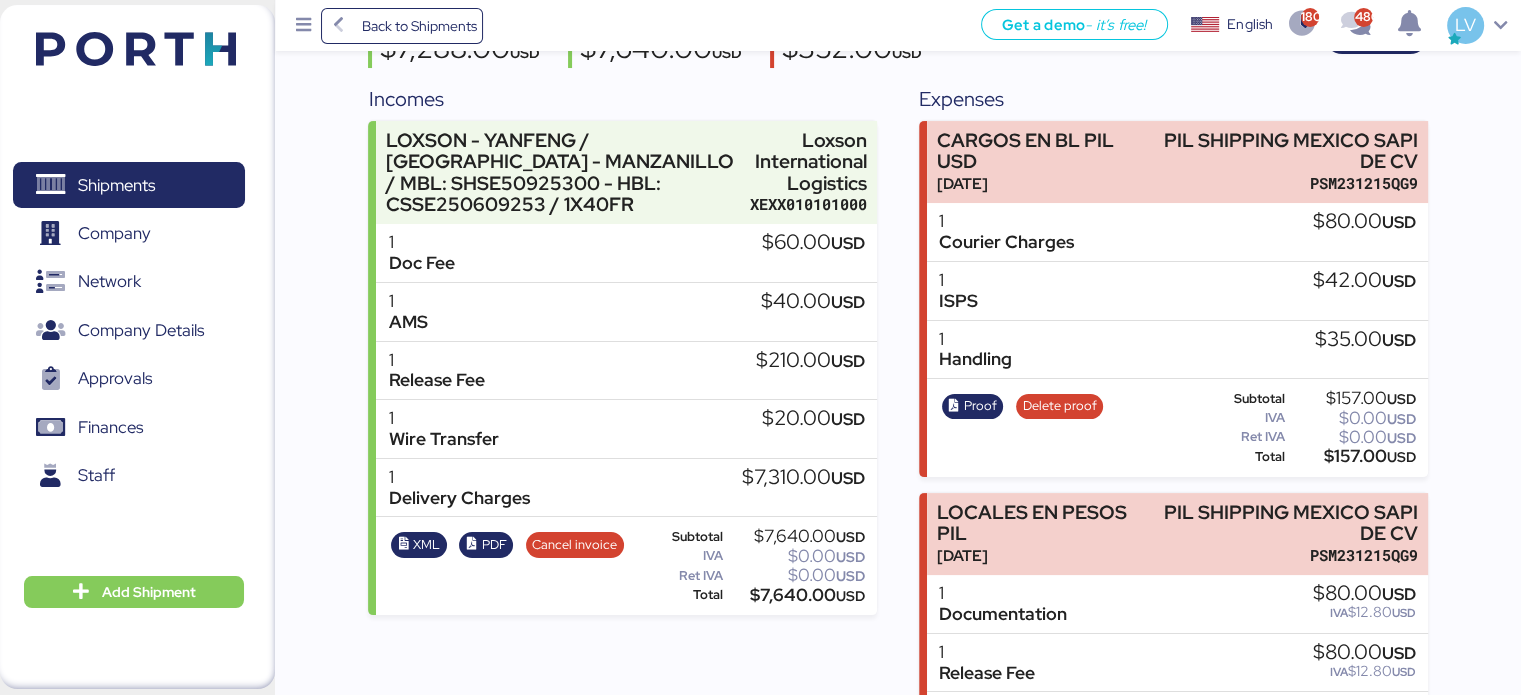 click at bounding box center [136, 49] 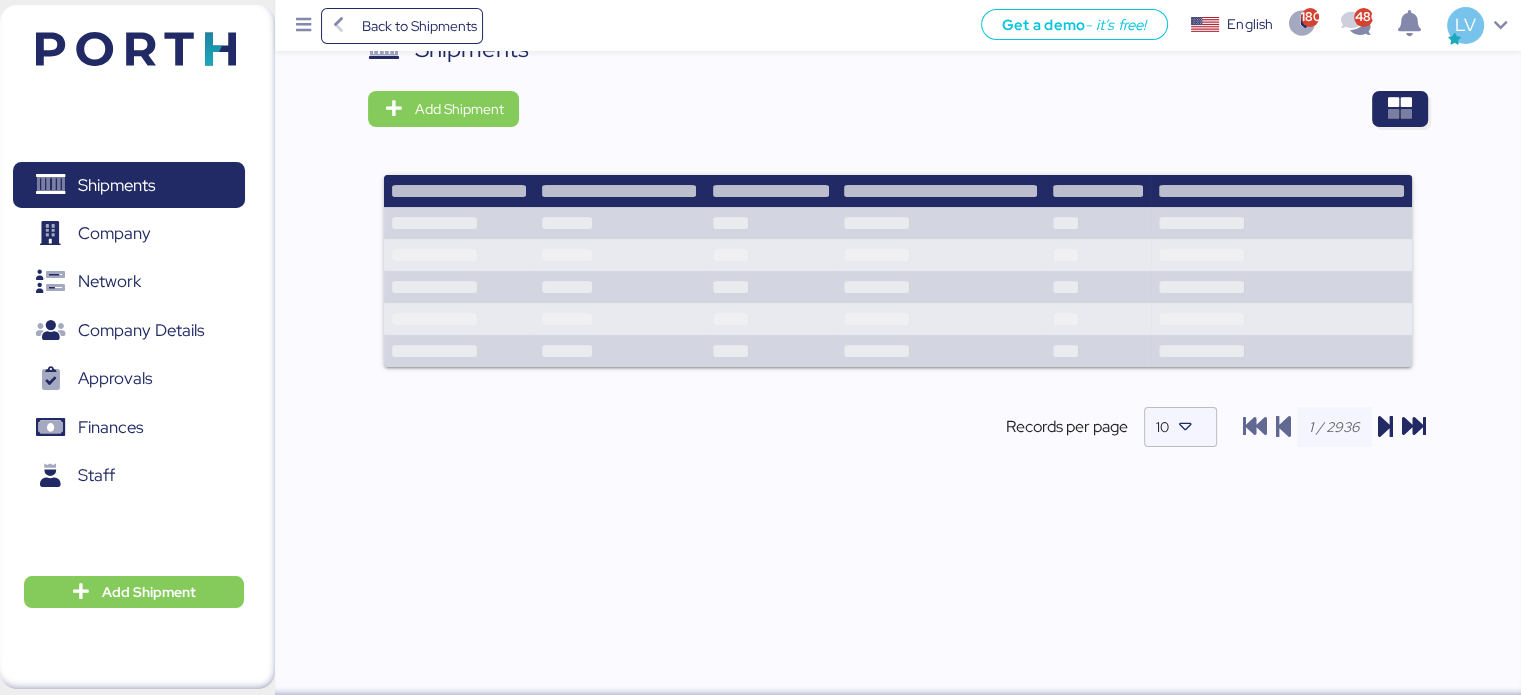 scroll, scrollTop: 0, scrollLeft: 0, axis: both 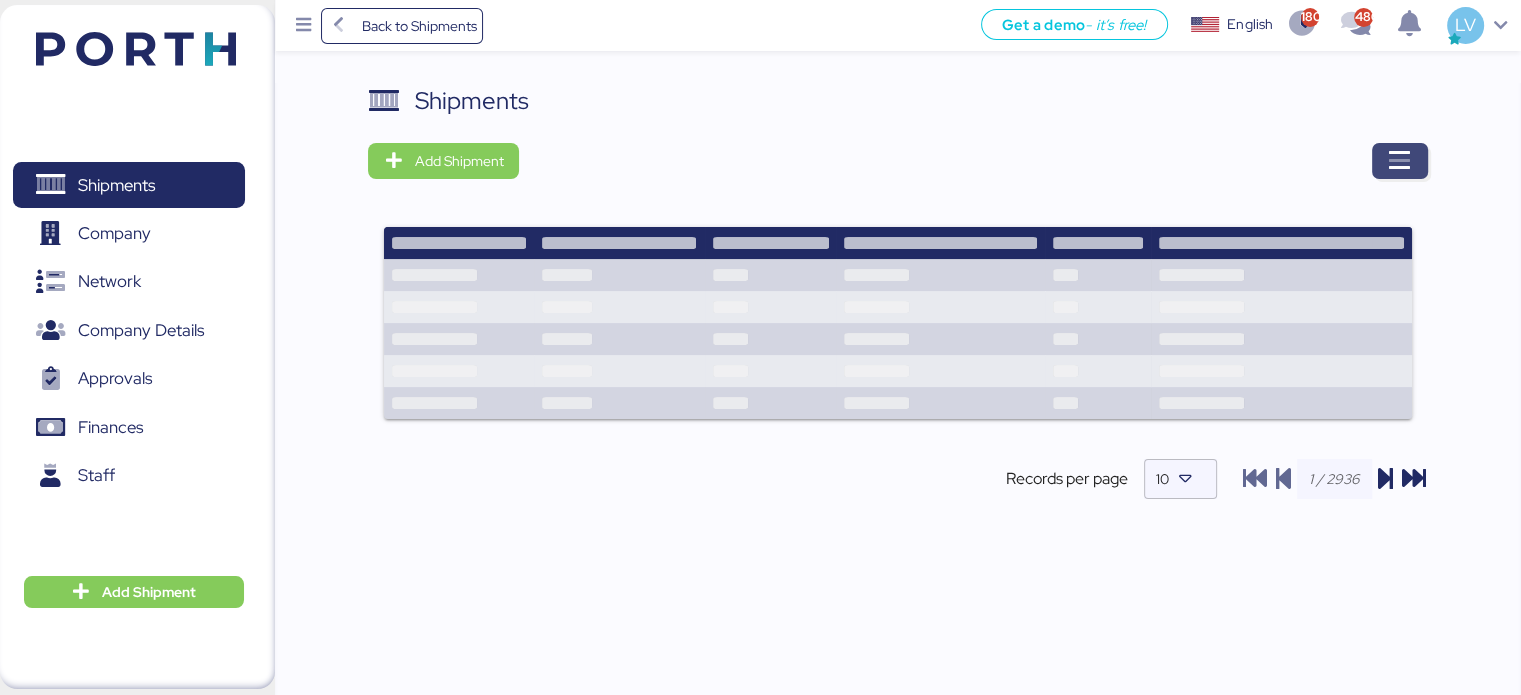 click at bounding box center [1400, 161] 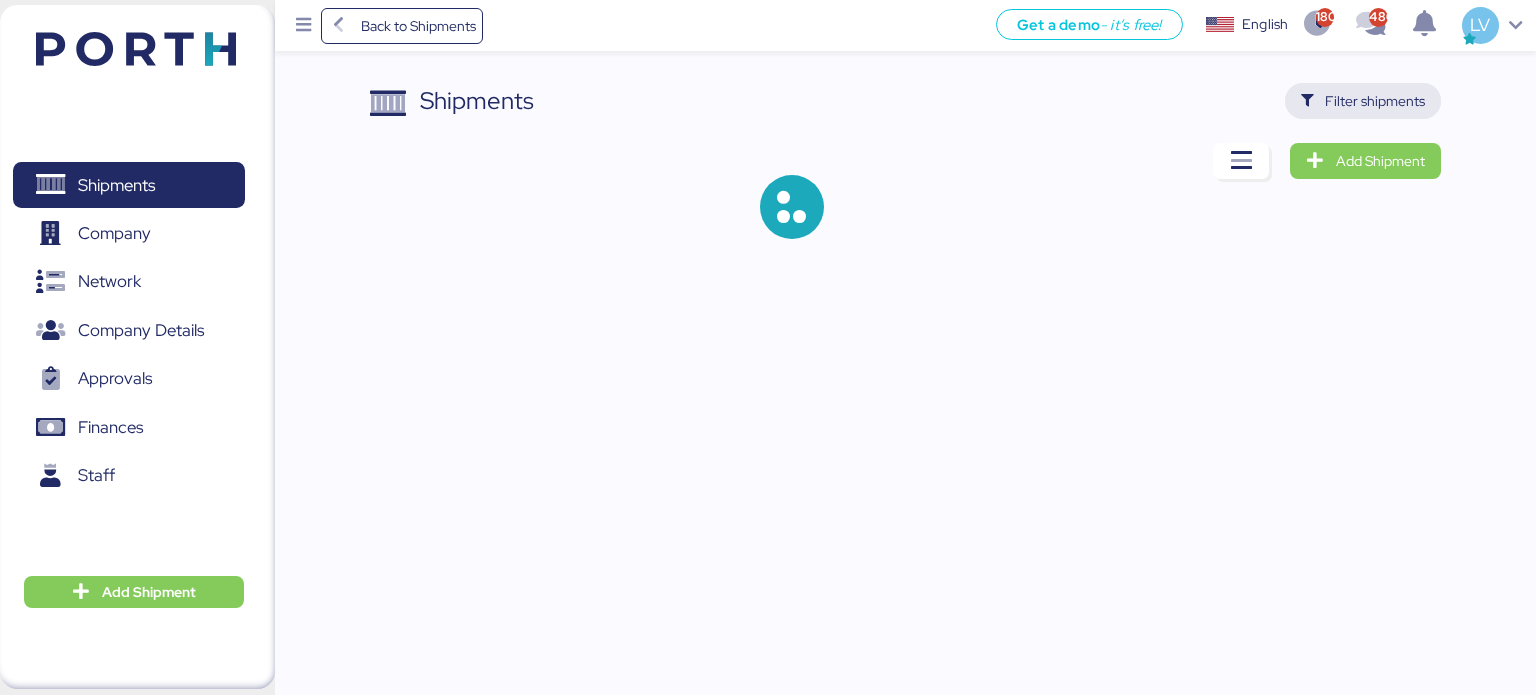 click on "Filter shipments" at bounding box center [1375, 101] 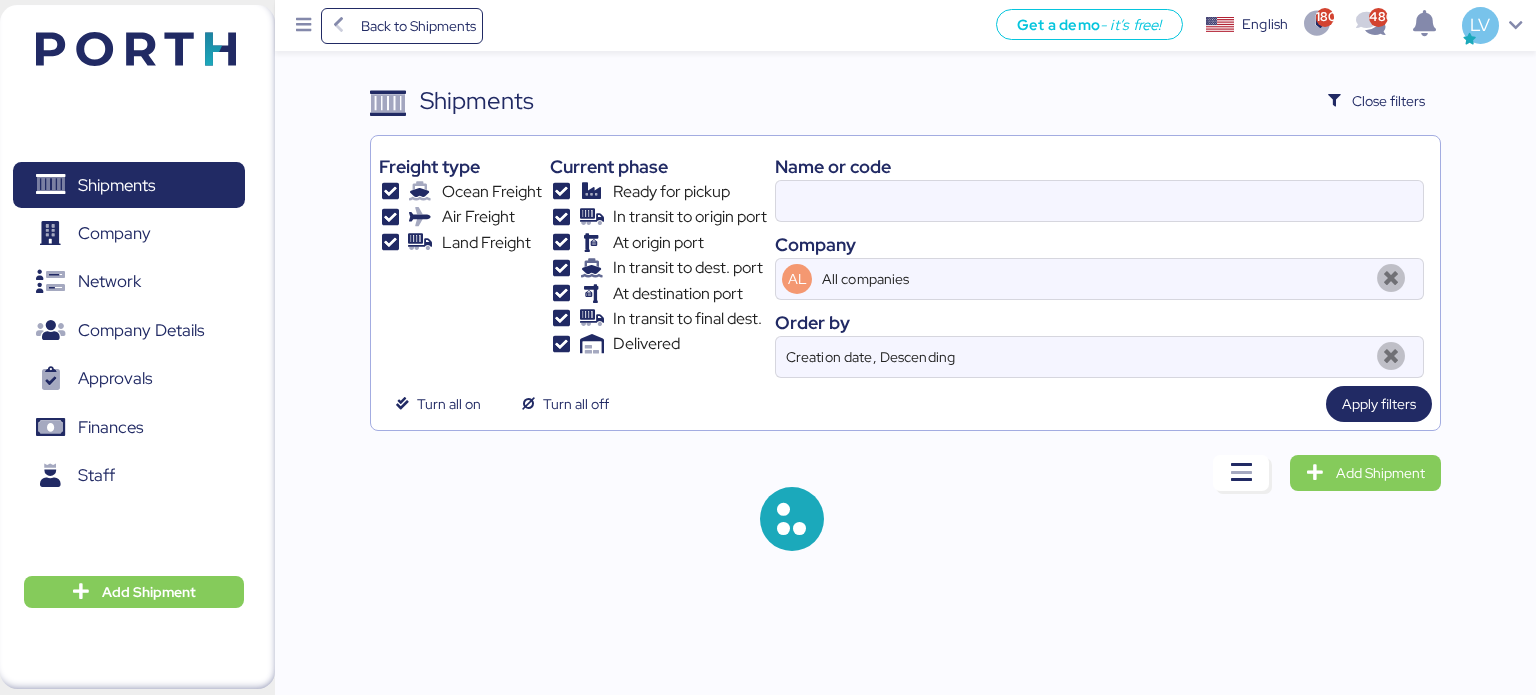 click on "Company" at bounding box center [1099, 244] 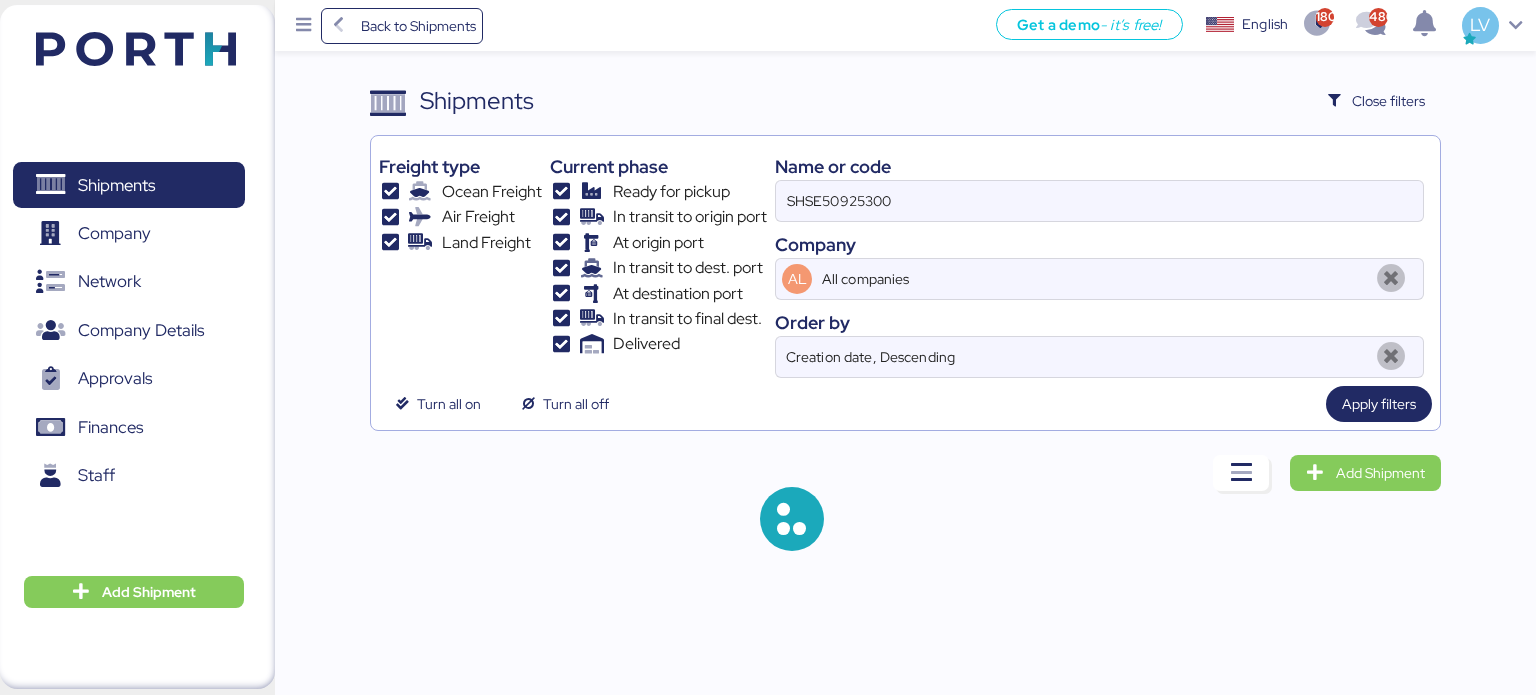 click on "Company" at bounding box center [1099, 244] 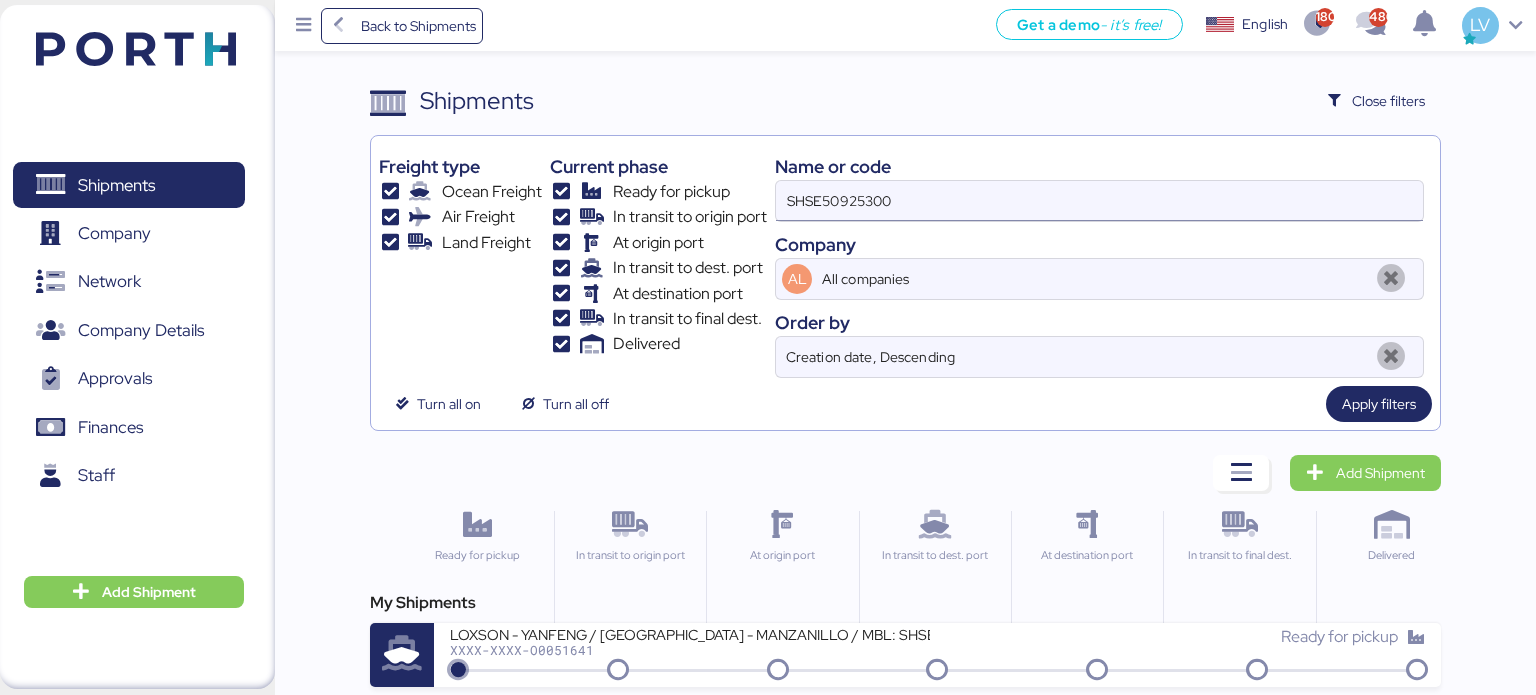click on "SHSE50925300" at bounding box center [1099, 201] 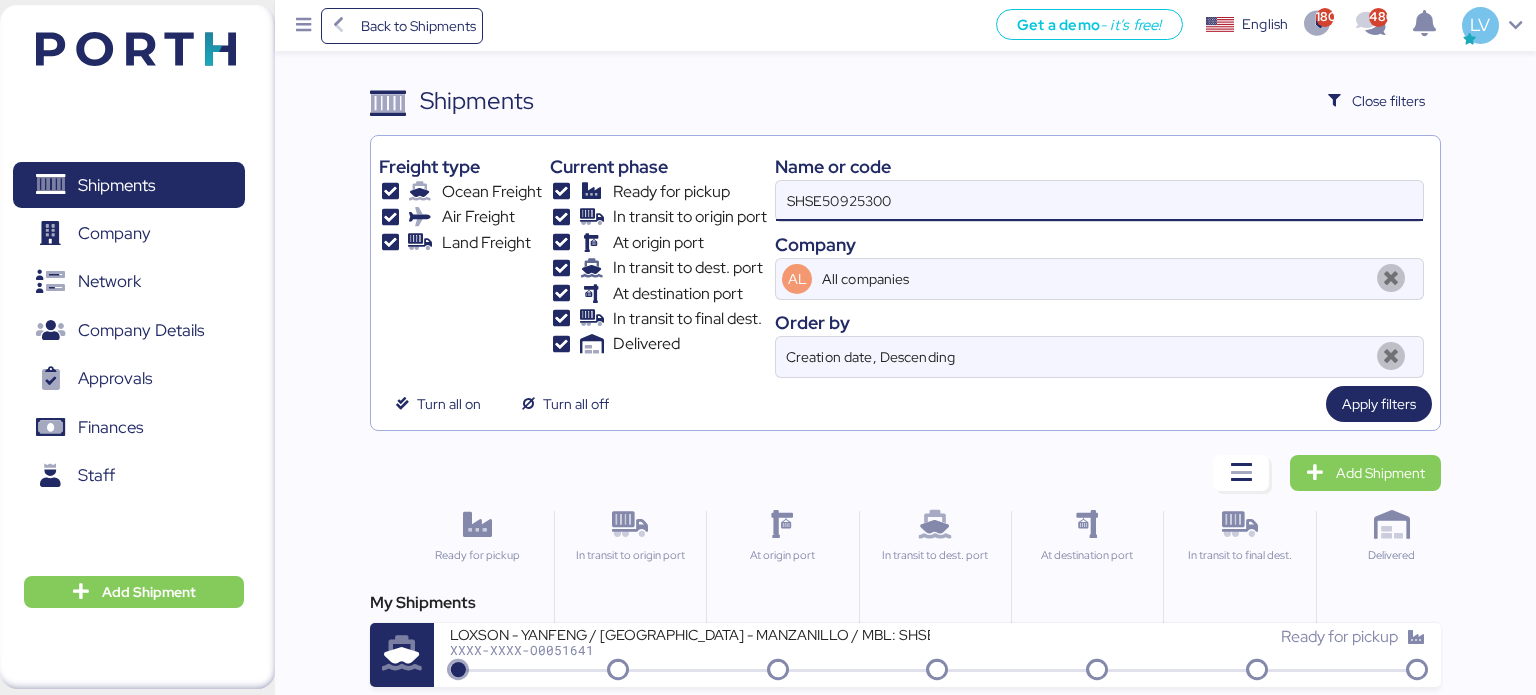 click on "SHSE50925300" at bounding box center (1099, 201) 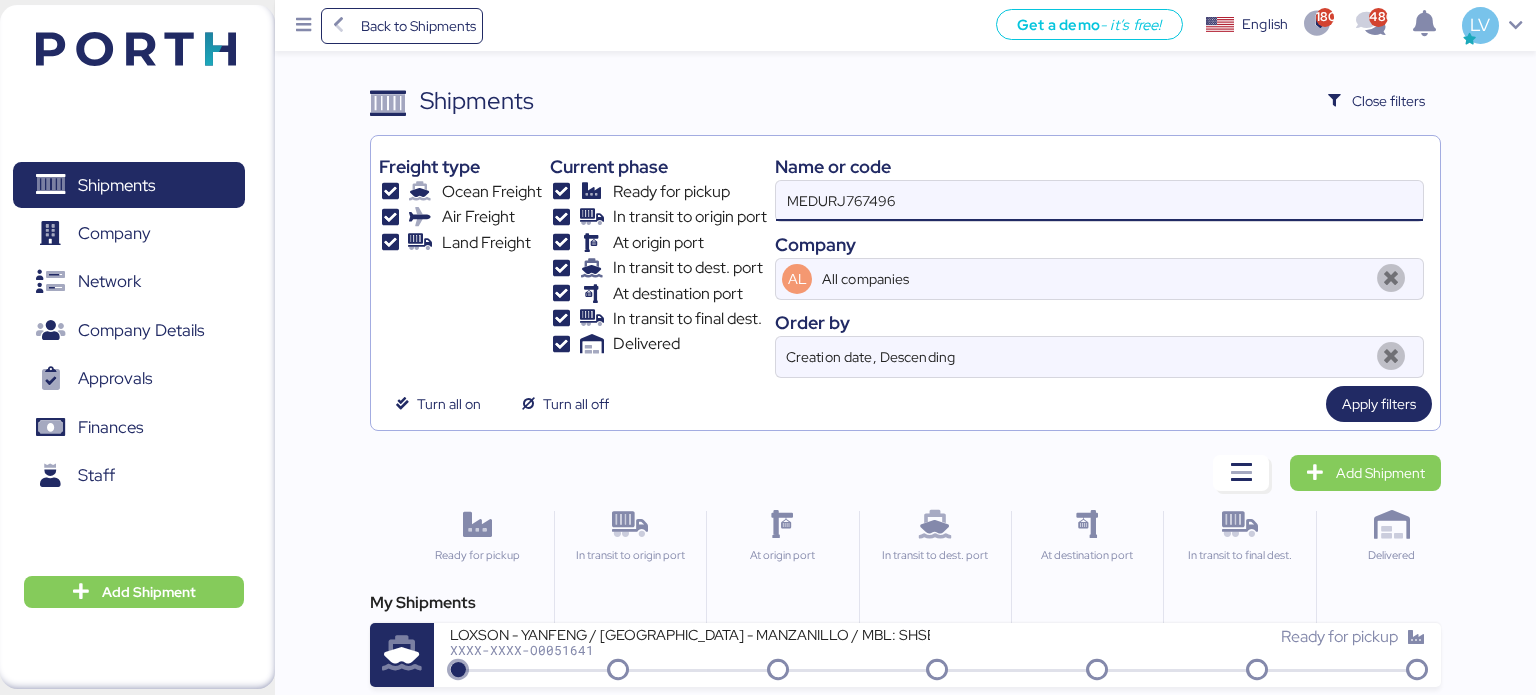 type on "MEDURJ767496" 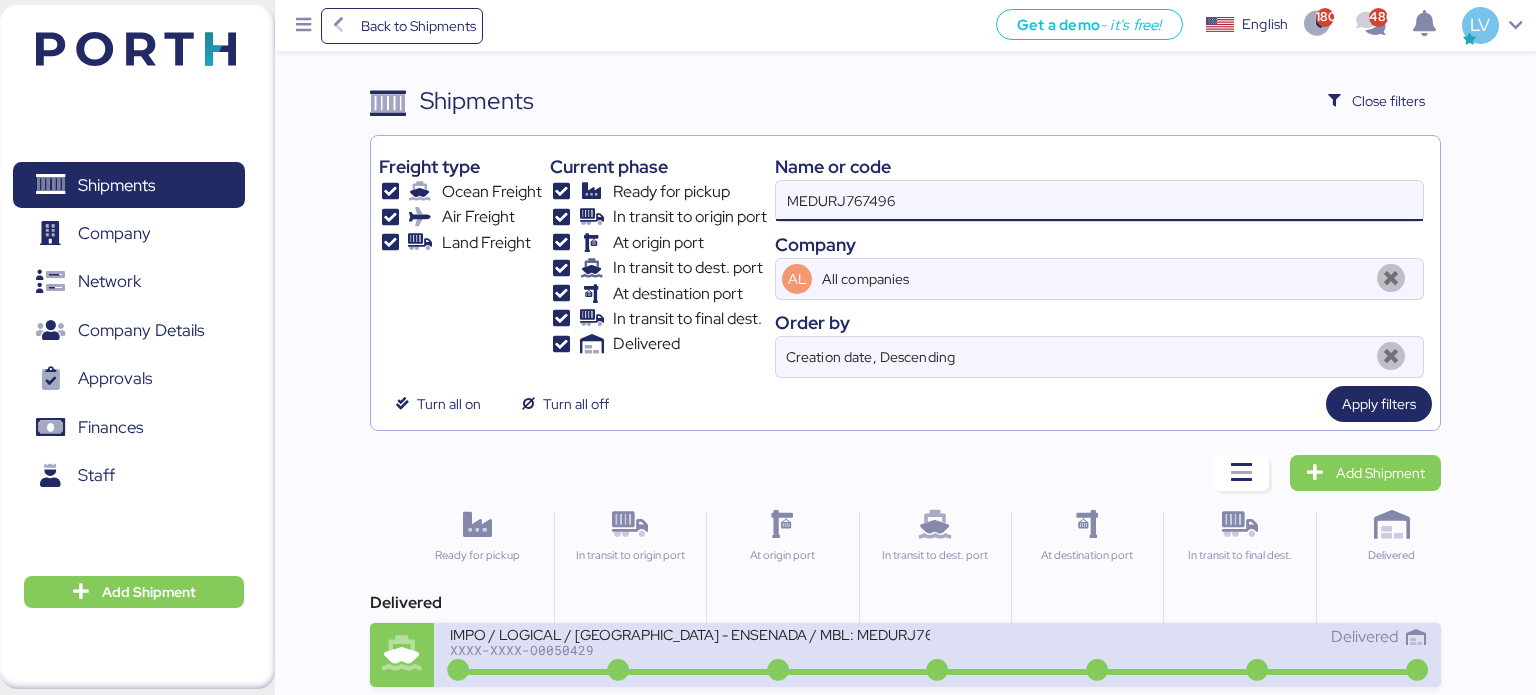 click on "IMPO / LOGICAL / [GEOGRAPHIC_DATA] - ENSENADA / MBL: MEDURJ767496" at bounding box center [690, 633] 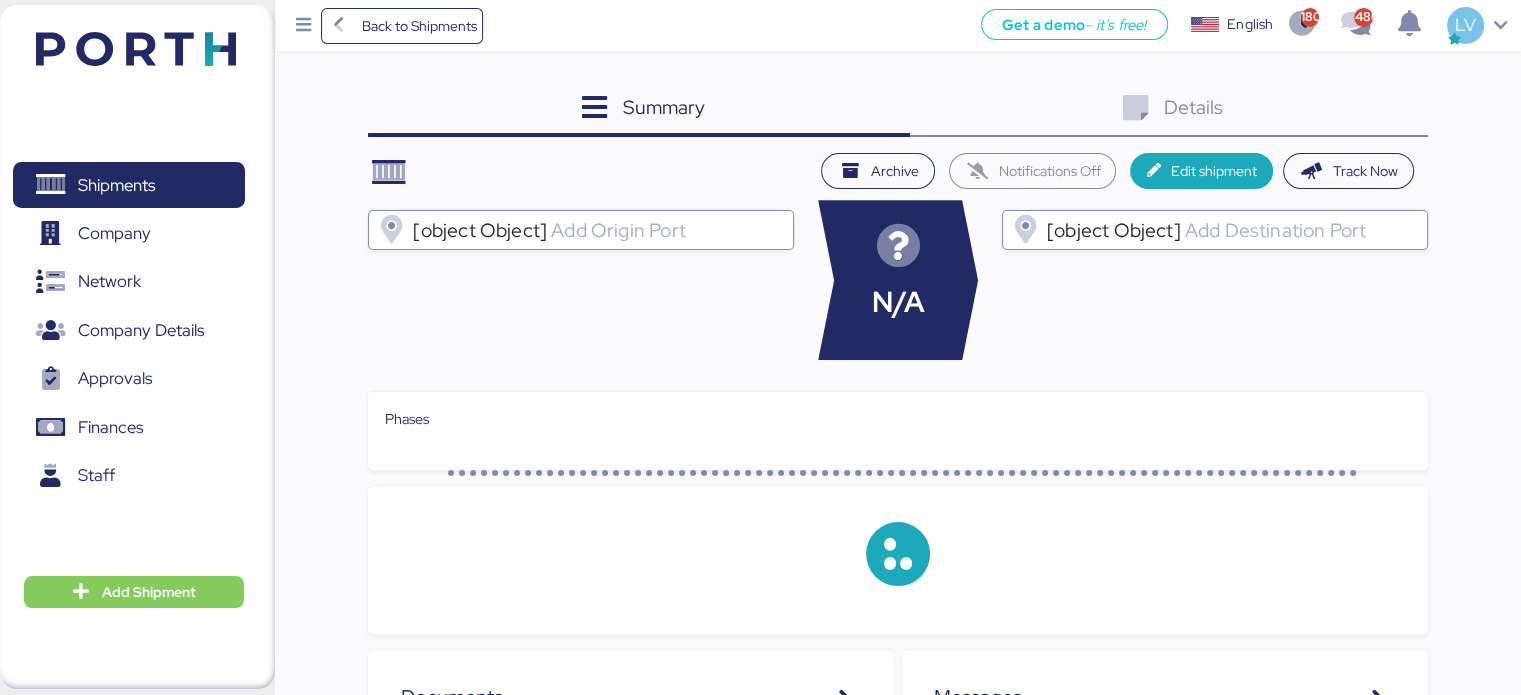 click on "Details 0" at bounding box center (1169, 110) 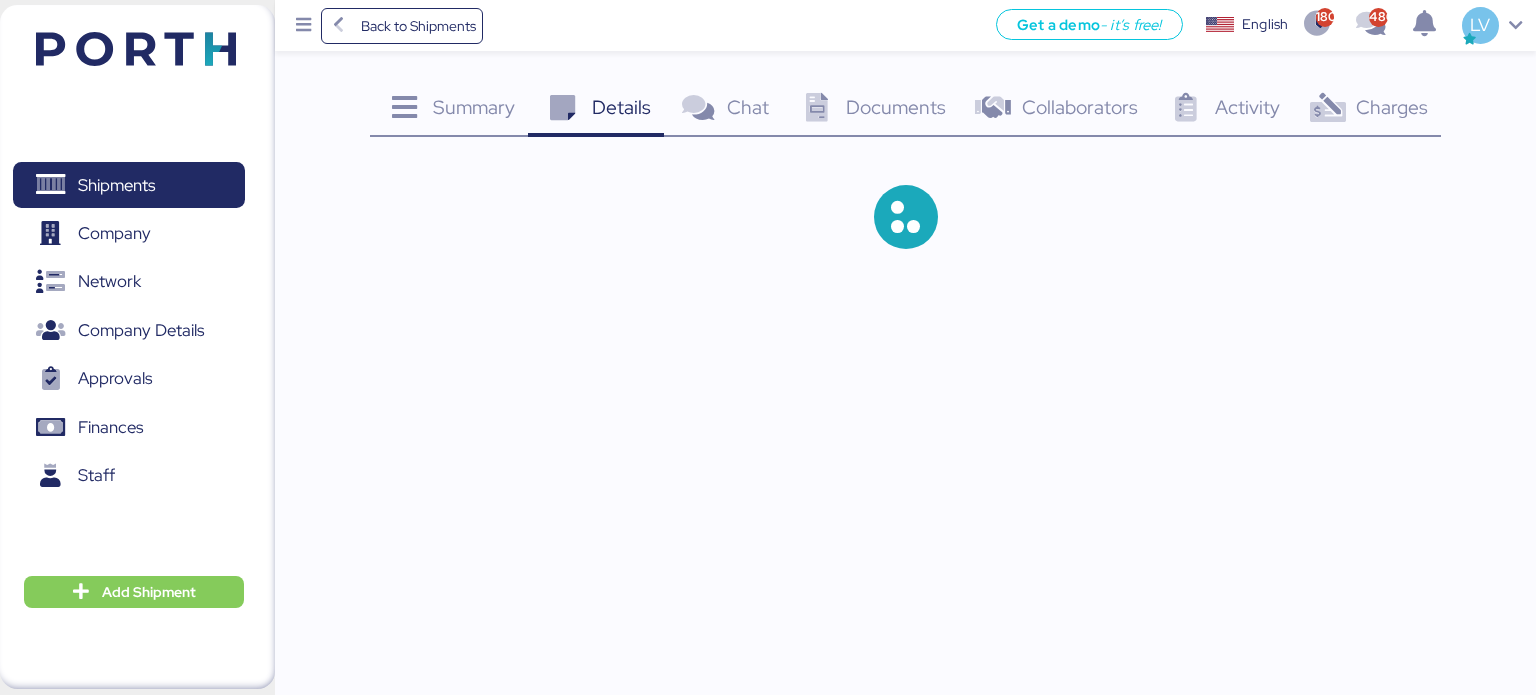 click on "Charges" at bounding box center (1392, 107) 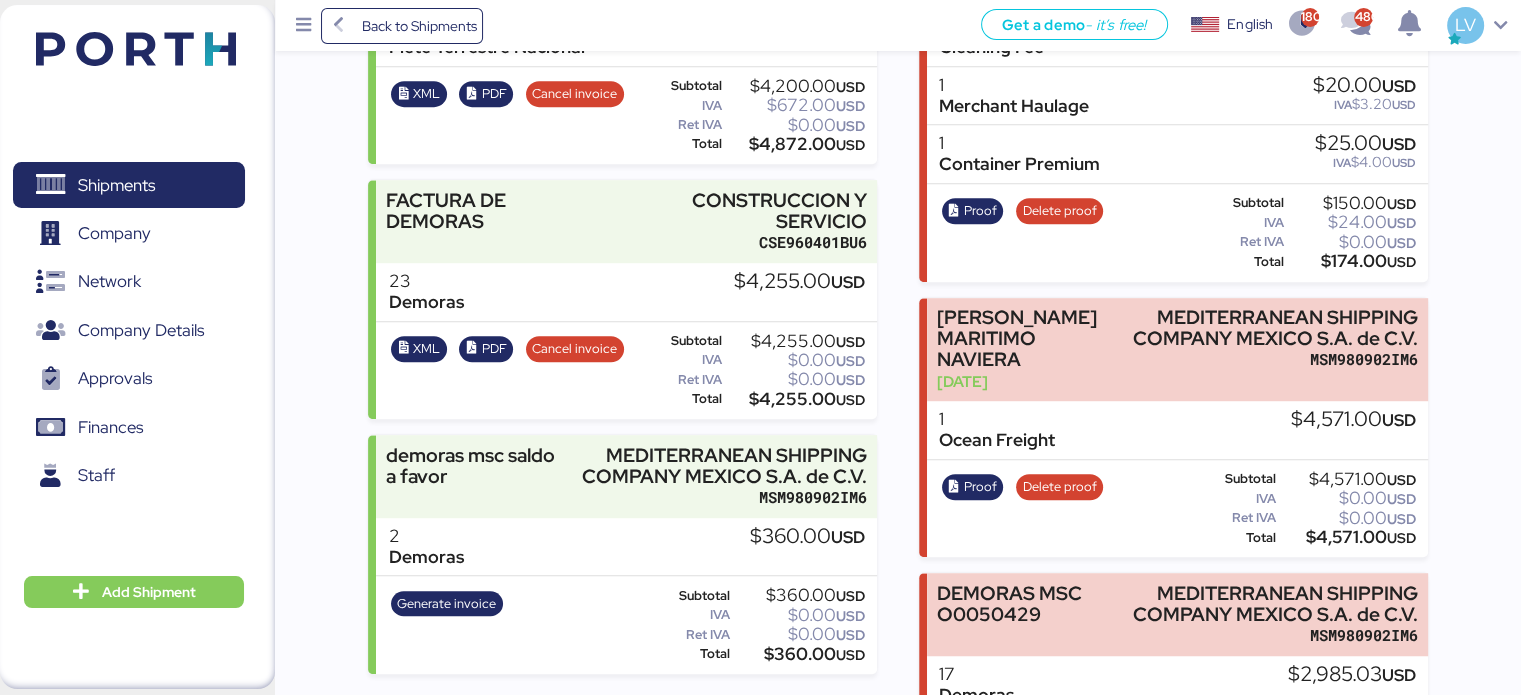 scroll, scrollTop: 1284, scrollLeft: 0, axis: vertical 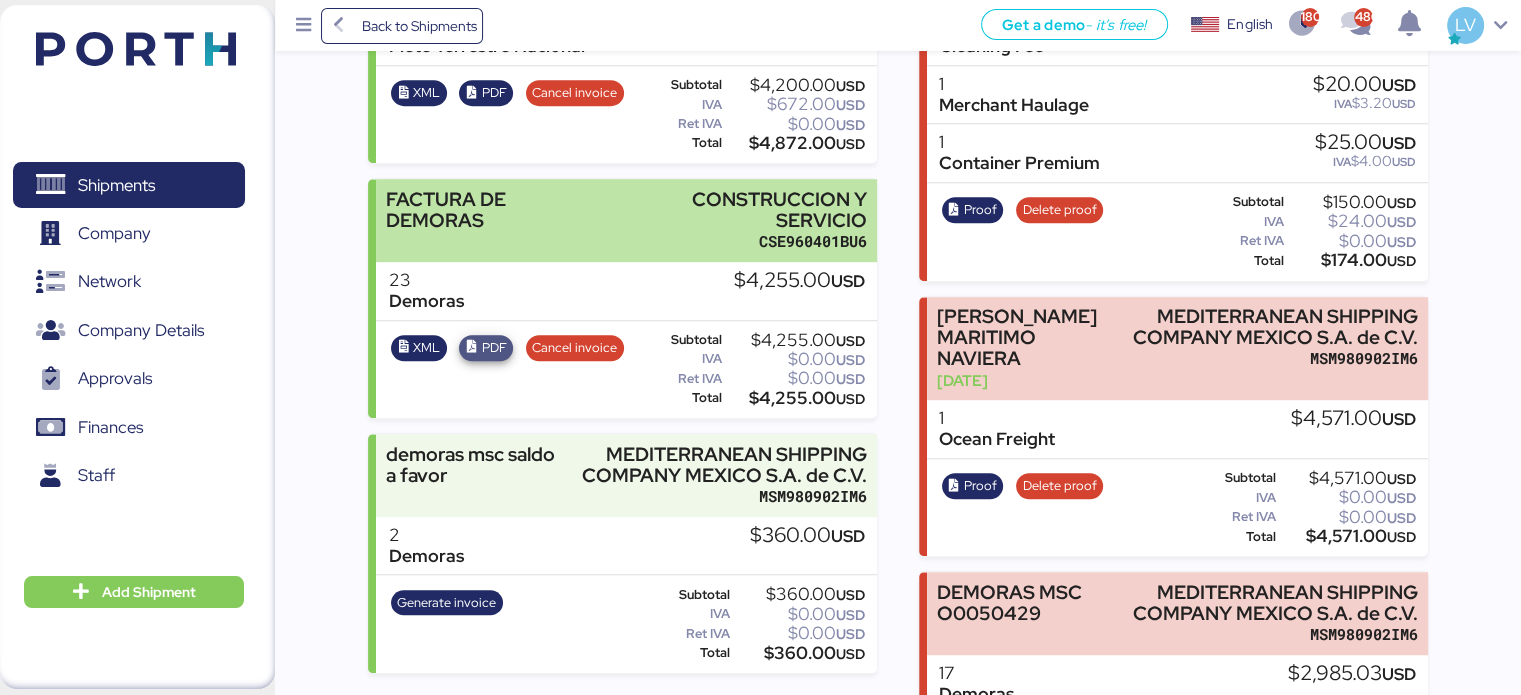 drag, startPoint x: 477, startPoint y: 341, endPoint x: 535, endPoint y: 219, distance: 135.08516 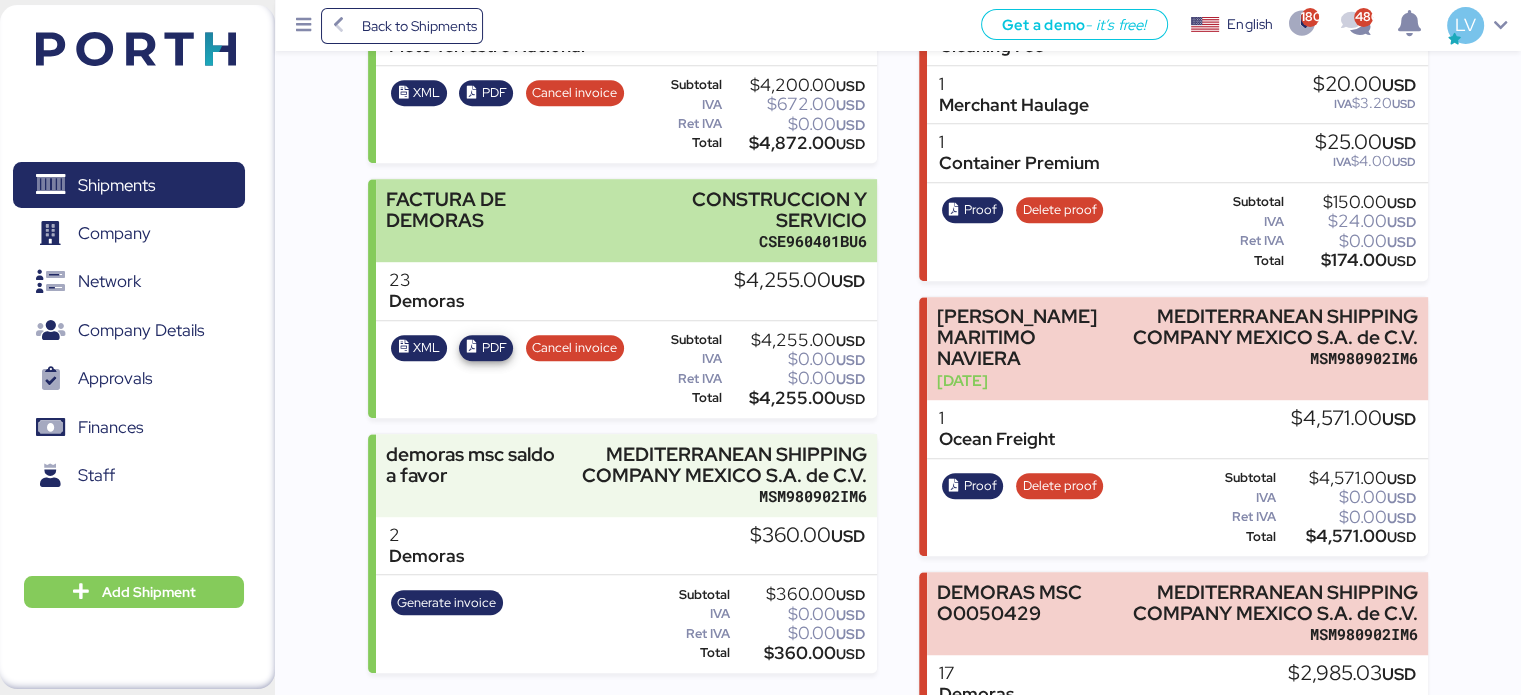 click on "FACTURA DE DEMORAS CONSTRUCCION Y SERVICIO CSE960401BU6 23  Demoras
$4,255.00  USD   XML   PDF Cancel invoice Subtotal
$4,255.00  USD IVA
$0.00  USD Ret IVA
$0.00  USD Total
$4,255.00  USD" at bounding box center [622, 298] 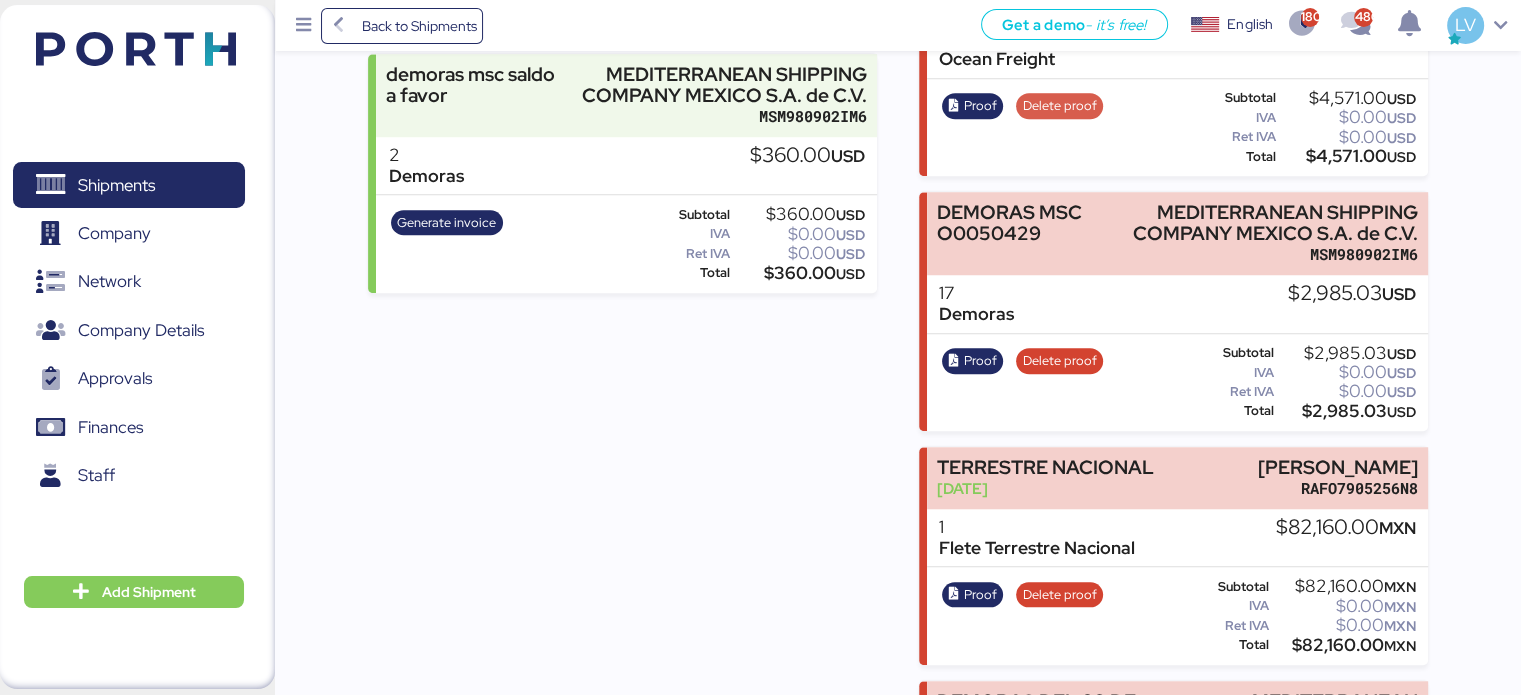 scroll, scrollTop: 1720, scrollLeft: 0, axis: vertical 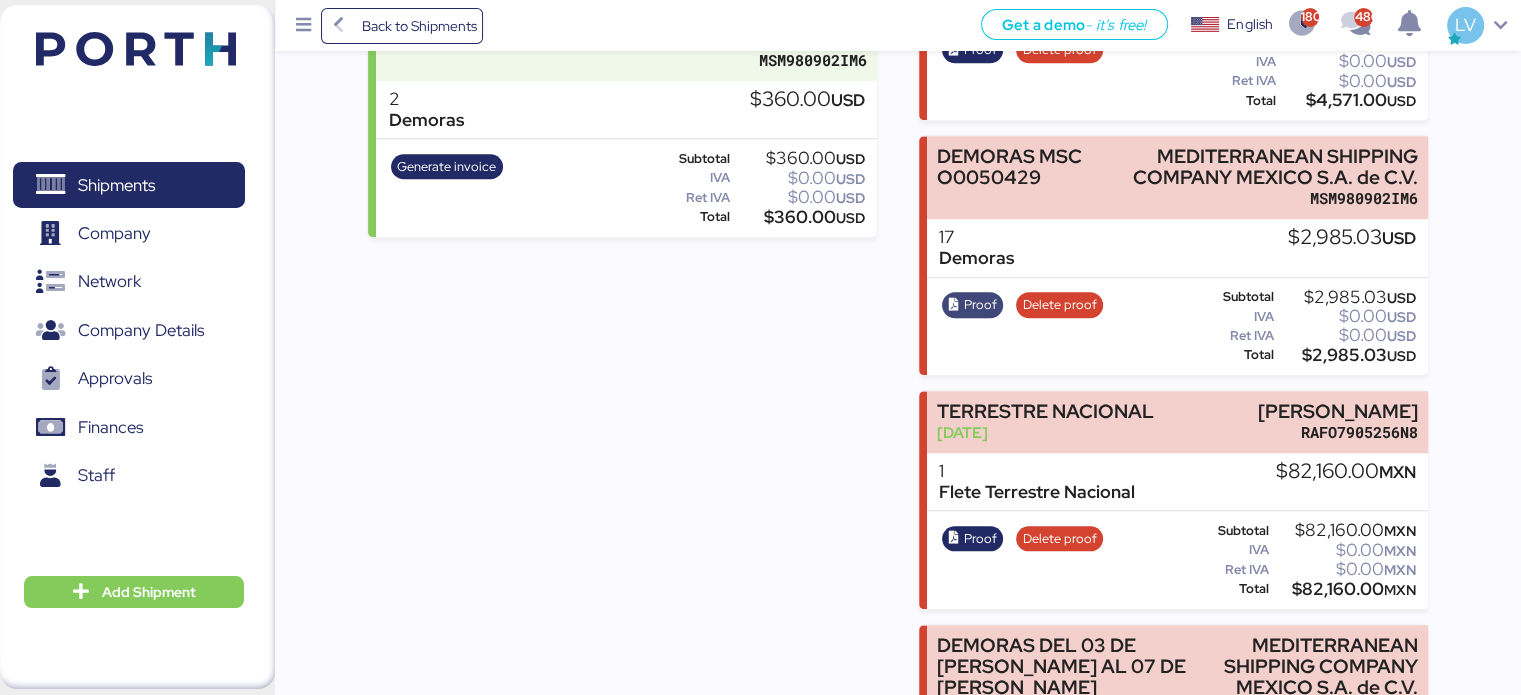 click on "Proof" at bounding box center (980, 305) 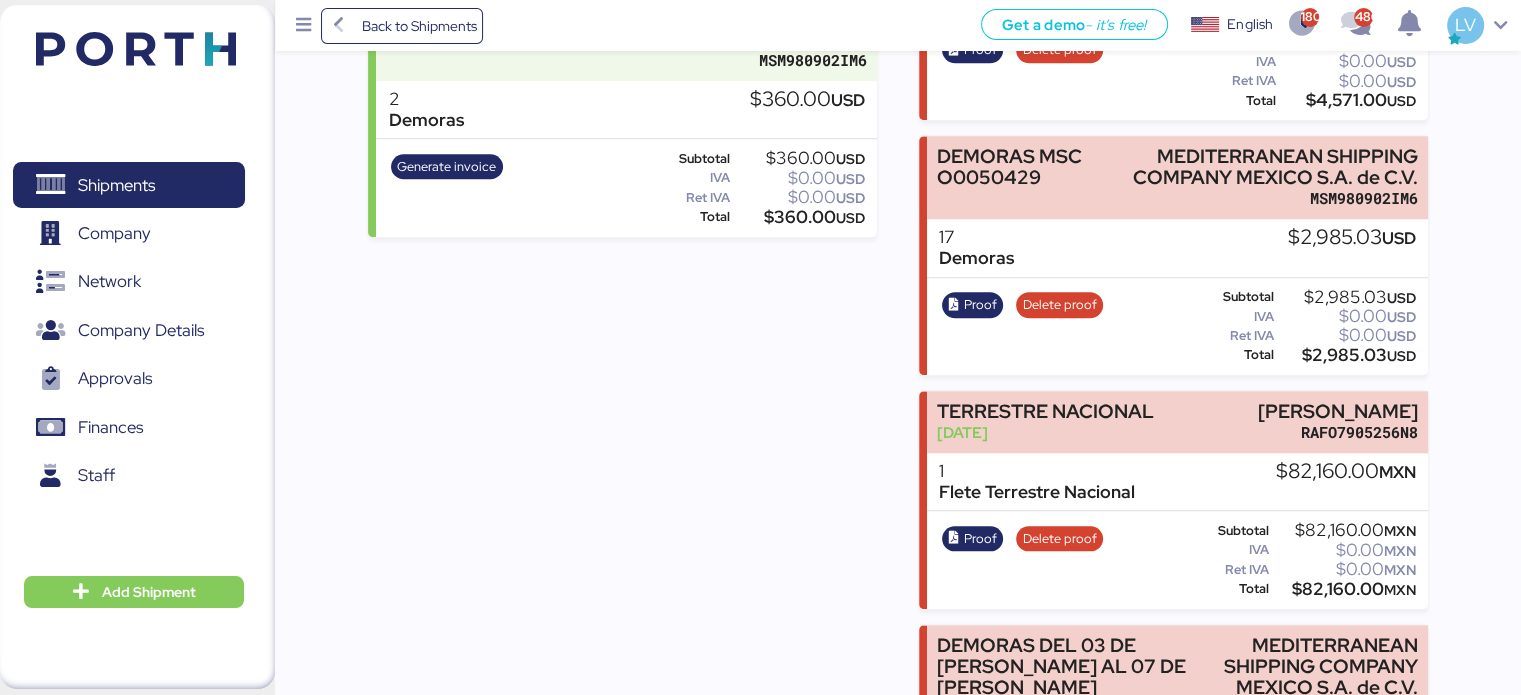 drag, startPoint x: 709, startPoint y: 131, endPoint x: 754, endPoint y: 135, distance: 45.17743 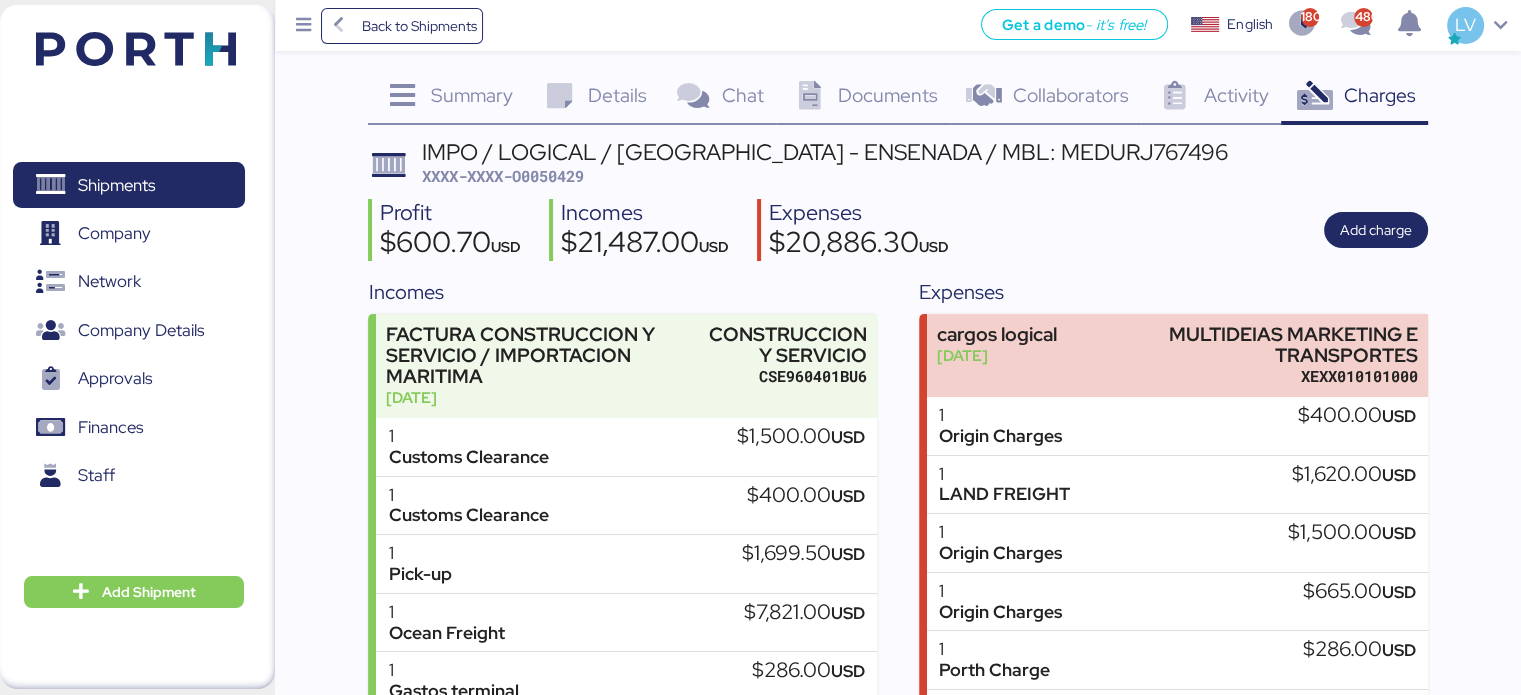 scroll, scrollTop: 0, scrollLeft: 0, axis: both 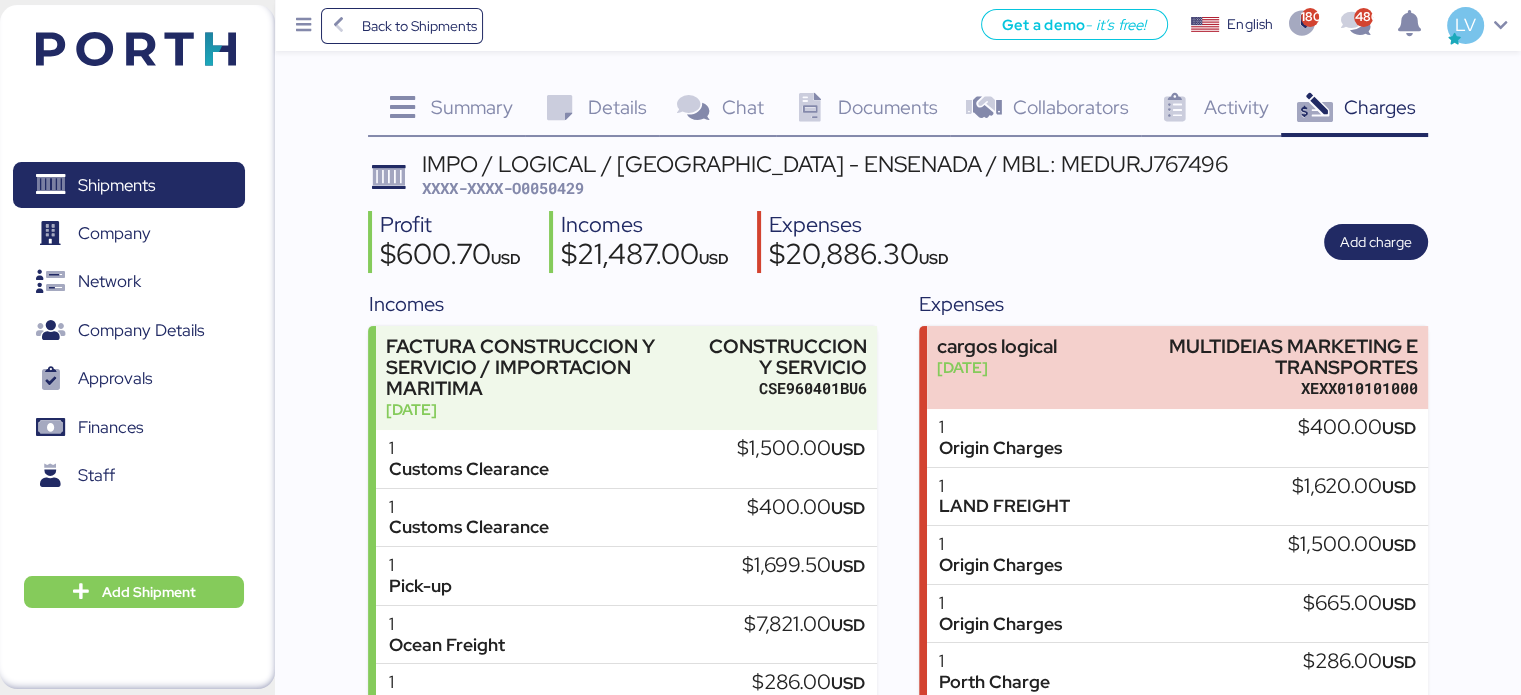 click on "IMPO / LOGICAL / [GEOGRAPHIC_DATA] - ENSENADA / MBL: MEDURJ767496 XXXX-XXXX-O0050429 Profit $600.70  USD Incomes $21,487.00  USD Expenses $20,886.30  USD Add charge Incomes FACTURA CONSTRUCCION Y SERVICIO / IMPORTACION MARITIMA [DATE] CONSTRUCCION Y SERVICIO CSE960401BU6 1  Customs Clearance
$1,500.00  USD 1  Customs Clearance
$400.00  USD 1  Pick-up
$1,699.50  USD 1  Ocean Freight
$7,821.00  USD 1  Gastos terminal
$286.00  USD 1  Local charges
$665.00  USD   XML   PDF Cancel invoice Subtotal
$12,371.50  USD IVA
$0.00  USD Ret IVA
$0.00  USD Total
$12,371.50  USD FACTURA IMPORTADOR // GASTOS EN DESTINO  CONSTRUCCION Y SERVICIO CSE960401BU6 1  Release Fee
$185.00  USD IVA
$29.60
USD 1  Cargo Insurance
$115.50  USD IVA
$18.48
USD   XML   PDF Cancel invoice Subtotal
$300.50  USD IVA
$48.08  USD Ret IVA
$0.00  USD Total
$348.58" at bounding box center [897, 1379] 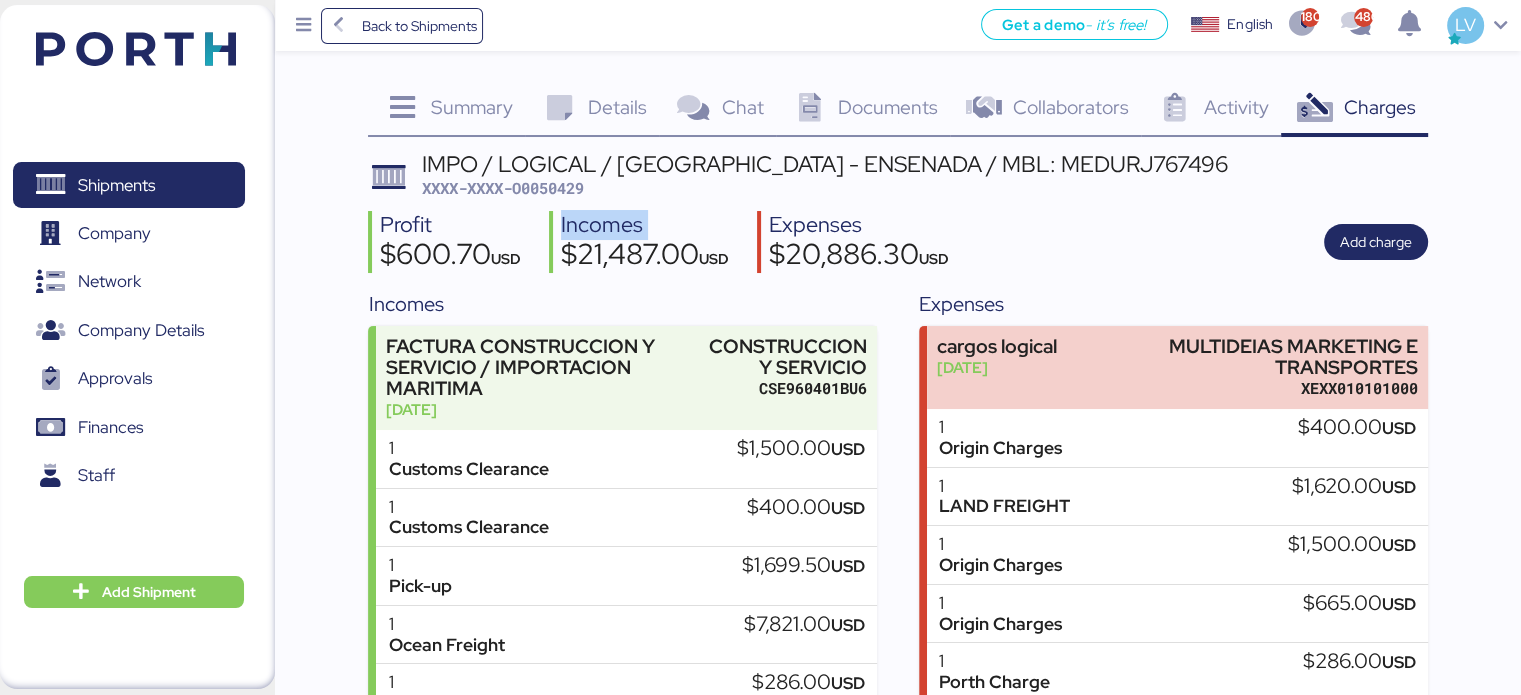 click on "IMPO / LOGICAL / [GEOGRAPHIC_DATA] - ENSENADA / MBL: MEDURJ767496 XXXX-XXXX-O0050429 Profit $600.70  USD Incomes $21,487.00  USD Expenses $20,886.30  USD Add charge Incomes FACTURA CONSTRUCCION Y SERVICIO / IMPORTACION MARITIMA [DATE] CONSTRUCCION Y SERVICIO CSE960401BU6 1  Customs Clearance
$1,500.00  USD 1  Customs Clearance
$400.00  USD 1  Pick-up
$1,699.50  USD 1  Ocean Freight
$7,821.00  USD 1  Gastos terminal
$286.00  USD 1  Local charges
$665.00  USD   XML   PDF Cancel invoice Subtotal
$12,371.50  USD IVA
$0.00  USD Ret IVA
$0.00  USD Total
$12,371.50  USD FACTURA IMPORTADOR // GASTOS EN DESTINO  CONSTRUCCION Y SERVICIO CSE960401BU6 1  Release Fee
$185.00  USD IVA
$29.60
USD 1  Cargo Insurance
$115.50  USD IVA
$18.48
USD   XML   PDF Cancel invoice Subtotal
$300.50  USD IVA
$48.08  USD Ret IVA
$0.00  USD Total
$348.58" at bounding box center (897, 1379) 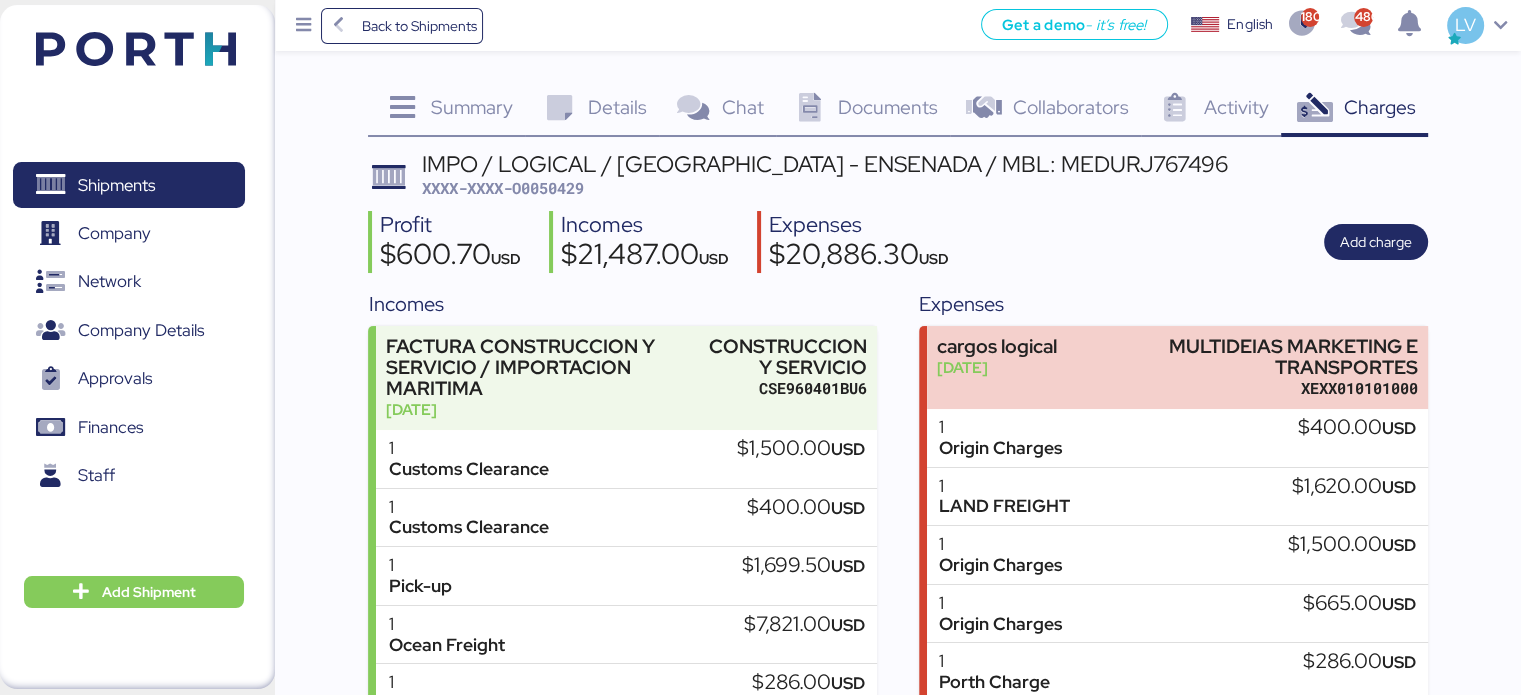 click on "XXXX-XXXX-O0050429" at bounding box center (503, 188) 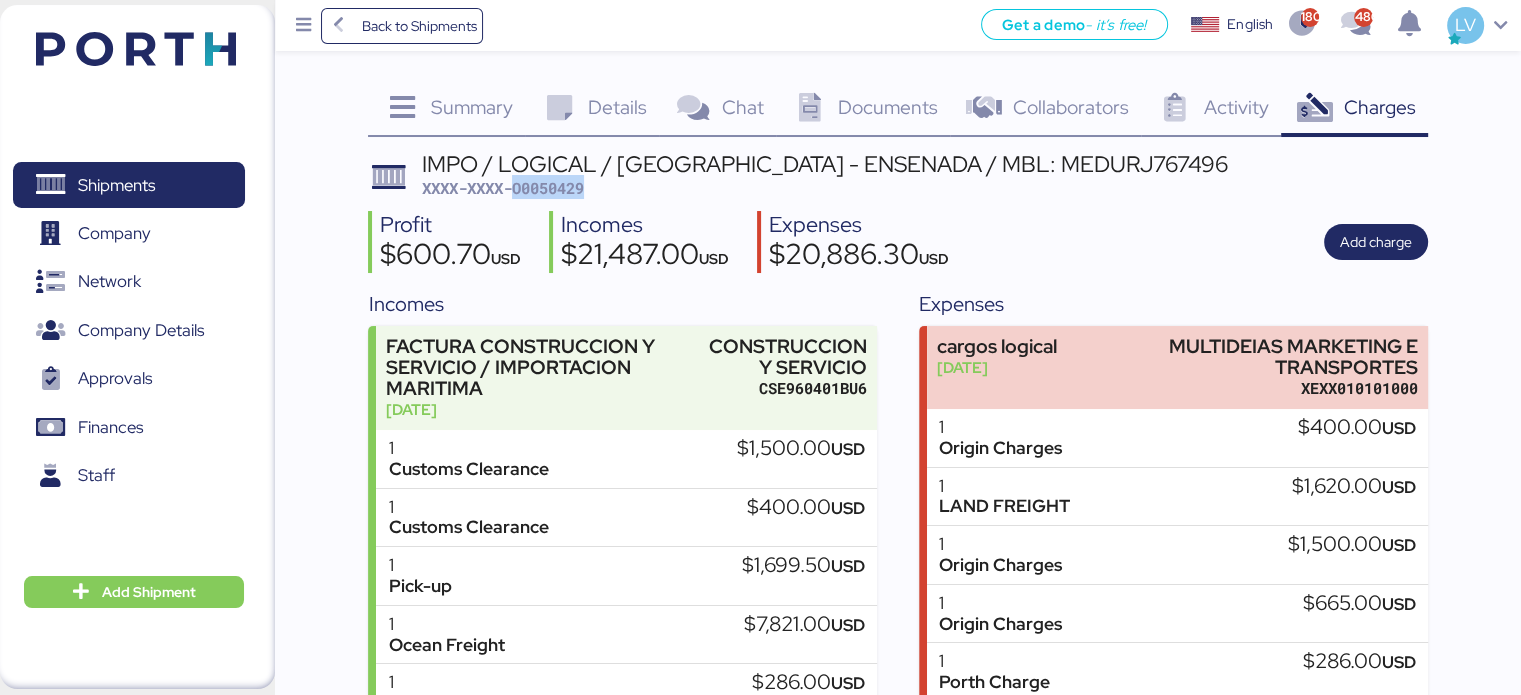 click on "XXXX-XXXX-O0050429" at bounding box center [503, 188] 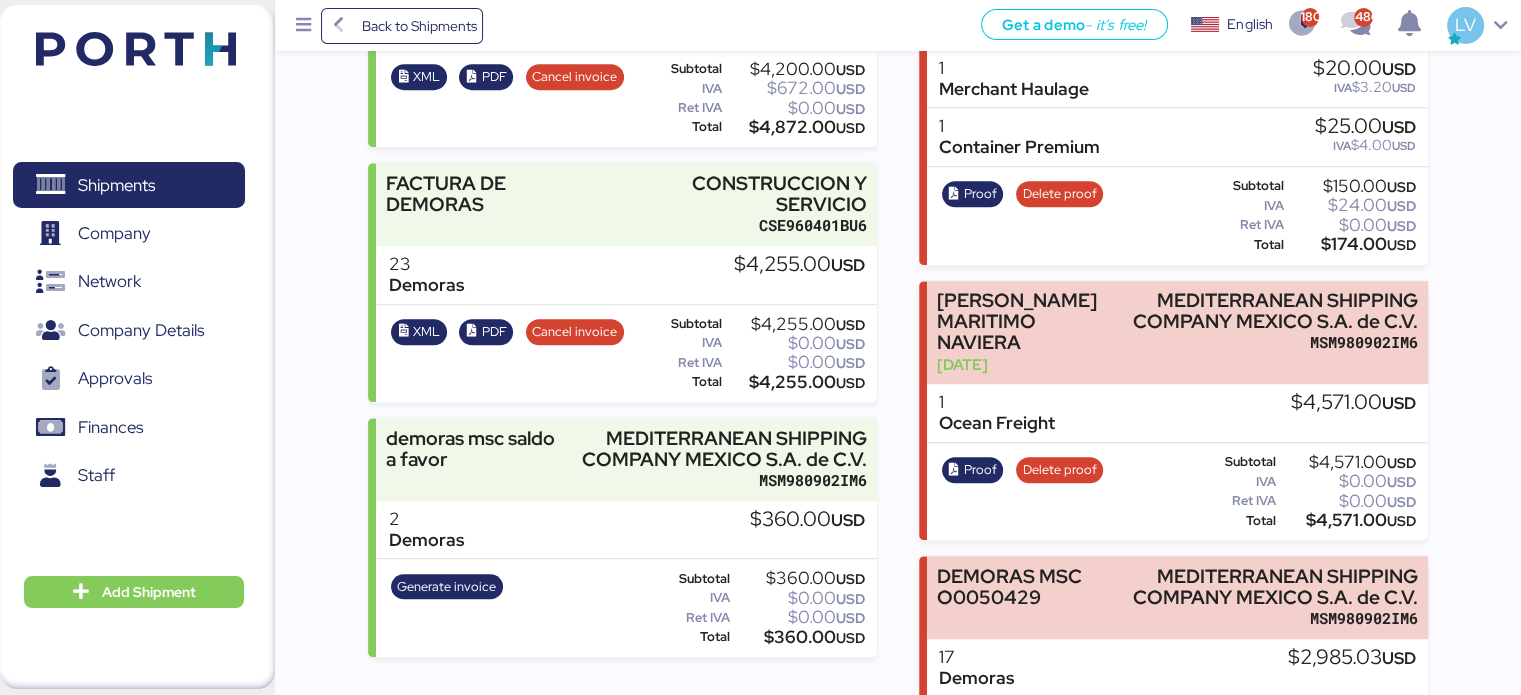 scroll, scrollTop: 1302, scrollLeft: 0, axis: vertical 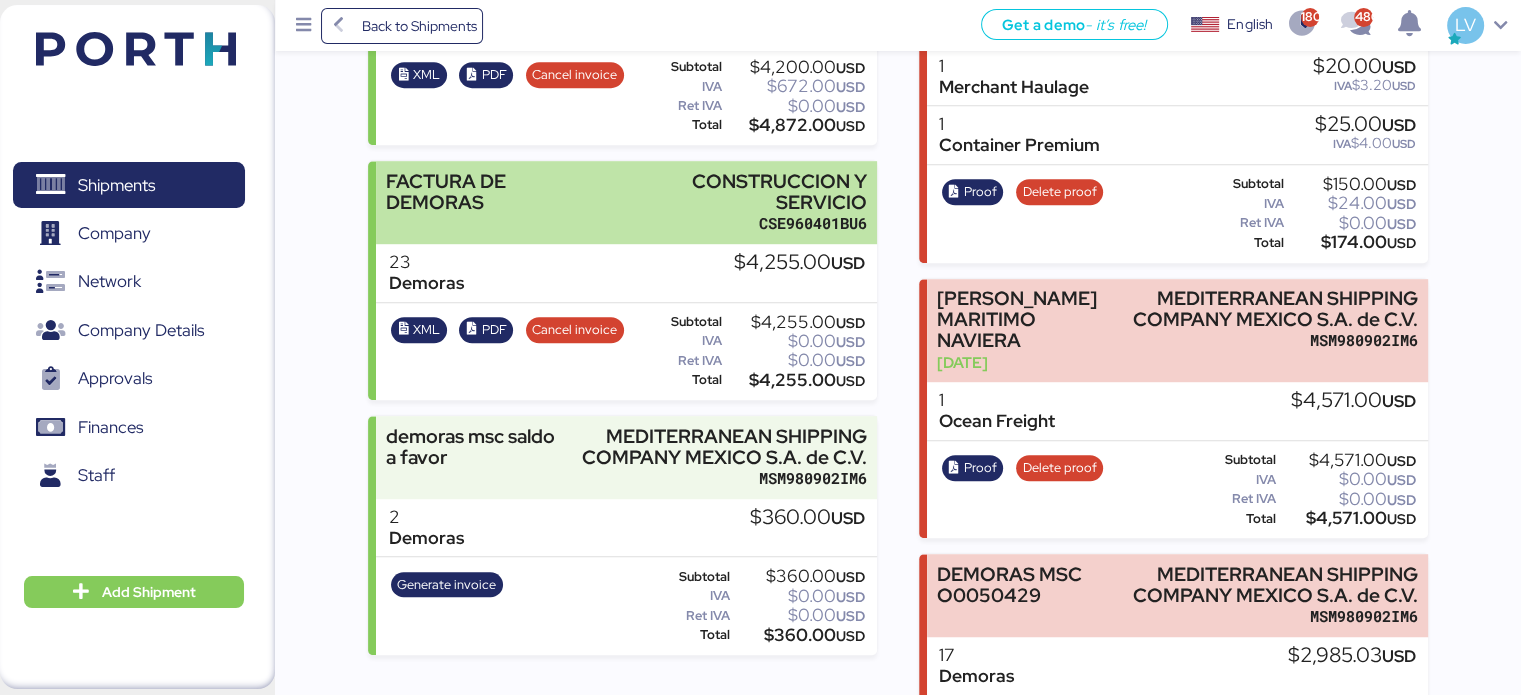 click on "FACTURA DE DEMORAS" at bounding box center (492, 202) 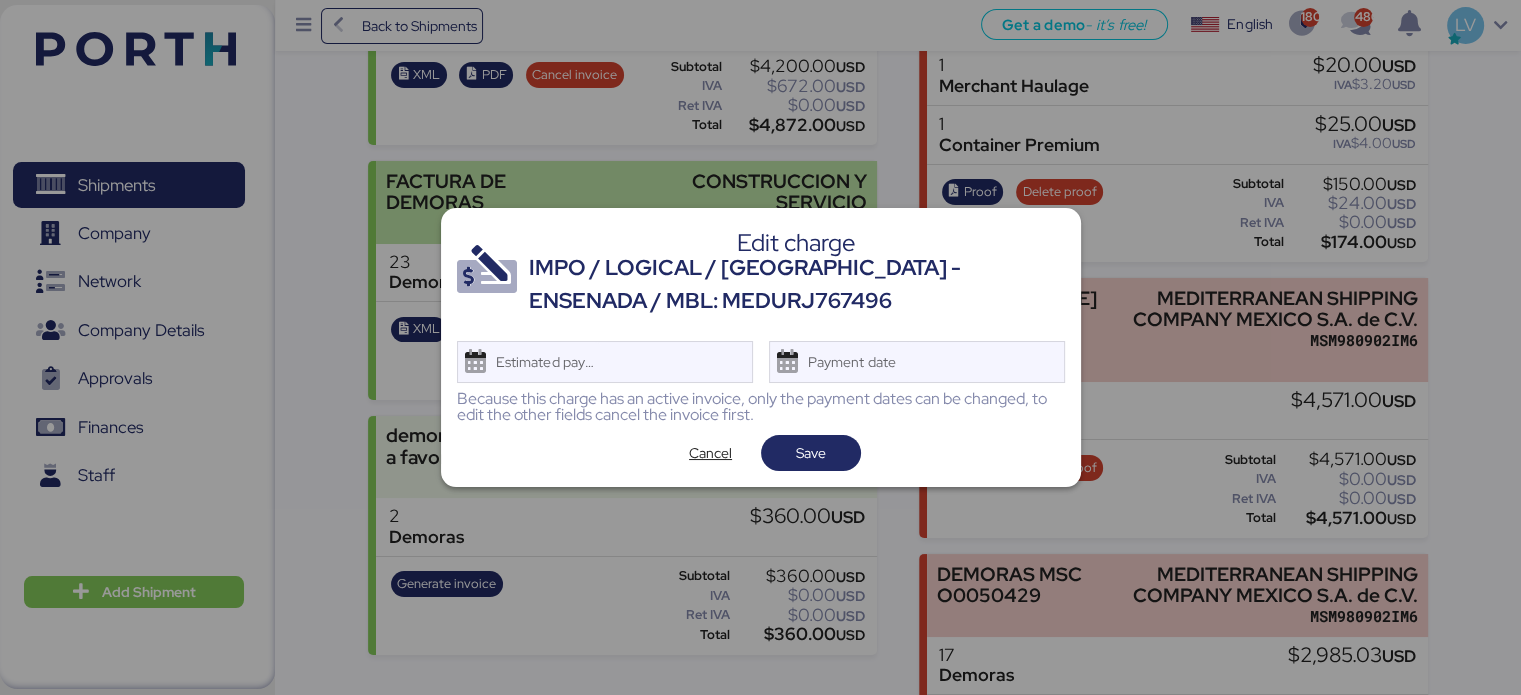 scroll, scrollTop: 0, scrollLeft: 0, axis: both 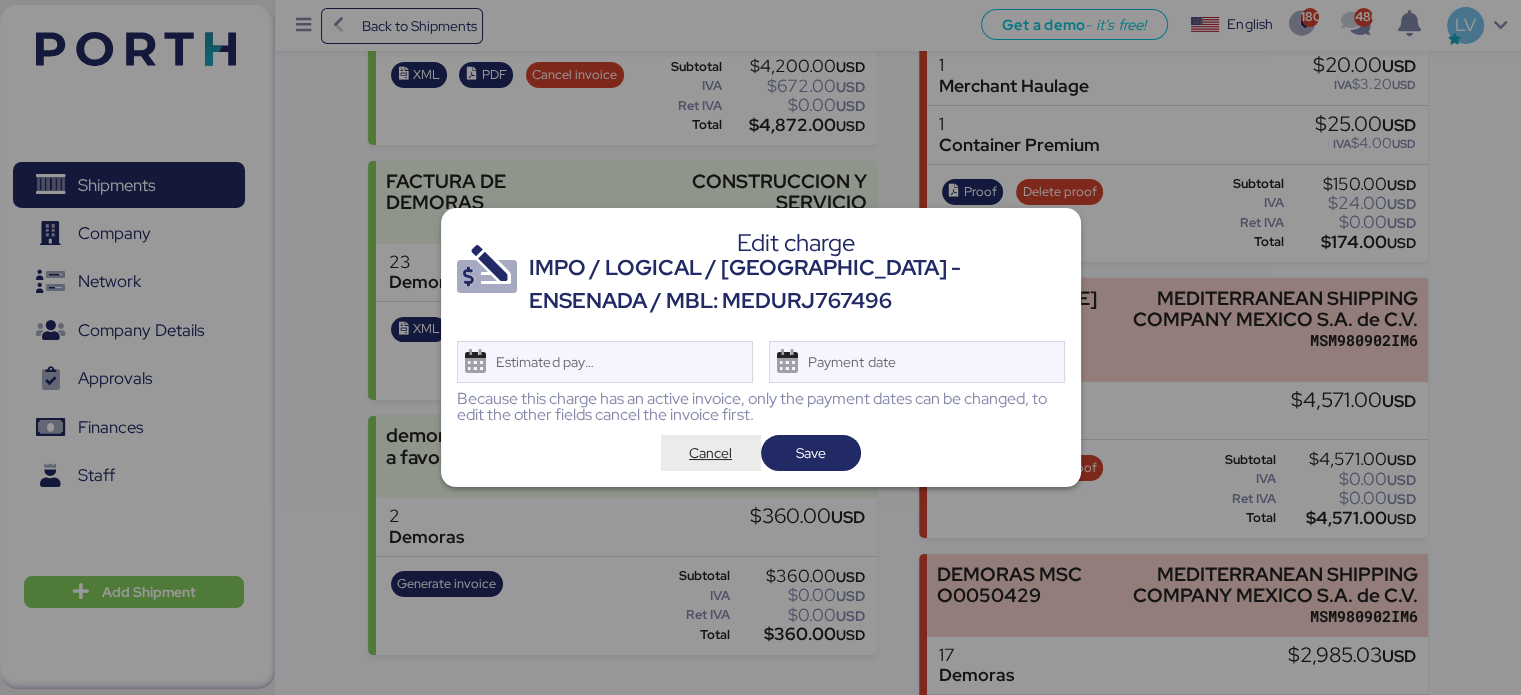 click on "Cancel" at bounding box center [710, 453] 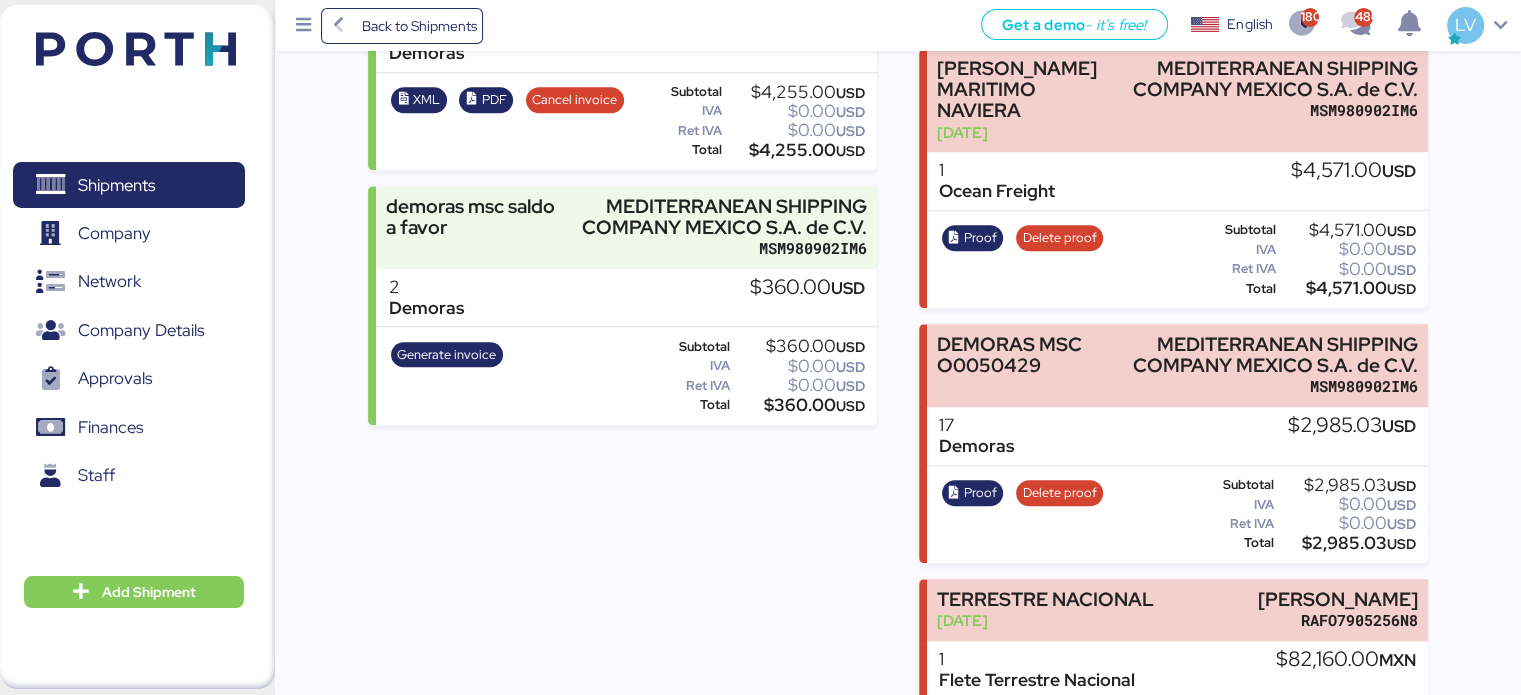 scroll, scrollTop: 1529, scrollLeft: 0, axis: vertical 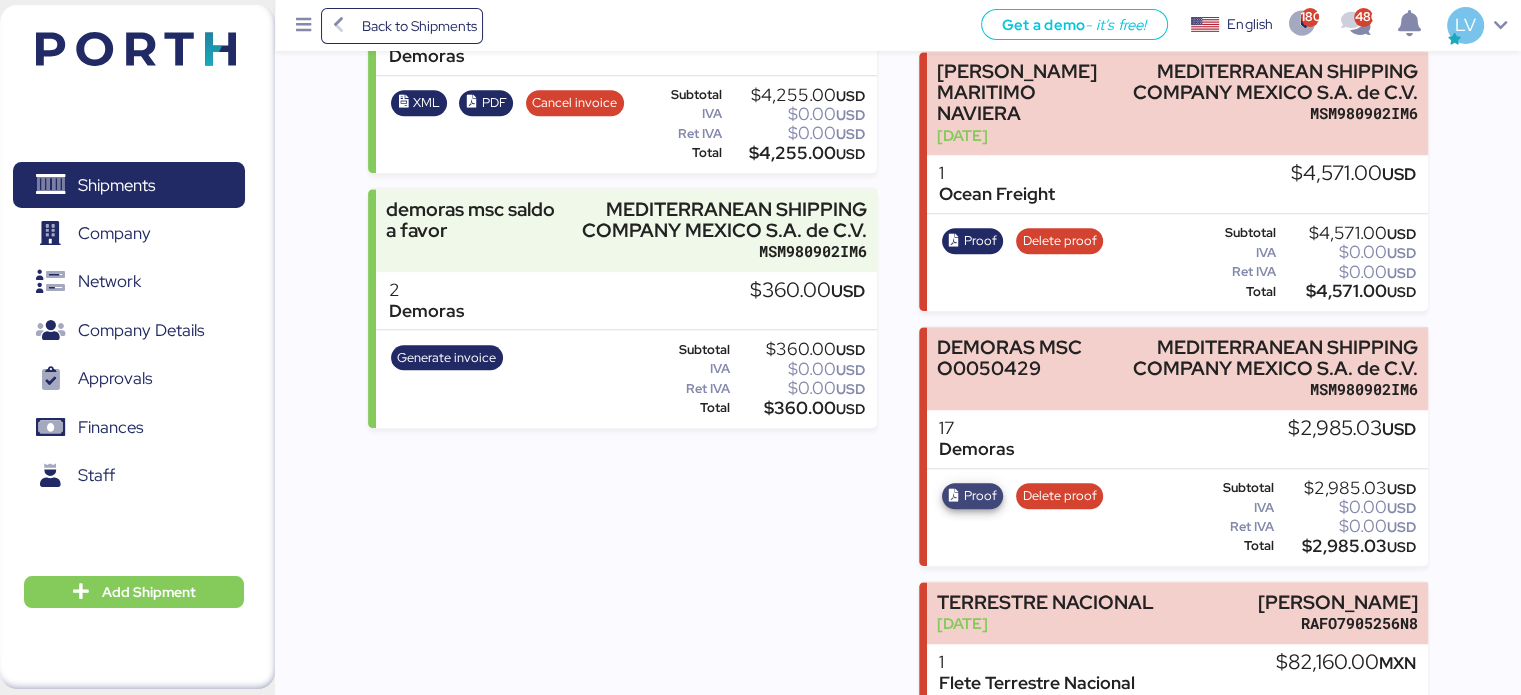 click on "Proof" at bounding box center [980, 496] 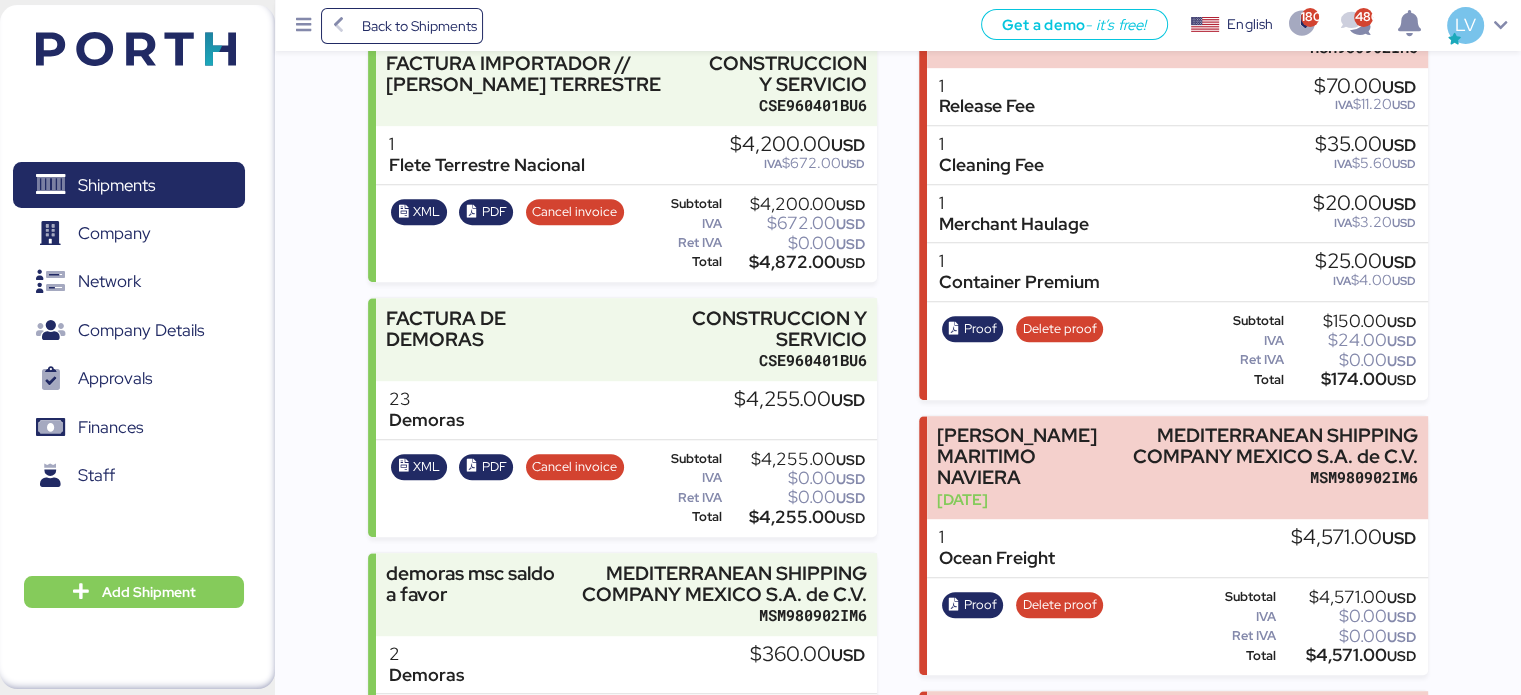 scroll, scrollTop: 1167, scrollLeft: 0, axis: vertical 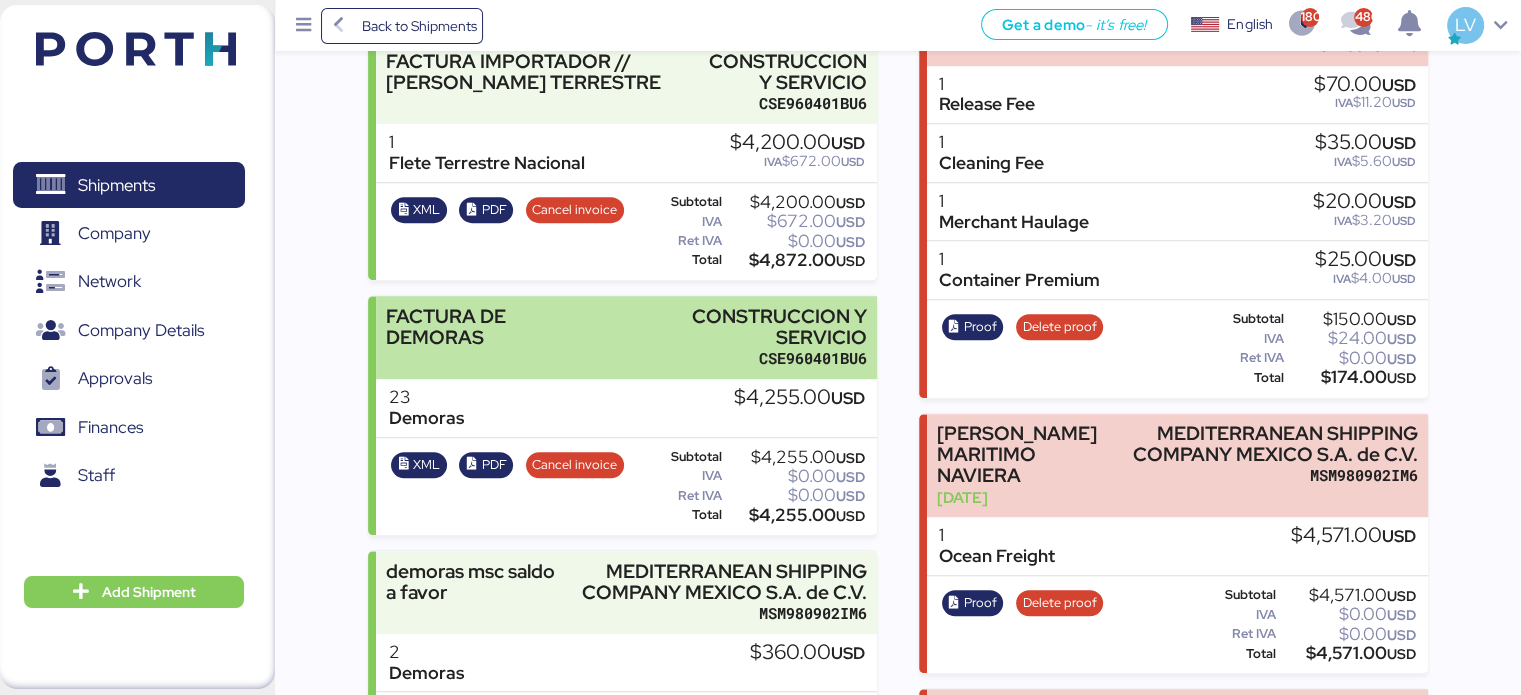 click on "CONSTRUCCION Y SERVICIO" at bounding box center [737, 327] 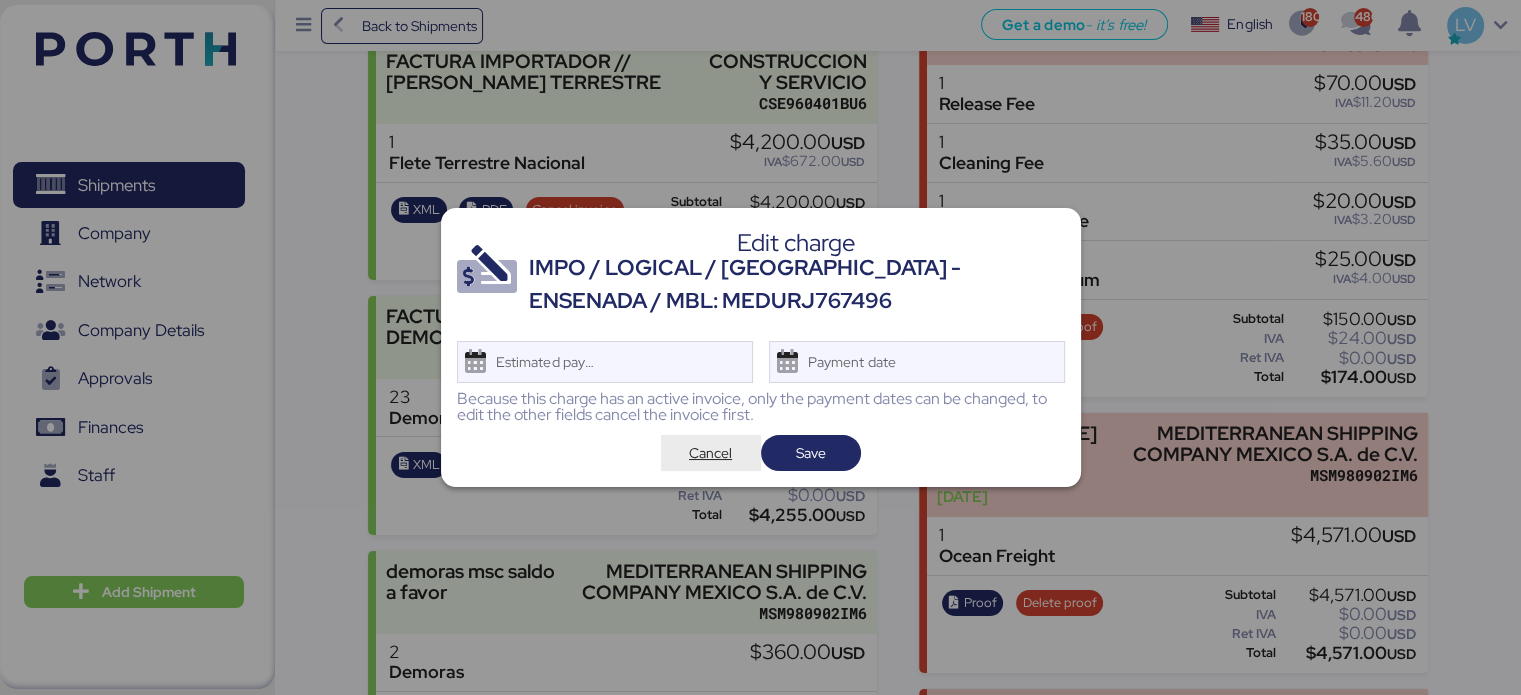 click on "Cancel" at bounding box center [710, 453] 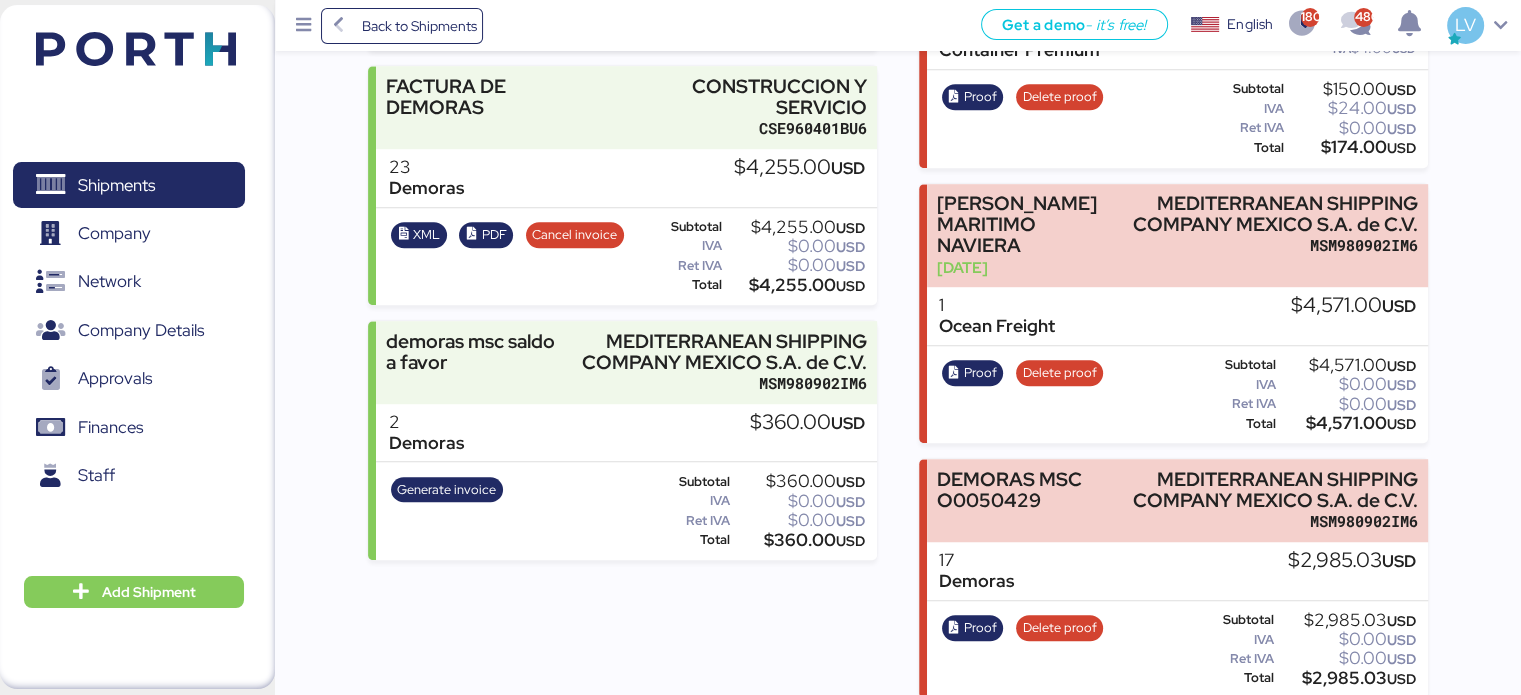 scroll, scrollTop: 1364, scrollLeft: 0, axis: vertical 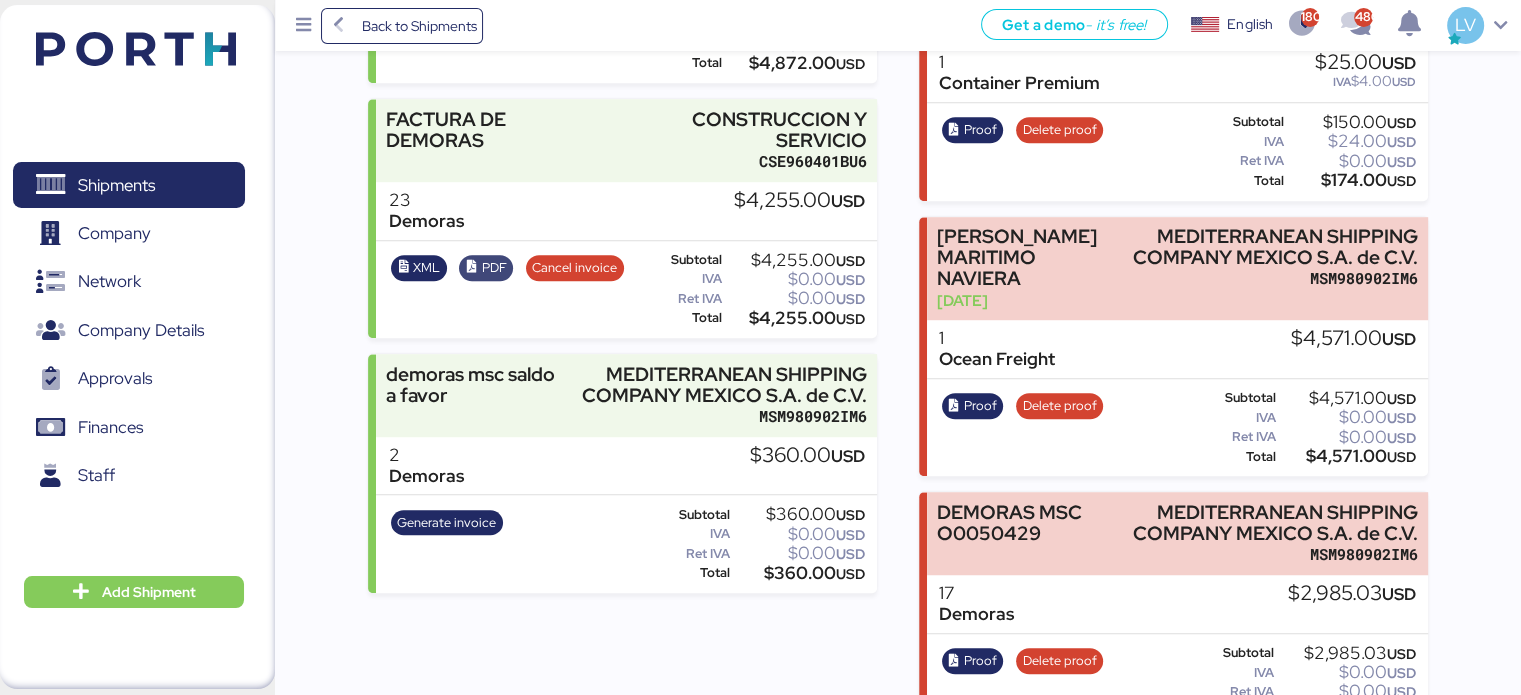 click on "PDF" at bounding box center (494, 268) 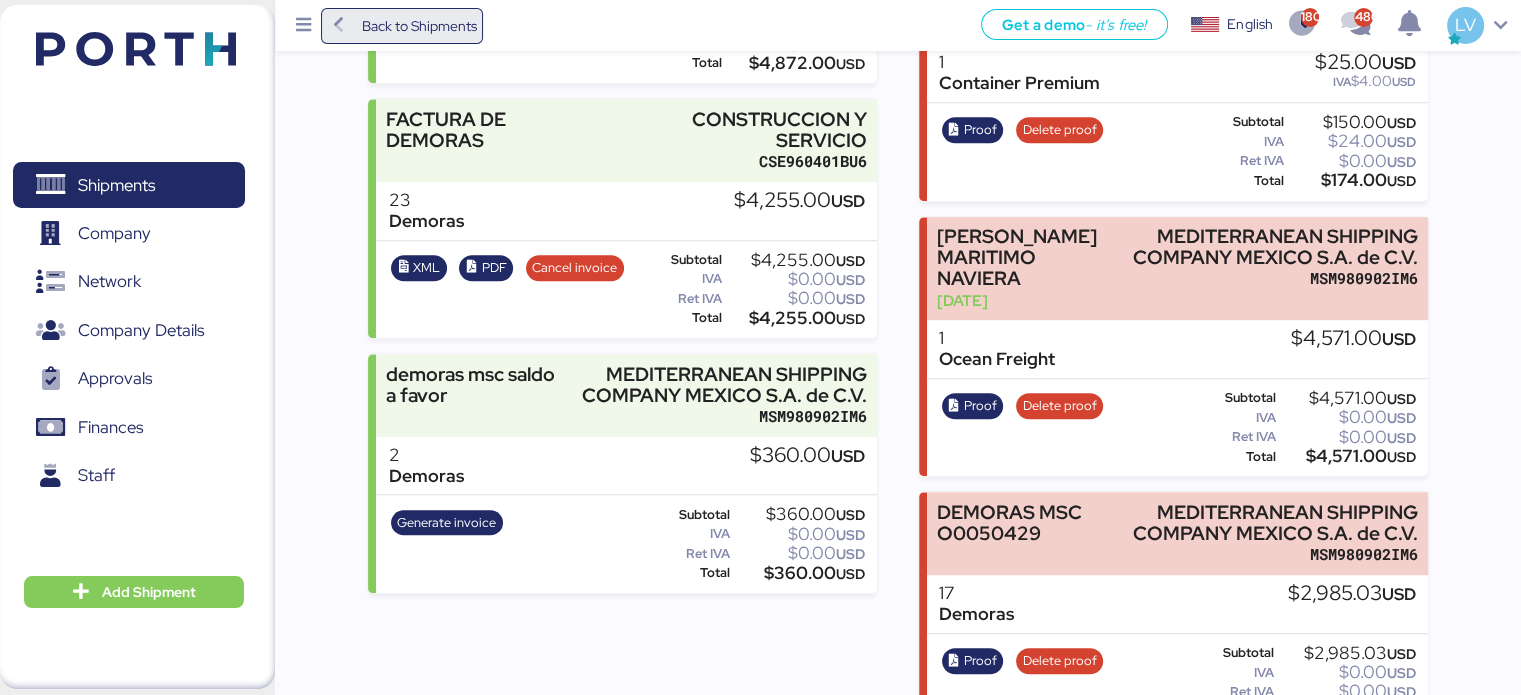 click on "Back to Shipments" at bounding box center [418, 26] 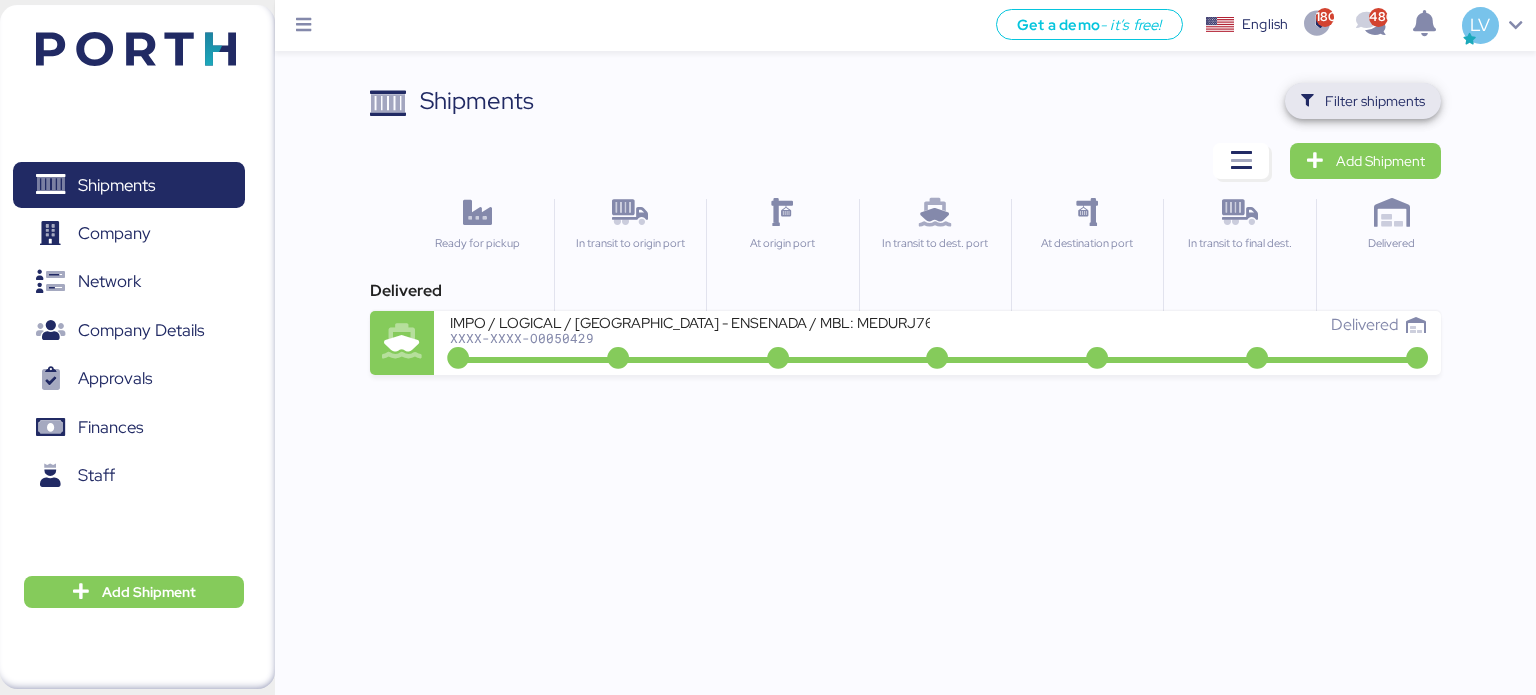 click on "Filter shipments" at bounding box center (1375, 101) 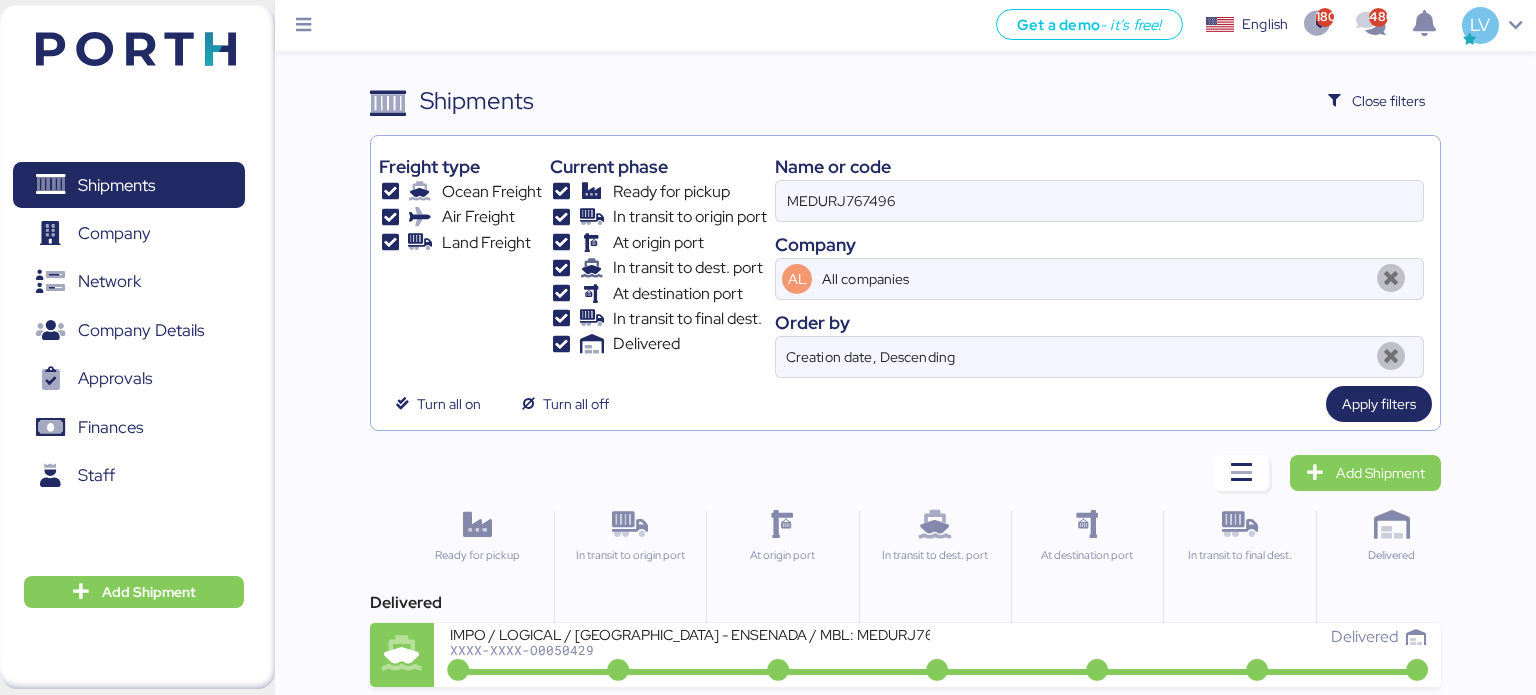 click on "Name or code" at bounding box center (1099, 166) 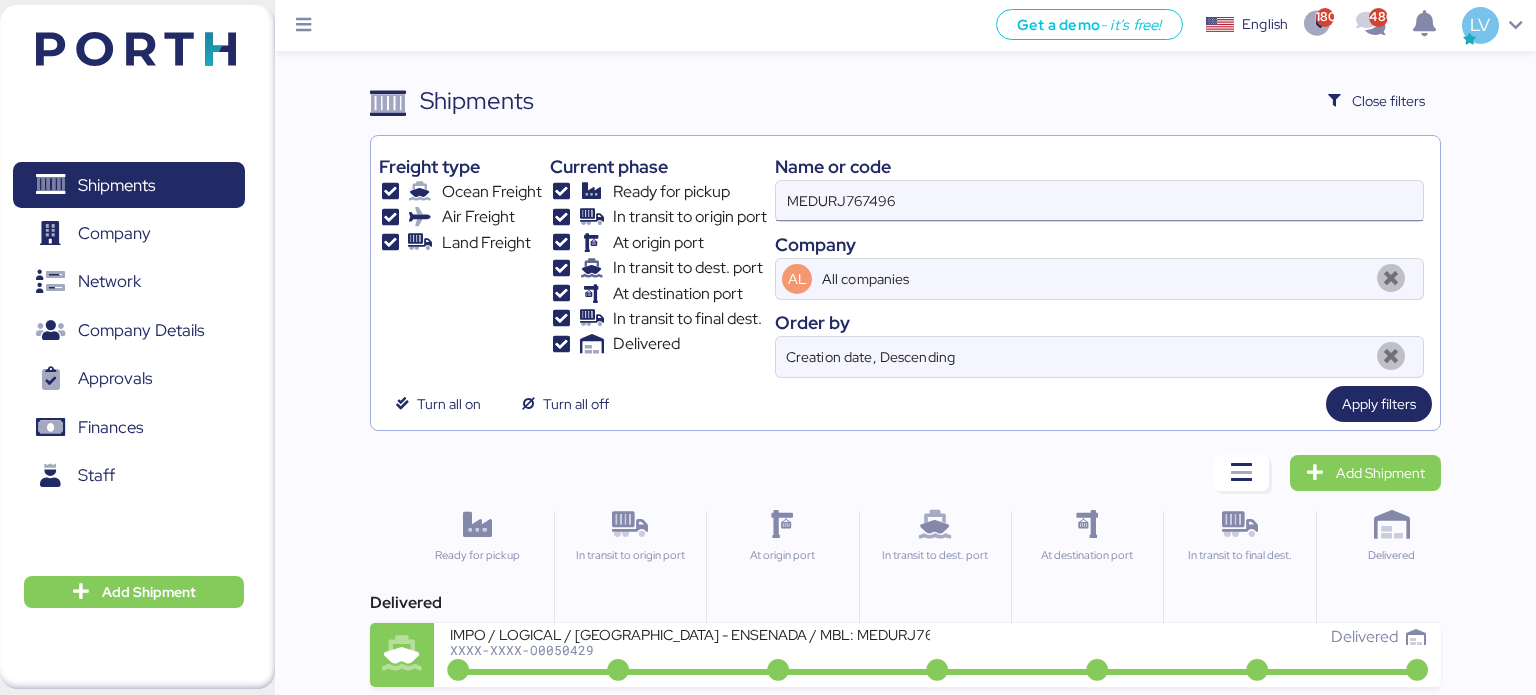 click on "MEDURJ767496" at bounding box center (1099, 201) 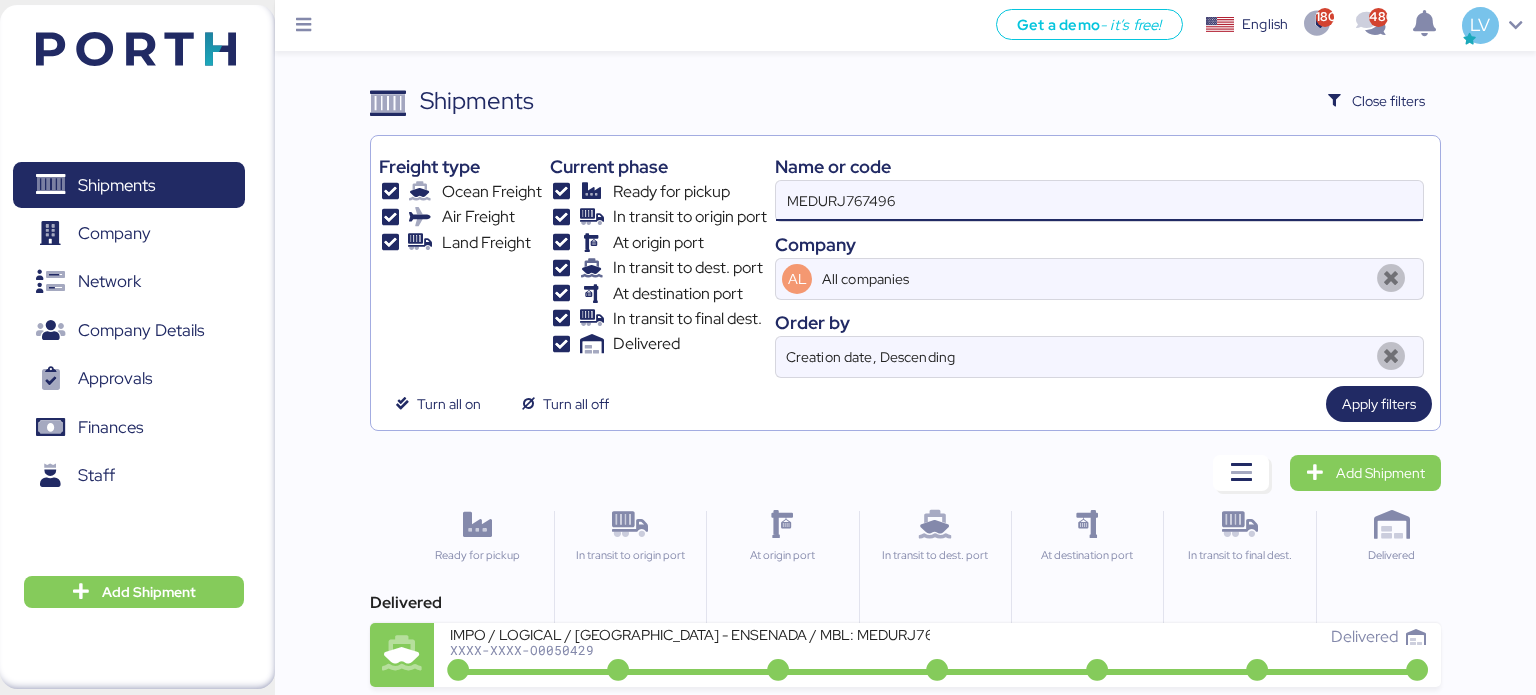 click on "MEDURJ767496" at bounding box center [1099, 201] 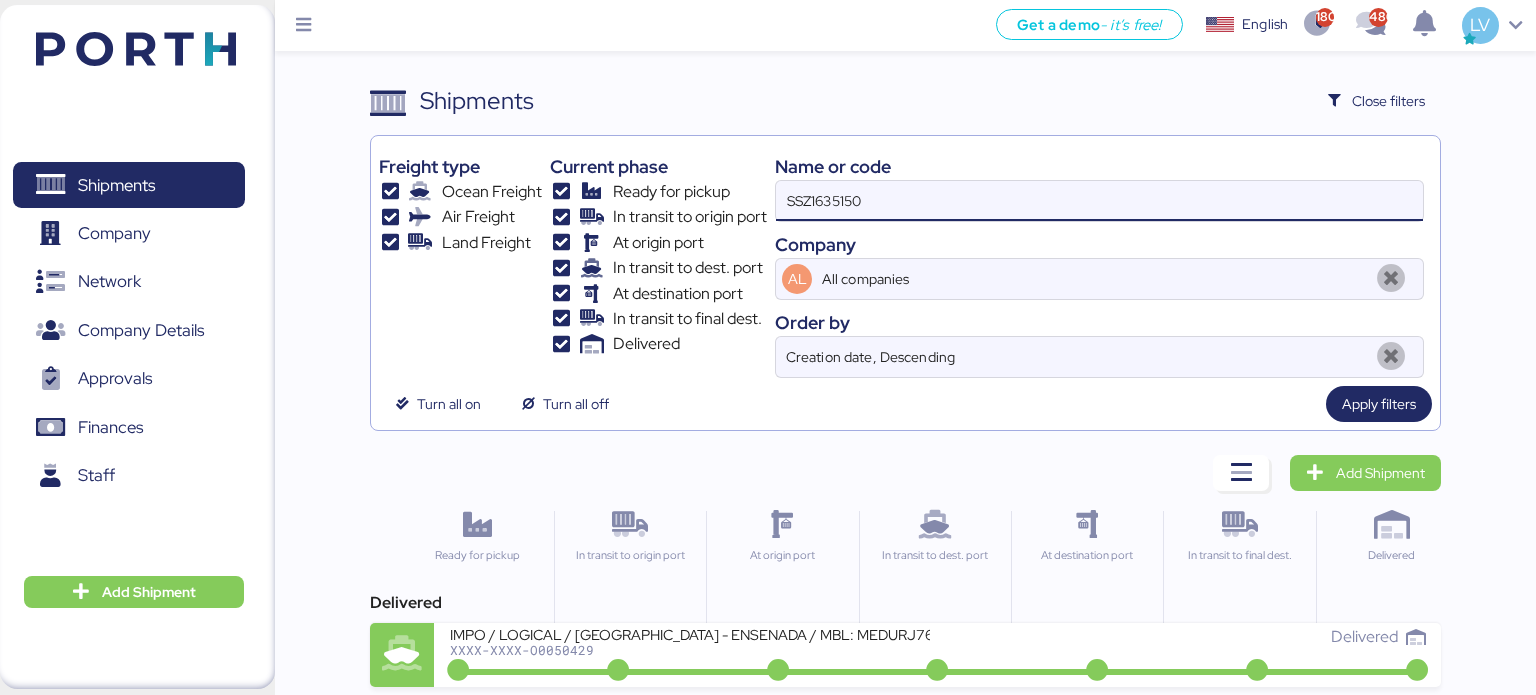 type on "SSZ1635150" 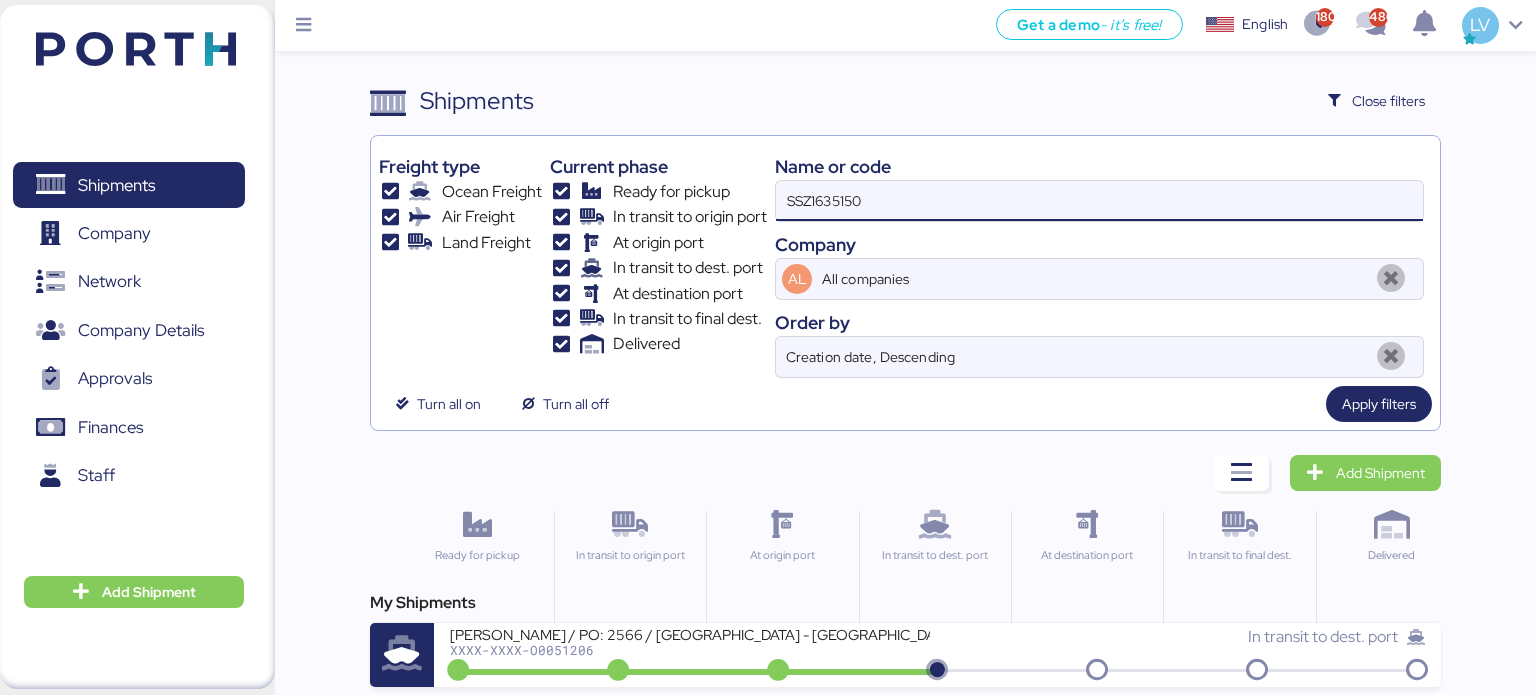 click on "SSZ1635150" at bounding box center (1099, 201) 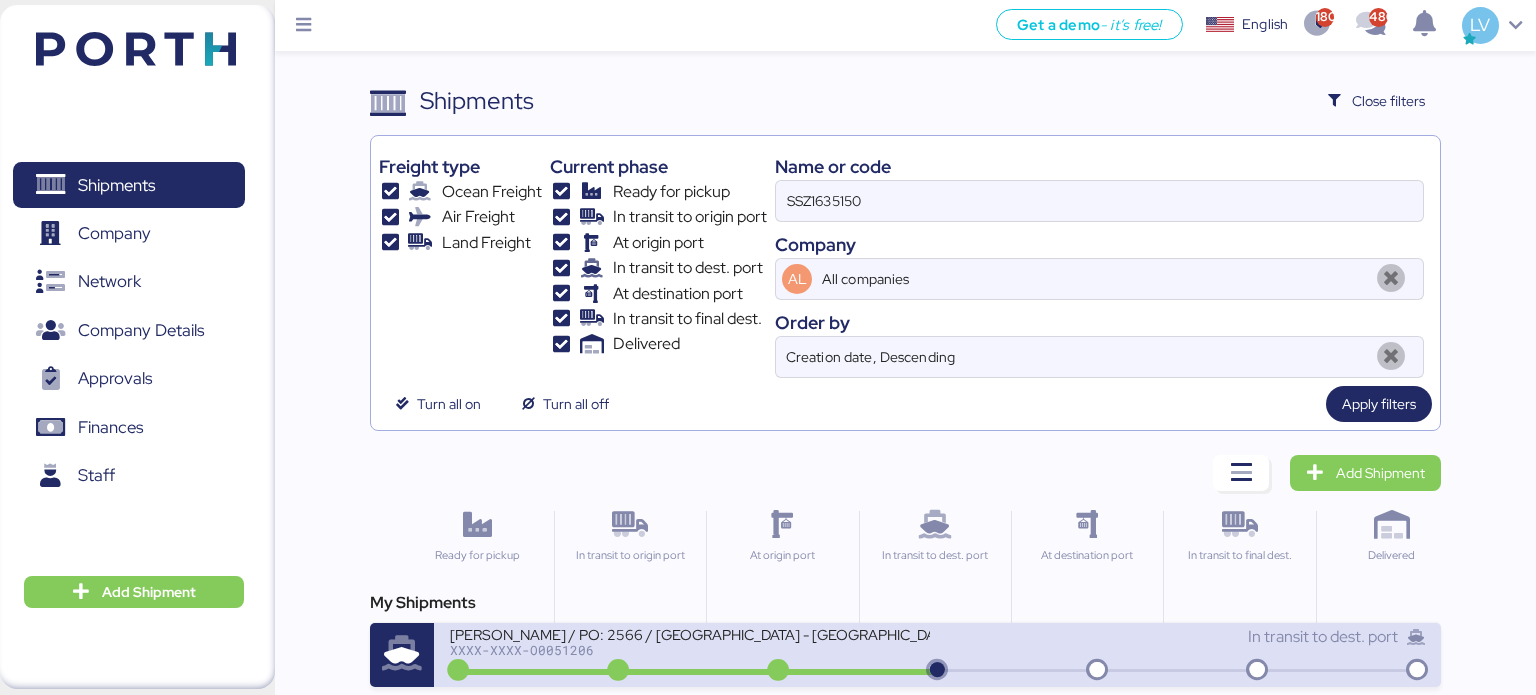 click on "[PERSON_NAME] / PO: 2566 / [GEOGRAPHIC_DATA] - [GEOGRAPHIC_DATA] / 1x20' / TARJUN" at bounding box center (690, 633) 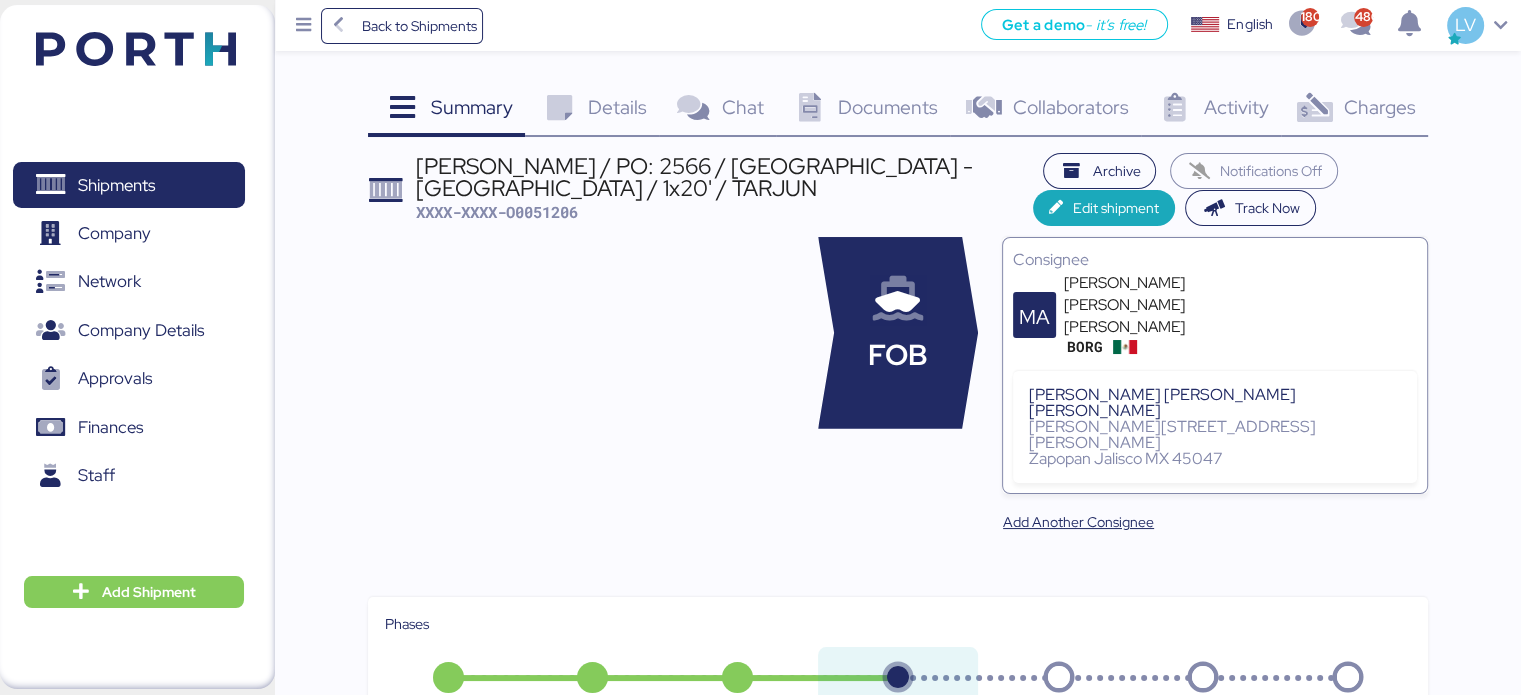 click on "Charges 0" at bounding box center (1354, 110) 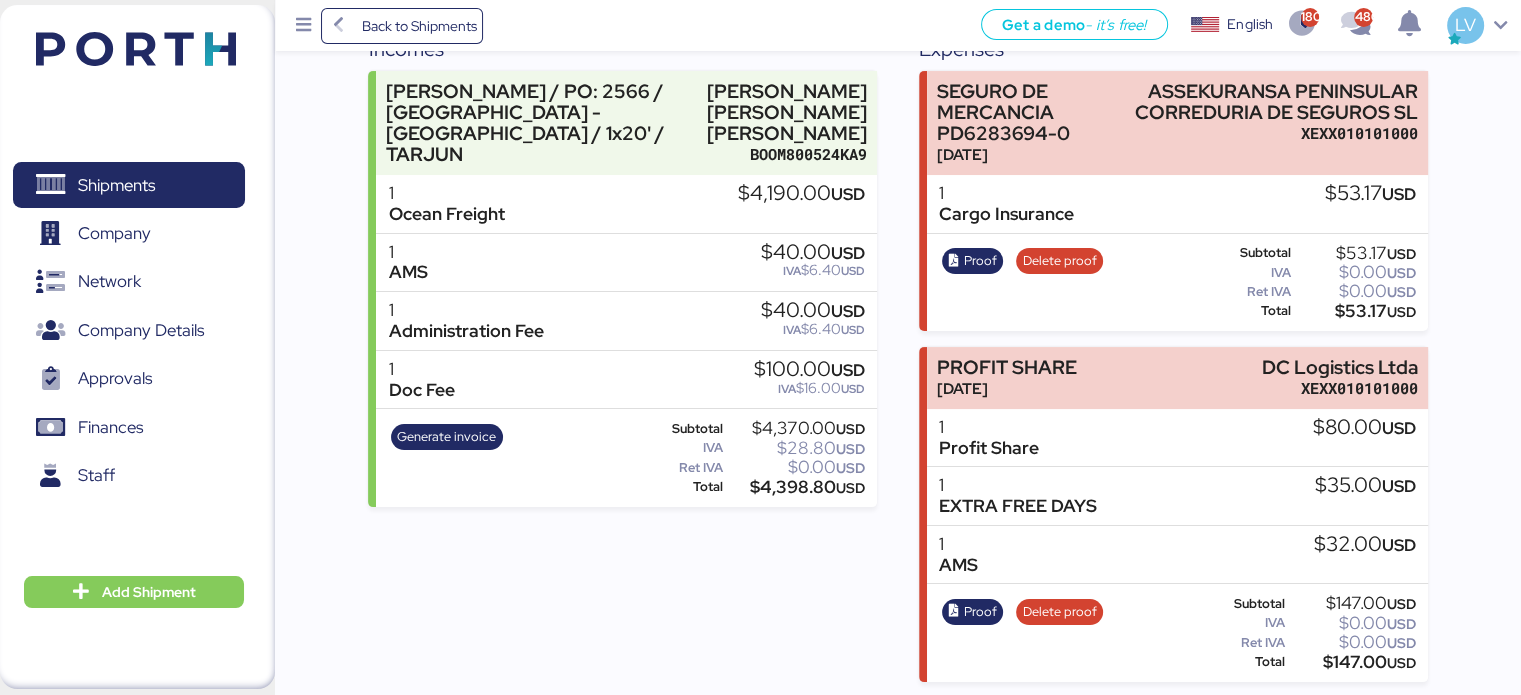 scroll, scrollTop: 0, scrollLeft: 0, axis: both 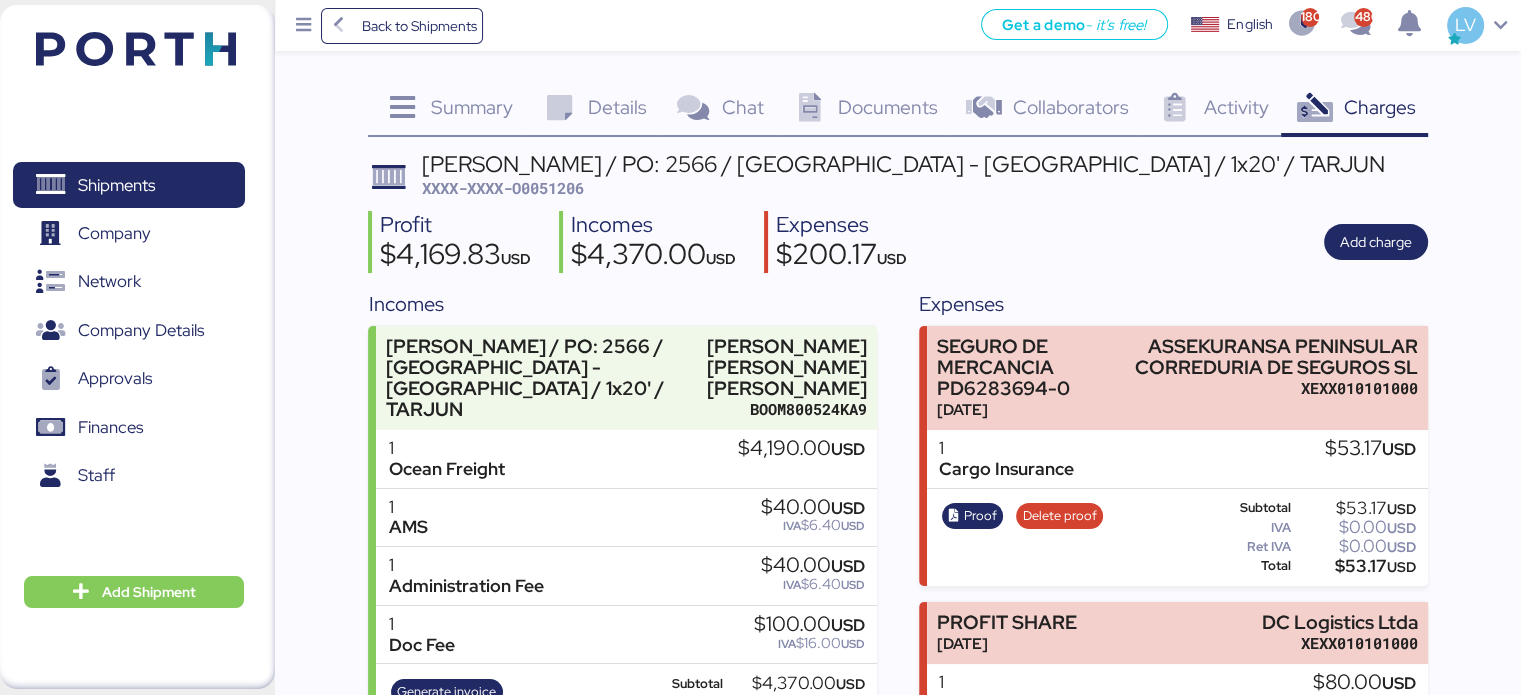 click on "Profit $4,169.83  USD Incomes $4,370.00  USD Expenses $200.17  USD Add charge" at bounding box center [897, 242] 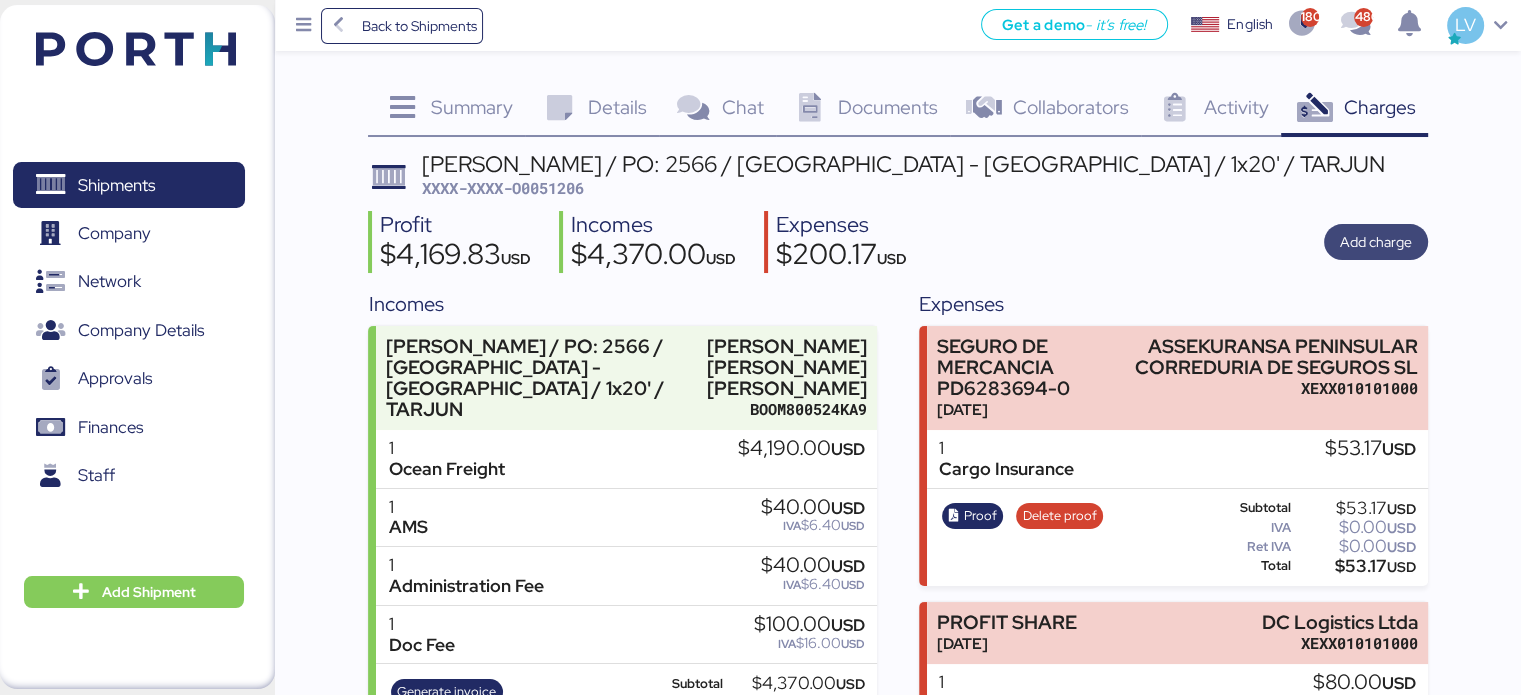 click on "Add charge" at bounding box center (1376, 242) 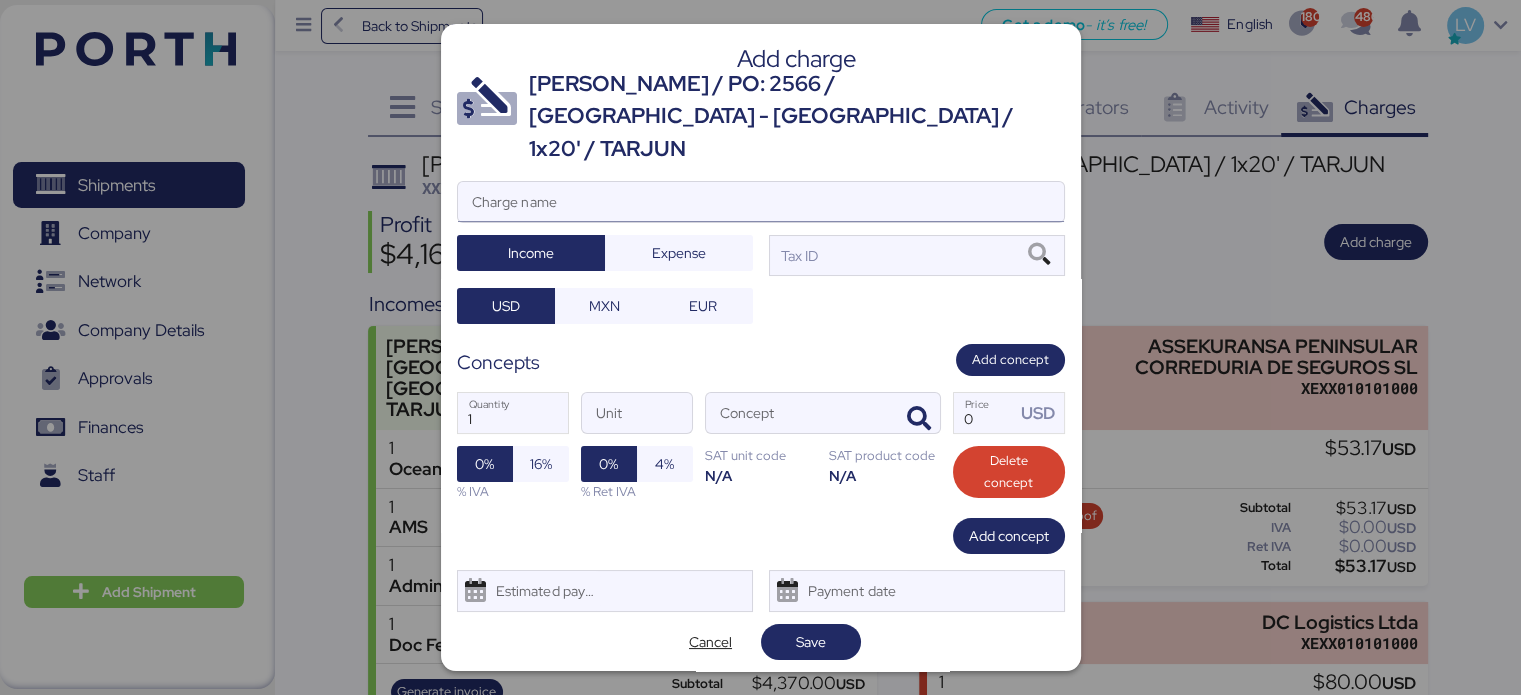 click on "Charge name" at bounding box center (761, 202) 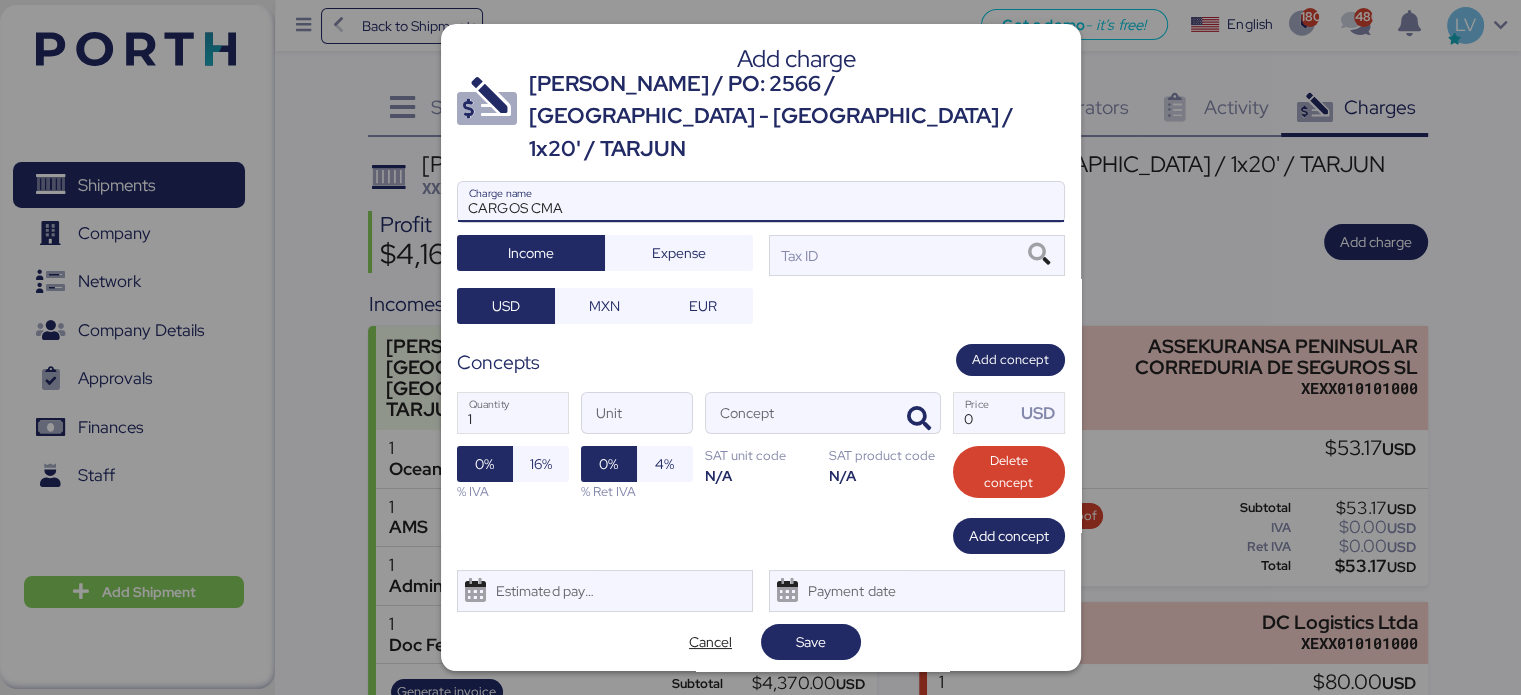 type on "CARGOS CMA" 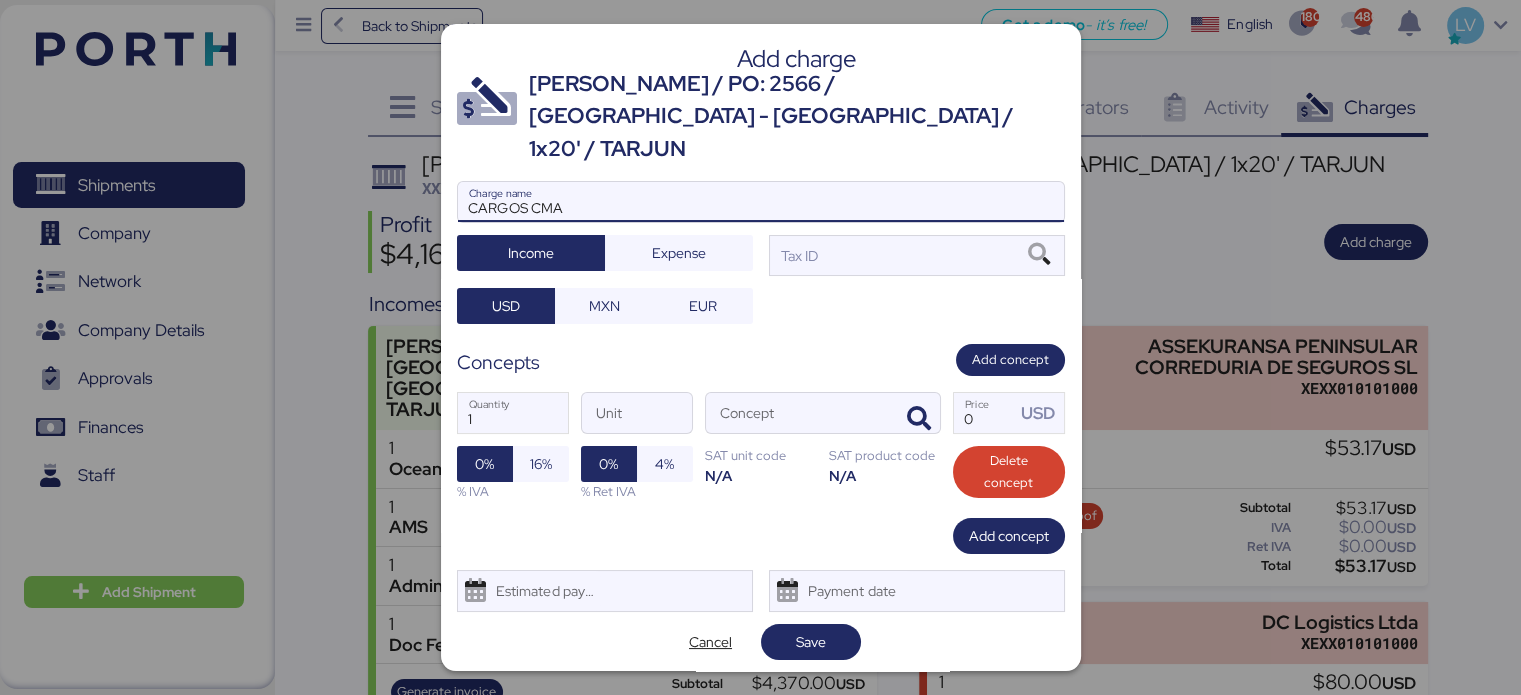 click on "CARGOS CMA Charge name Income Expense Tax ID   USD MXN EUR" at bounding box center (761, 252) 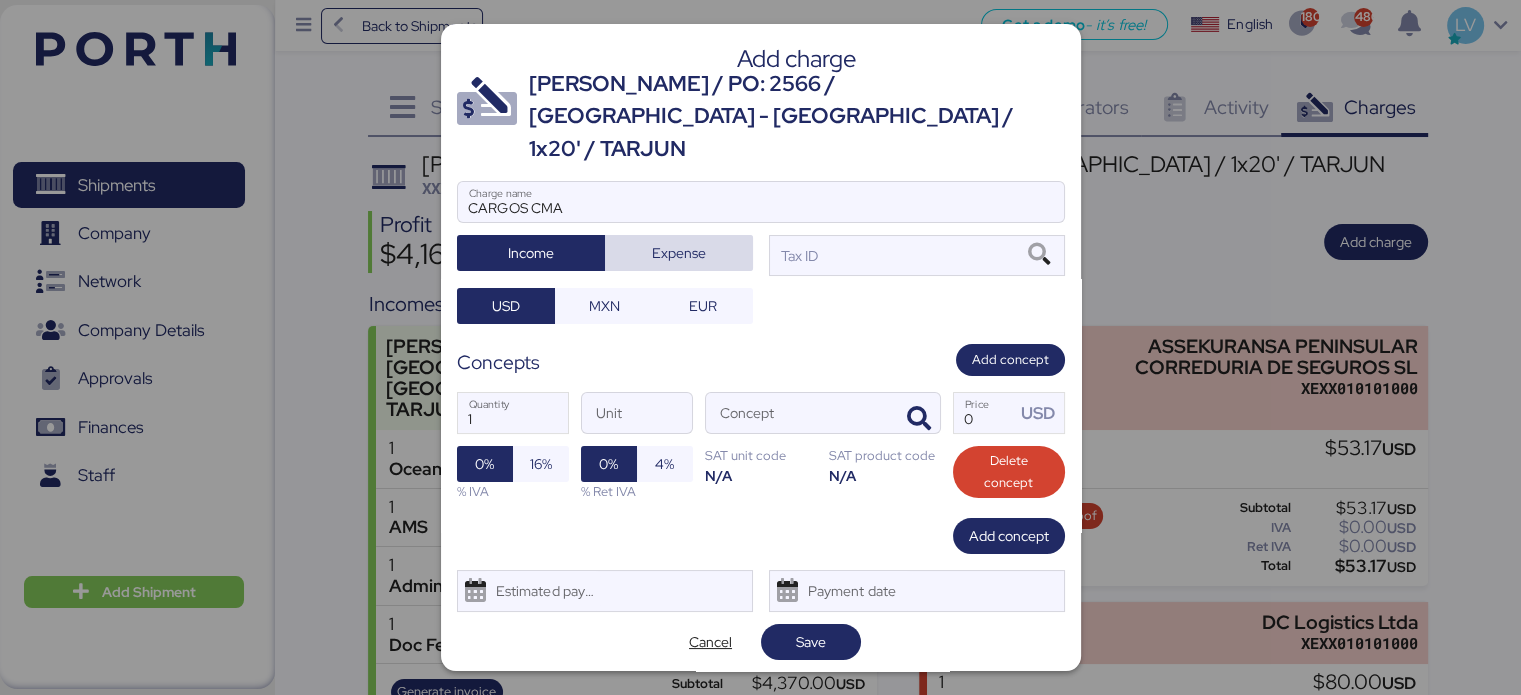 click on "Expense" at bounding box center (679, 253) 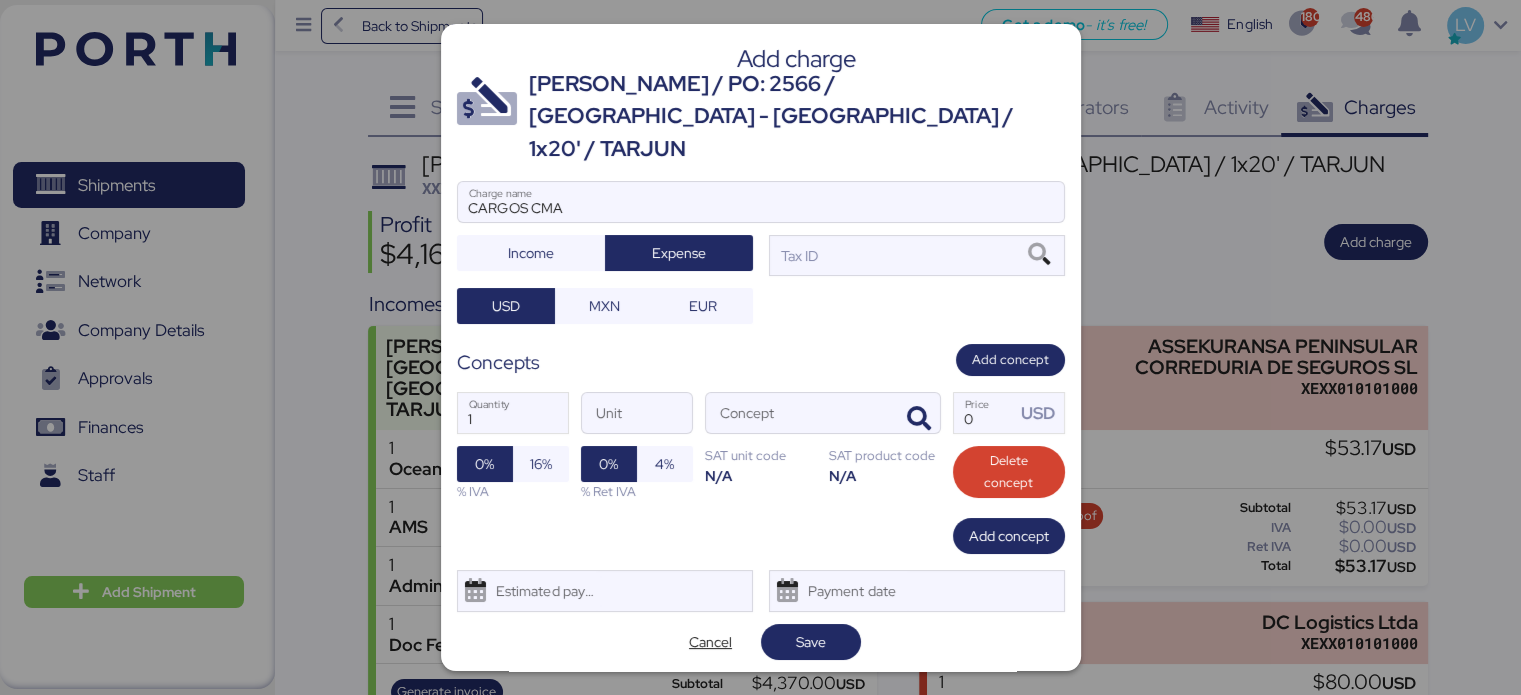 click on "CARGOS CMA Charge name Income Expense Tax ID   USD MXN EUR" at bounding box center (761, 252) 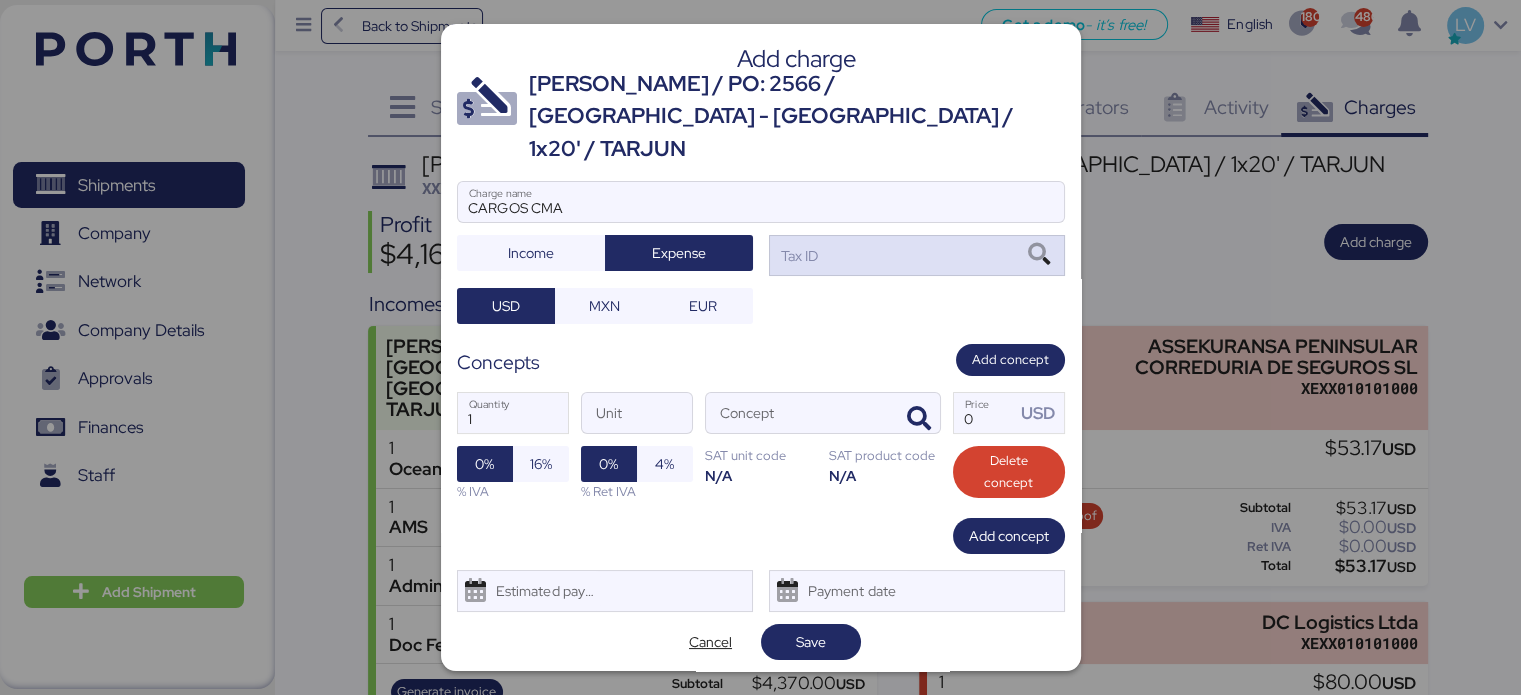 click on "Tax ID" at bounding box center (917, 255) 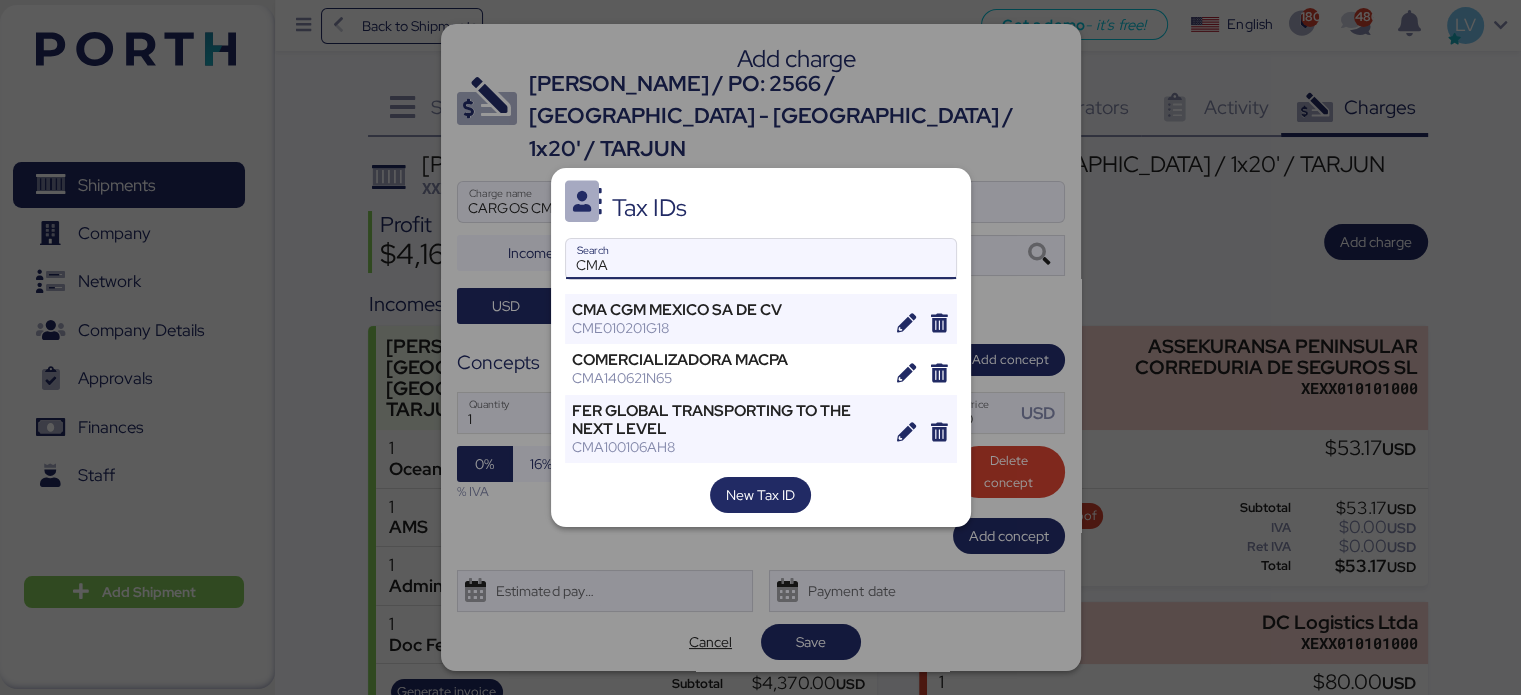 type on "CMA" 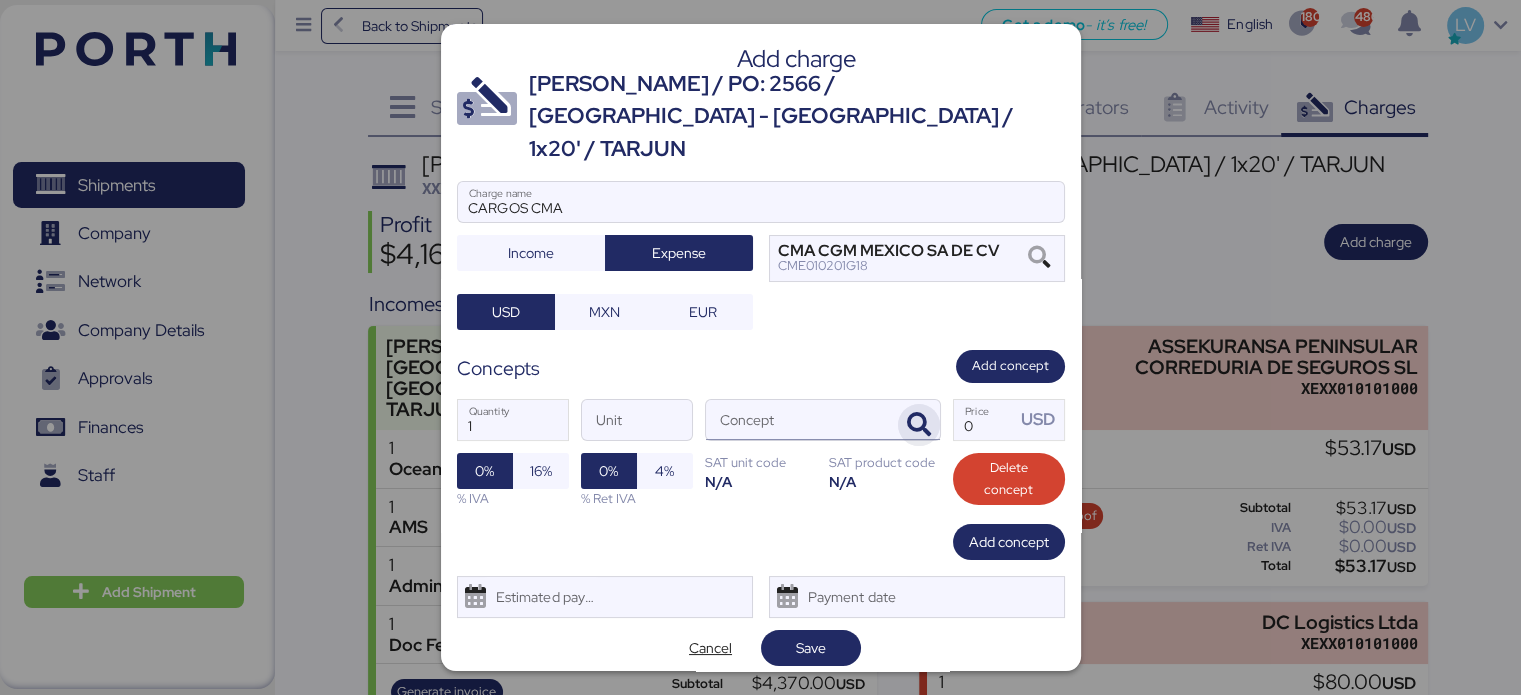 click at bounding box center (919, 425) 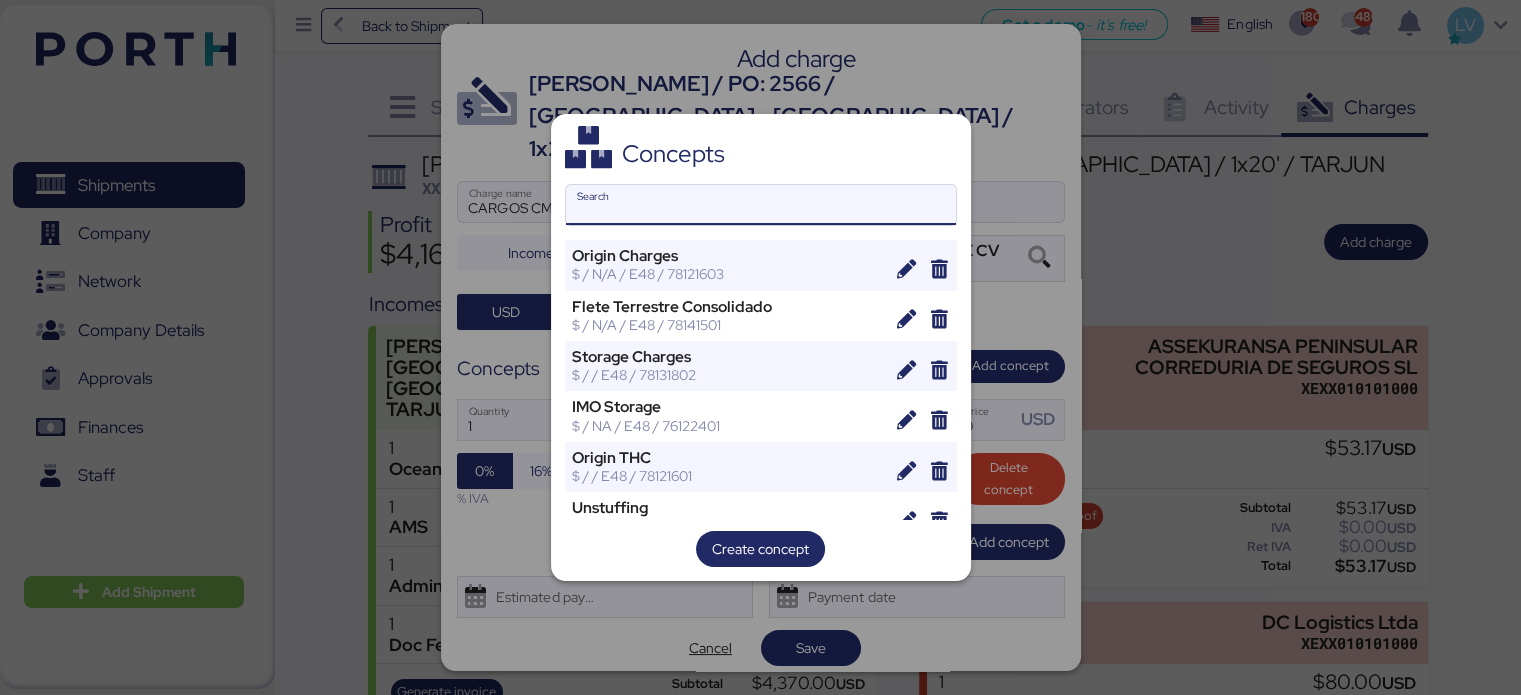 click on "Search" at bounding box center (761, 205) 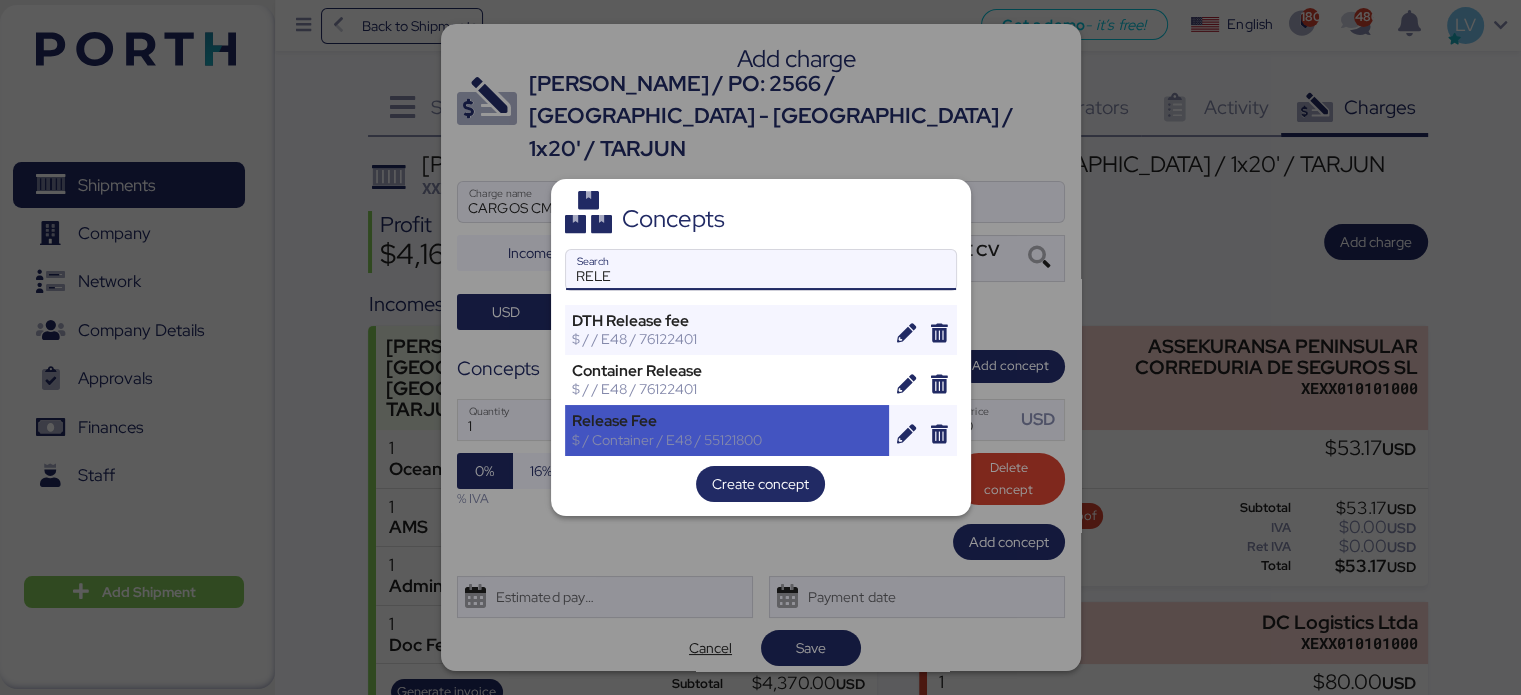 type on "RELE" 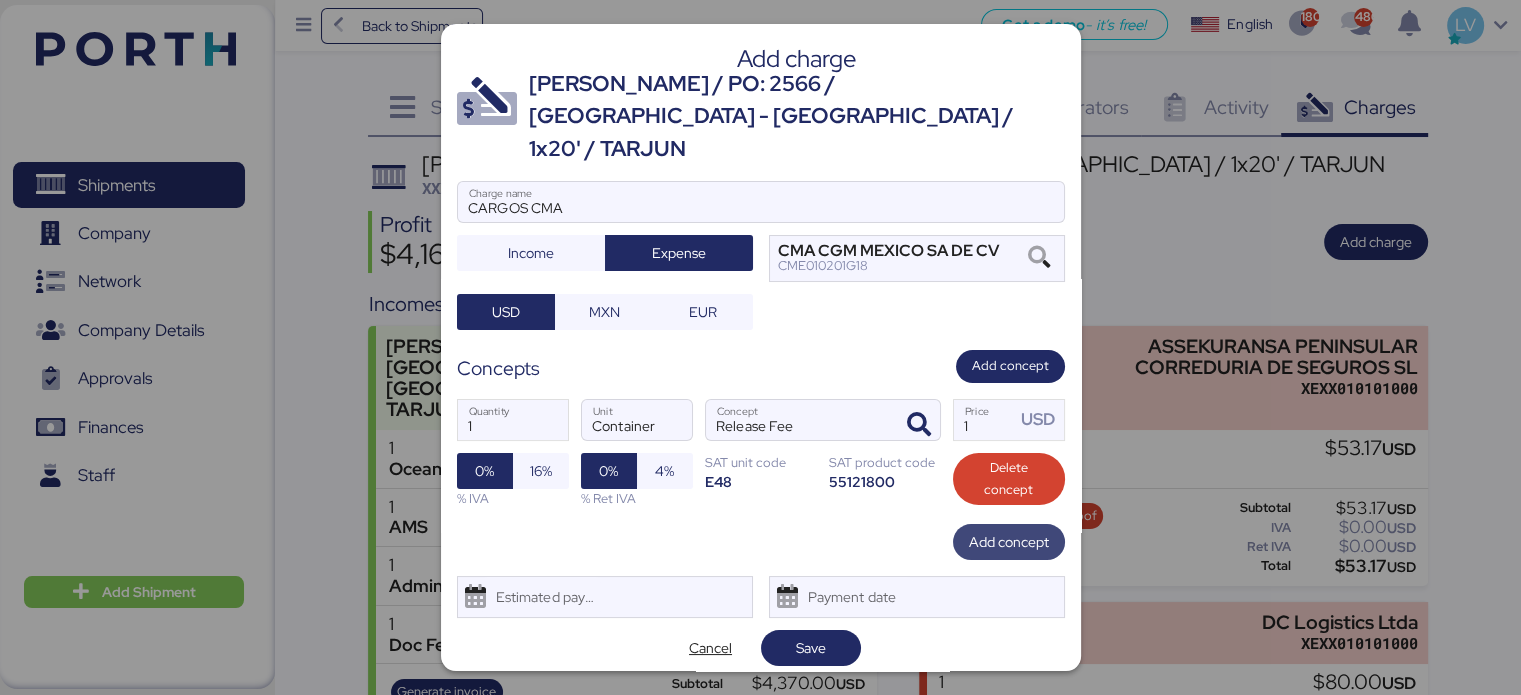 click on "Add concept" at bounding box center (1009, 542) 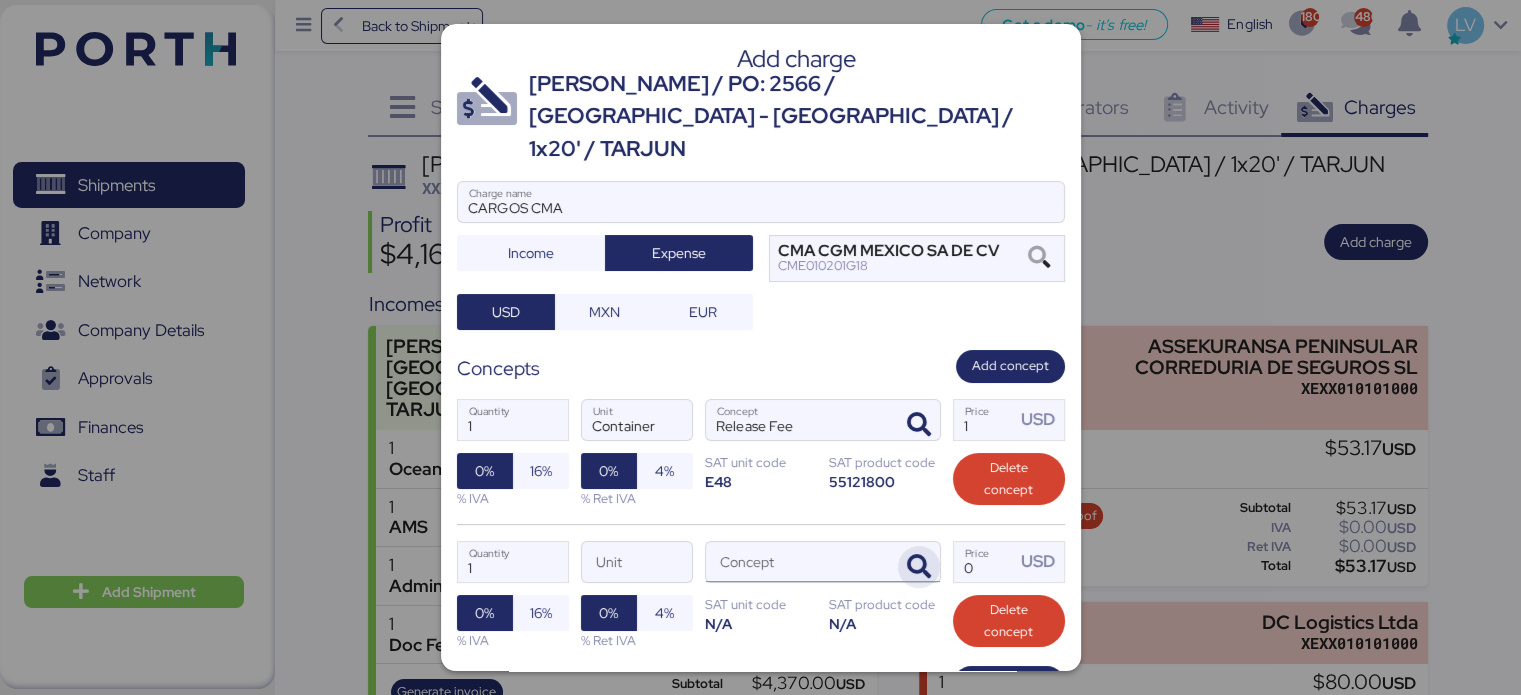 click at bounding box center (919, 567) 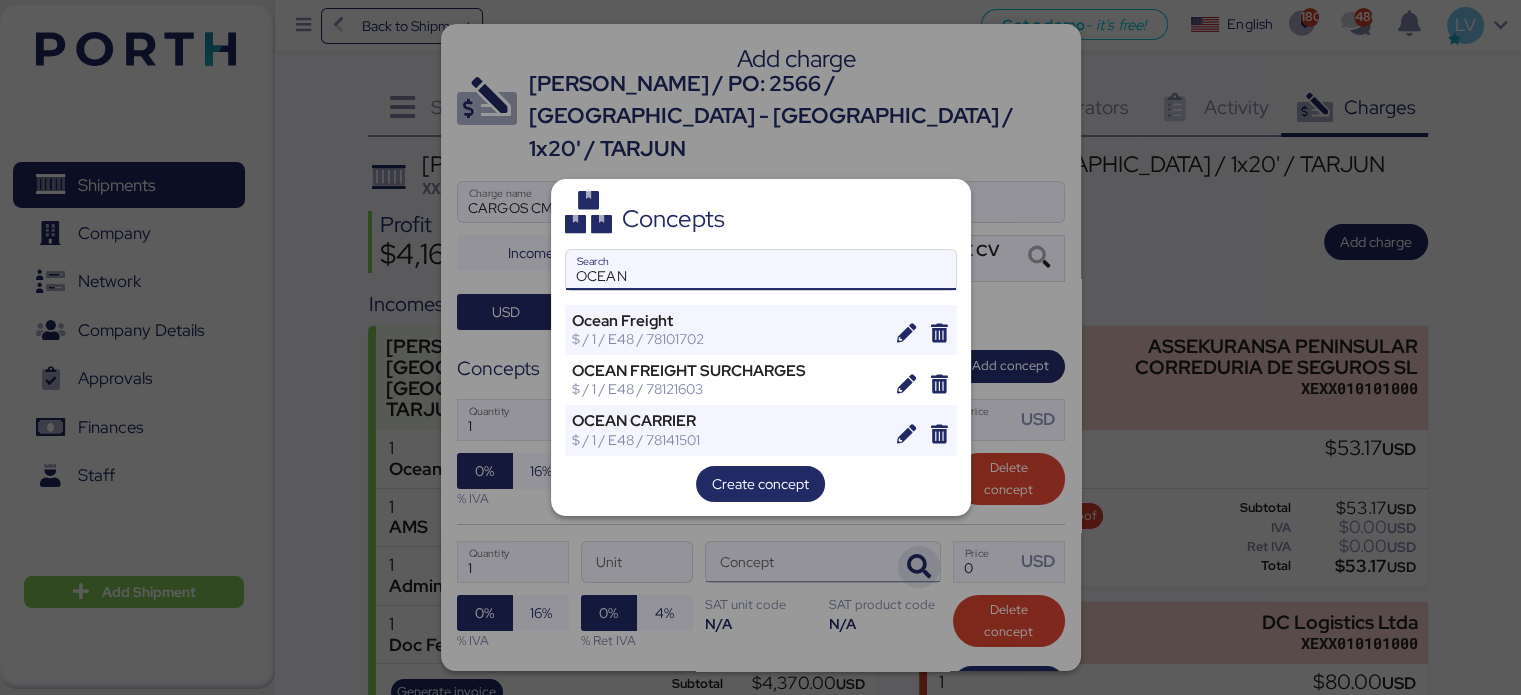 type on "OCEAN" 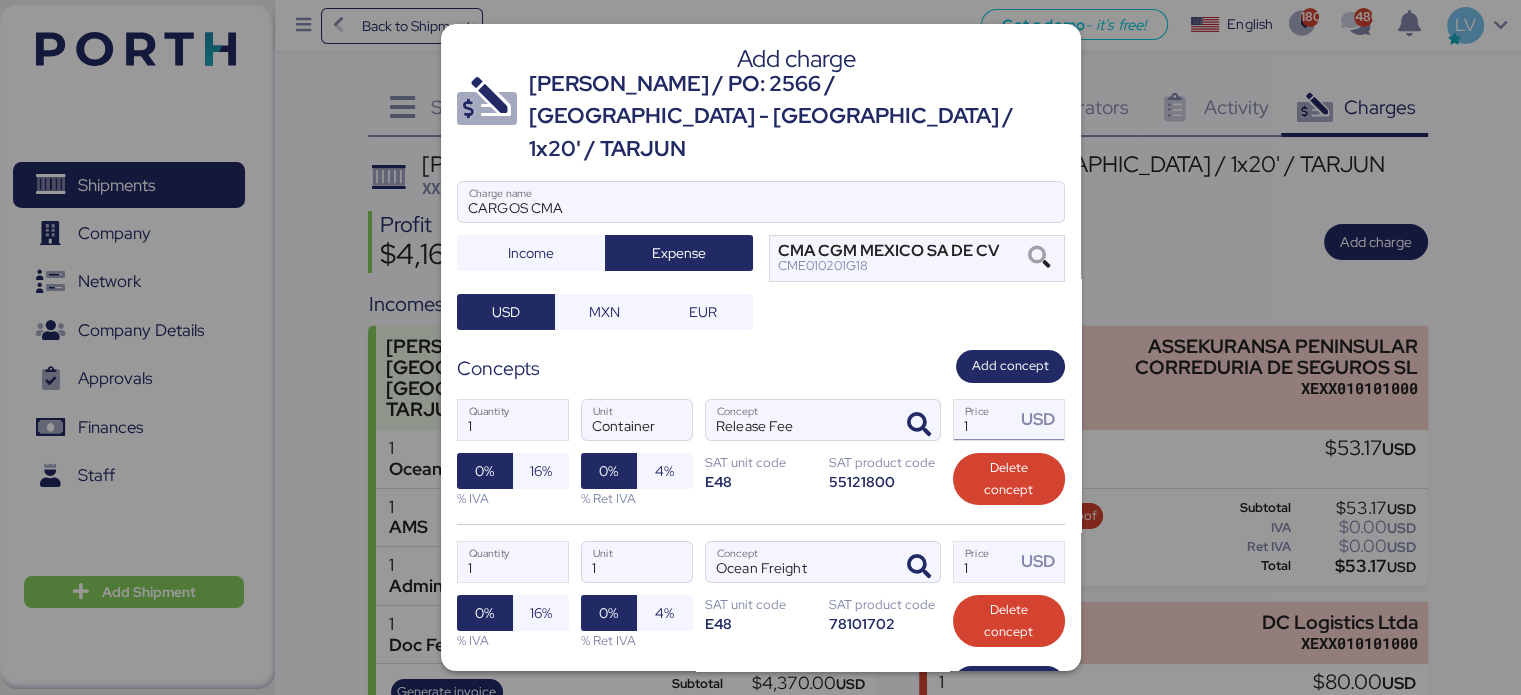 click on "1" at bounding box center (985, 420) 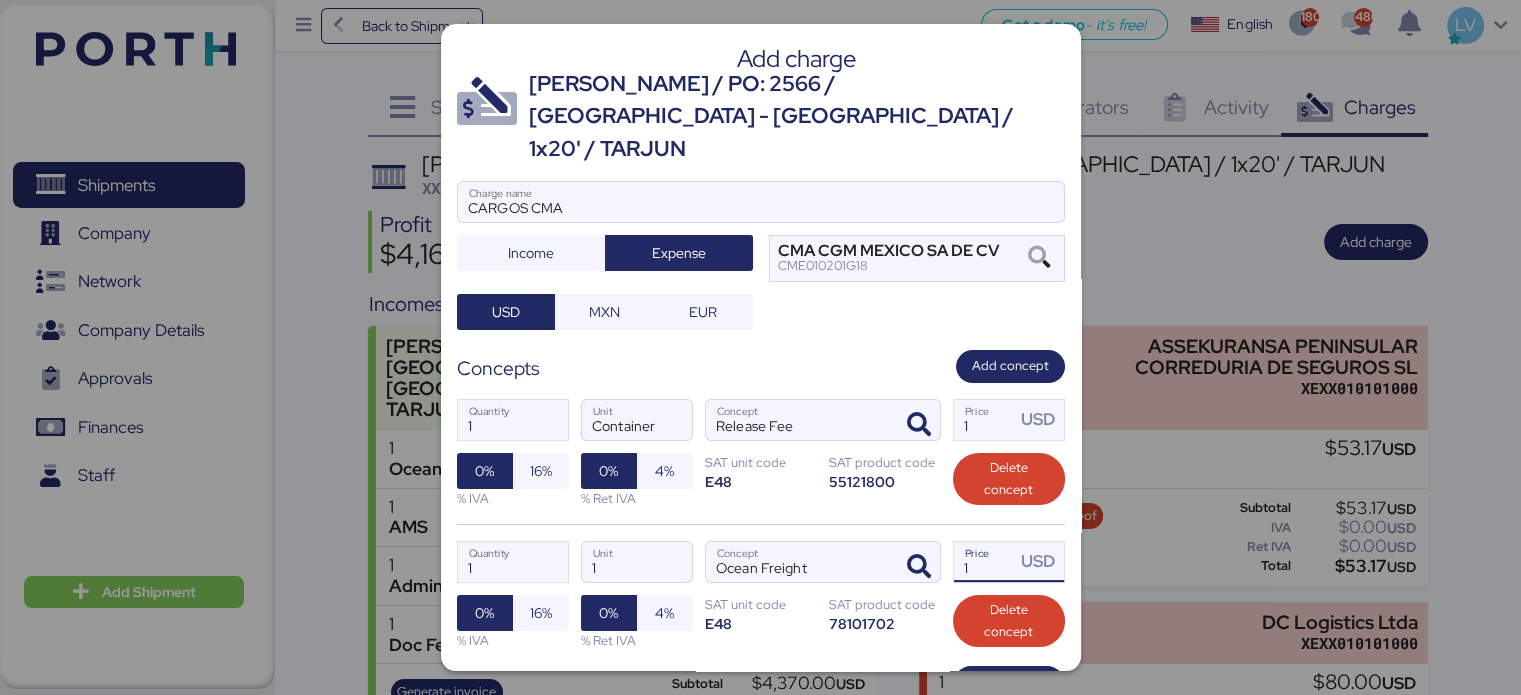 click on "1" at bounding box center (985, 562) 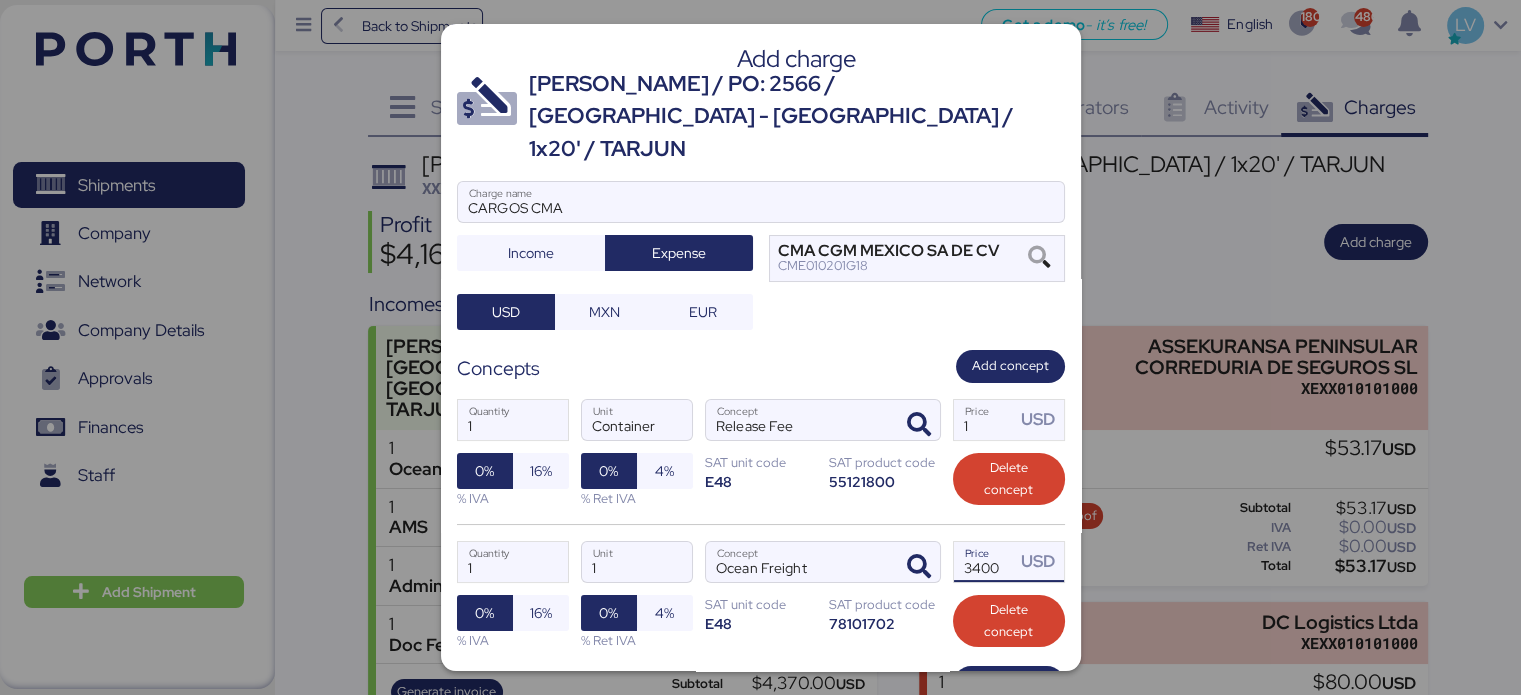 type on "3400" 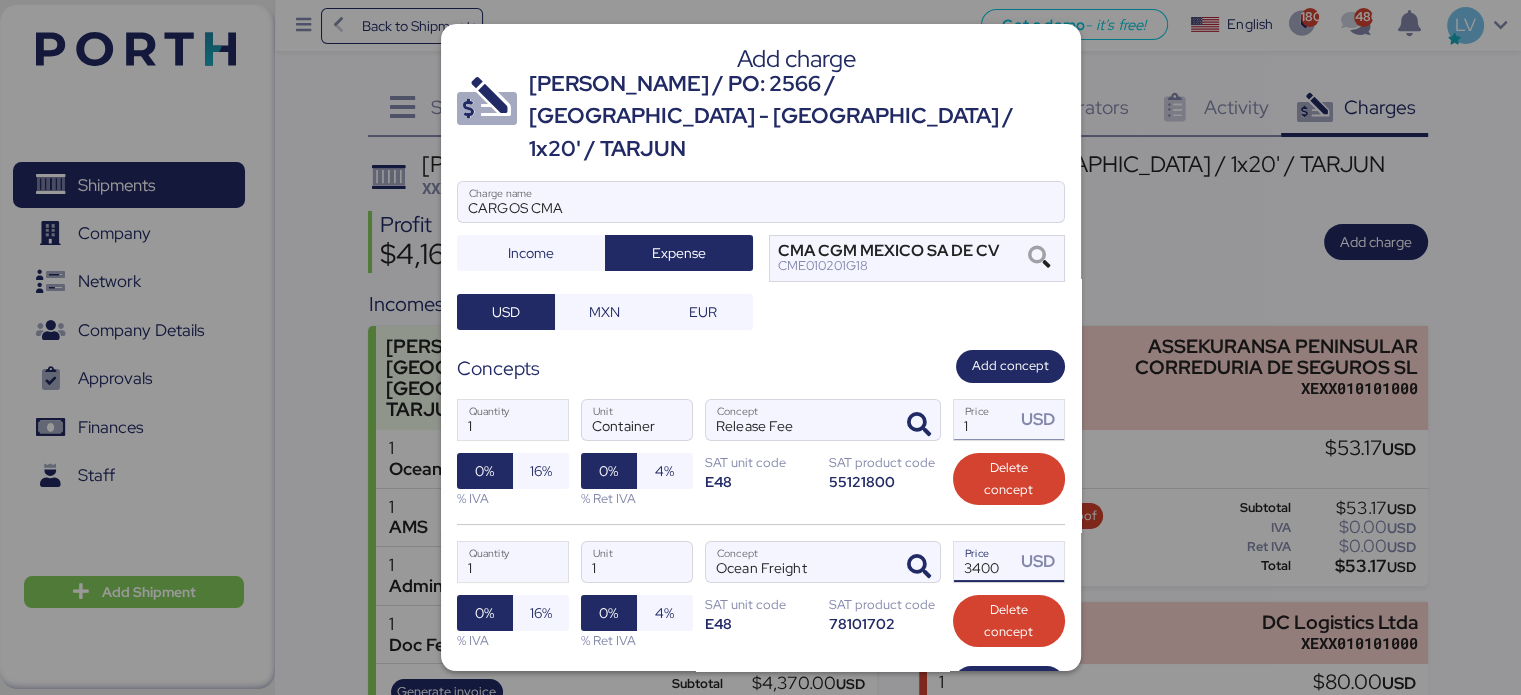 click on "1" at bounding box center [985, 420] 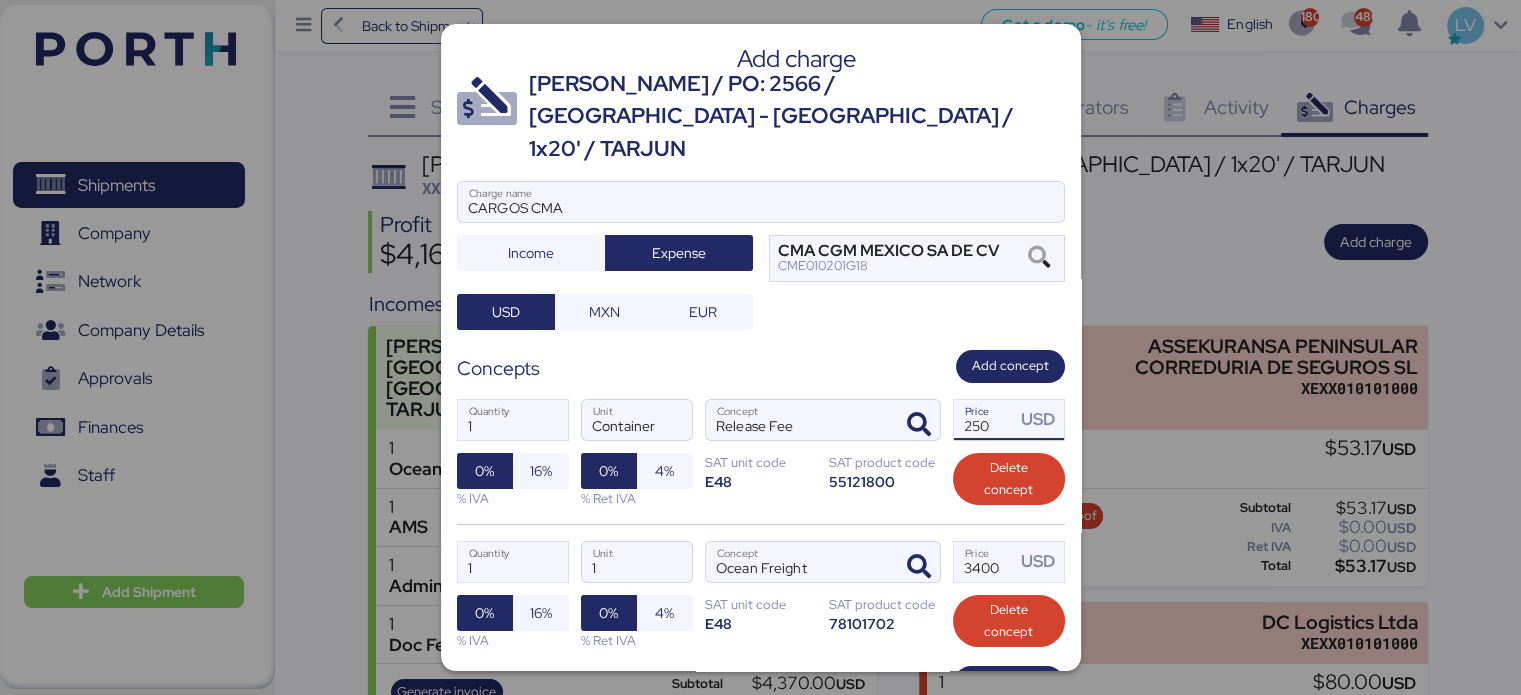 type on "250" 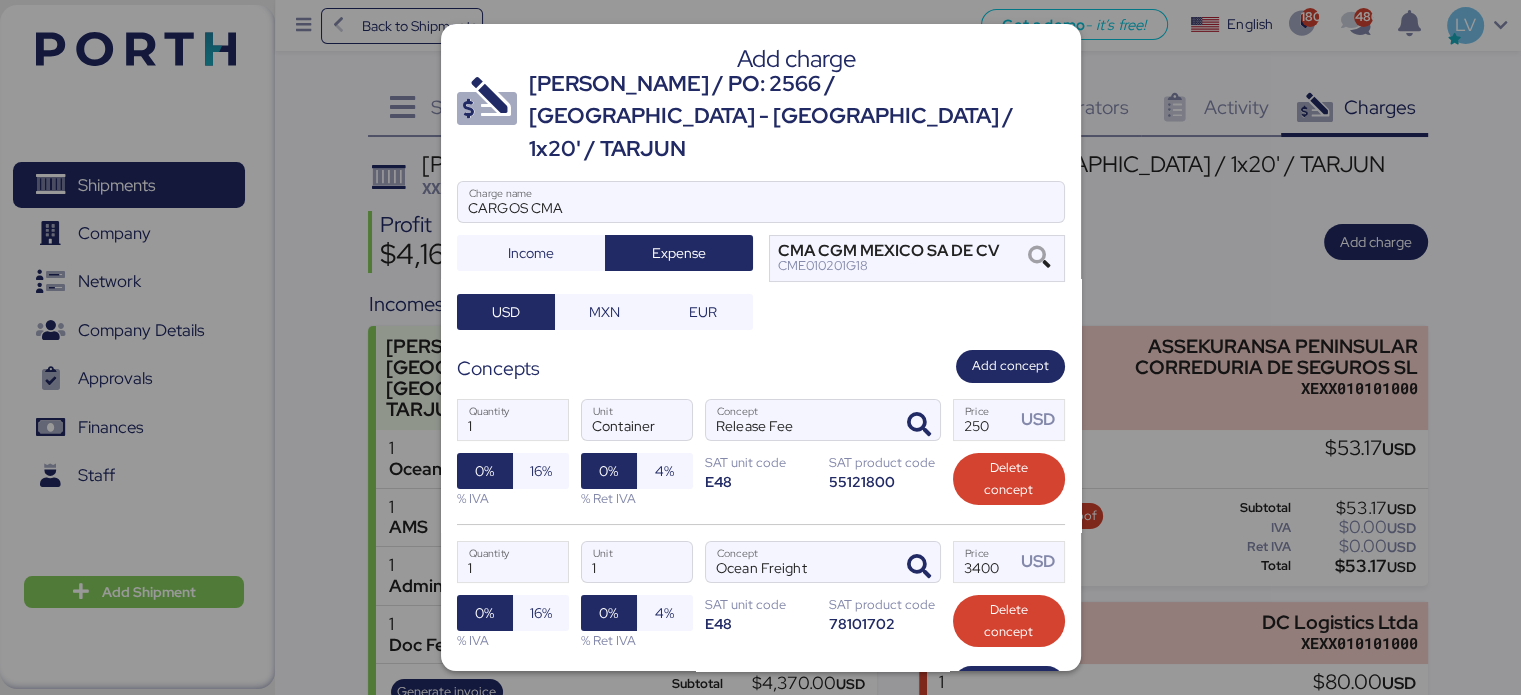 scroll, scrollTop: 118, scrollLeft: 0, axis: vertical 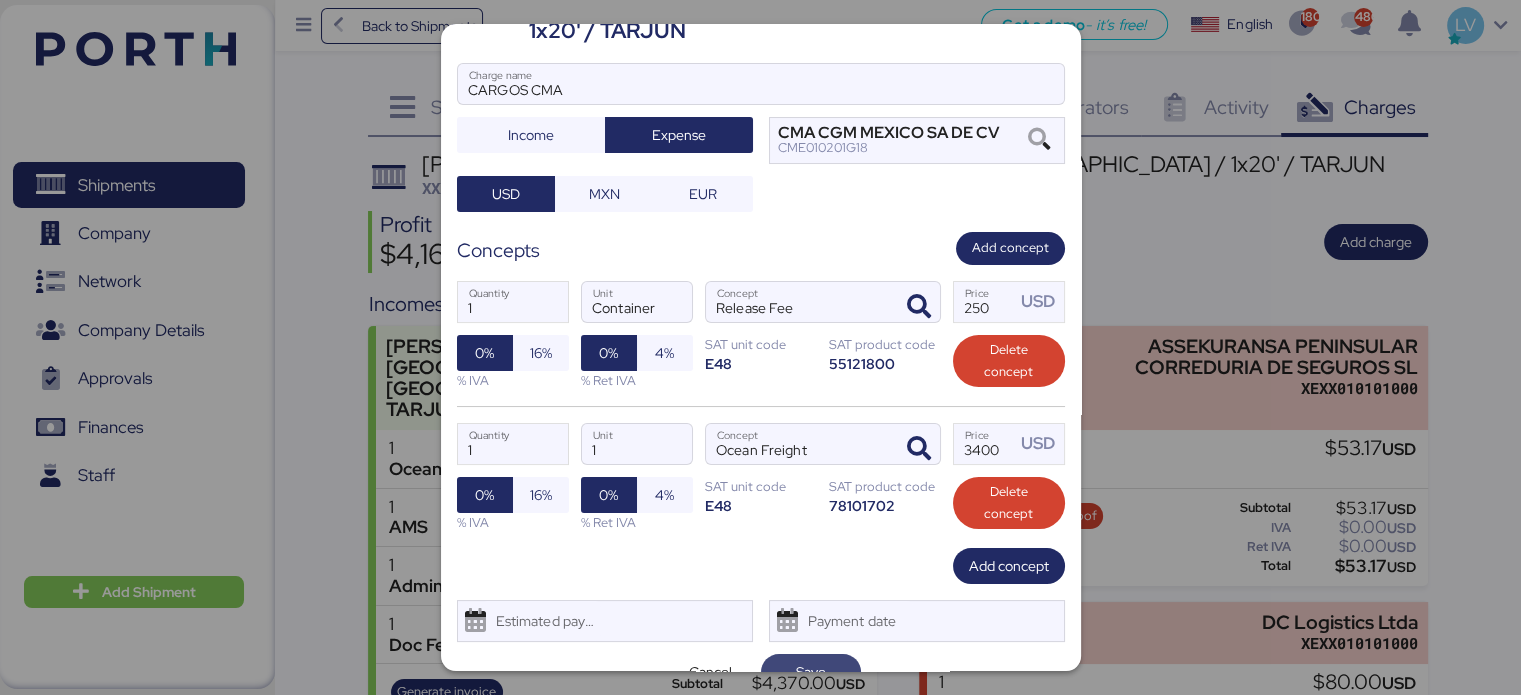 click on "Save" at bounding box center (811, 672) 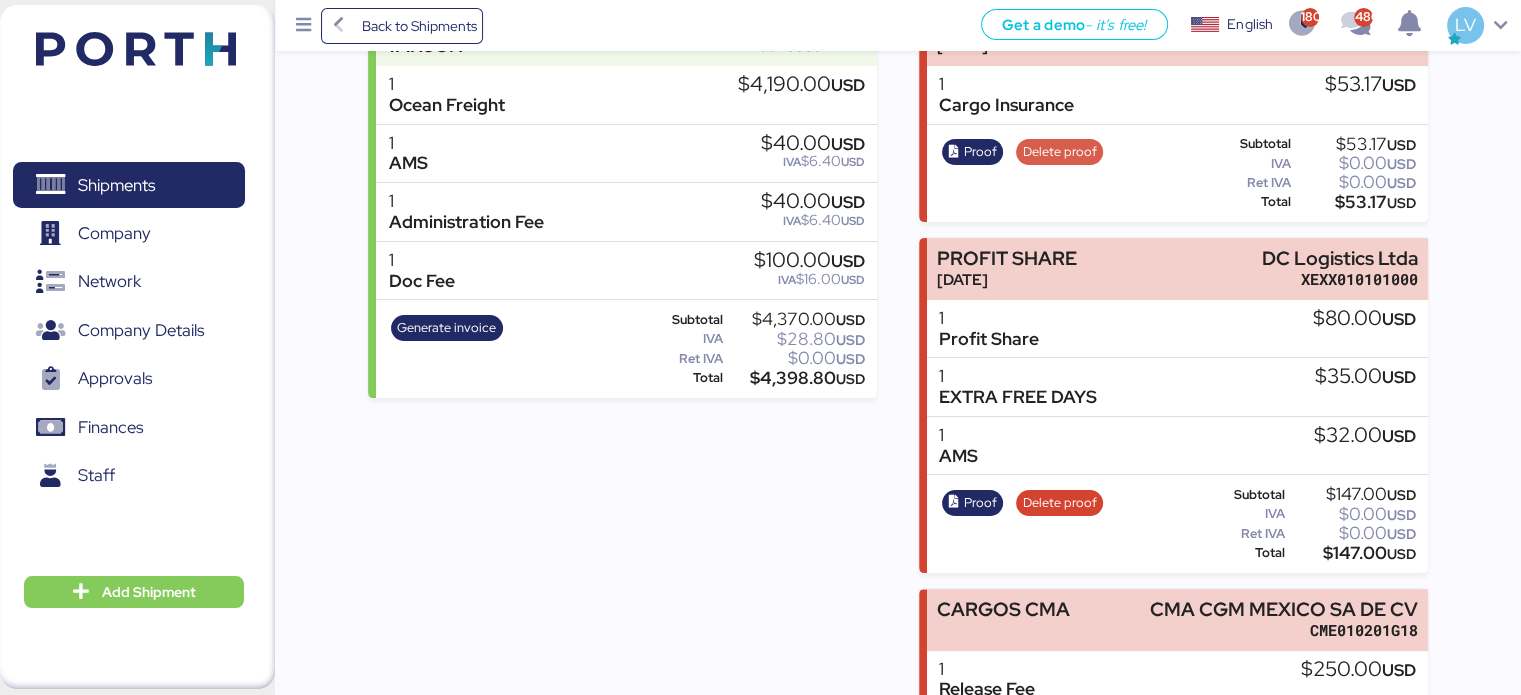 scroll, scrollTop: 546, scrollLeft: 0, axis: vertical 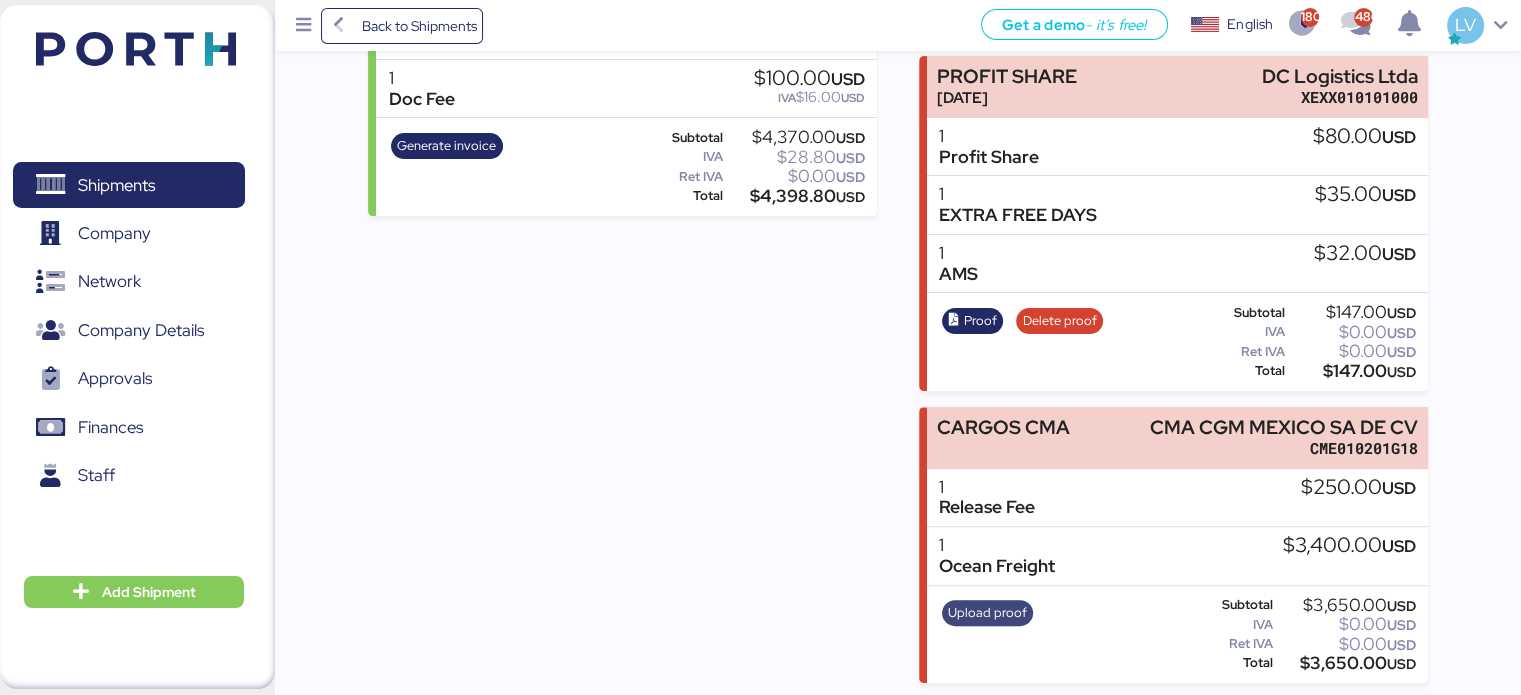 click on "Upload proof" at bounding box center [987, 613] 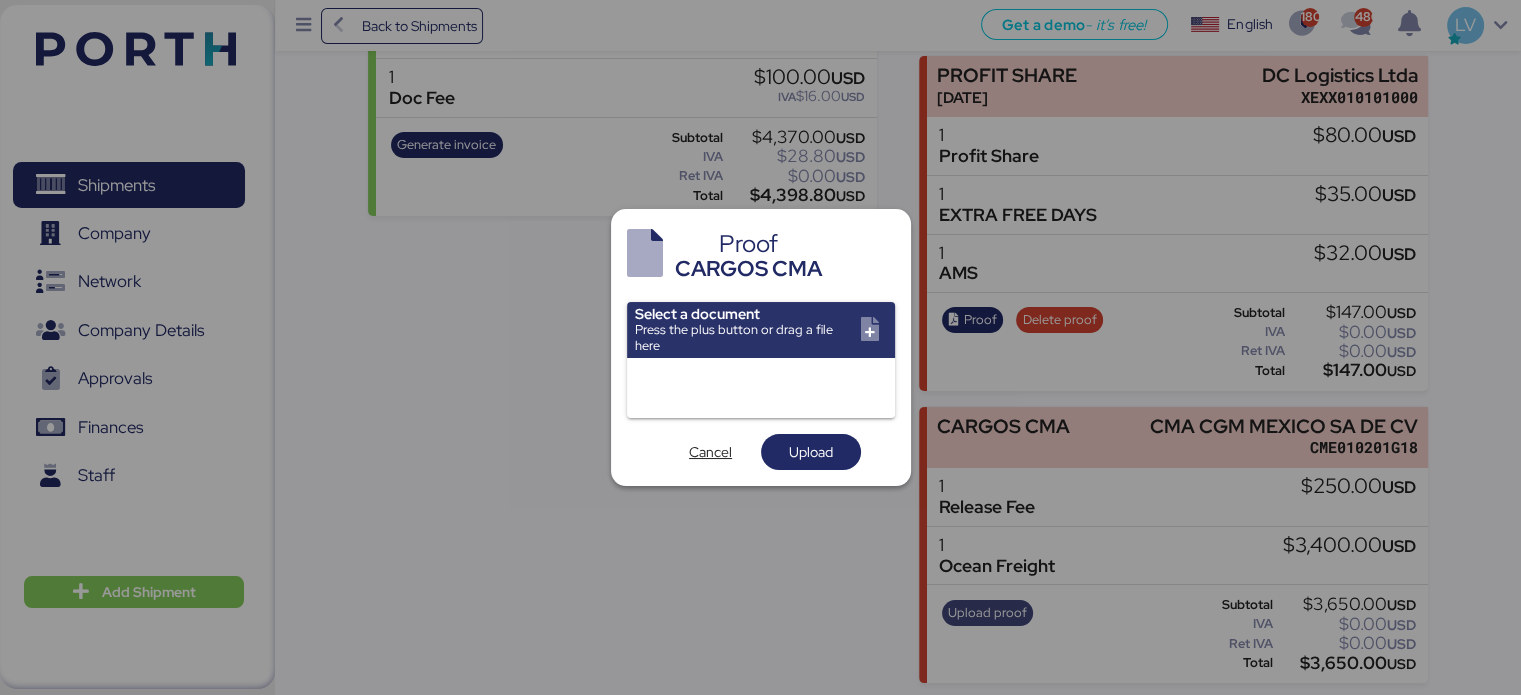 scroll, scrollTop: 0, scrollLeft: 0, axis: both 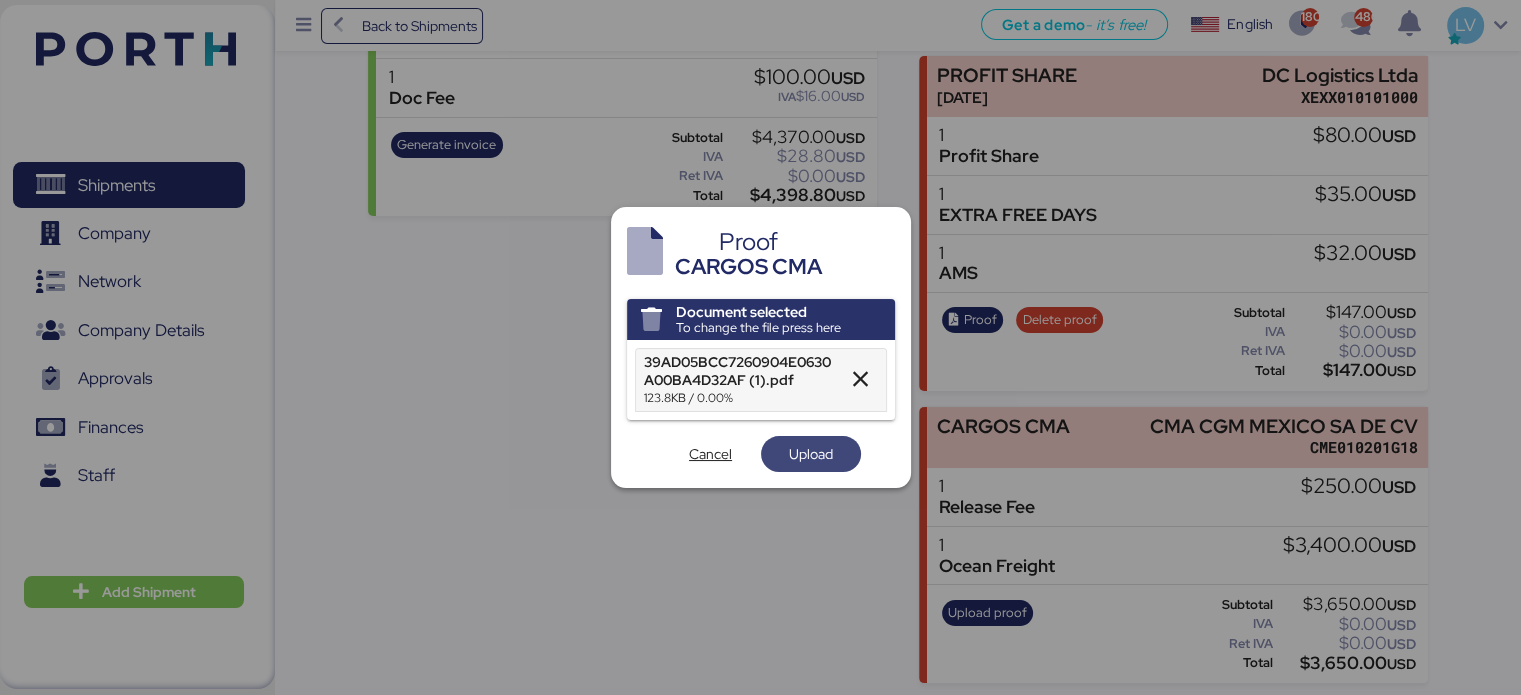 click on "Upload" at bounding box center [811, 454] 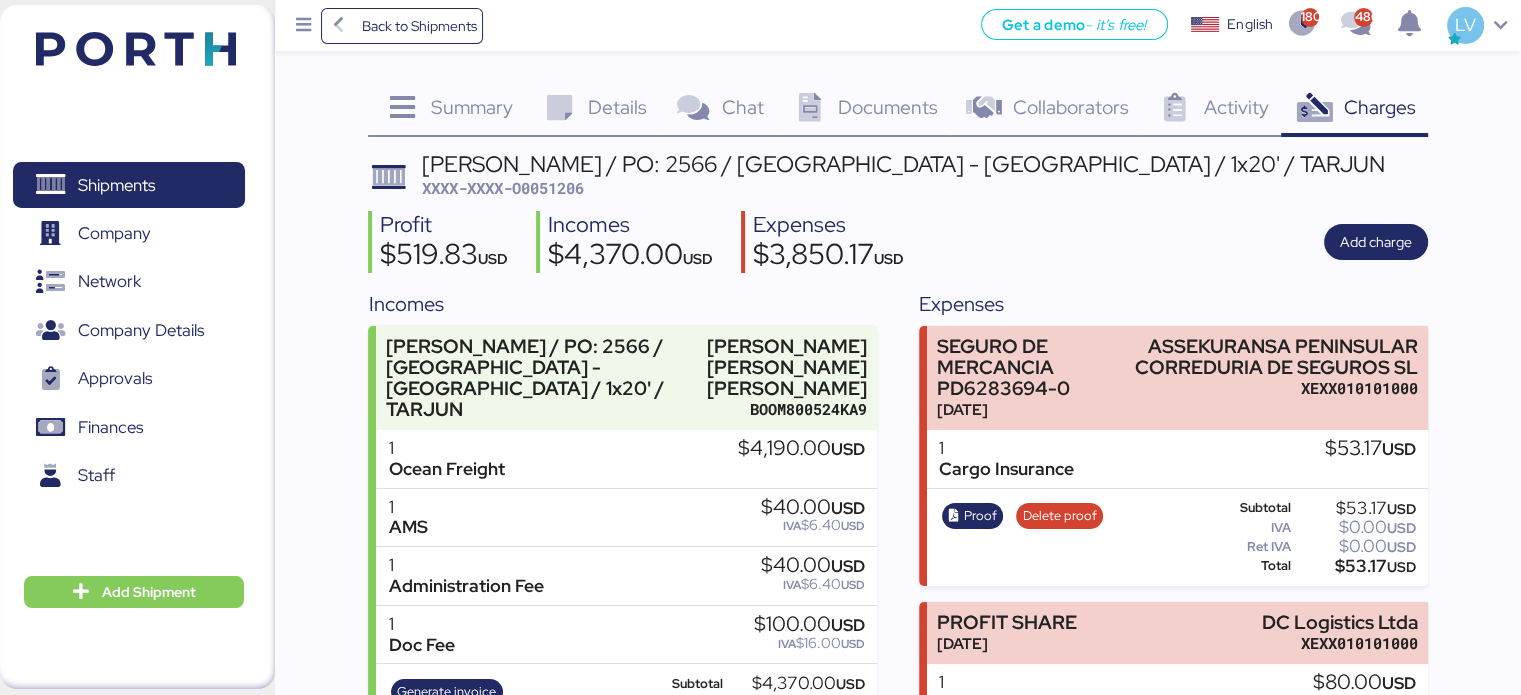click on "XXXX-XXXX-O0051206" at bounding box center [503, 188] 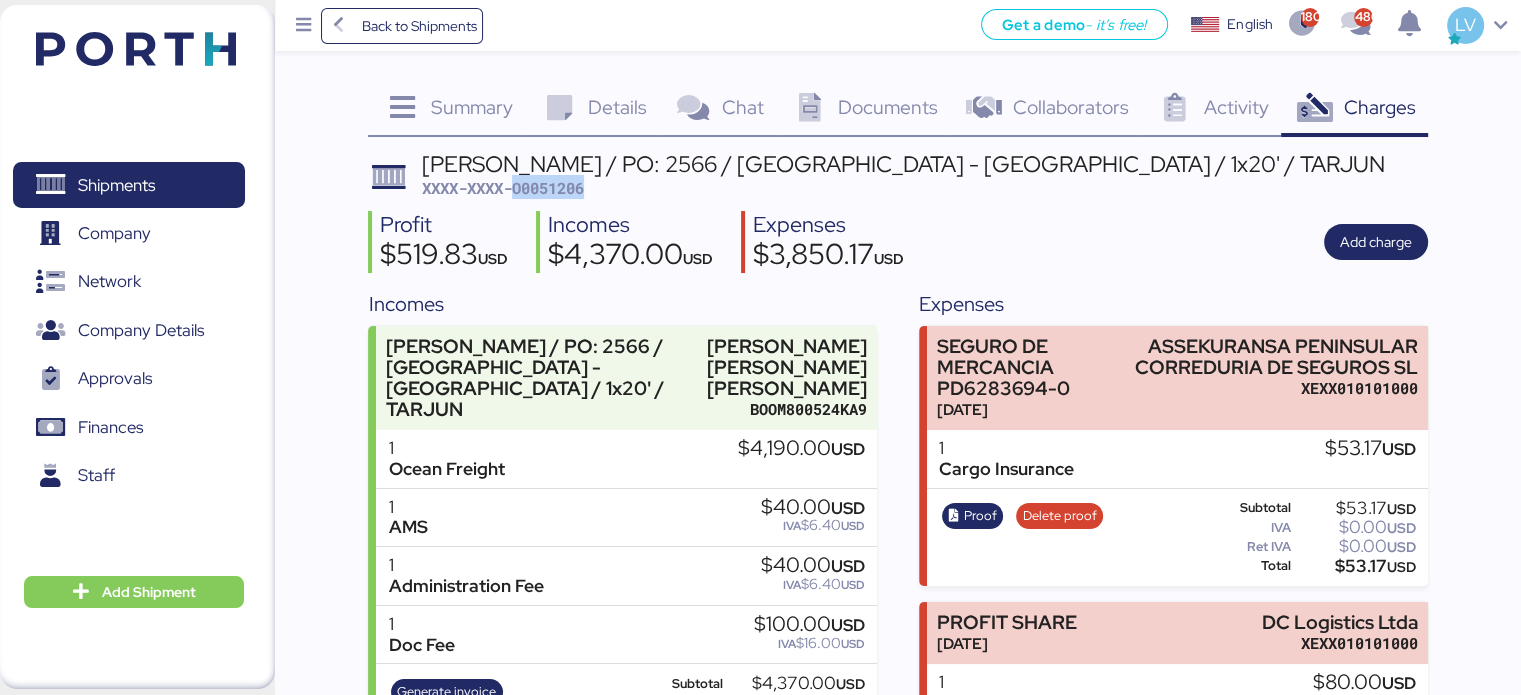 click on "XXXX-XXXX-O0051206" at bounding box center (503, 188) 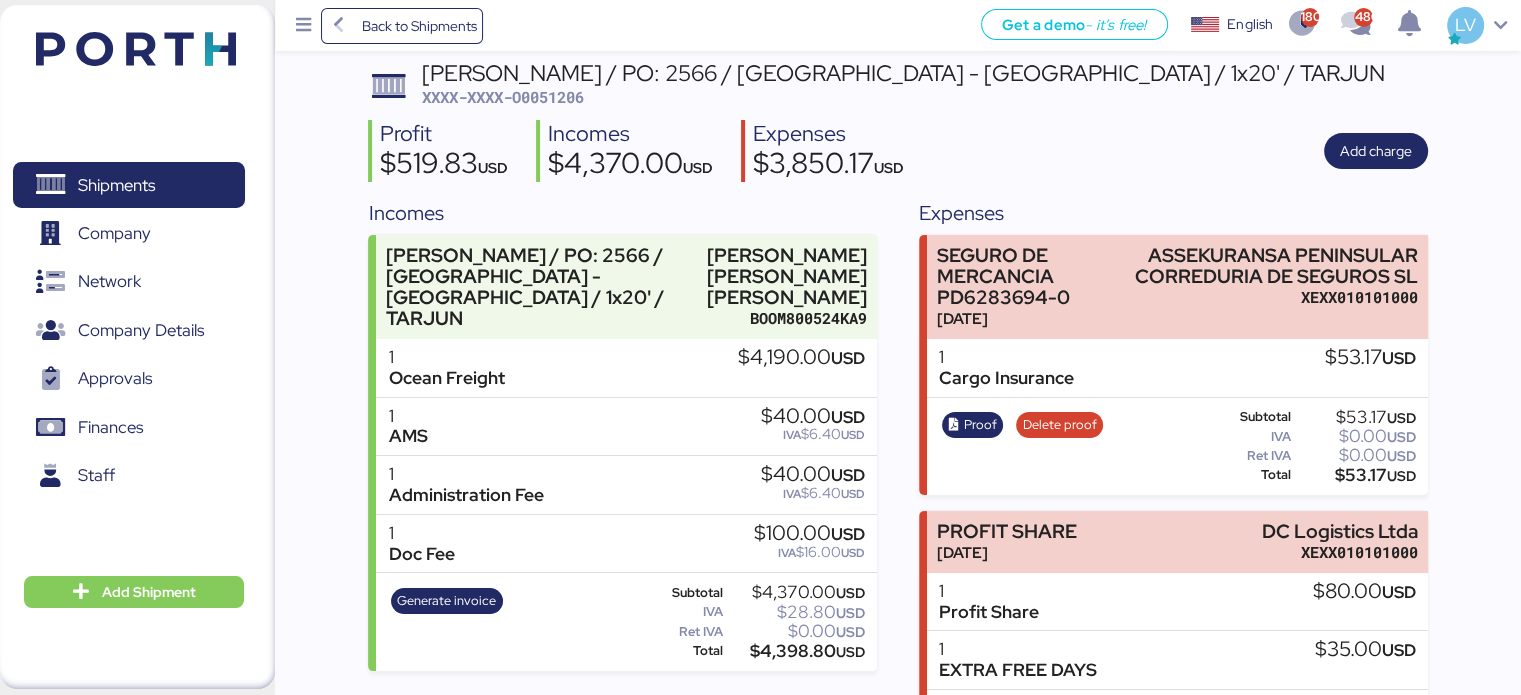 scroll, scrollTop: 0, scrollLeft: 0, axis: both 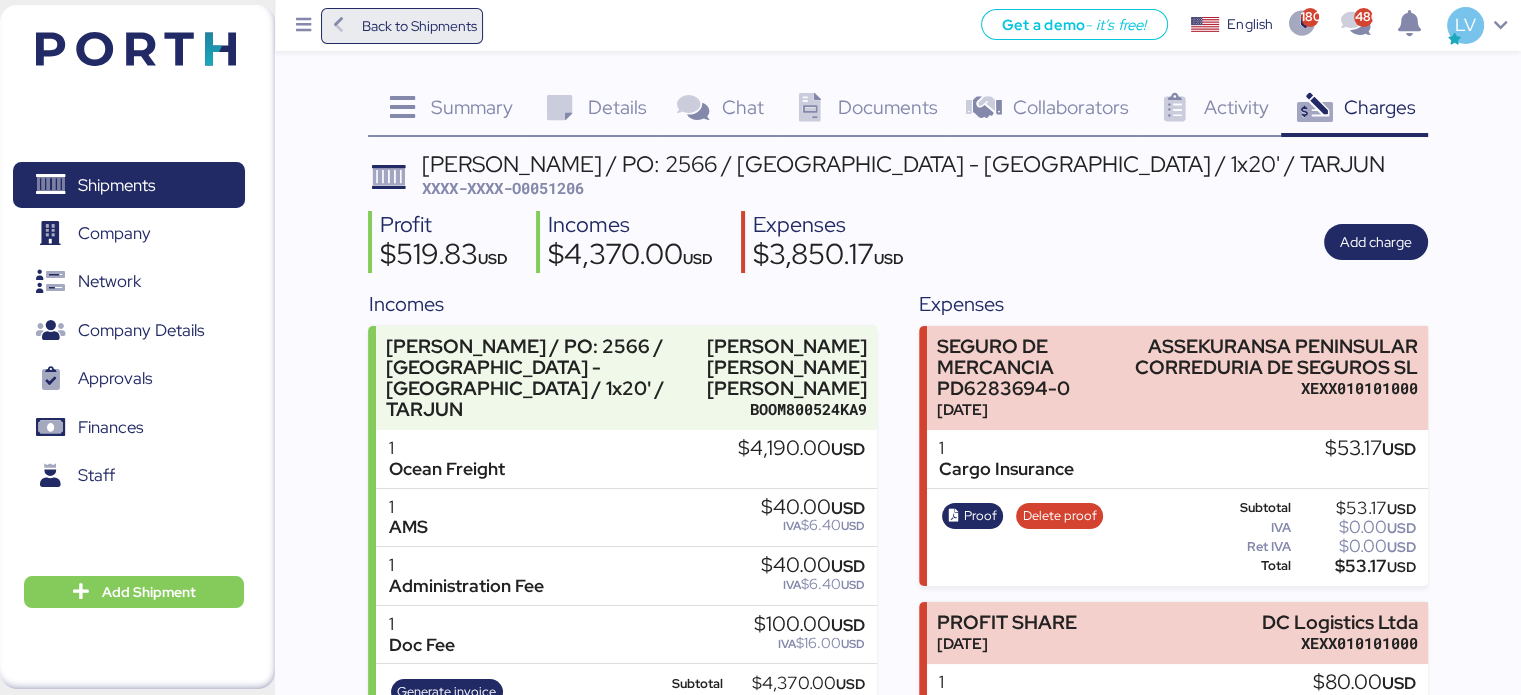 click on "Back to Shipments" at bounding box center [418, 26] 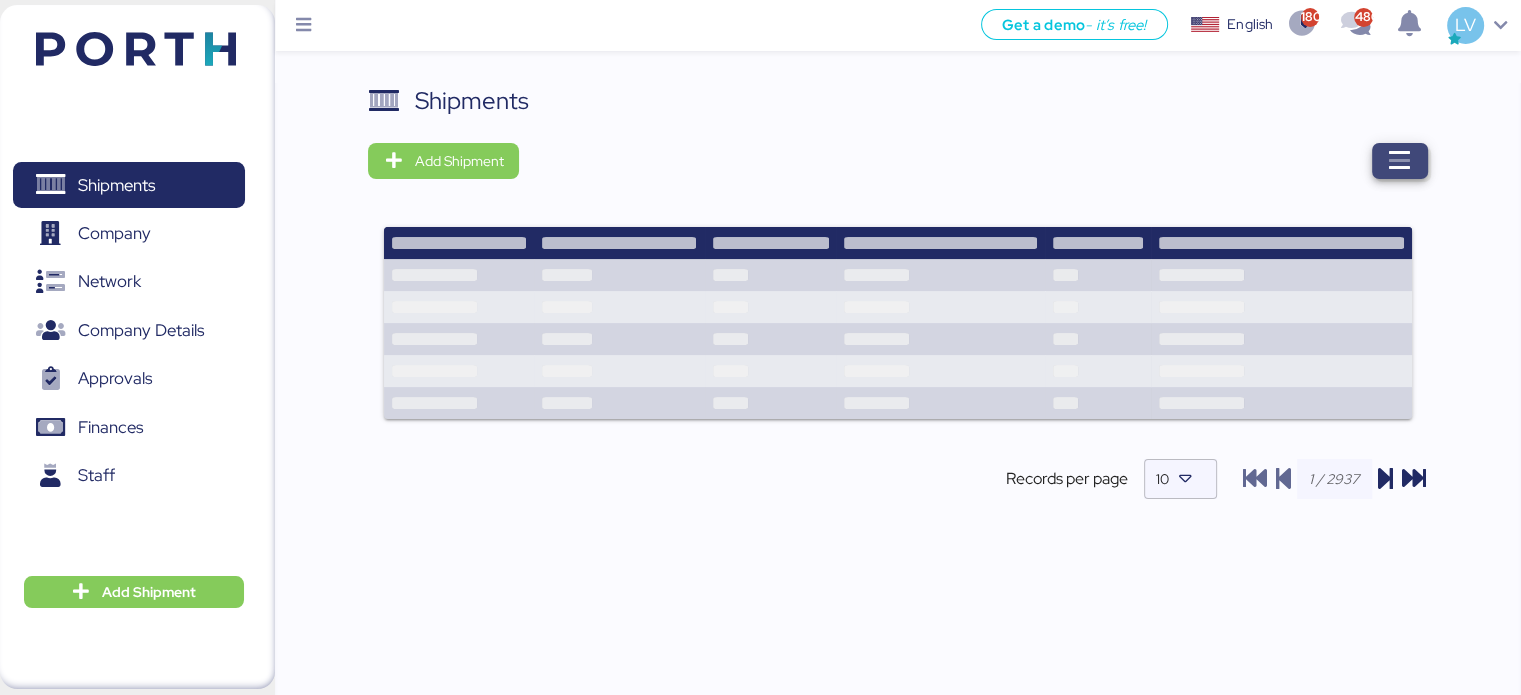 click at bounding box center [1400, 161] 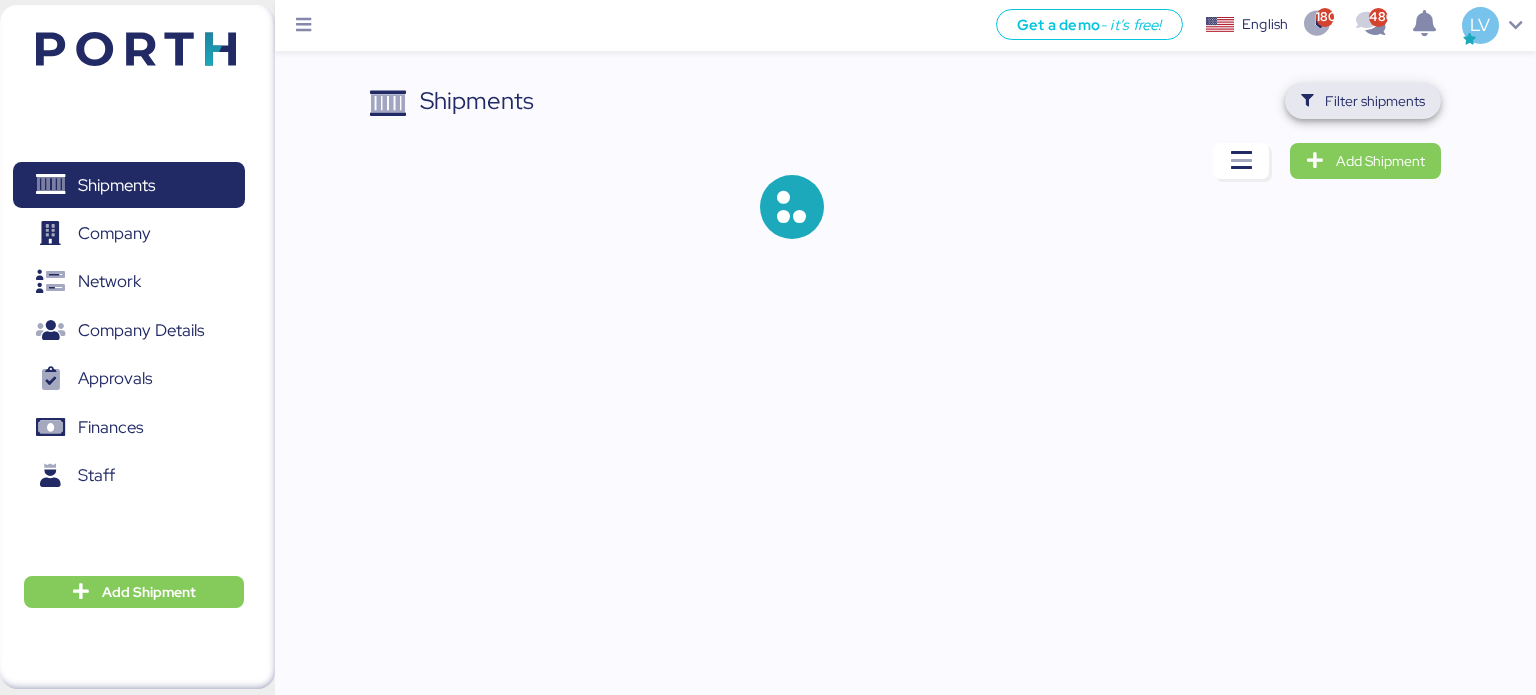 click on "Filter shipments" at bounding box center [1375, 101] 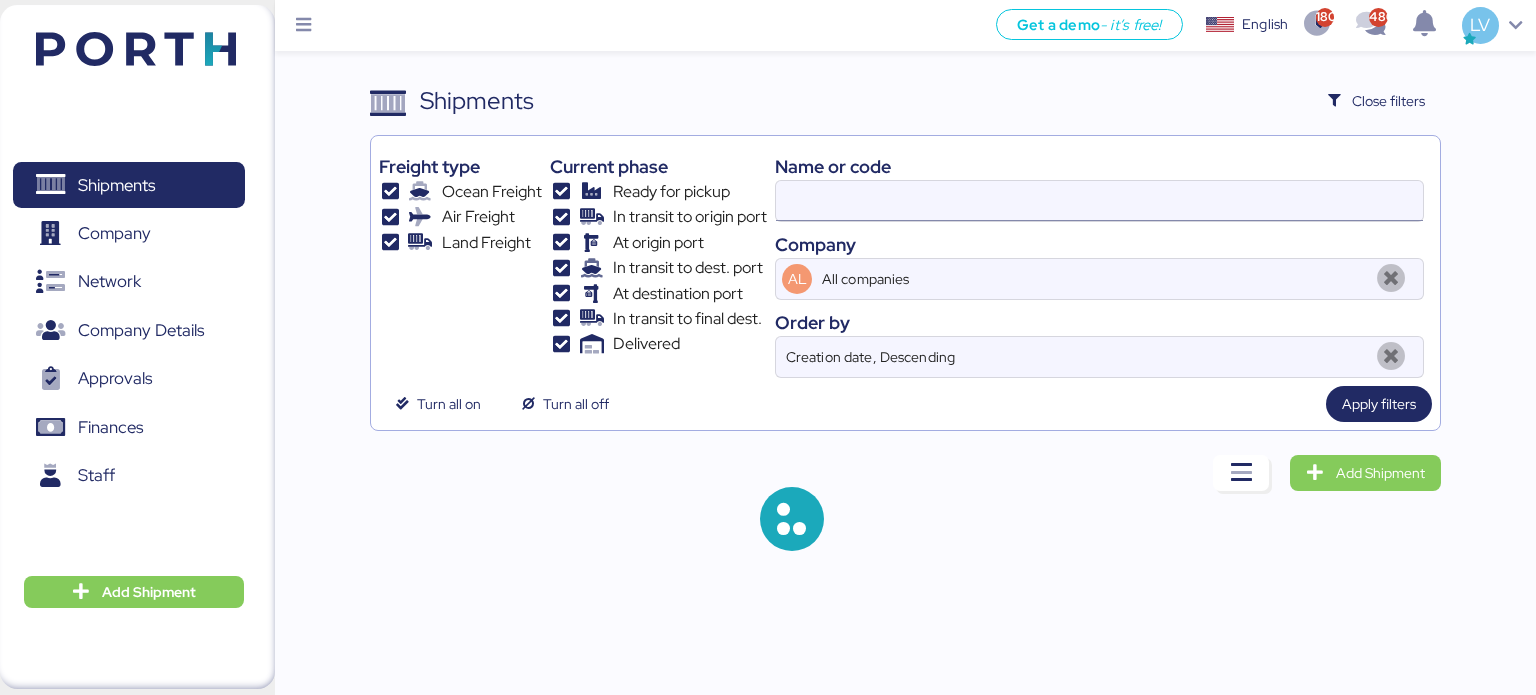 click at bounding box center [1099, 201] 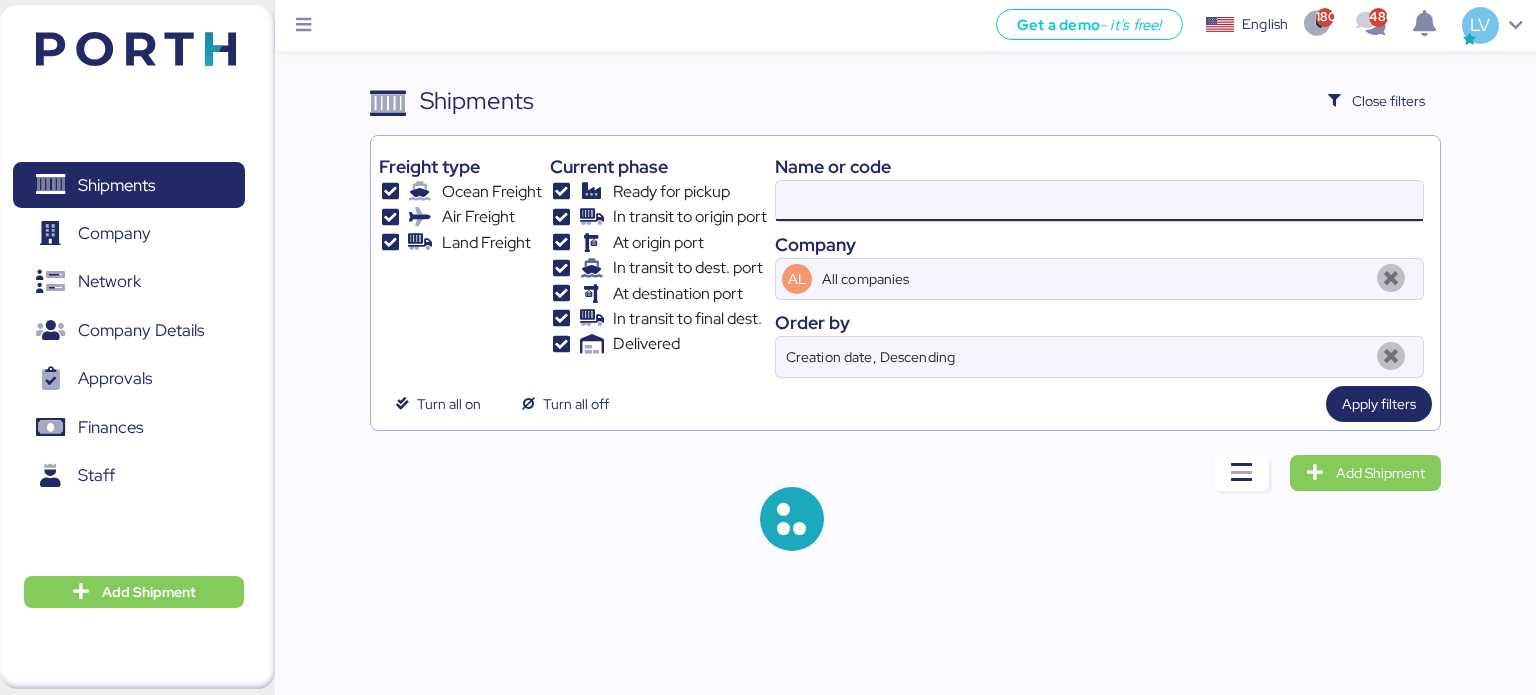 click at bounding box center (1099, 201) 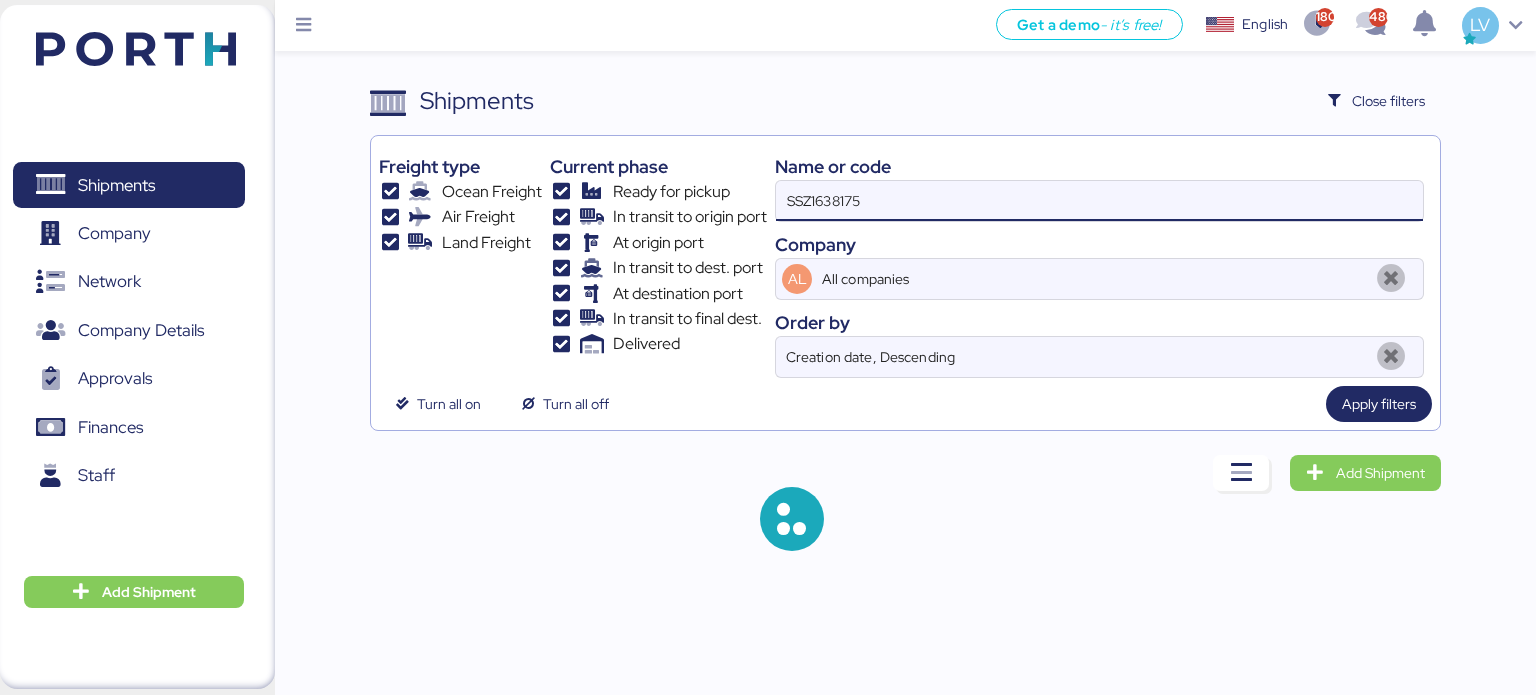 type on "SSZ1638175" 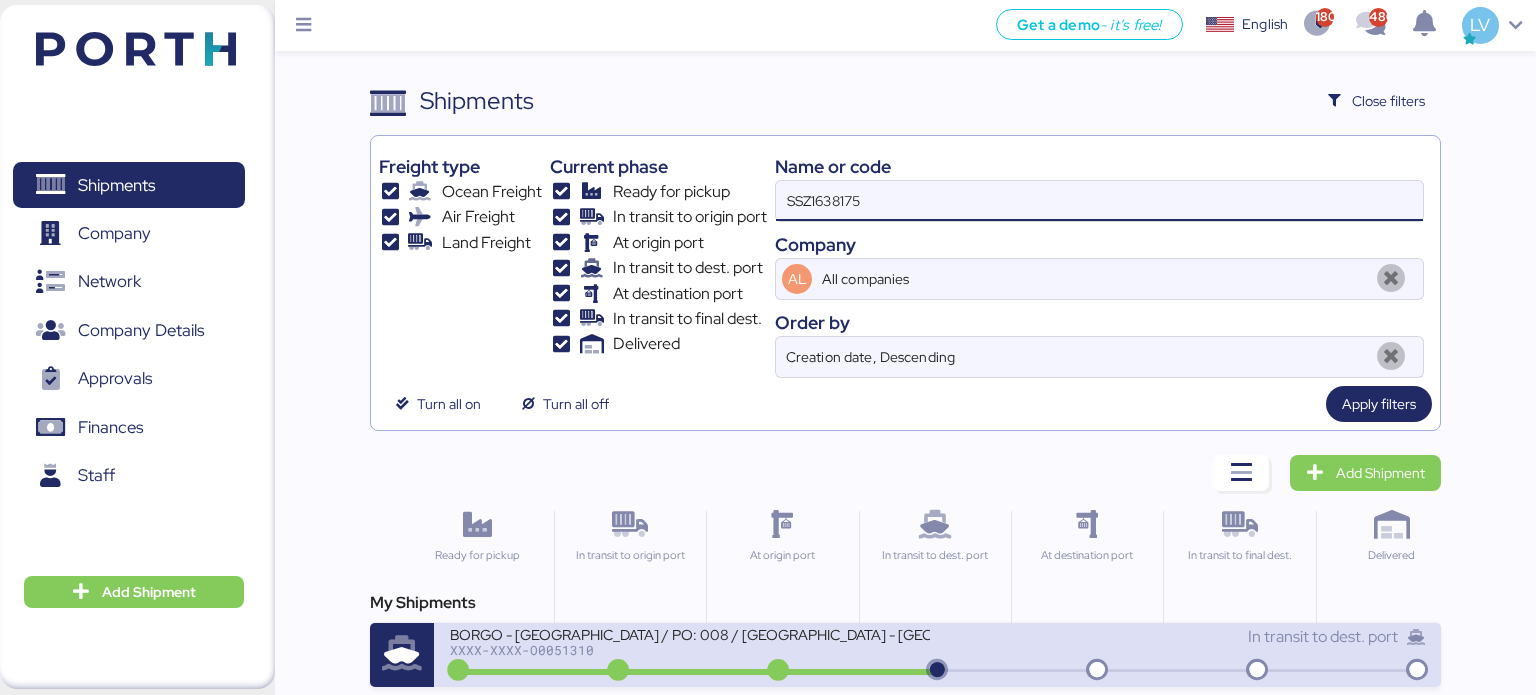 click on "BORGO - [GEOGRAPHIC_DATA] / PO: 008 / [GEOGRAPHIC_DATA] - [GEOGRAPHIC_DATA] / 1x20'DC / TARJUN" at bounding box center [690, 633] 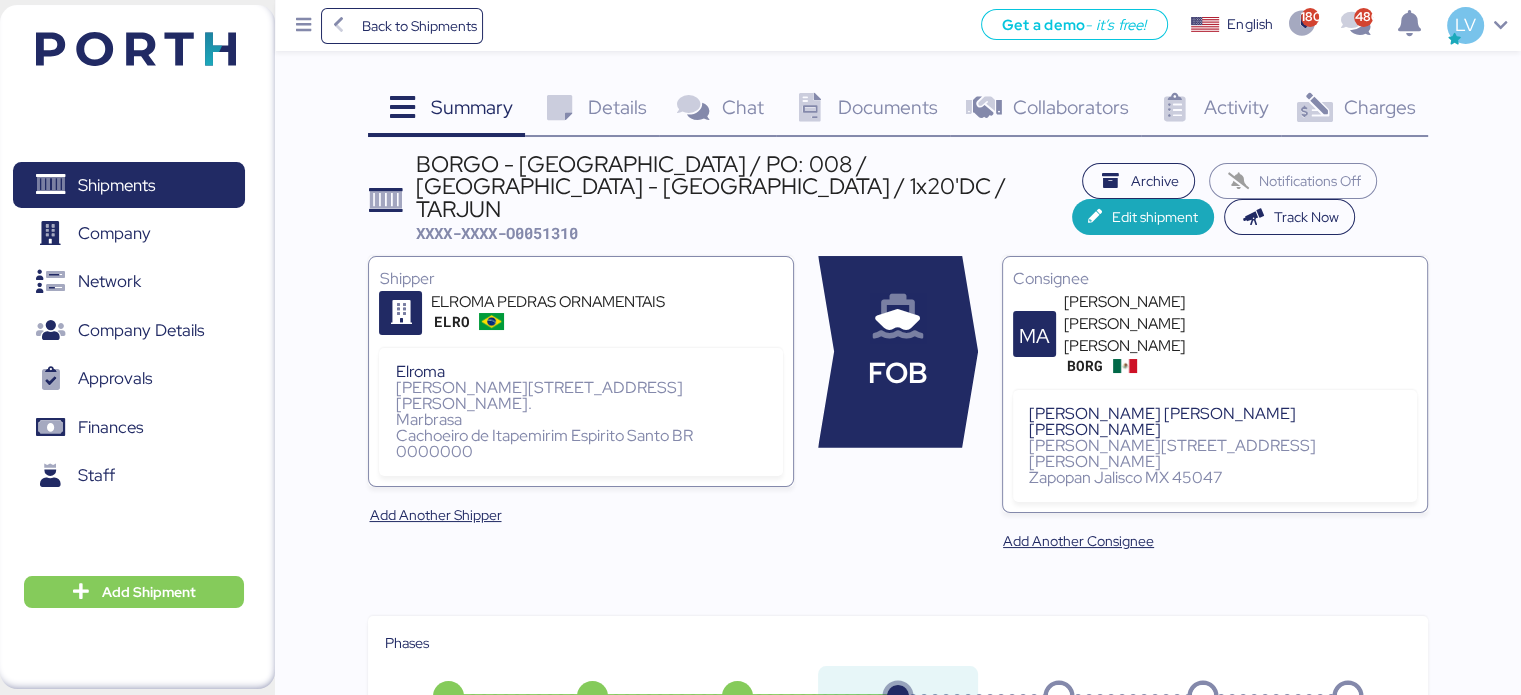 click on "Charges" at bounding box center (1379, 107) 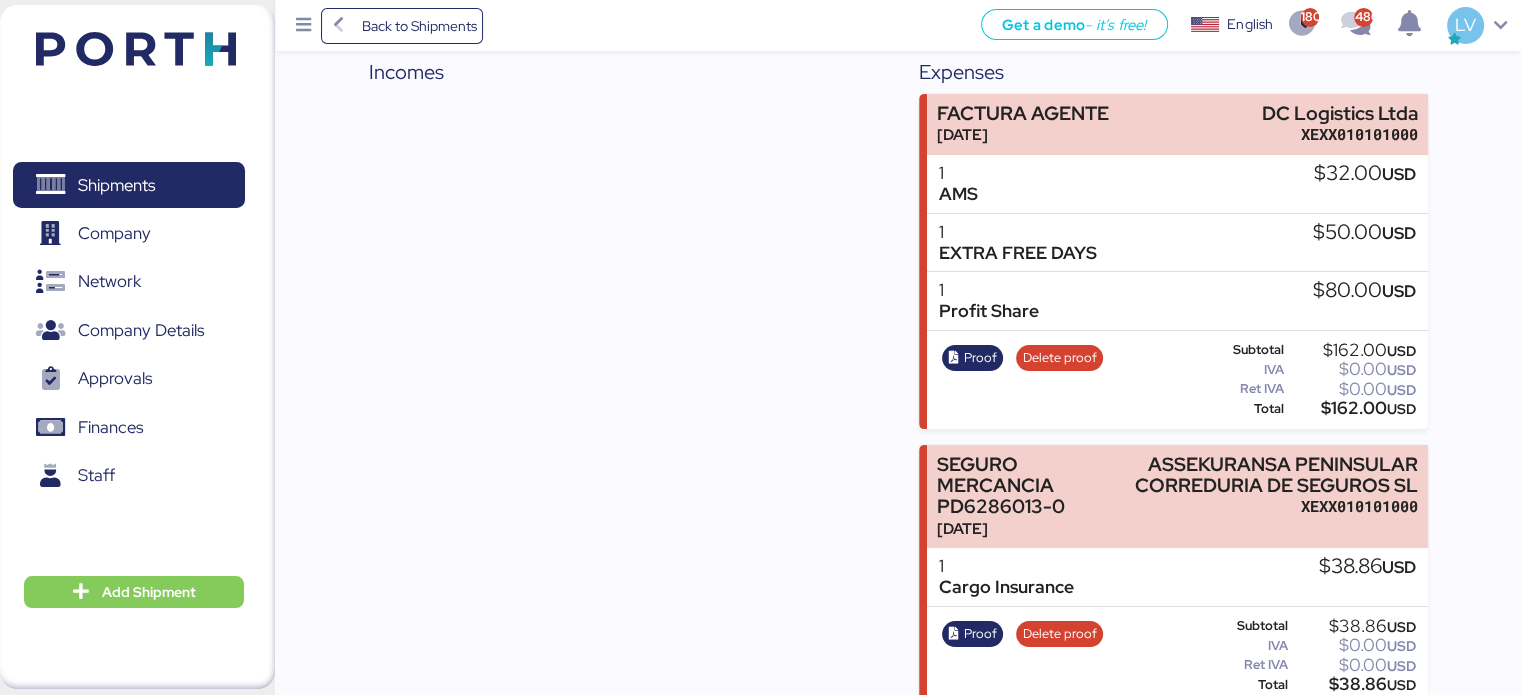 scroll, scrollTop: 0, scrollLeft: 0, axis: both 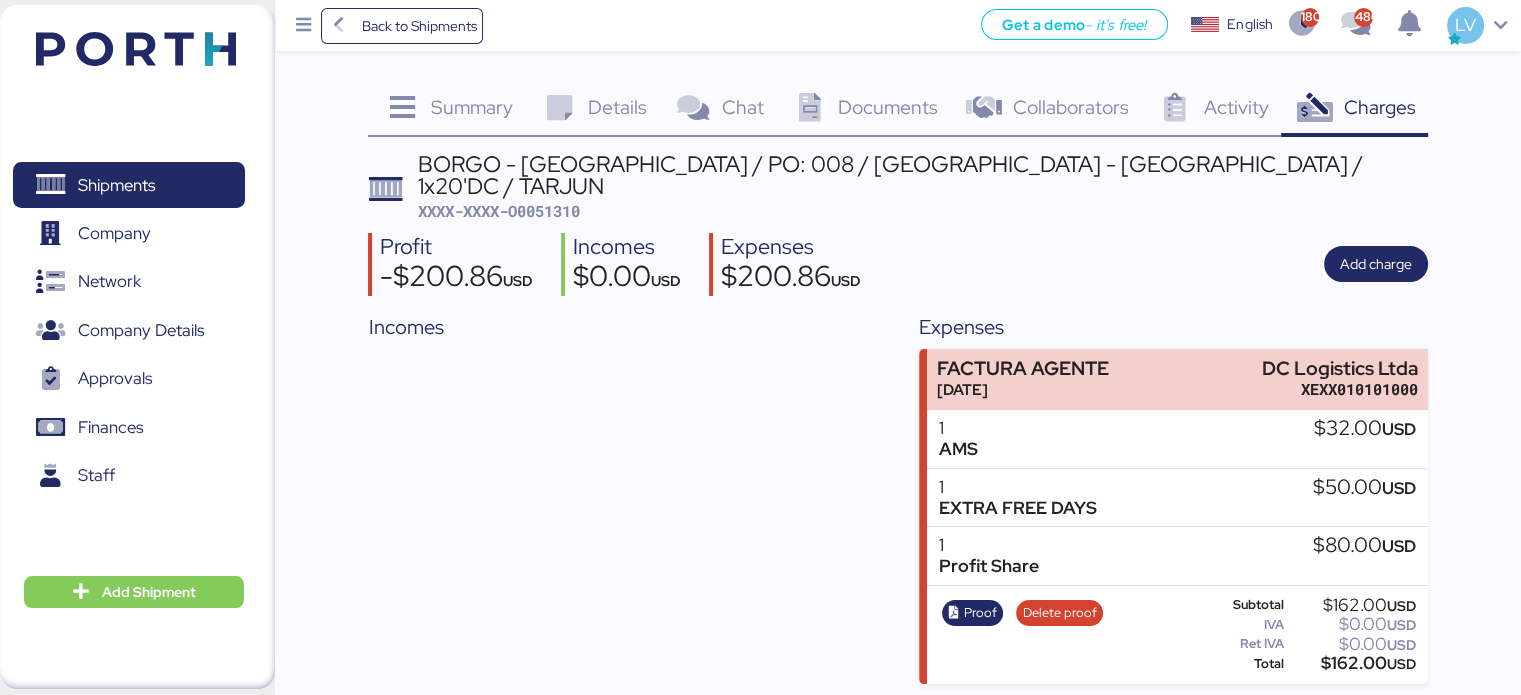 click on "Profit -$200.86  USD Incomes $0.00  USD Expenses $200.86  USD Add charge" at bounding box center (897, 264) 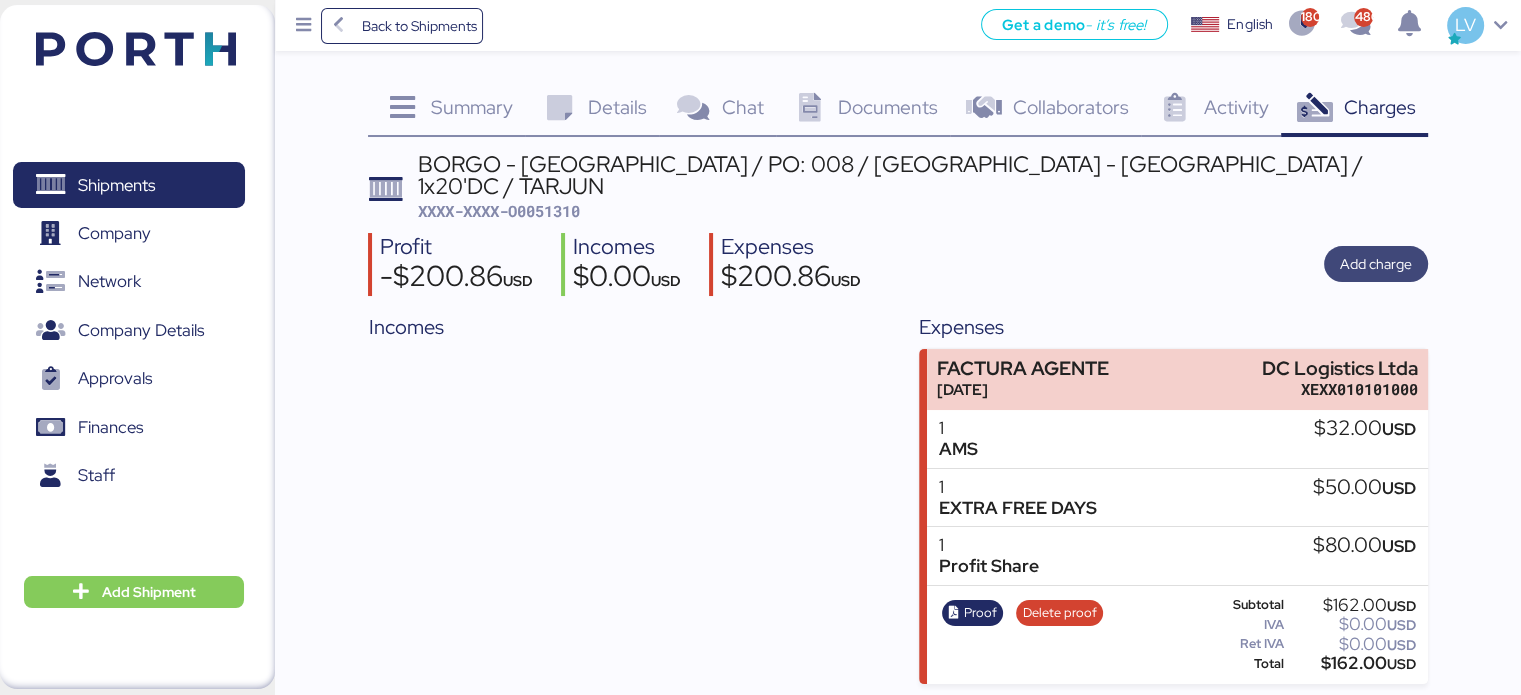 click on "Add charge" at bounding box center [1376, 264] 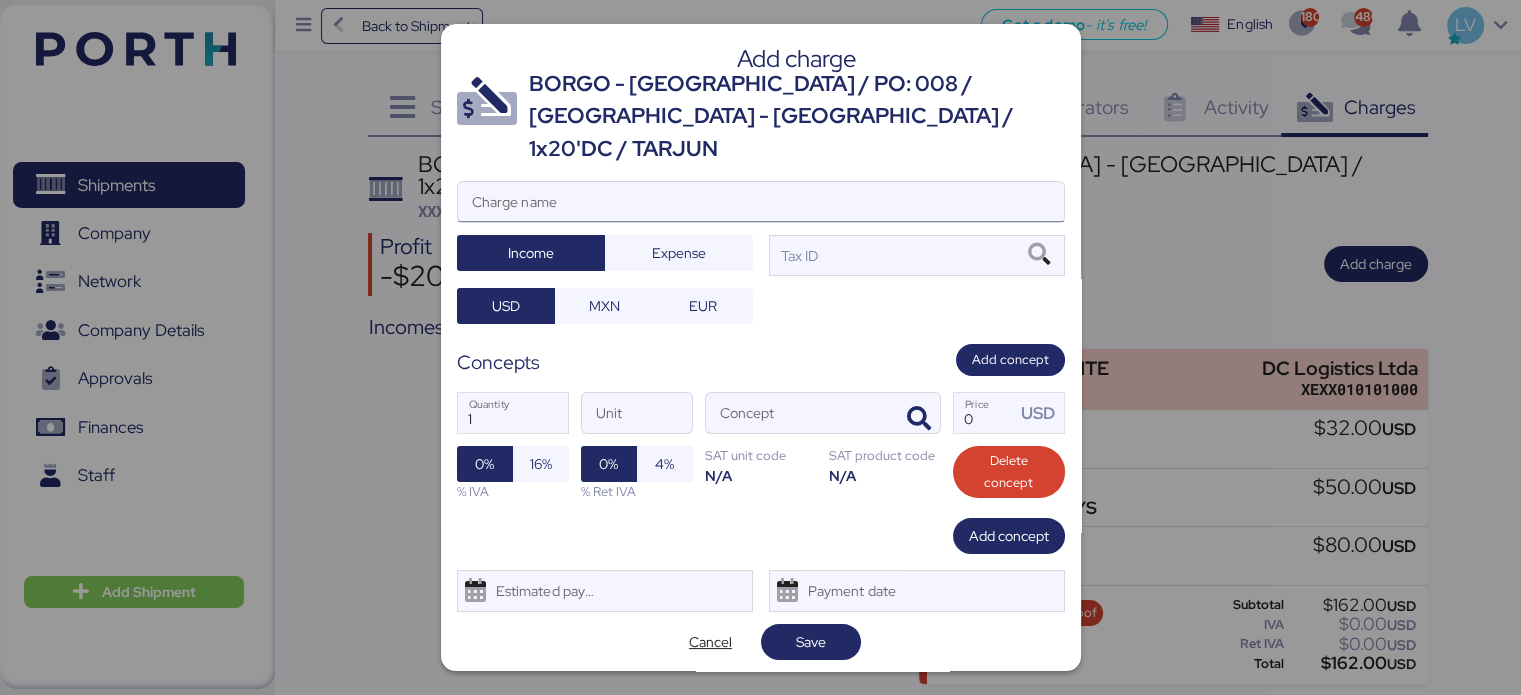 click on "Charge name" at bounding box center (761, 202) 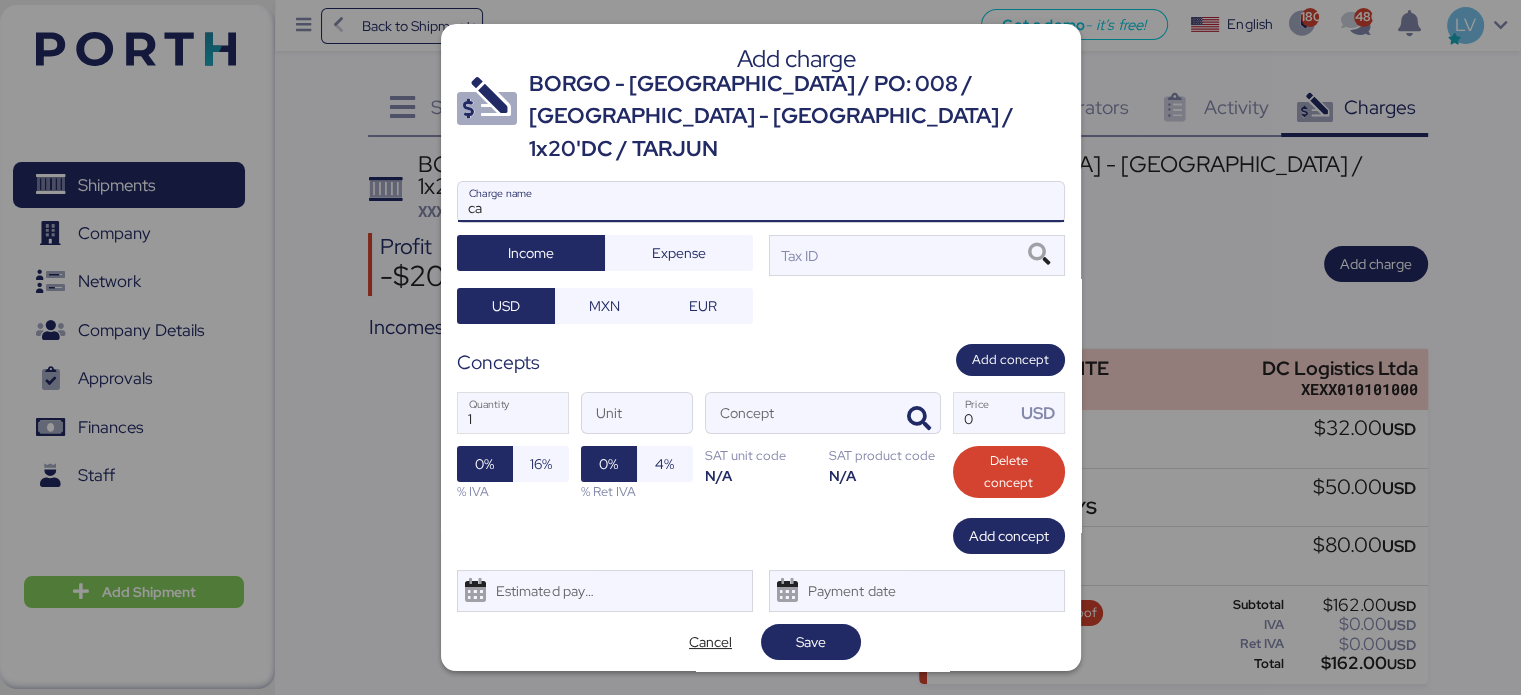 type on "c" 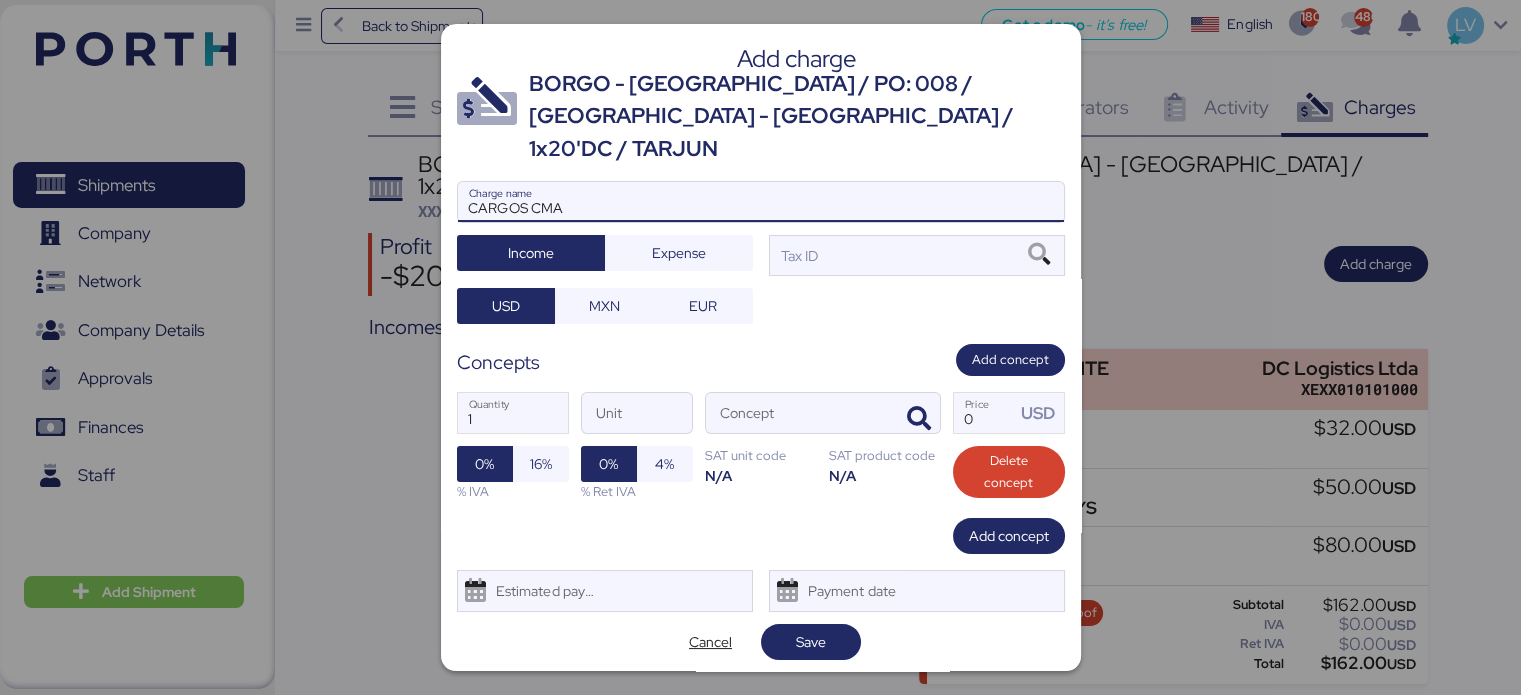 type on "CARGOS CMA" 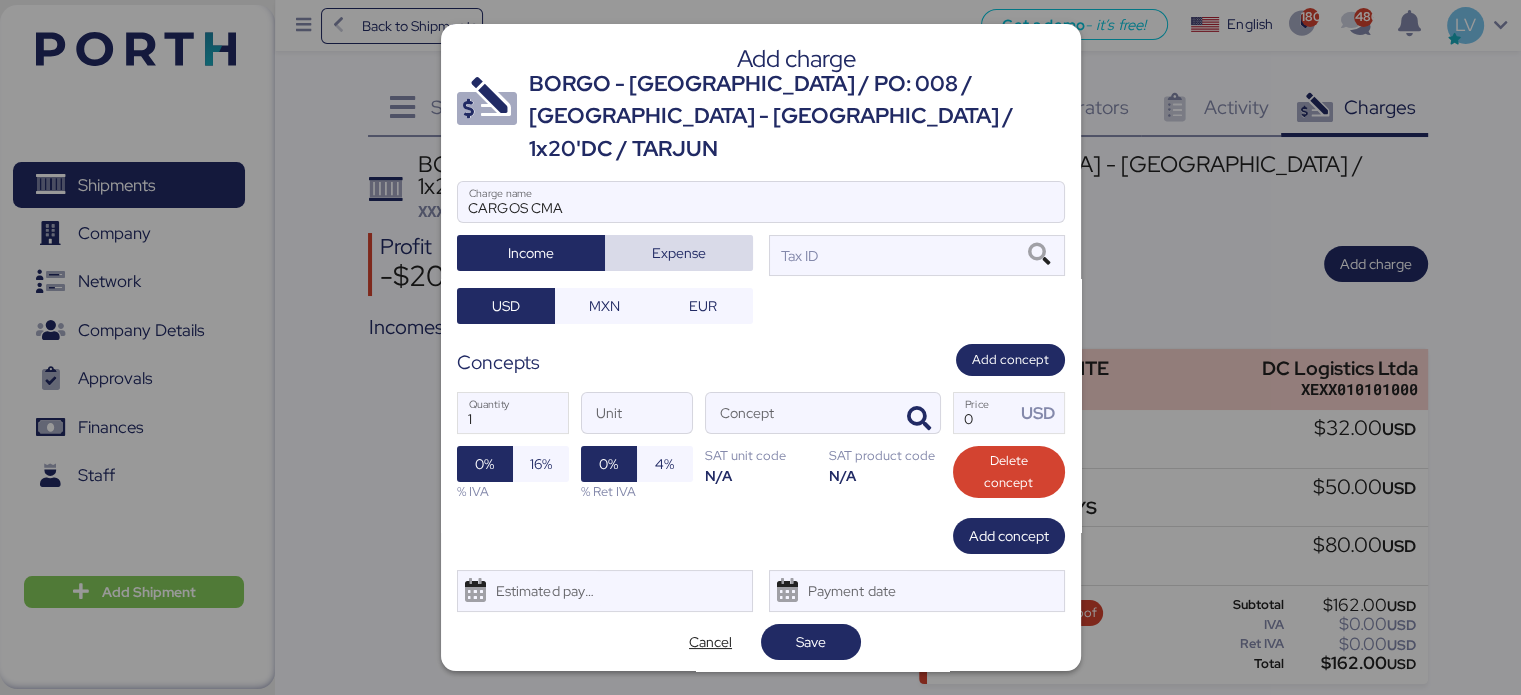 click on "Expense" at bounding box center [679, 253] 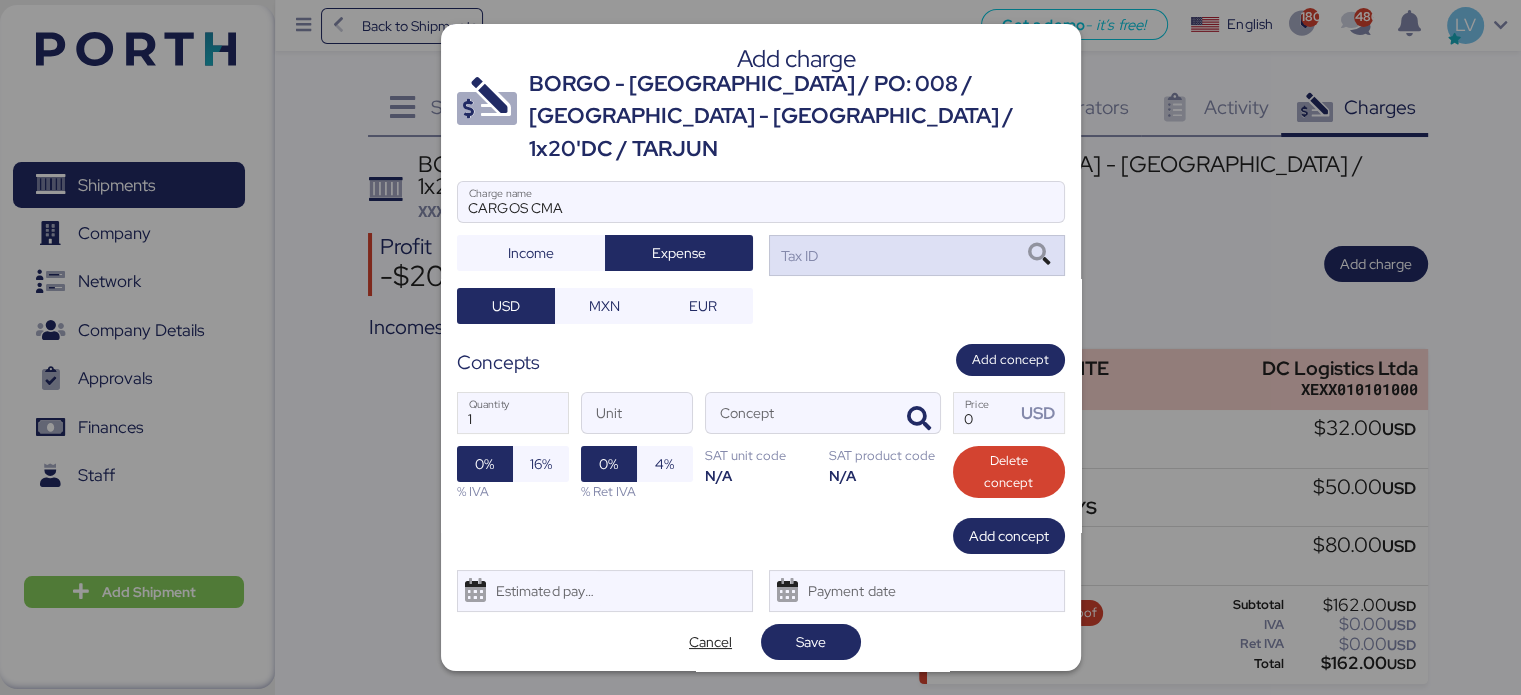 click on "Tax ID" at bounding box center [917, 255] 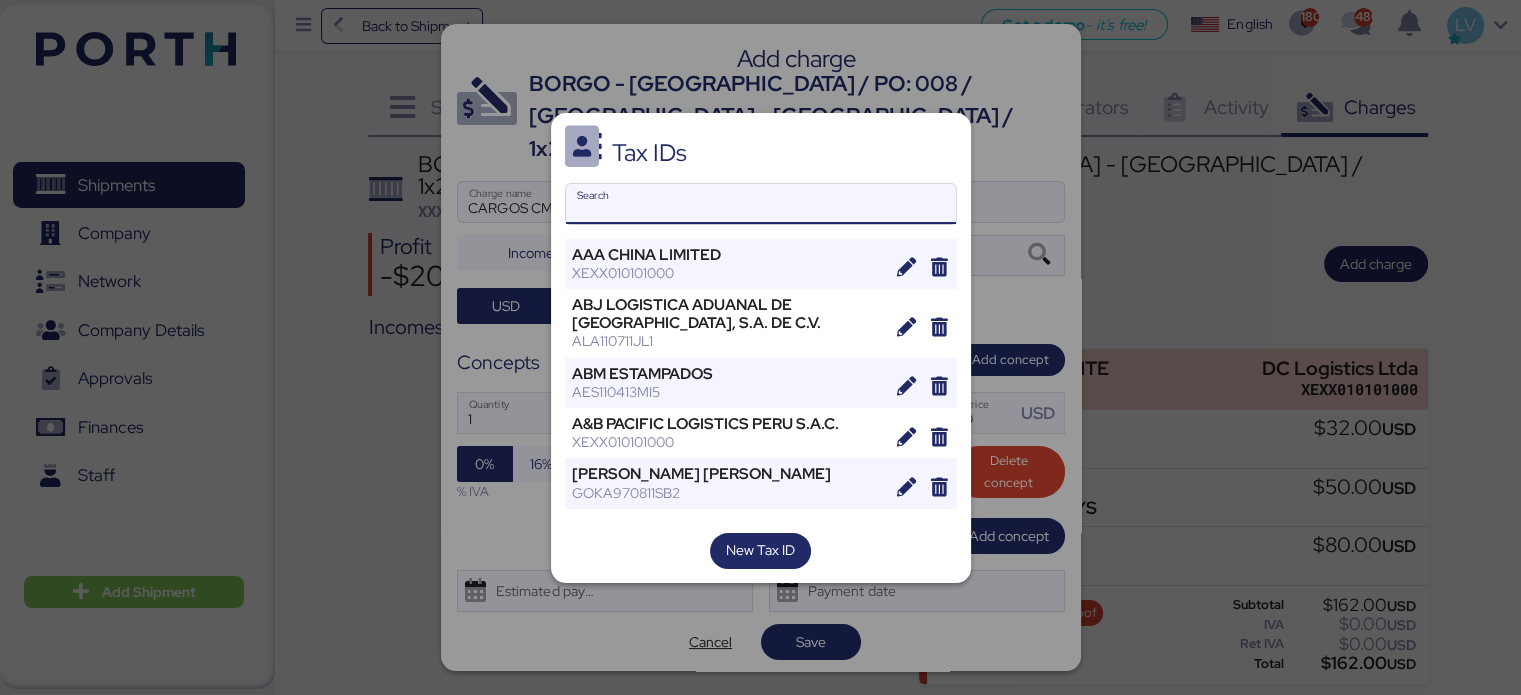 click on "Search" at bounding box center [761, 204] 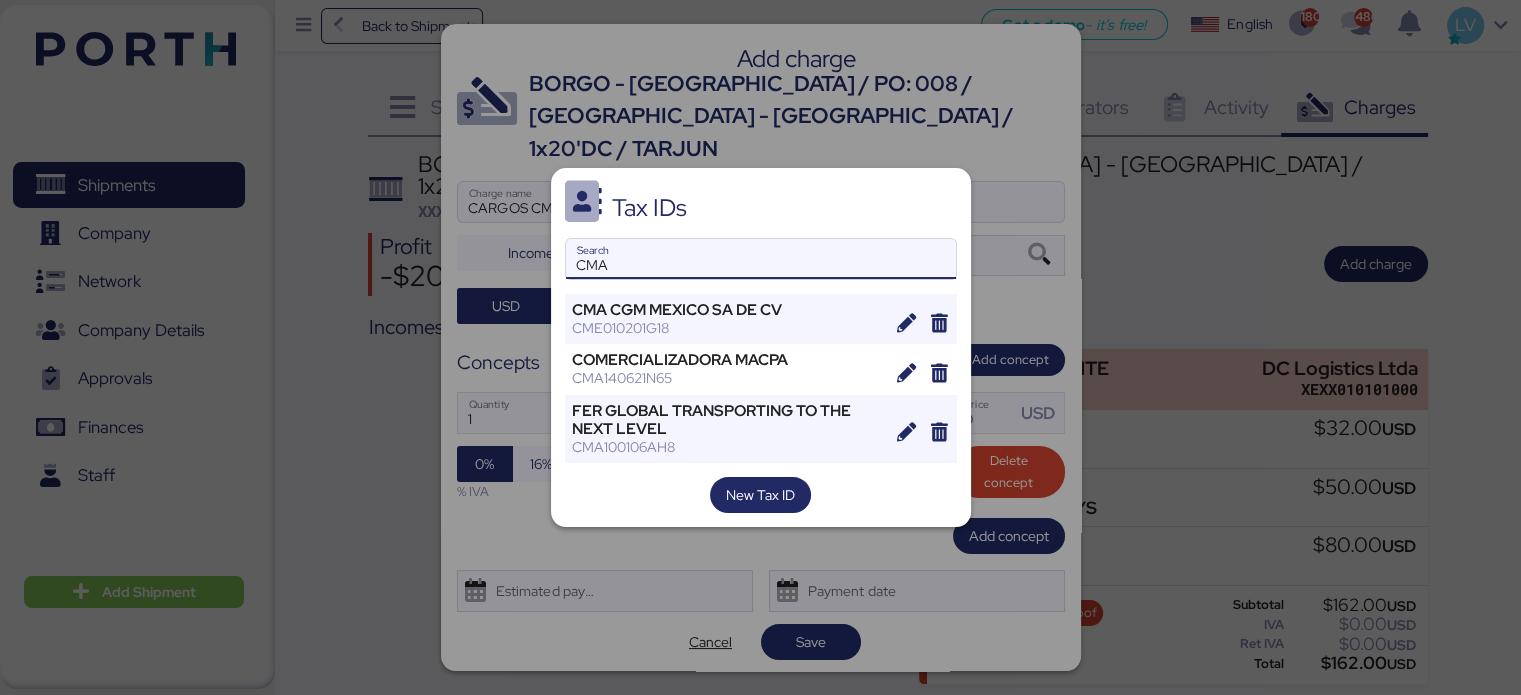 type on "CMA" 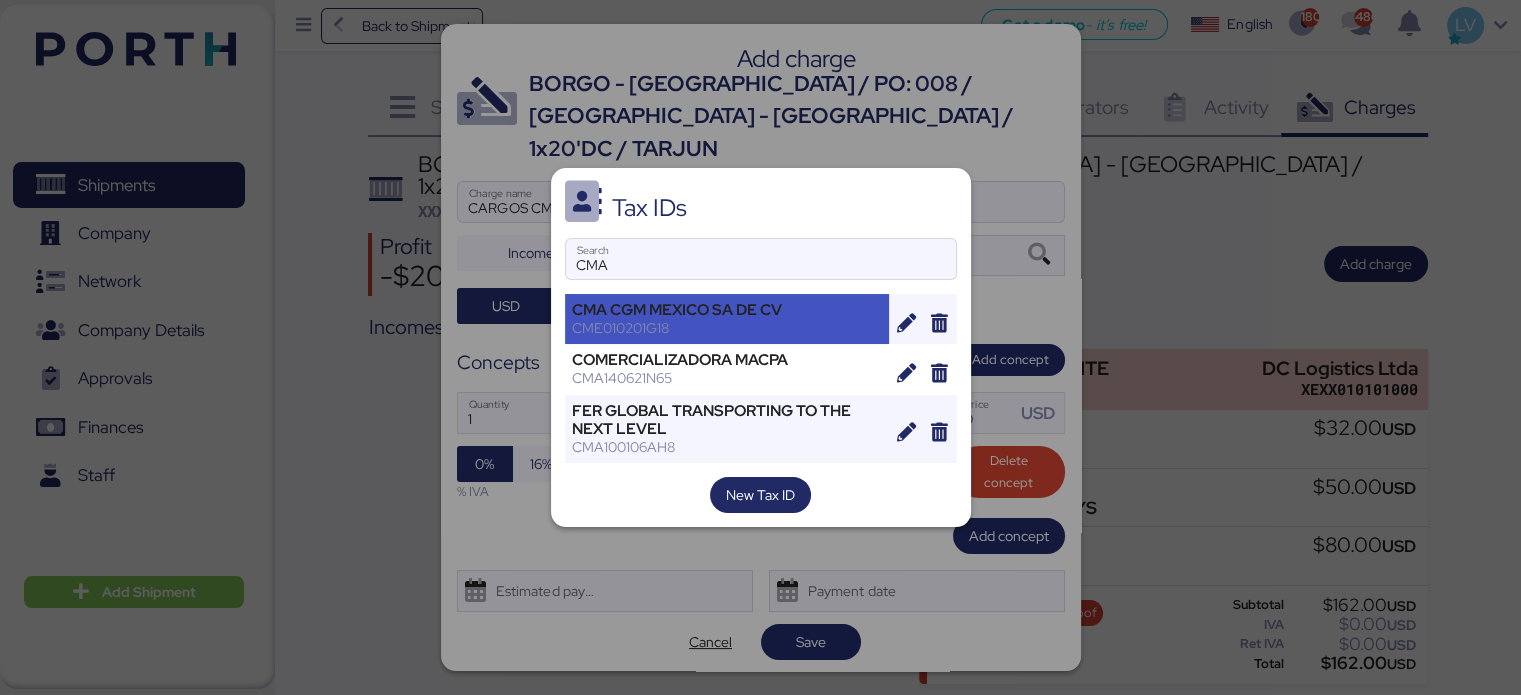click on "CME010201G18" at bounding box center [727, 328] 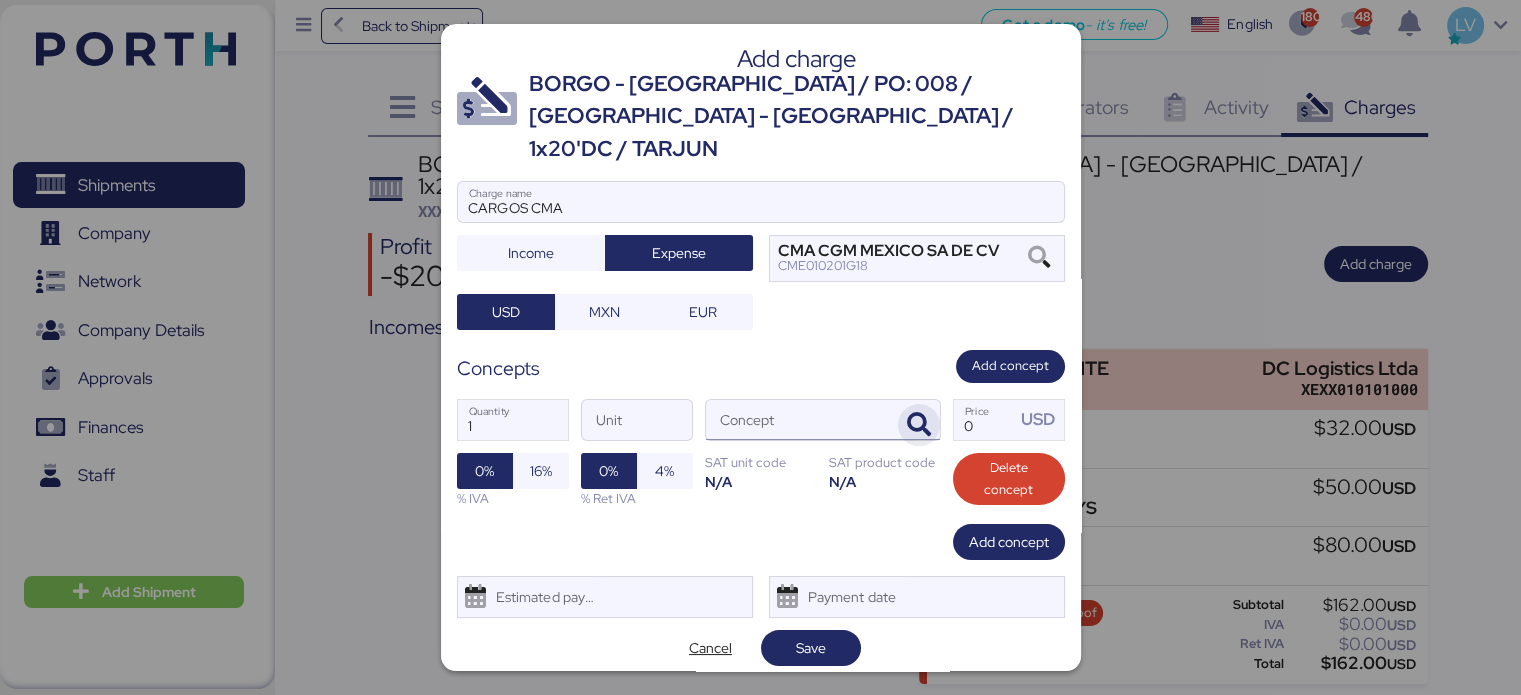 click at bounding box center (919, 425) 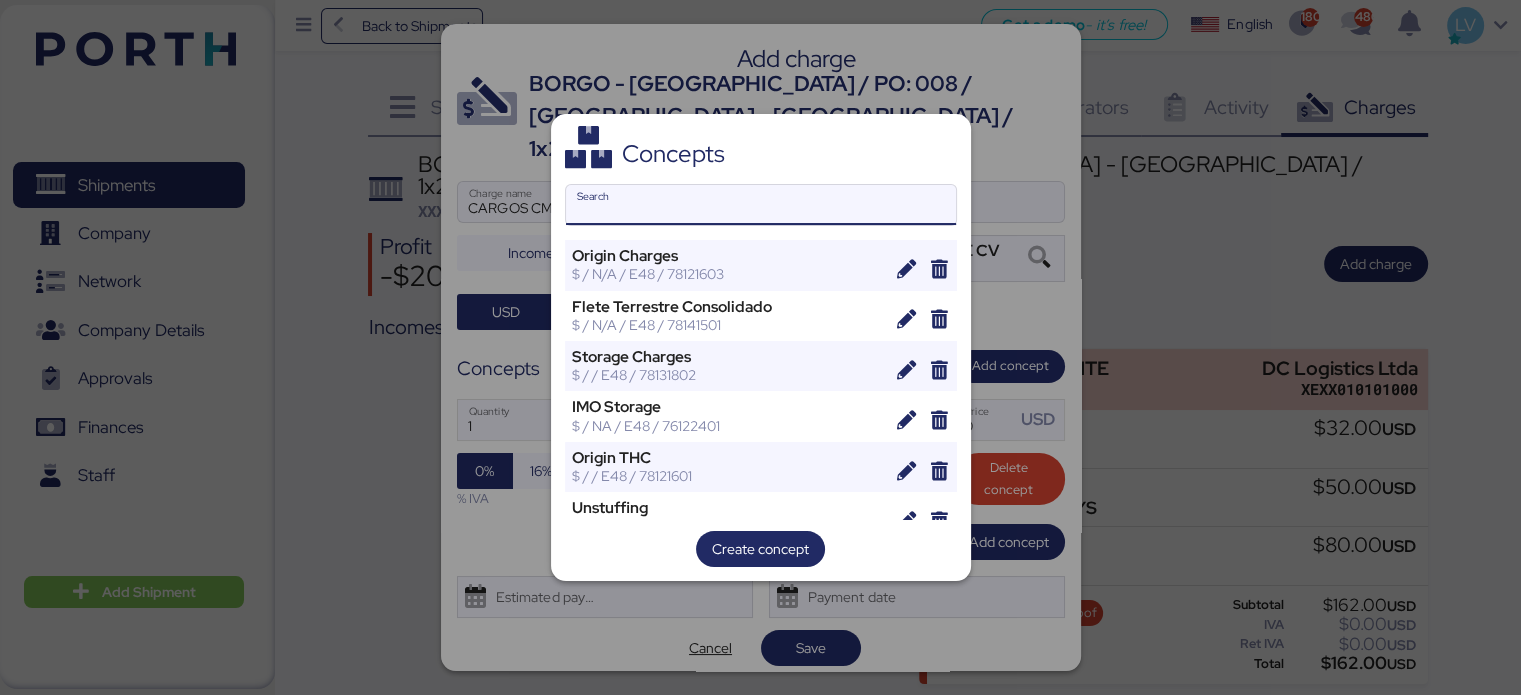 click on "Search" at bounding box center (761, 205) 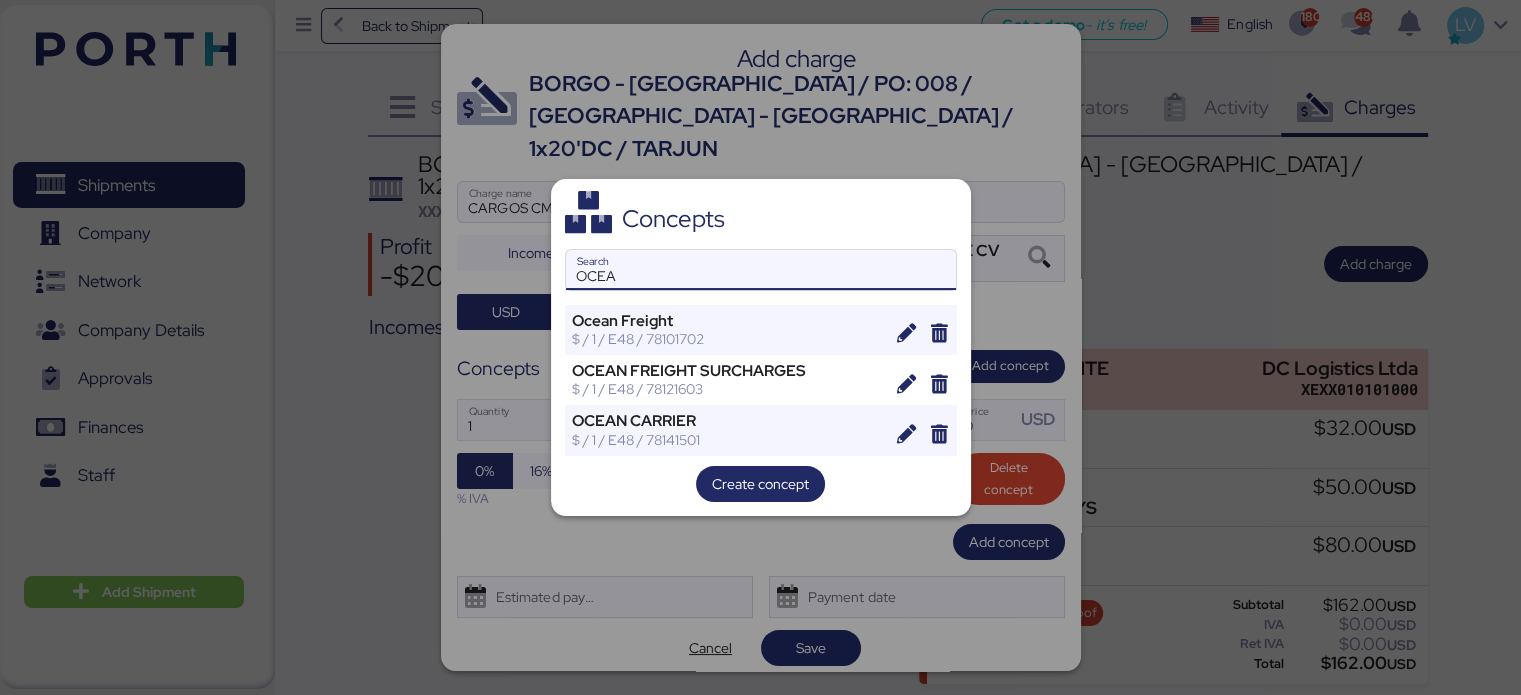 type on "OCEA" 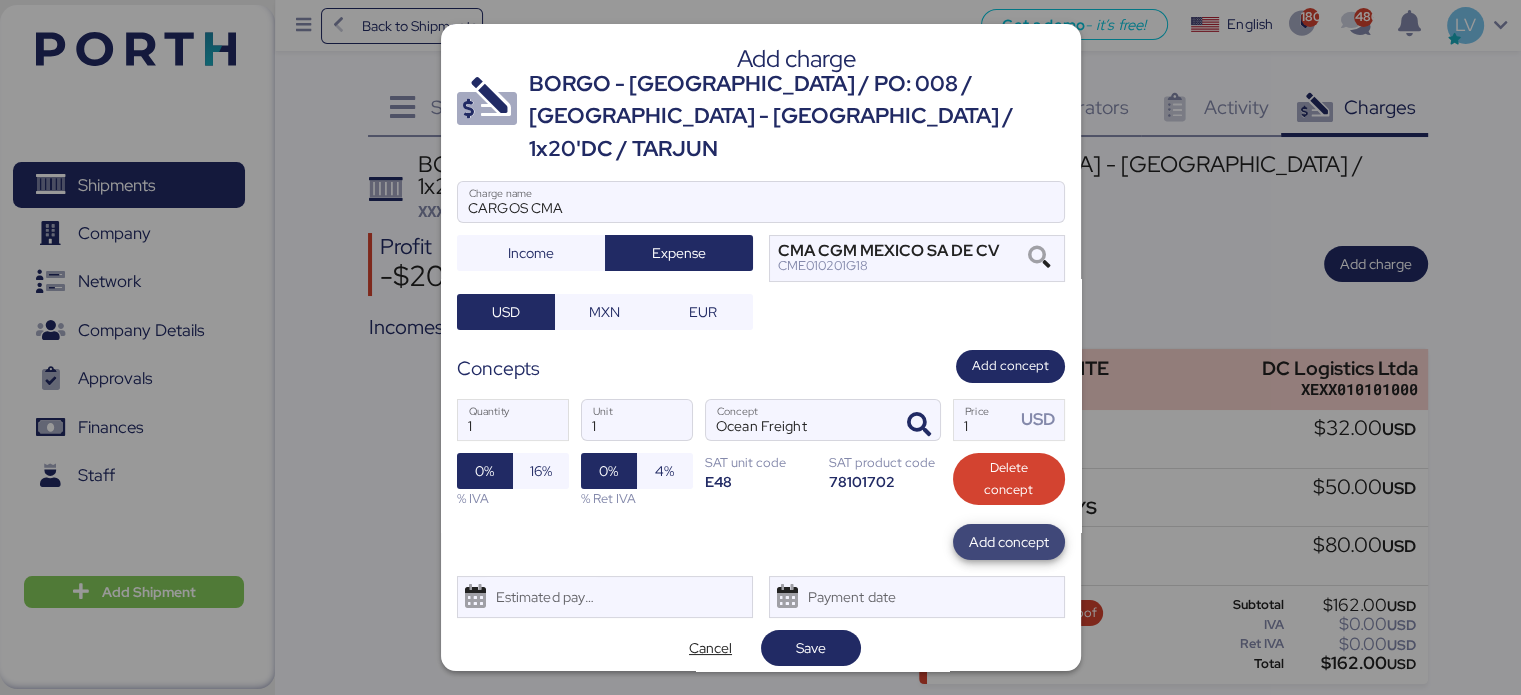 click on "Add concept" at bounding box center (1009, 542) 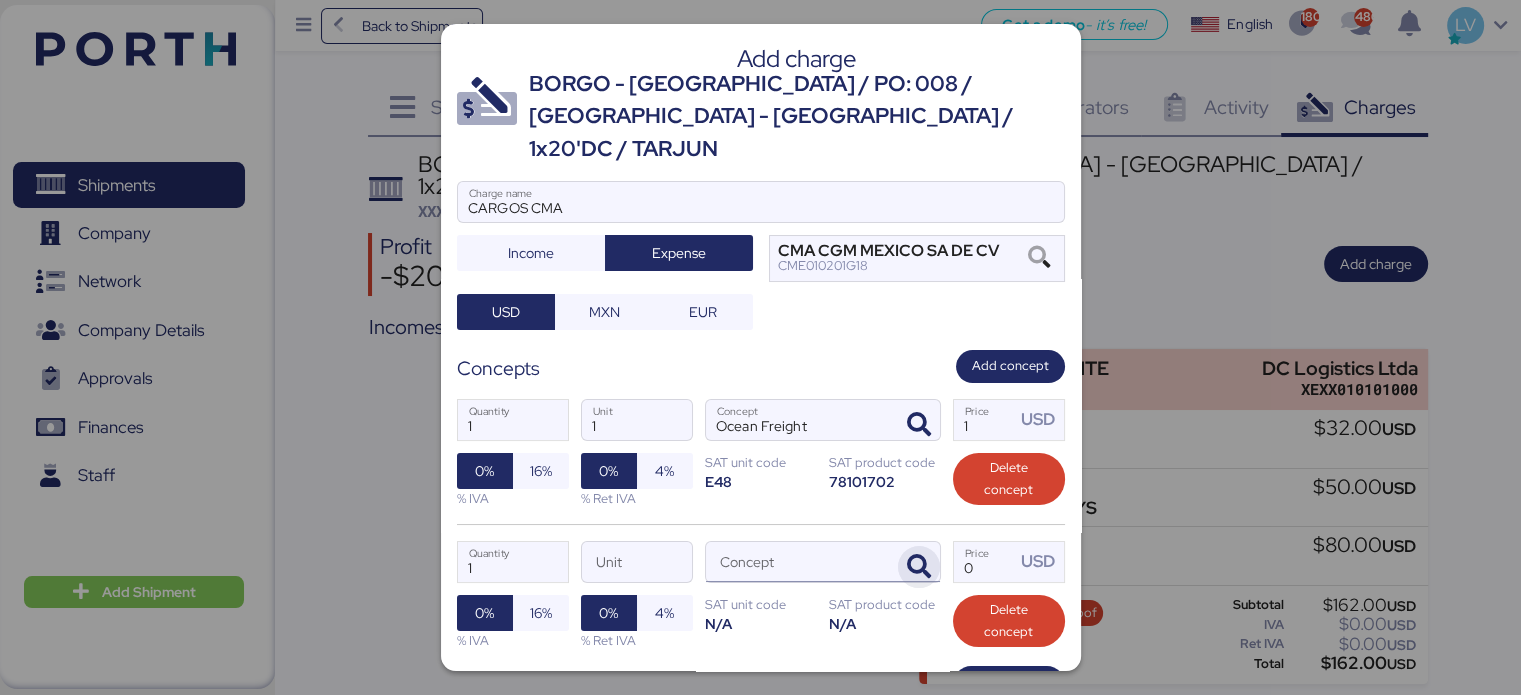 click at bounding box center [919, 567] 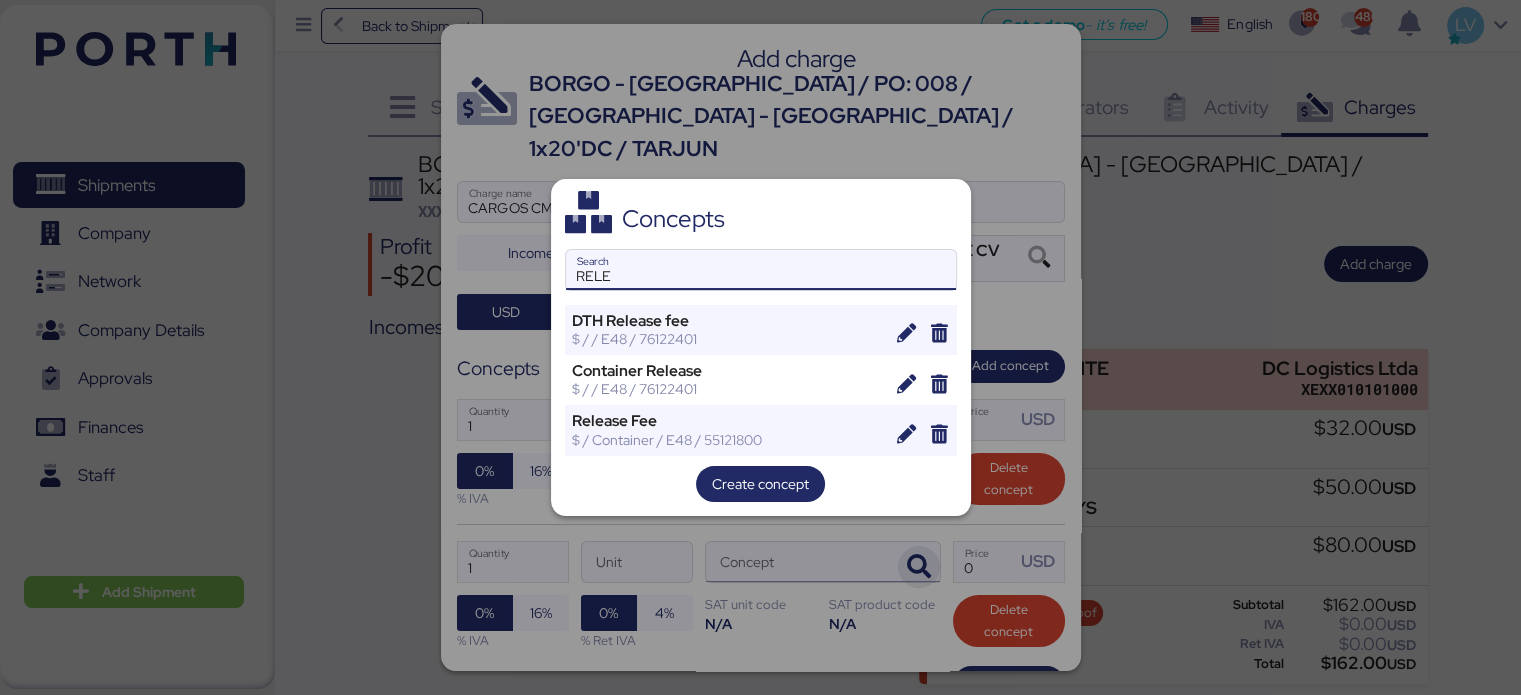 type on "RELE" 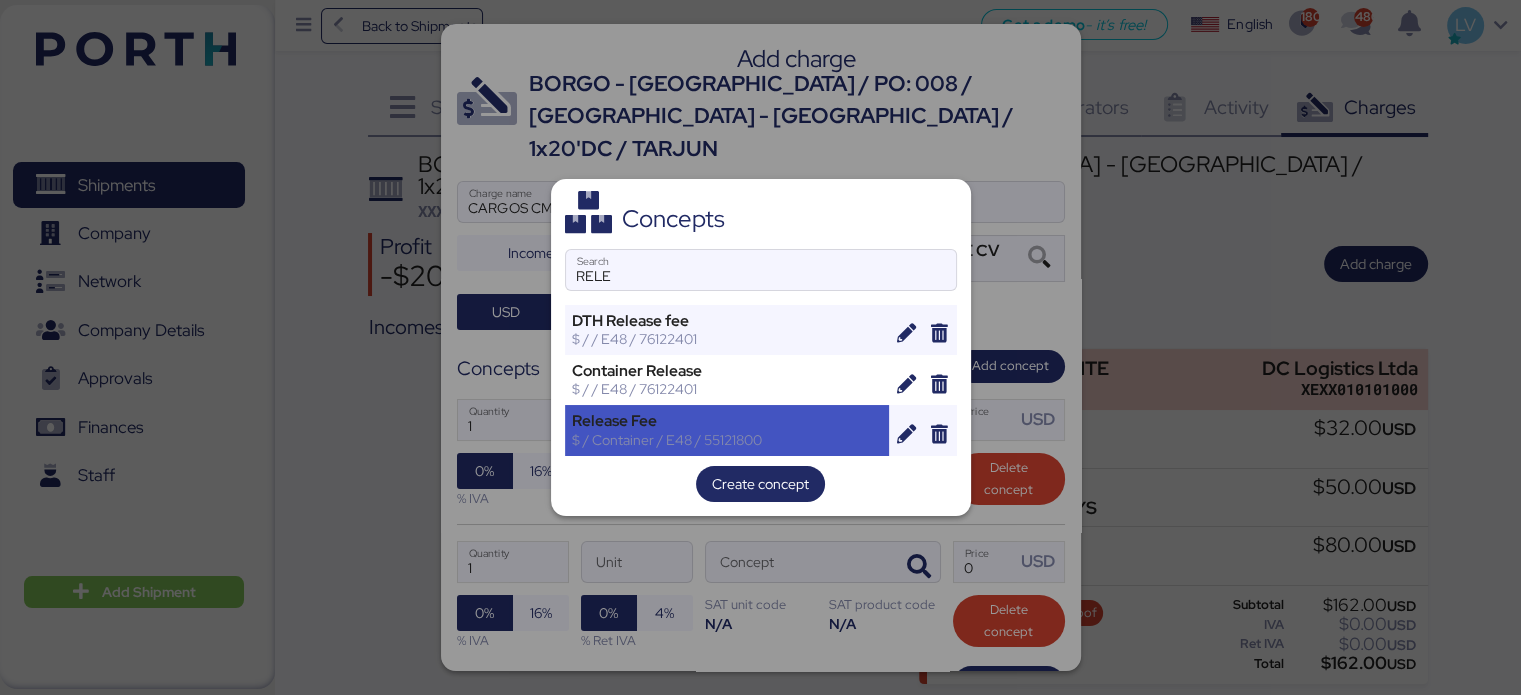 click on "Release Fee
$ / Container /
E48 / 55121800" at bounding box center (727, 430) 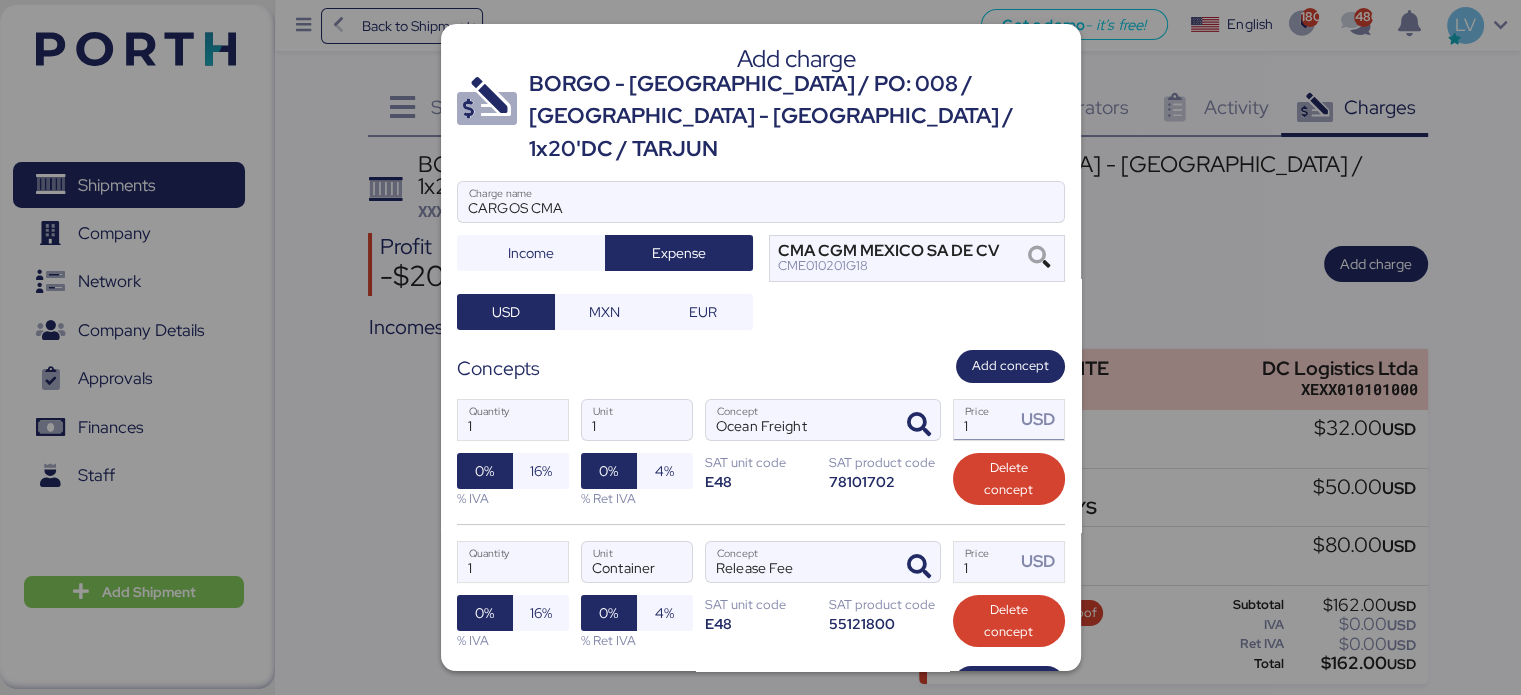 click on "1" at bounding box center (985, 420) 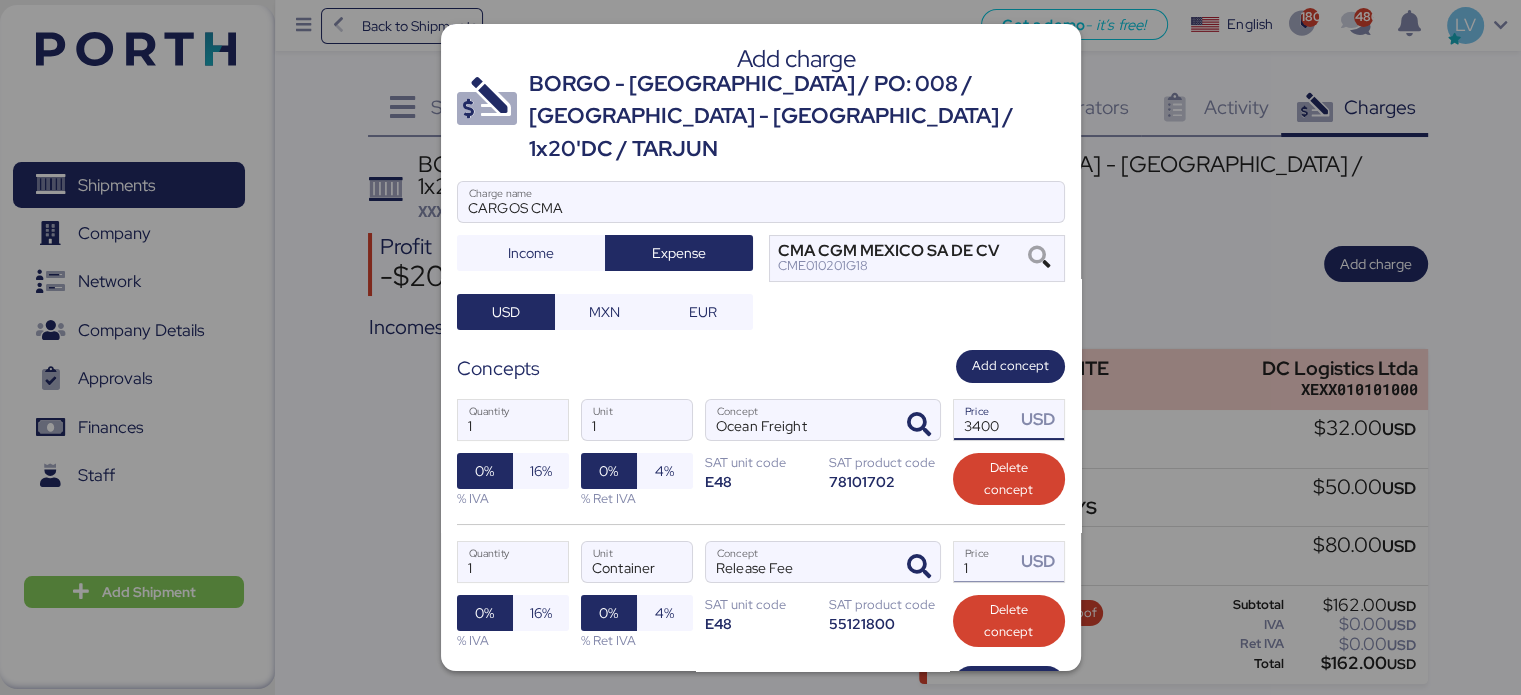 type on "3400" 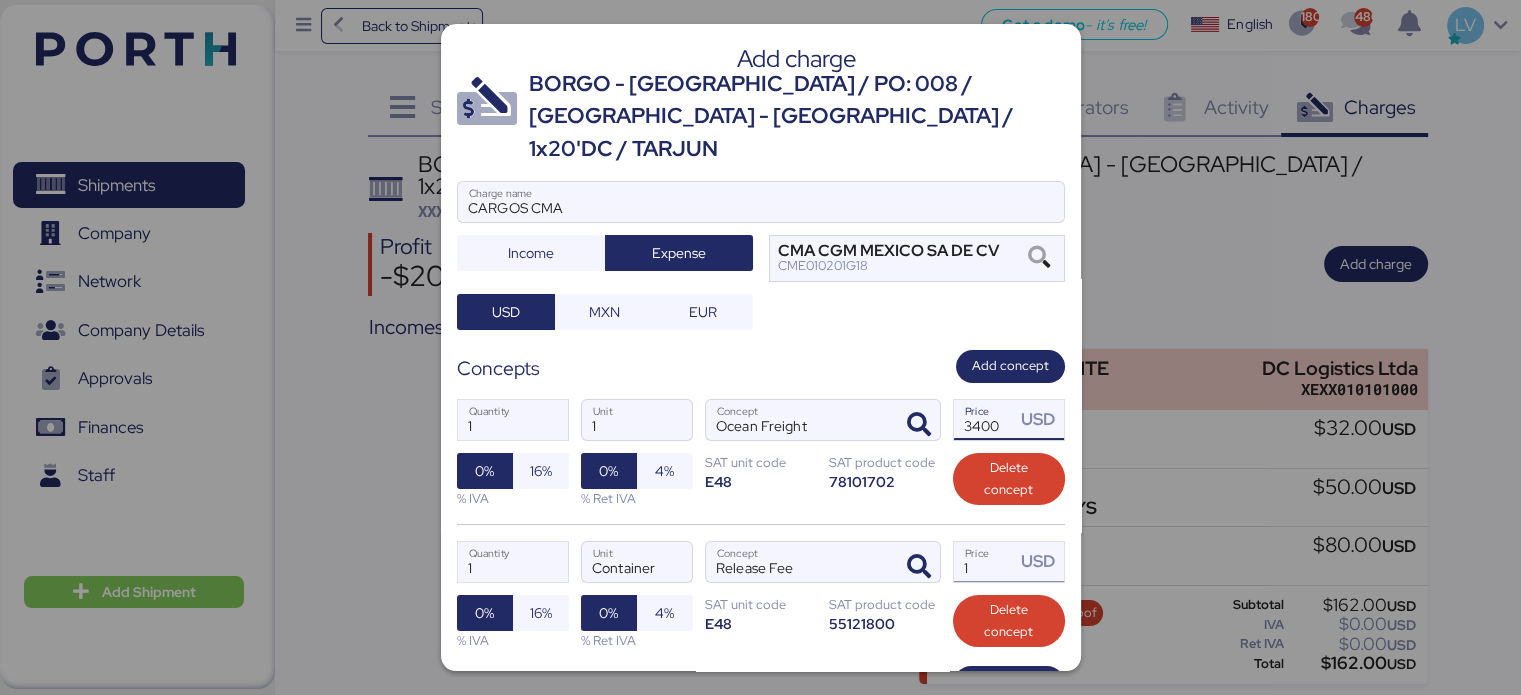 click on "1" at bounding box center (985, 562) 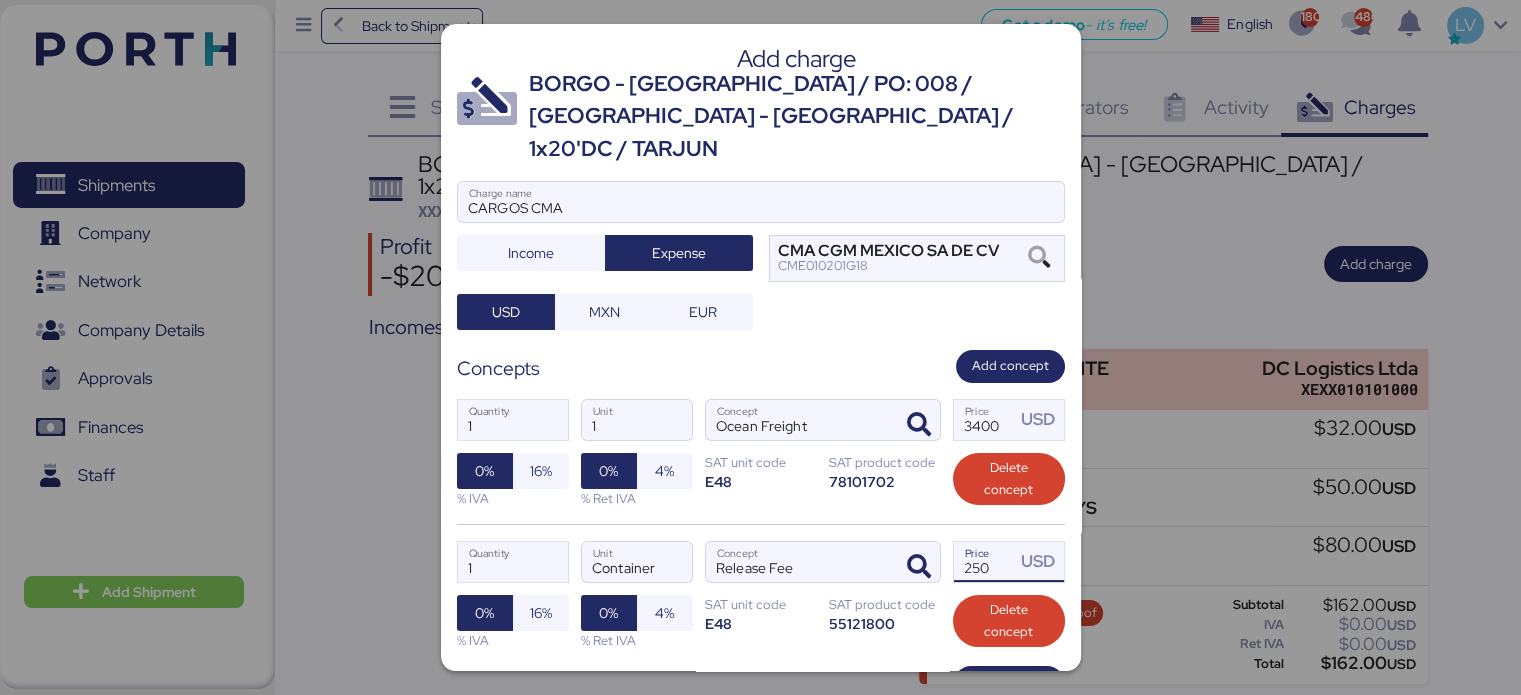 type on "250" 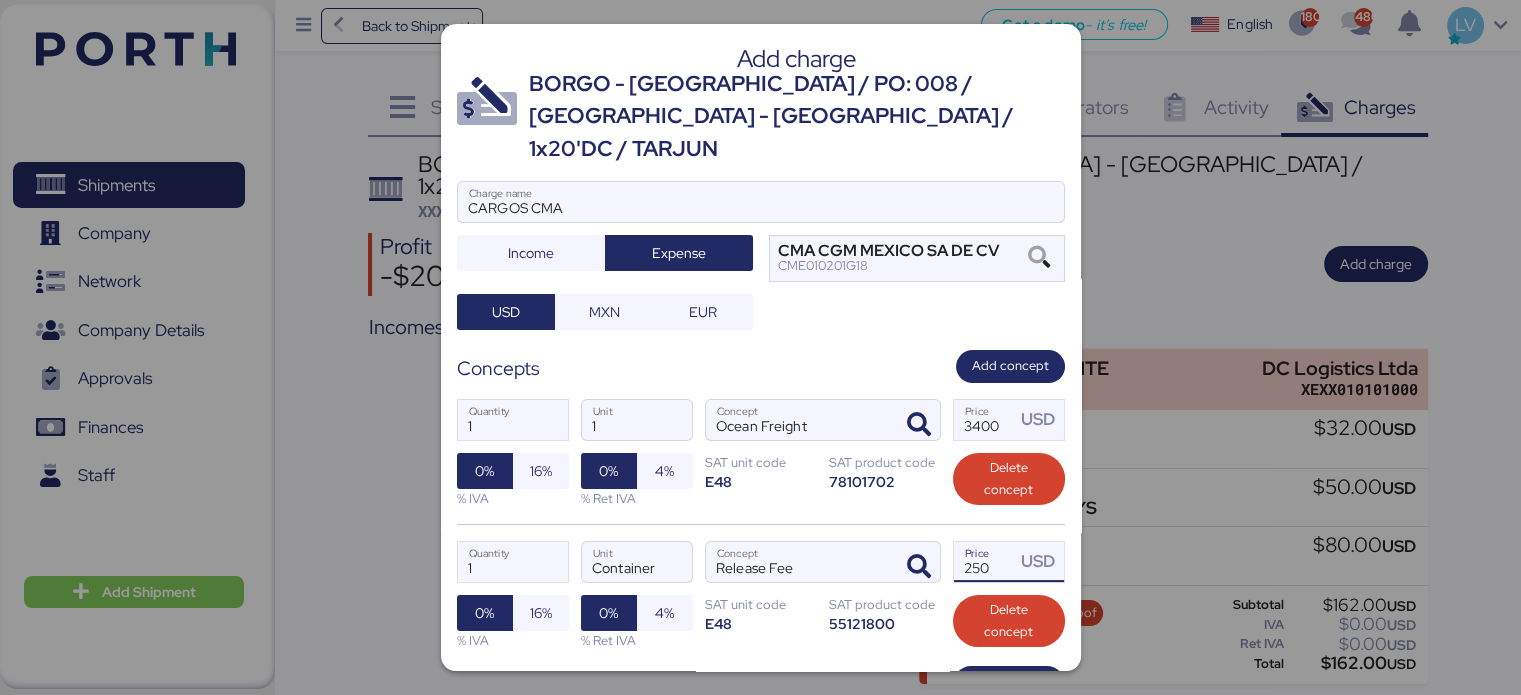 click on "1 Quantity 1 Unit Ocean Freight Concept   3400 Price USD 0% 16% % IVA 0% 4% % Ret IVA SAT unit code E48 SAT product code 78101702 Delete concept" at bounding box center (761, 453) 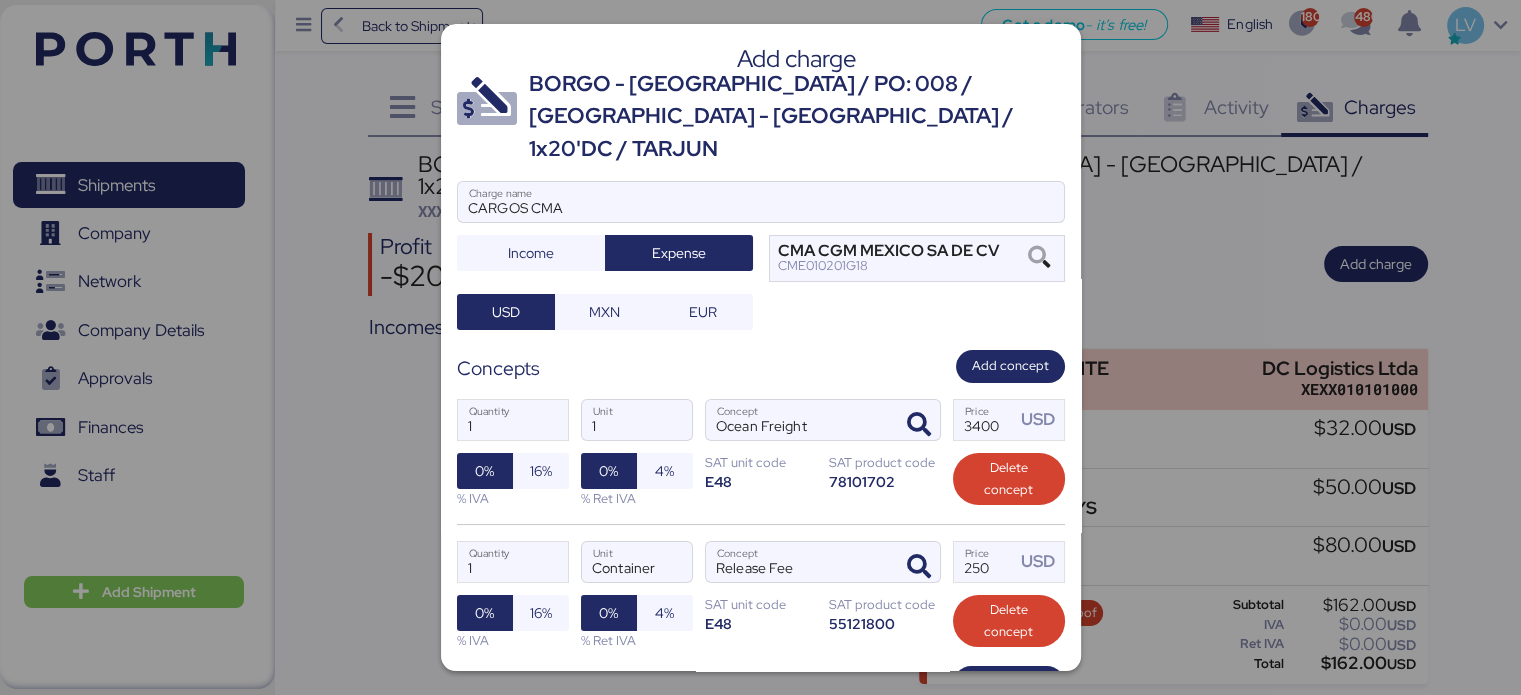 scroll, scrollTop: 118, scrollLeft: 0, axis: vertical 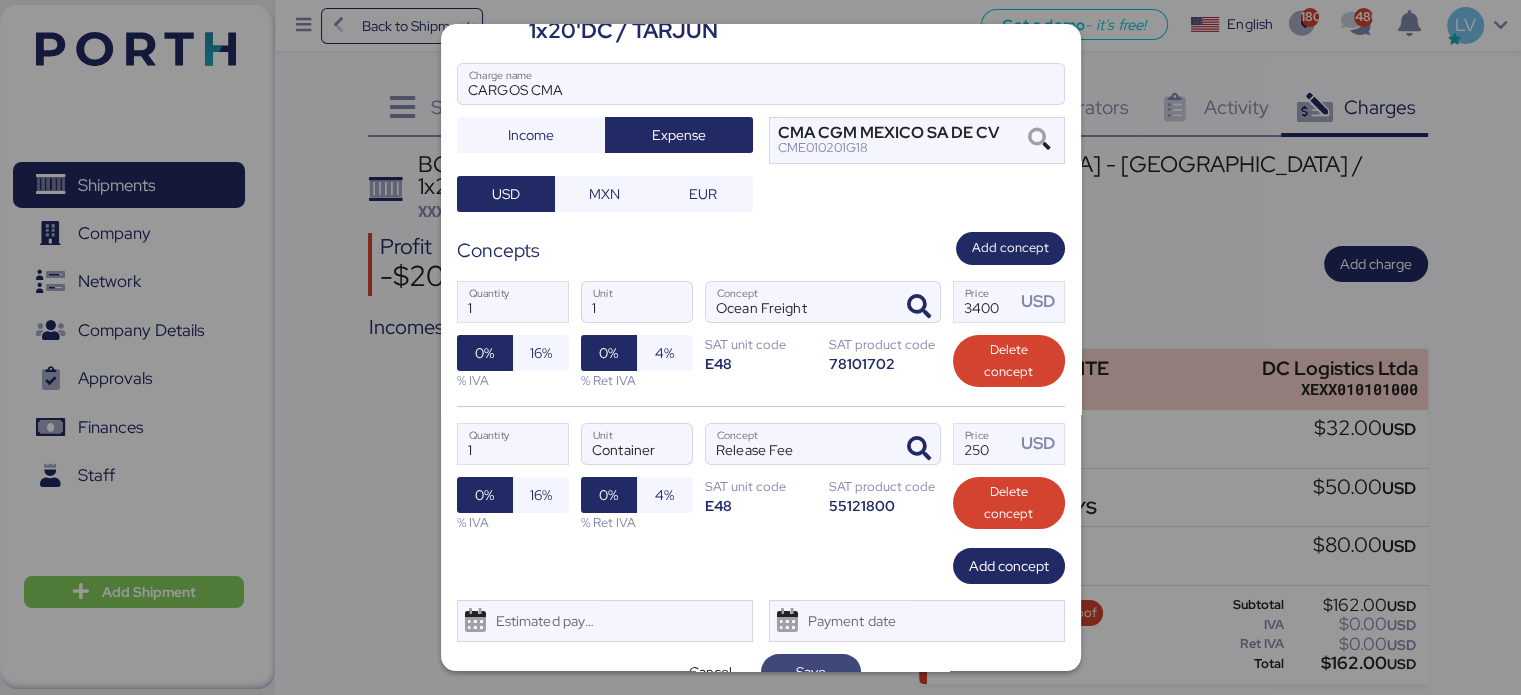 click on "Save" at bounding box center [811, 672] 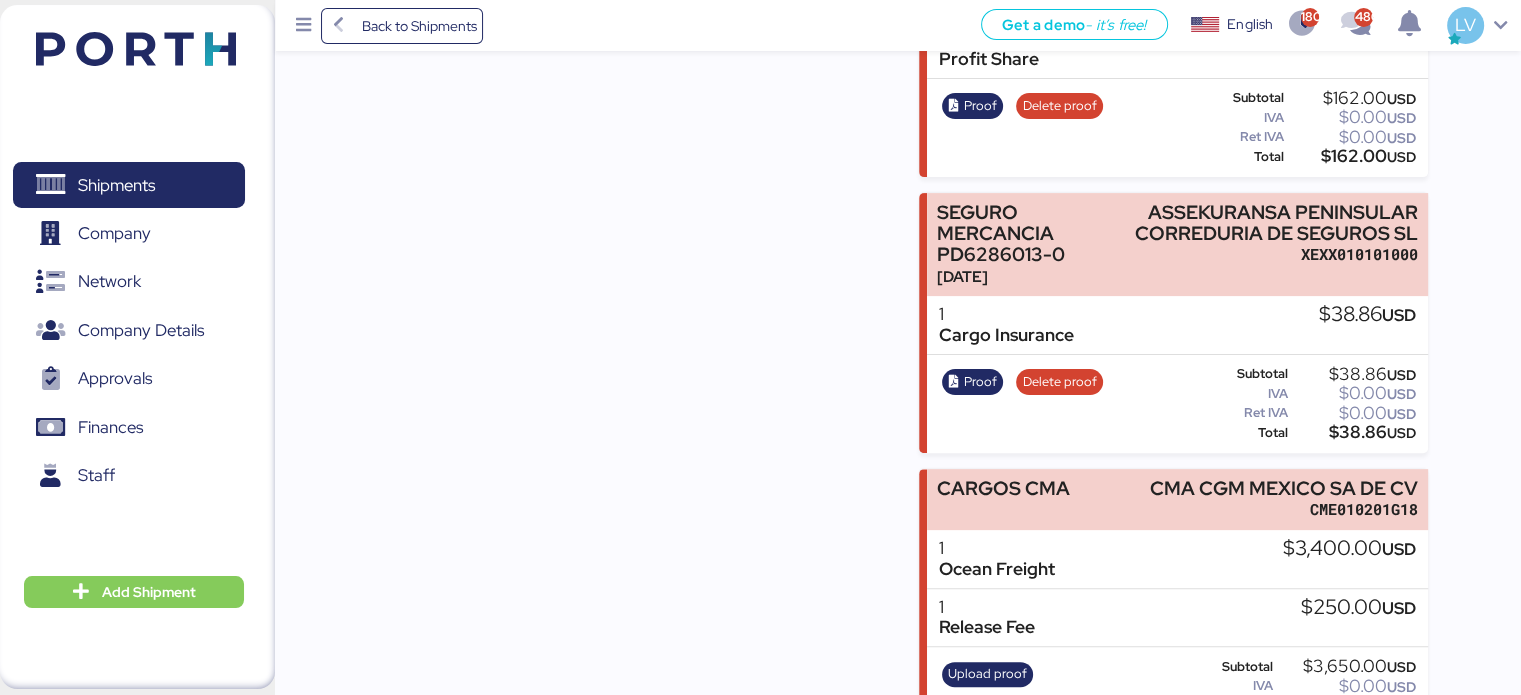 scroll, scrollTop: 546, scrollLeft: 0, axis: vertical 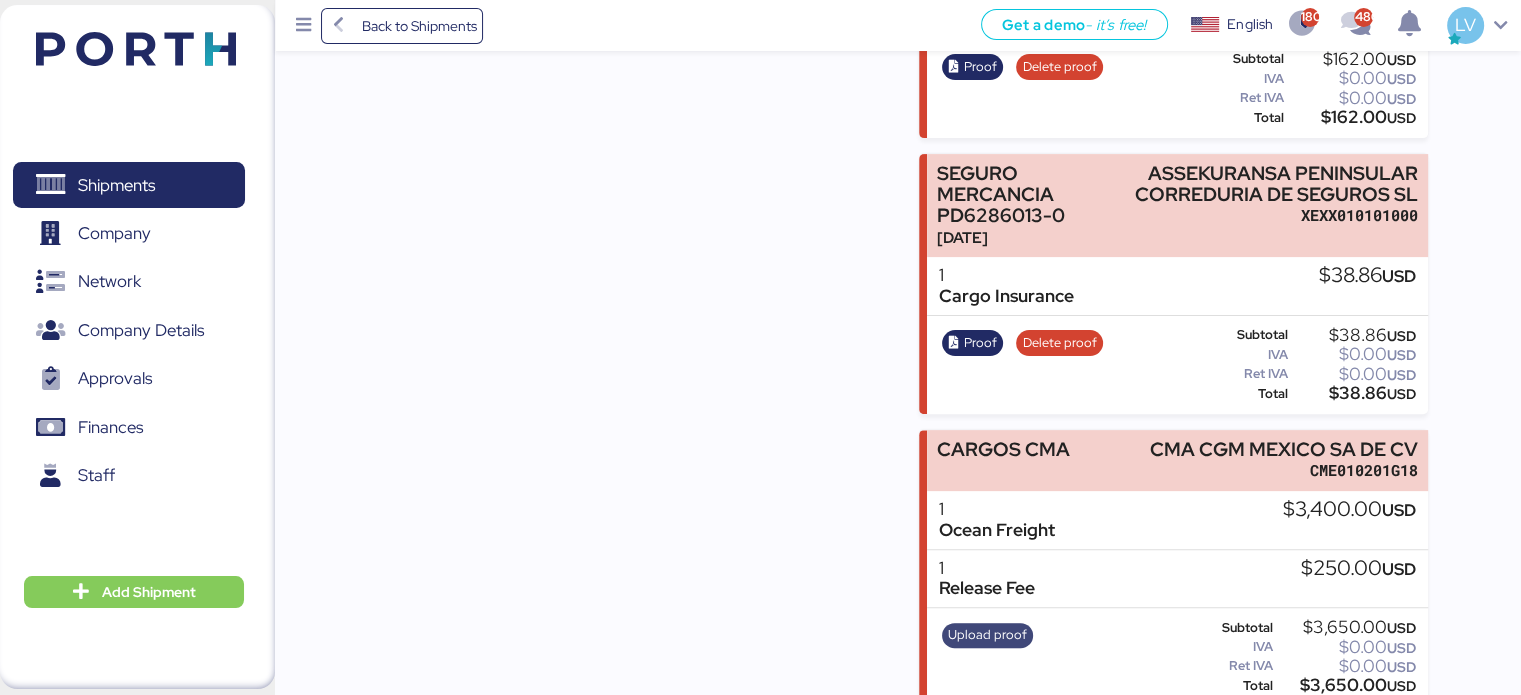 click on "Upload proof" at bounding box center [988, 636] 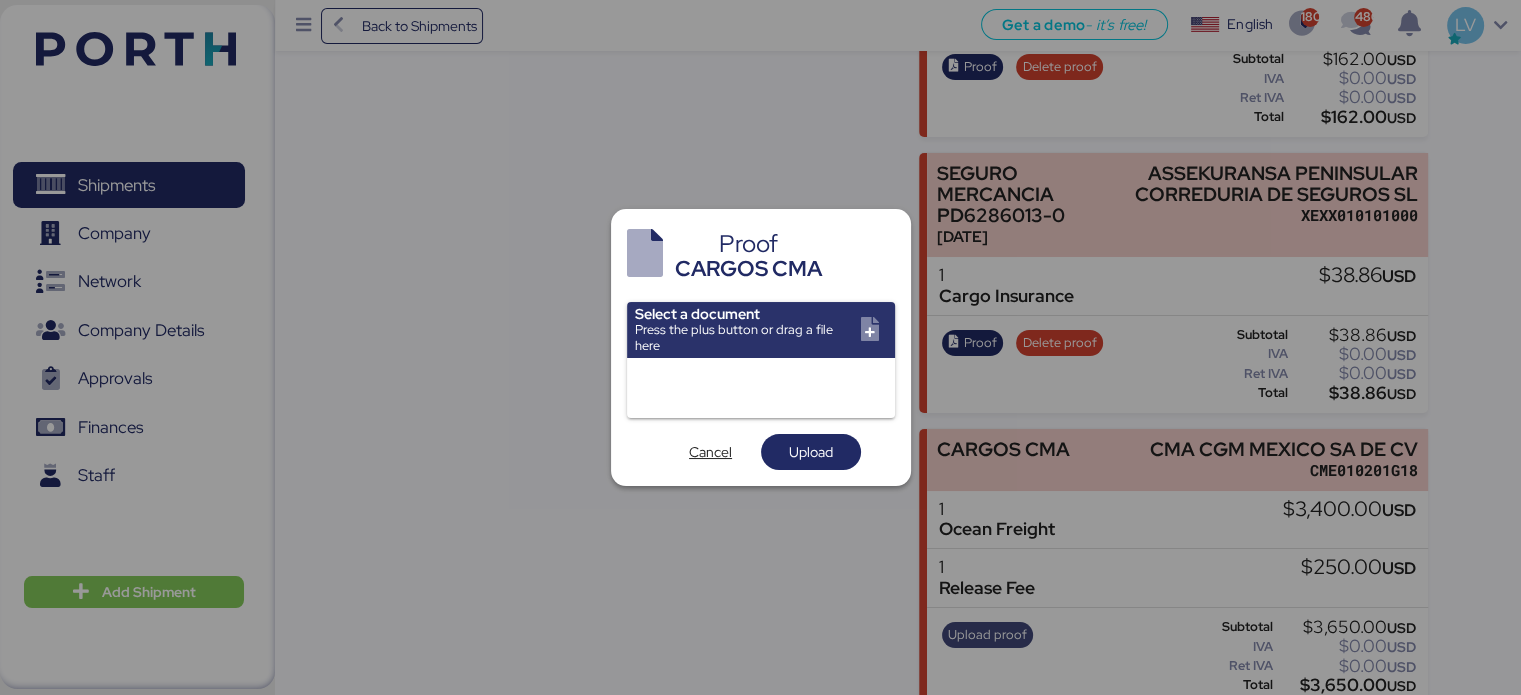 scroll, scrollTop: 0, scrollLeft: 0, axis: both 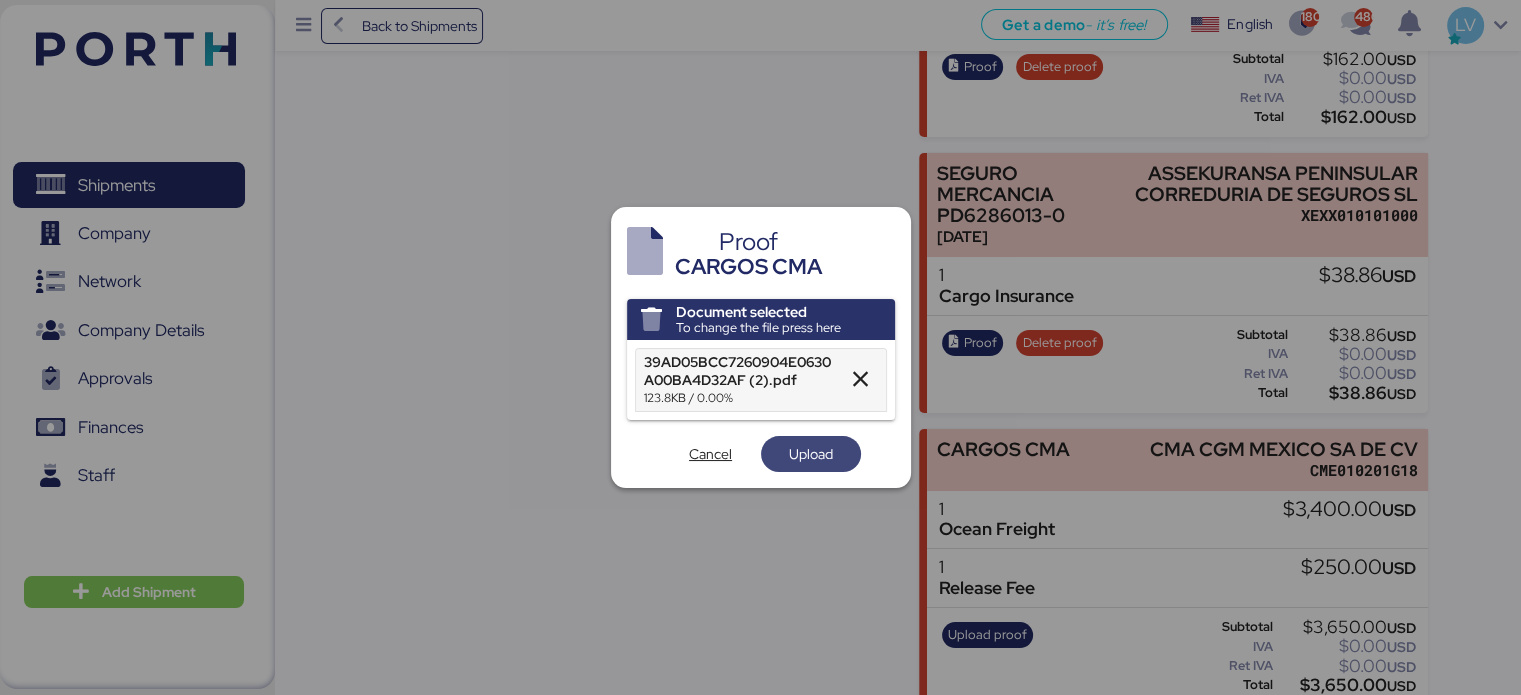 click on "Upload" at bounding box center [811, 454] 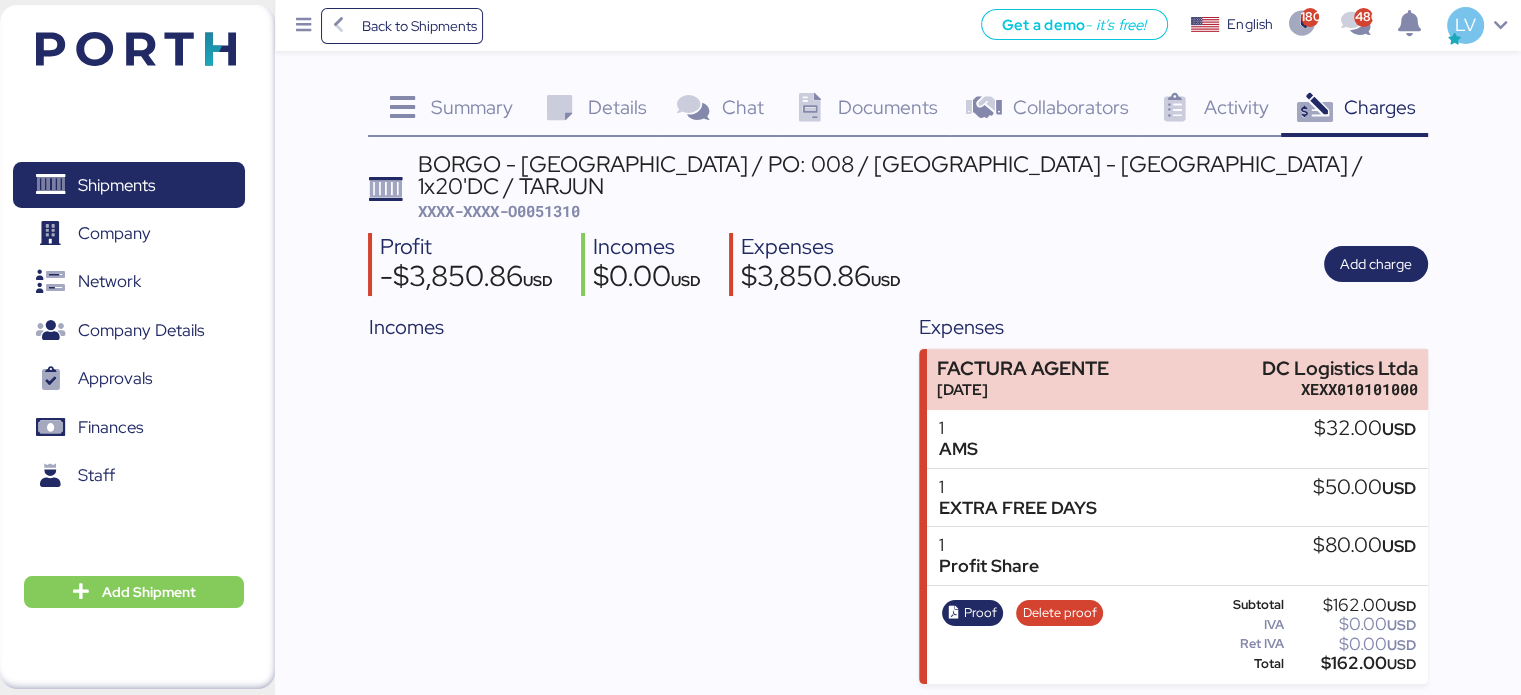 click on "XXXX-XXXX-O0051310" at bounding box center [499, 211] 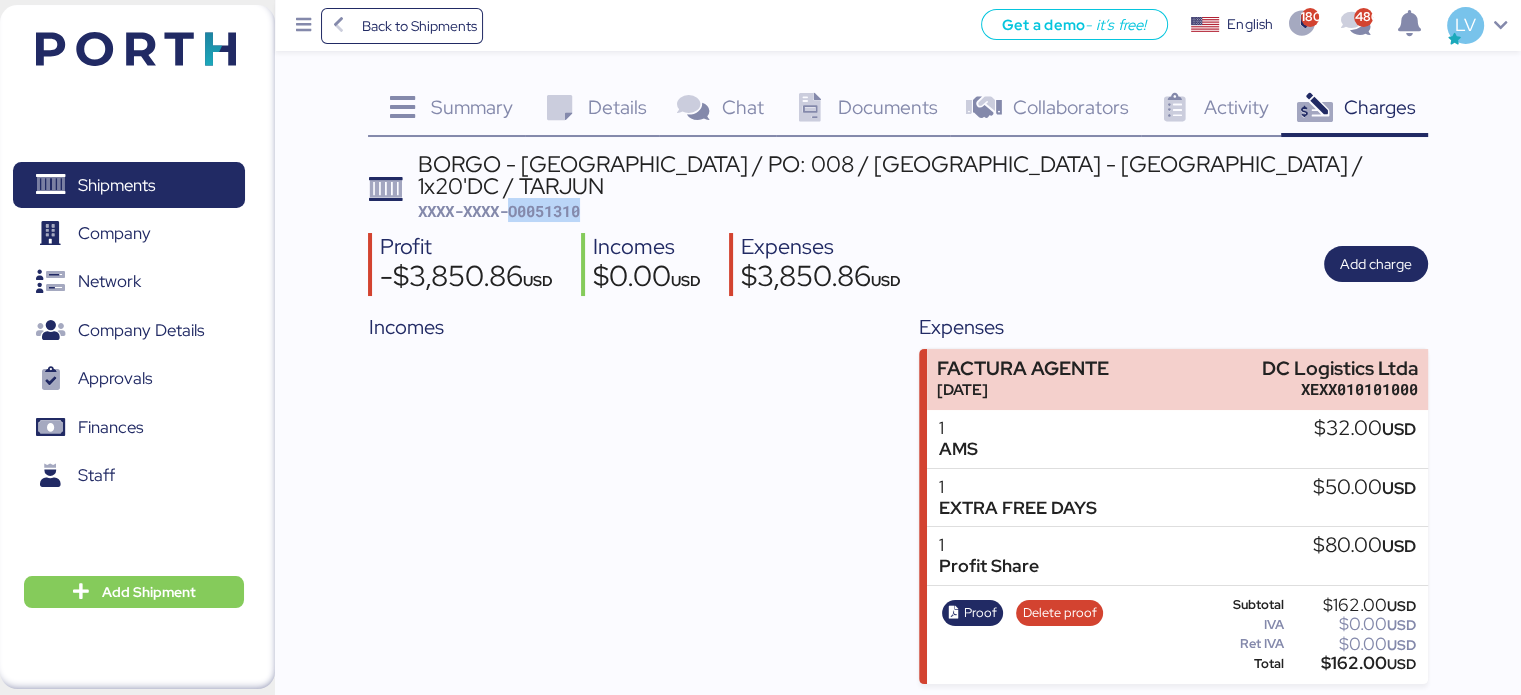 click on "XXXX-XXXX-O0051310" at bounding box center [499, 211] 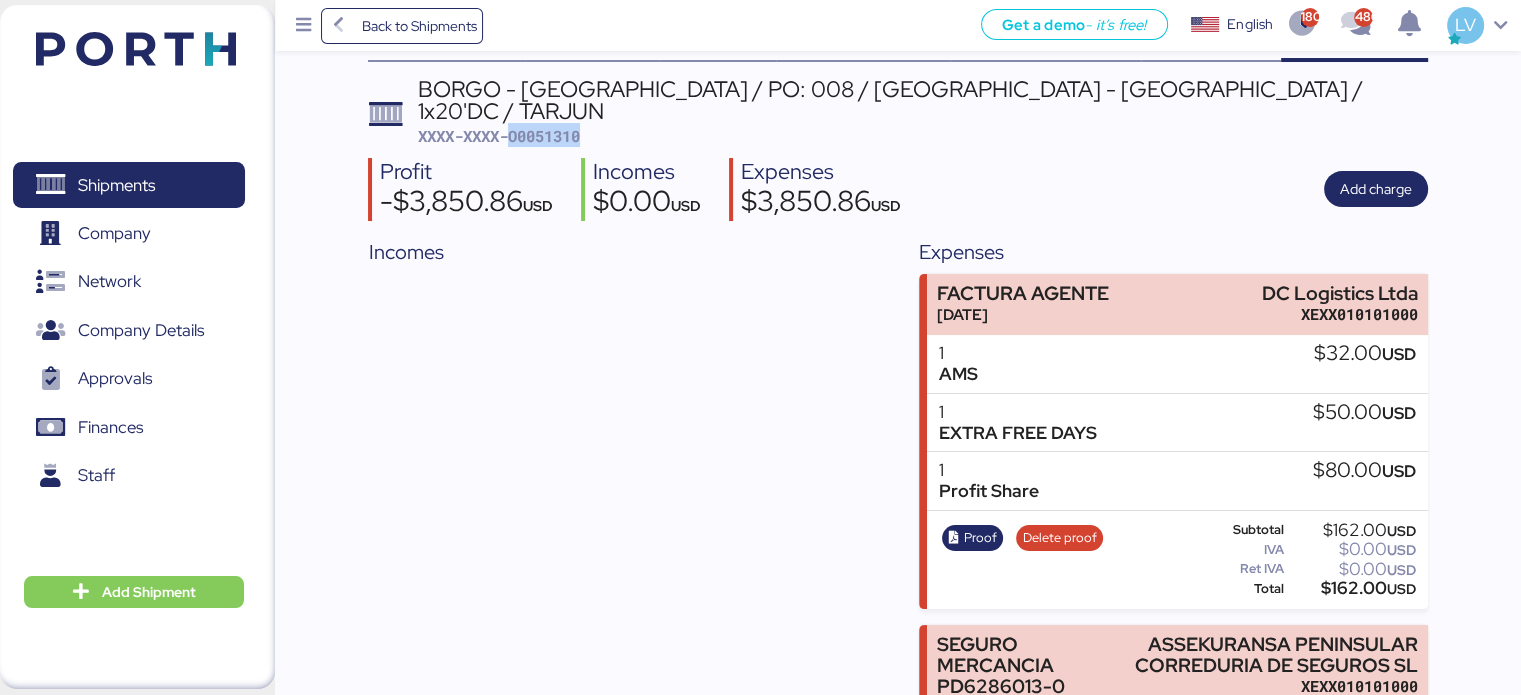scroll, scrollTop: 76, scrollLeft: 0, axis: vertical 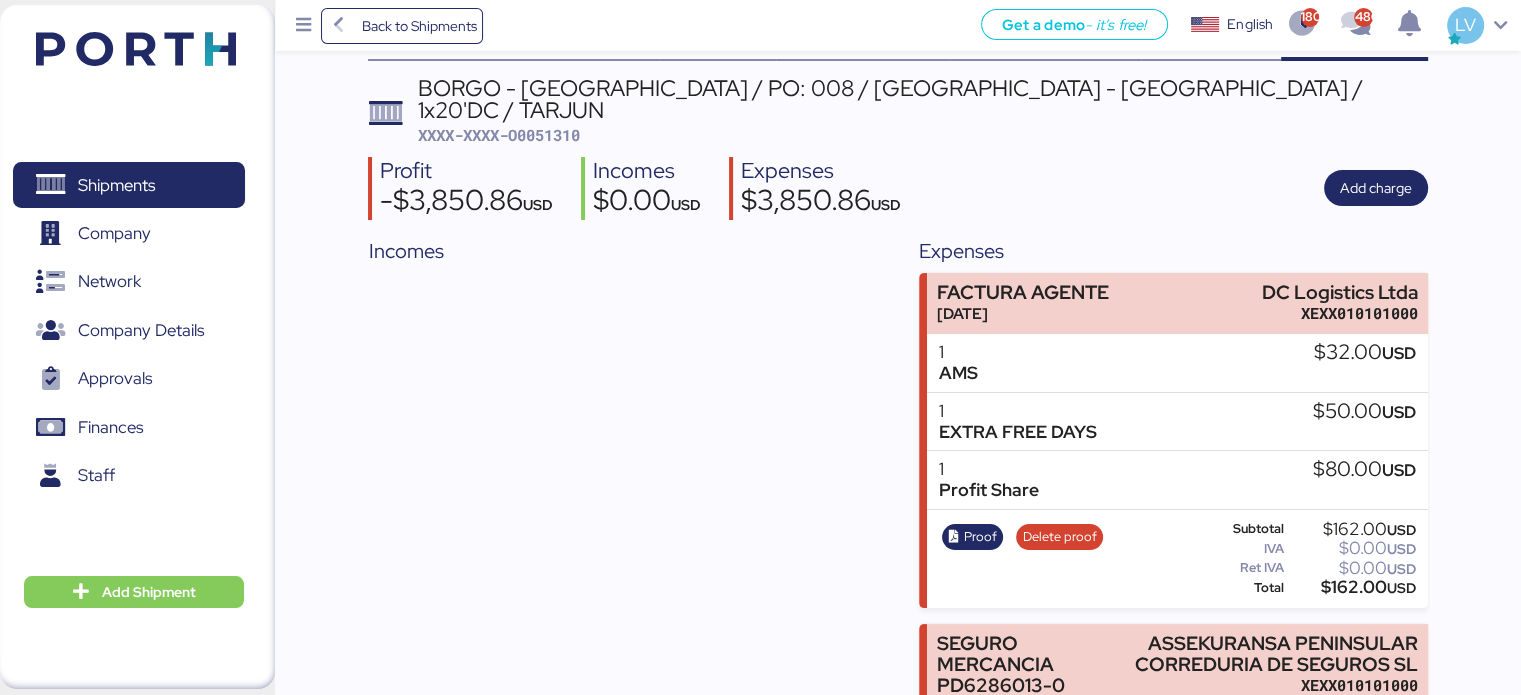 click on "Incomes" at bounding box center (622, 706) 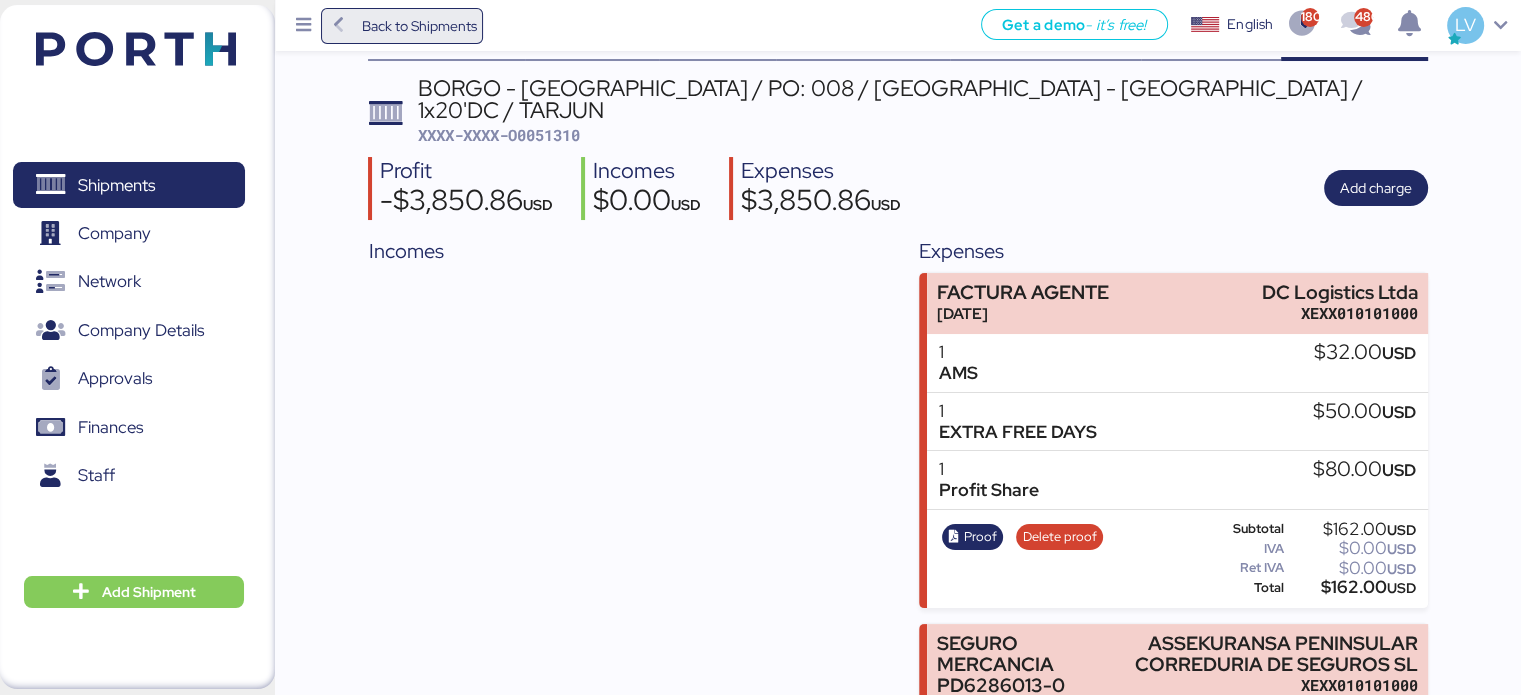 click on "Back to Shipments" at bounding box center [402, 26] 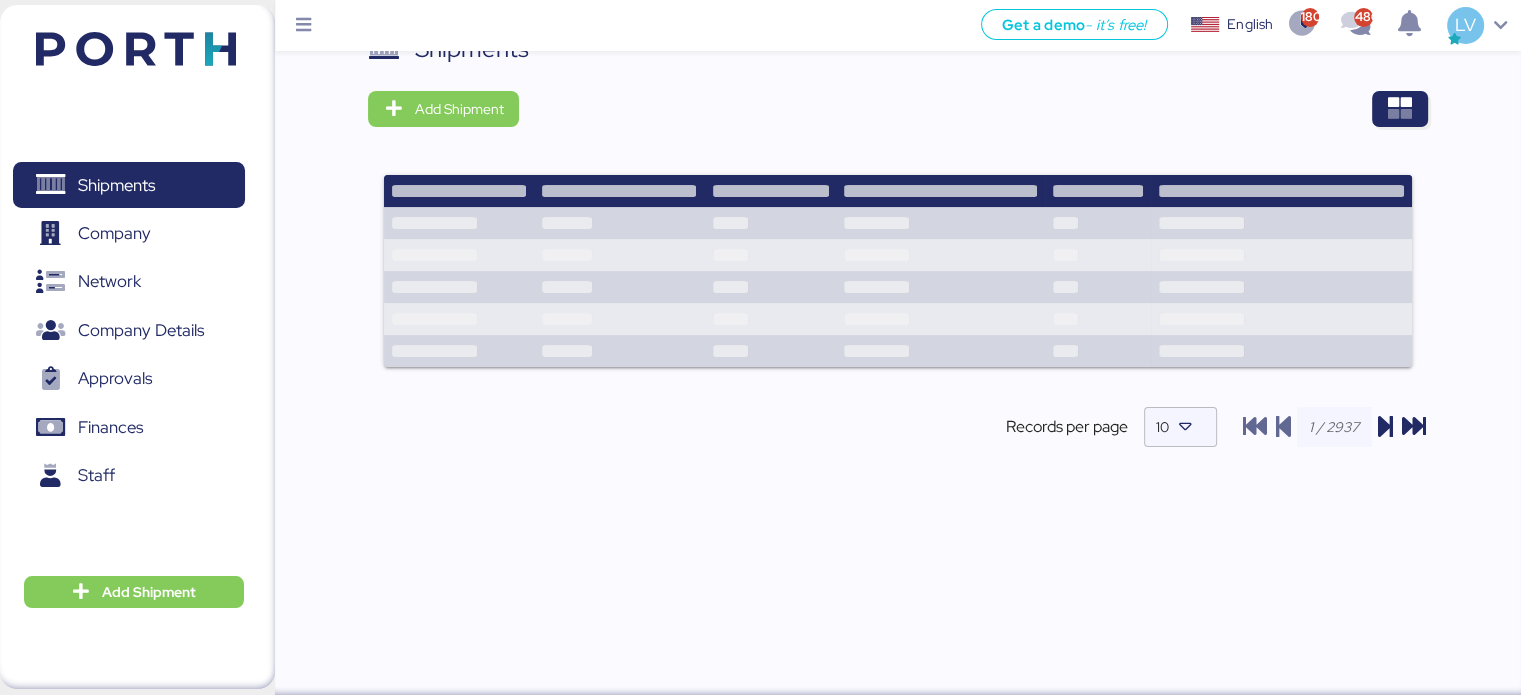 scroll, scrollTop: 0, scrollLeft: 0, axis: both 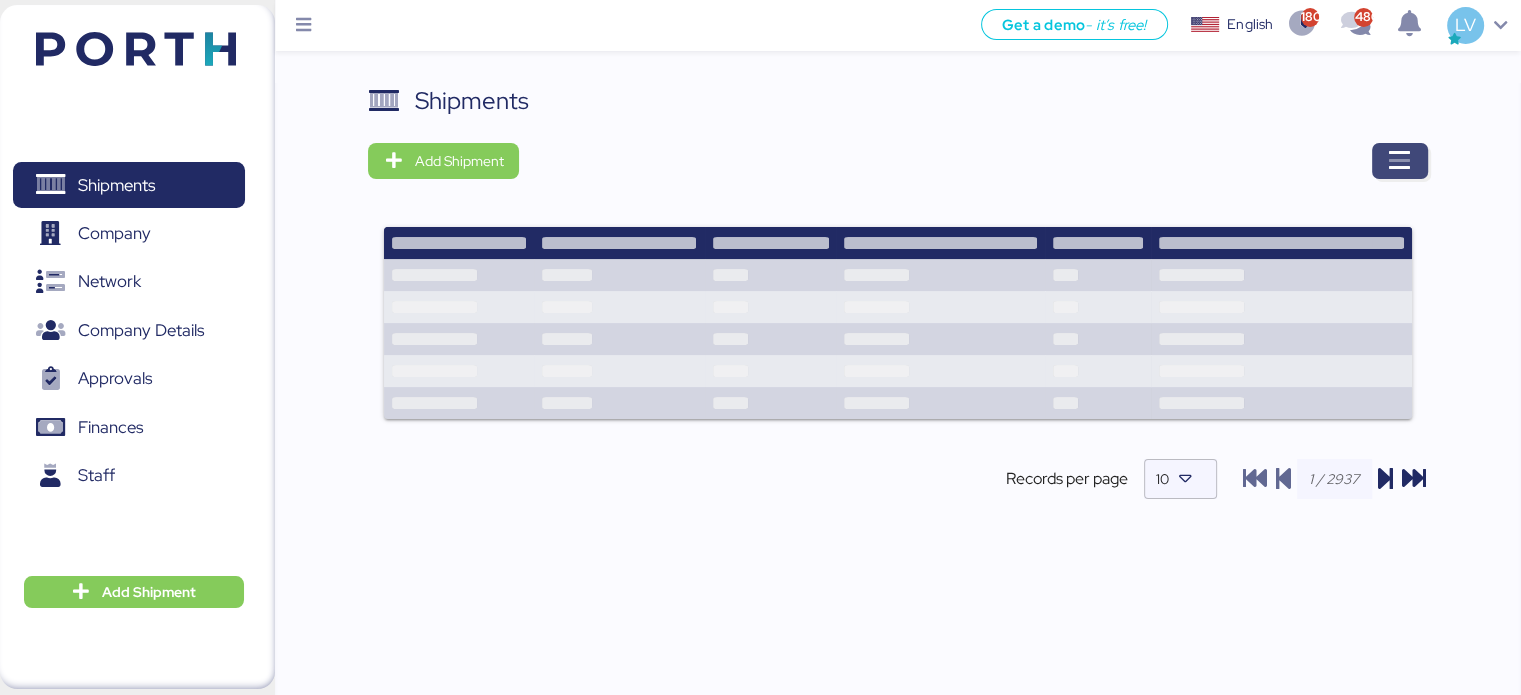 click at bounding box center [1400, 161] 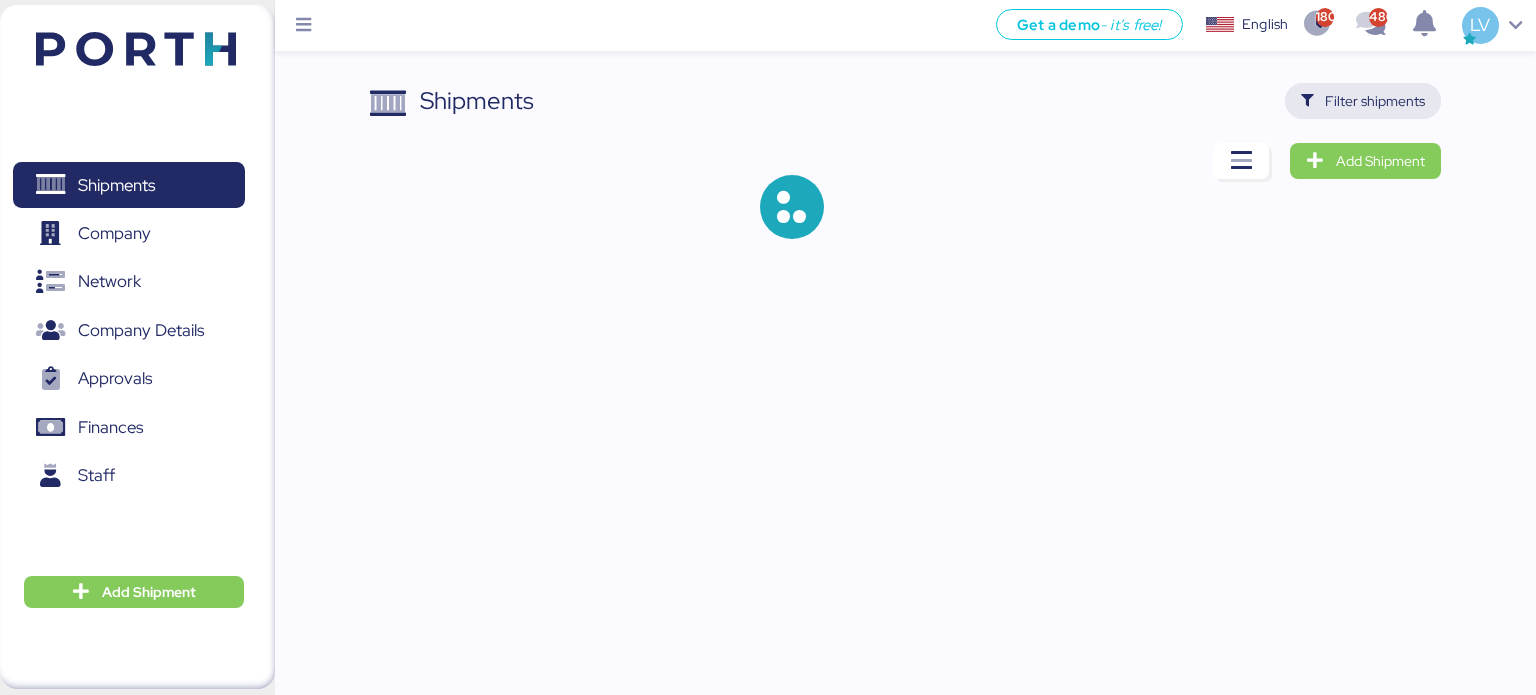 click on "Filter shipments" at bounding box center [1363, 101] 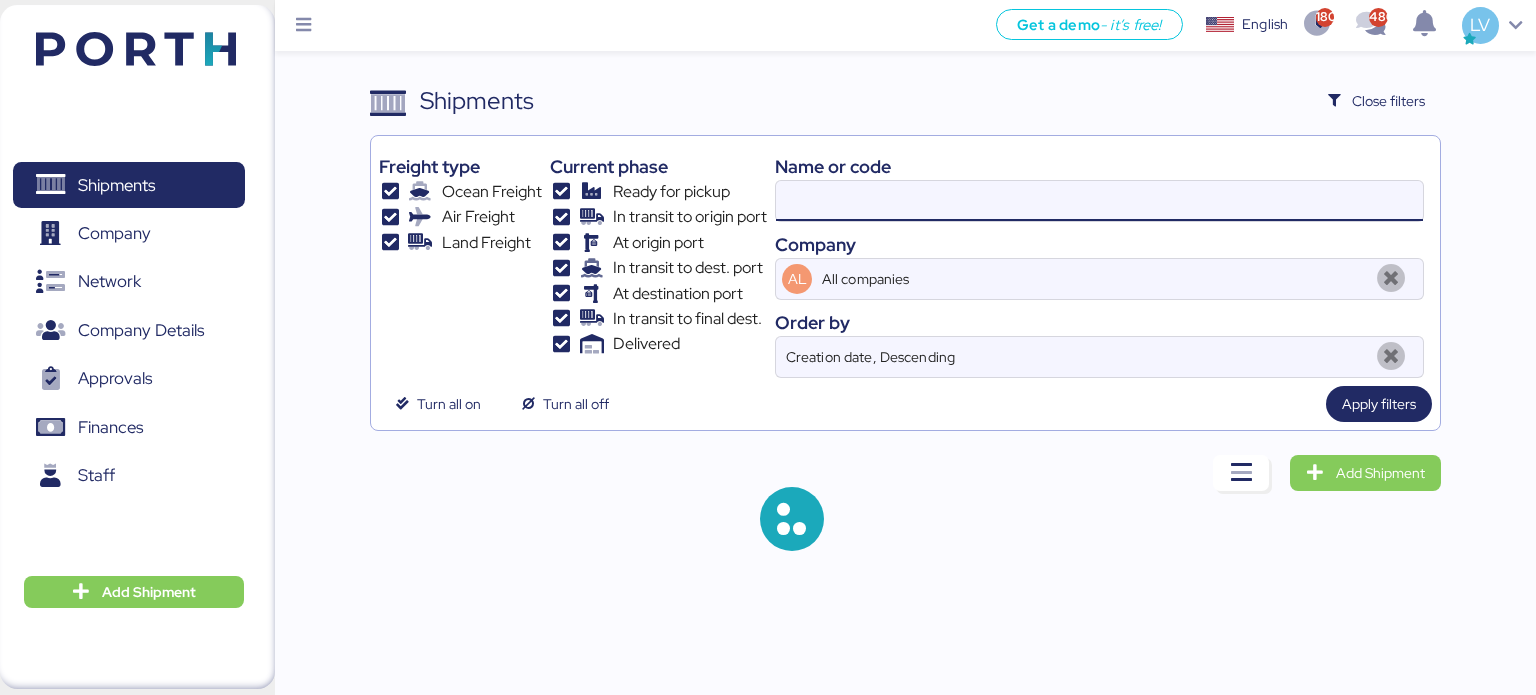 click at bounding box center [1099, 201] 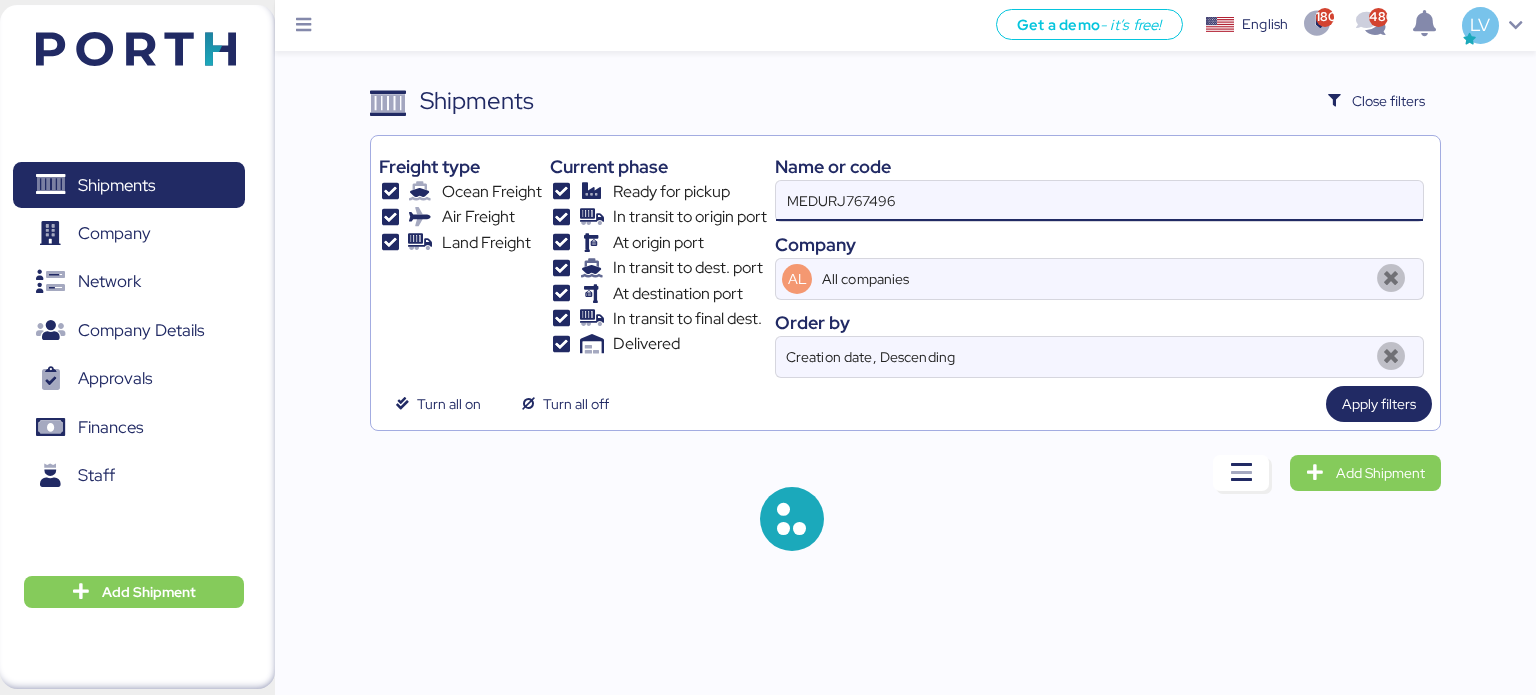 type on "MEDURJ767496" 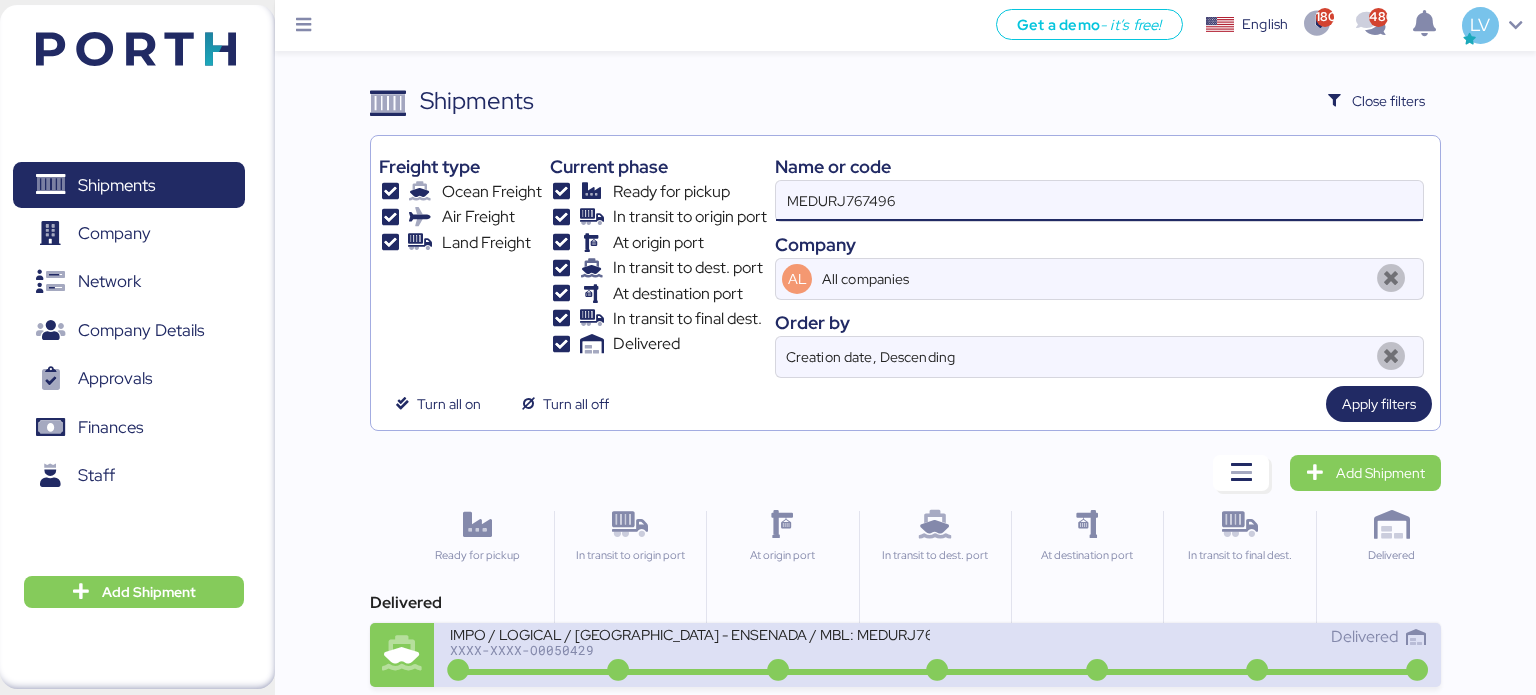 click on "IMPO / LOGICAL / [GEOGRAPHIC_DATA] - ENSENADA / MBL: MEDURJ767496" at bounding box center [690, 633] 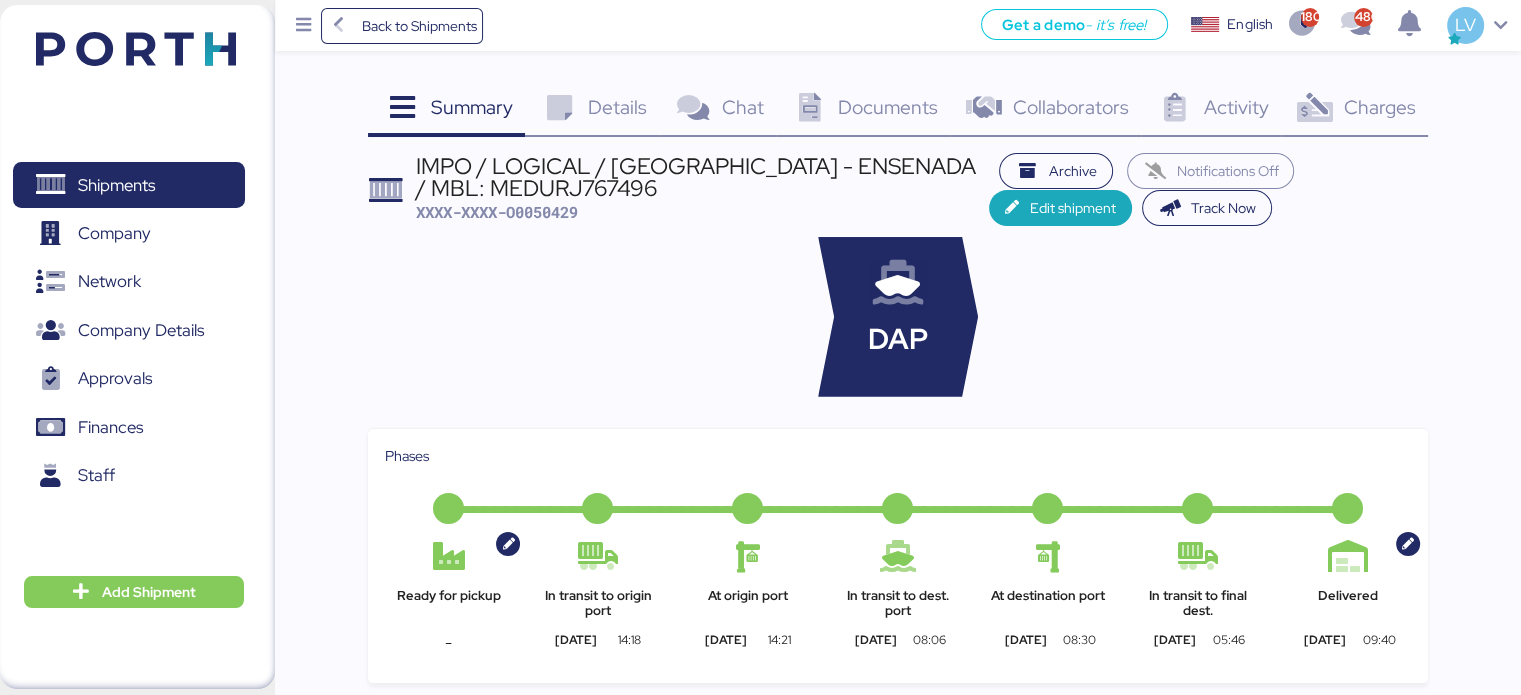click at bounding box center (1314, 108) 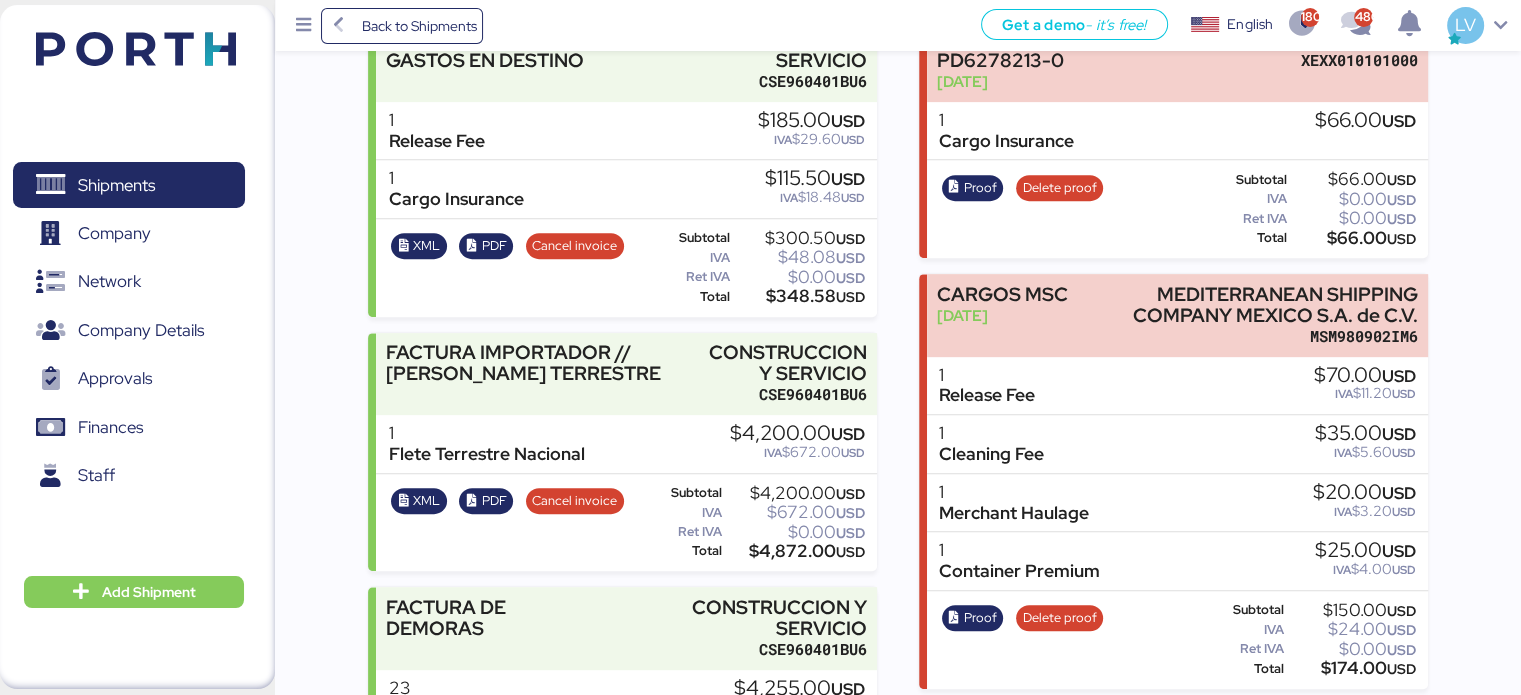 scroll, scrollTop: 1080, scrollLeft: 0, axis: vertical 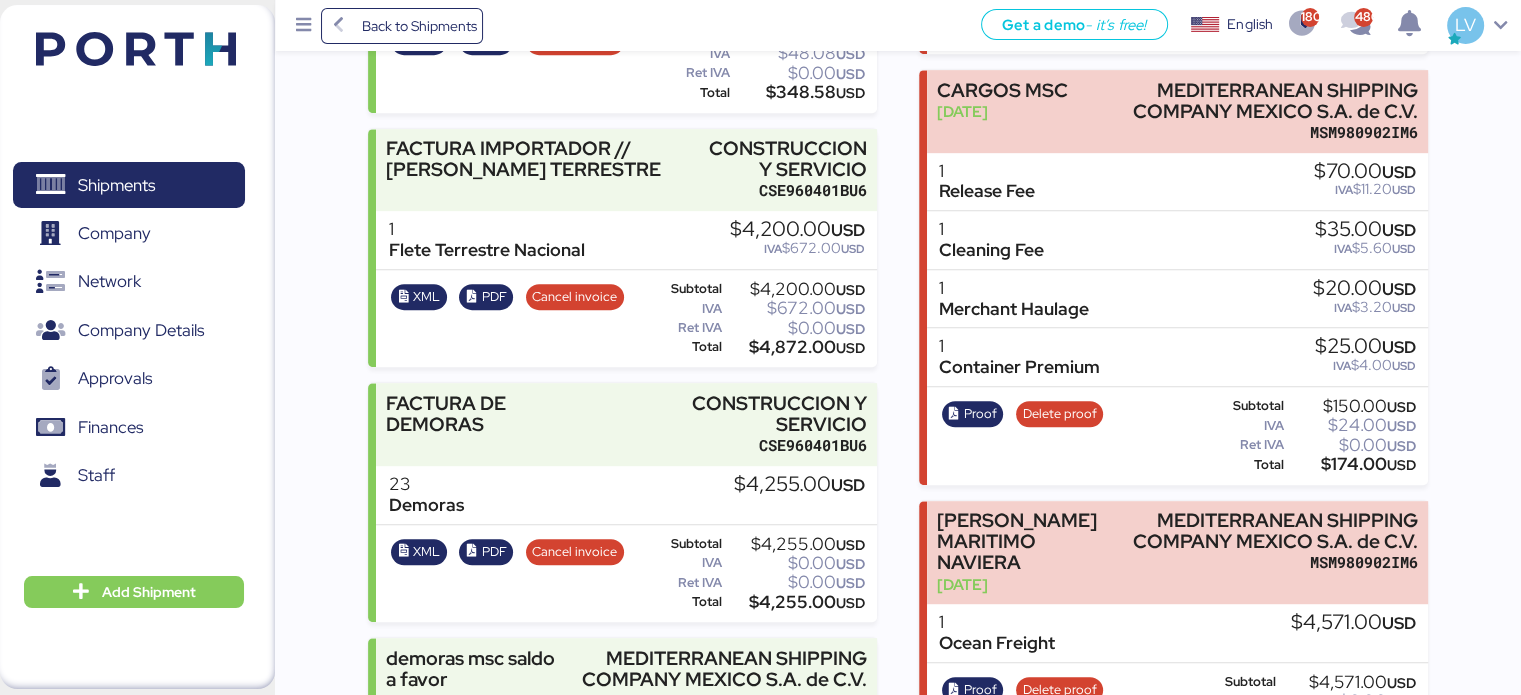 click on "Cleaning Fee" at bounding box center (991, 250) 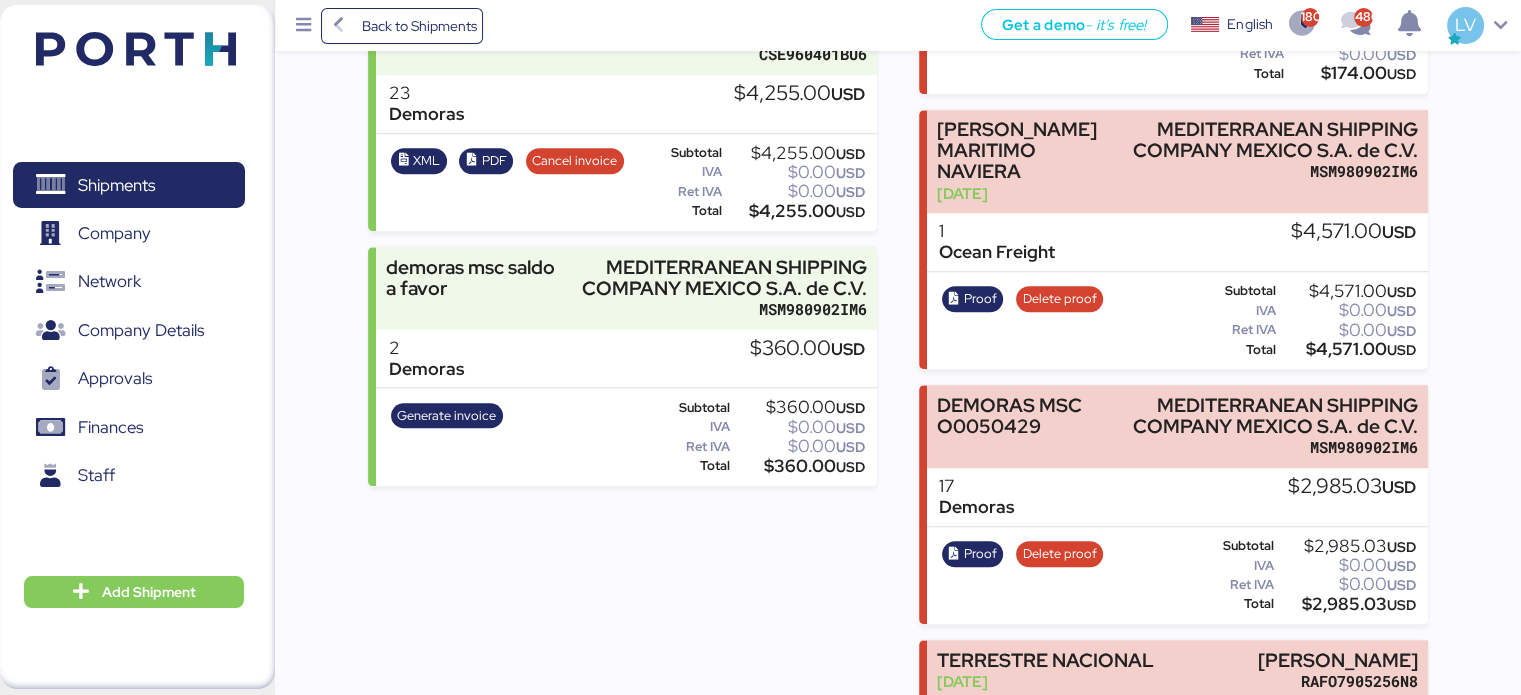 scroll, scrollTop: 1516, scrollLeft: 0, axis: vertical 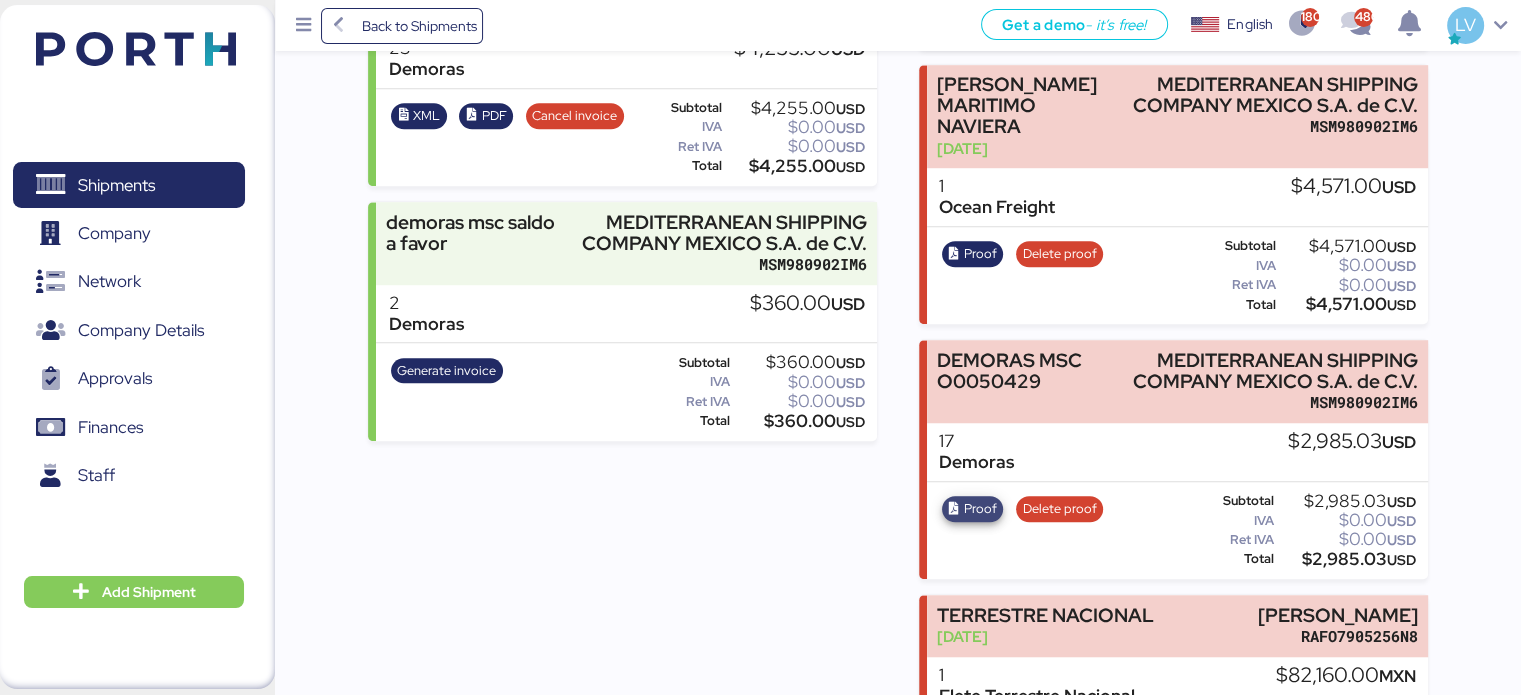 click on "Proof" at bounding box center [980, 509] 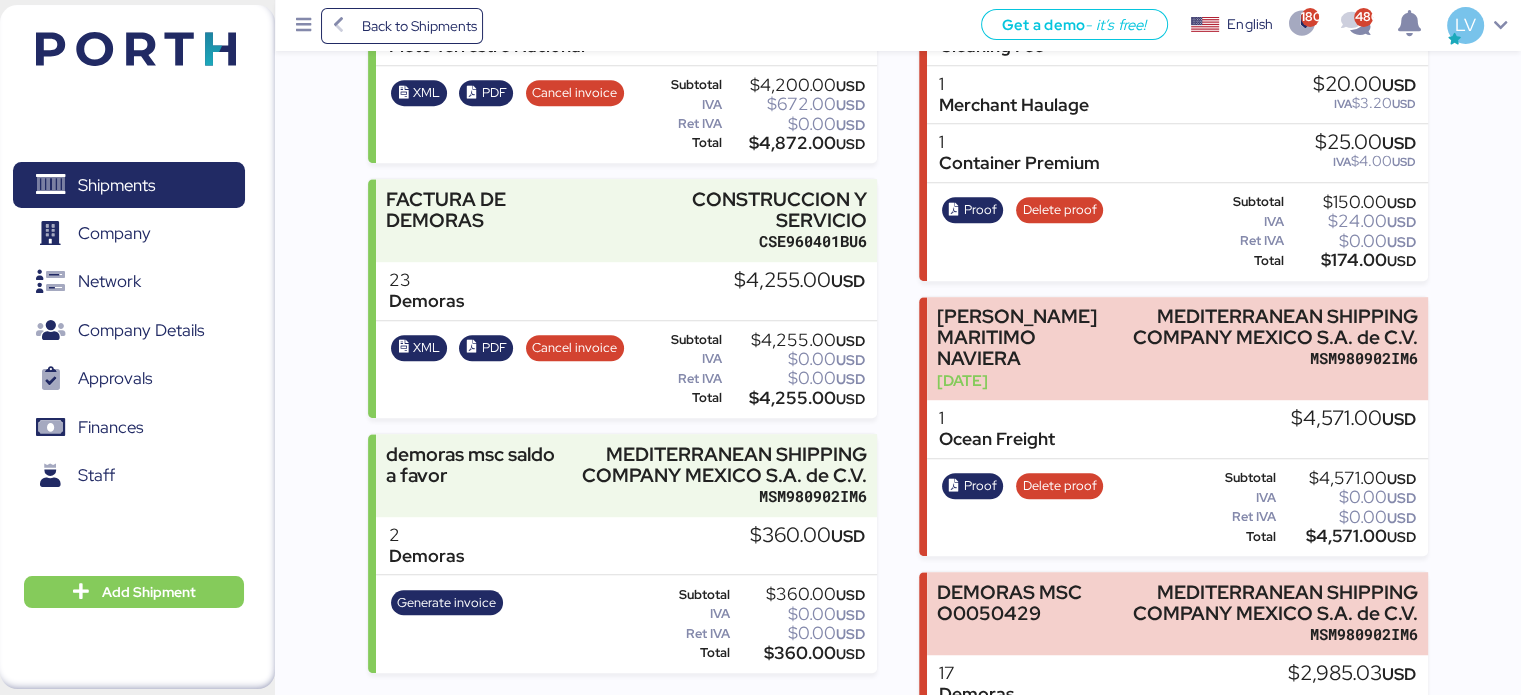 scroll, scrollTop: 1284, scrollLeft: 0, axis: vertical 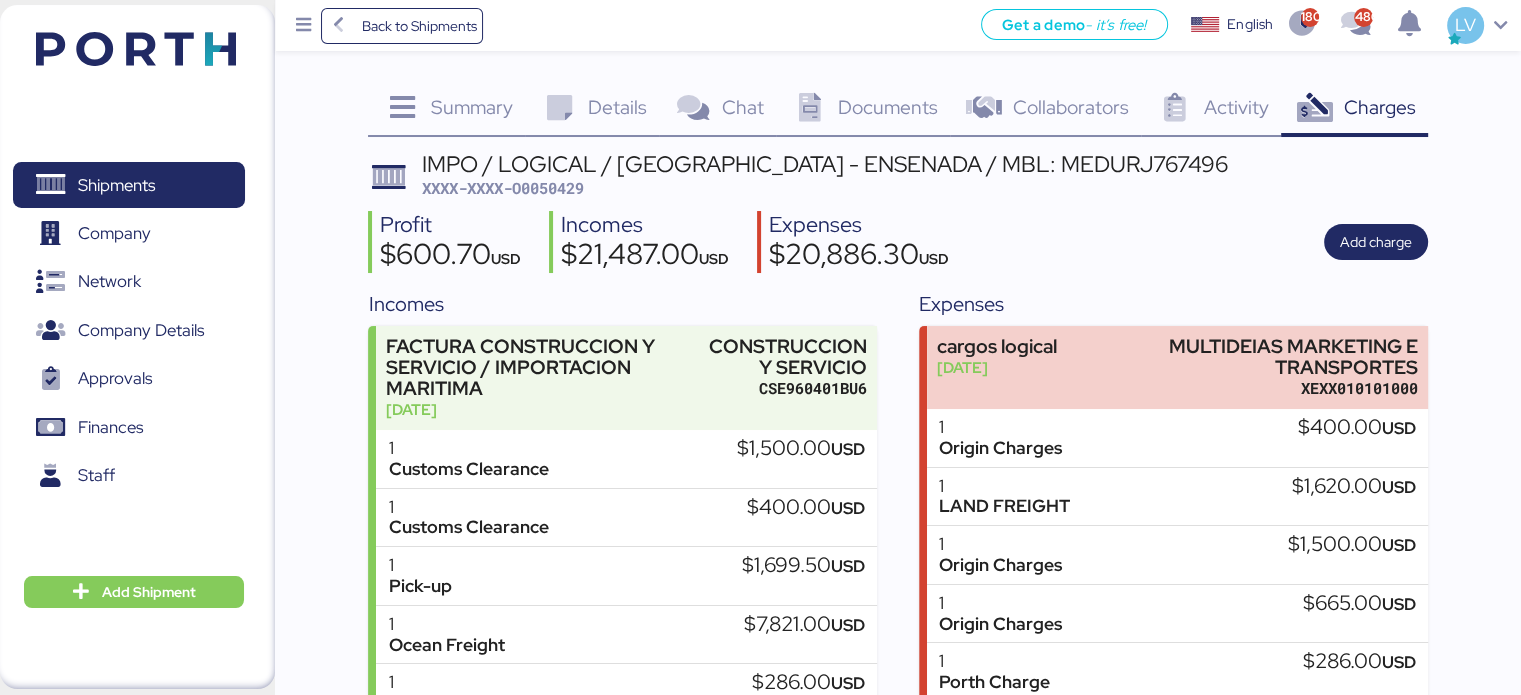 click on "XXXX-XXXX-O0050429" at bounding box center (503, 188) 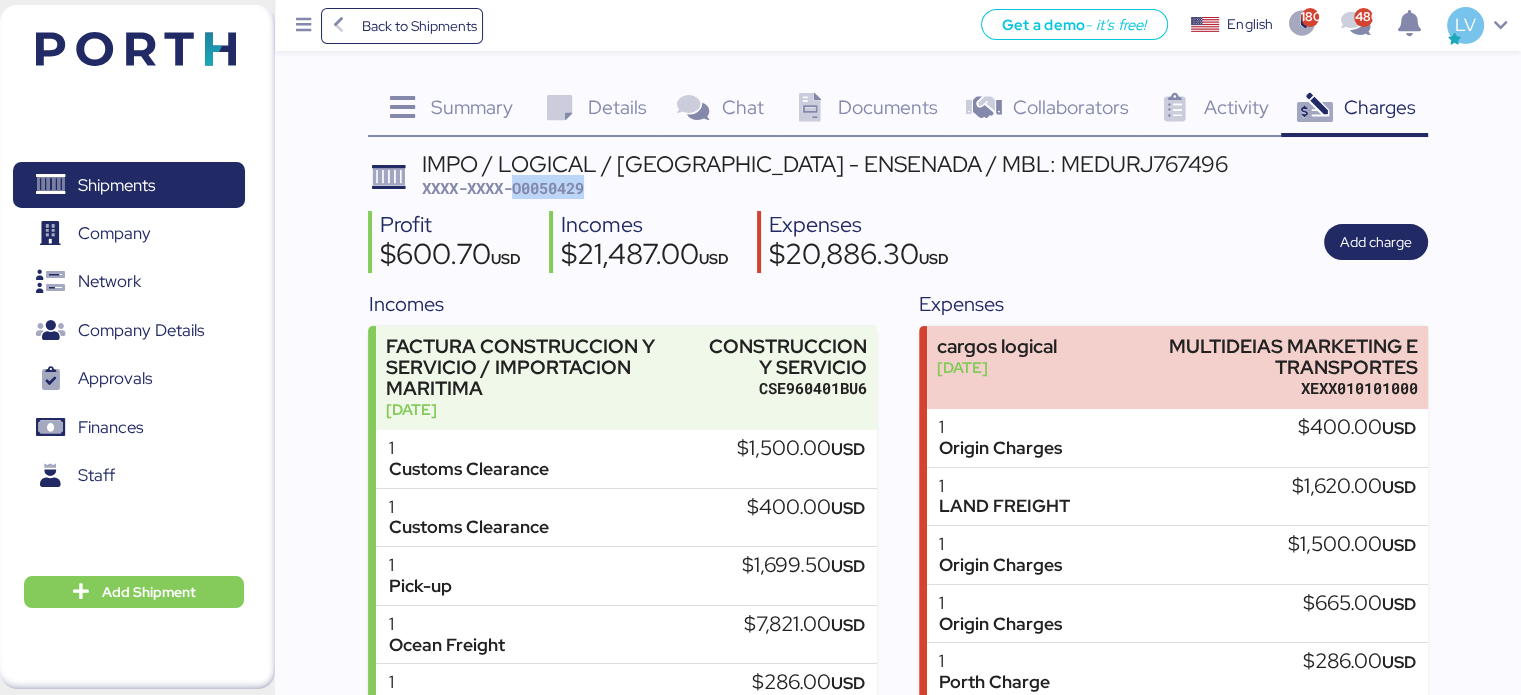 copy on "O0050429" 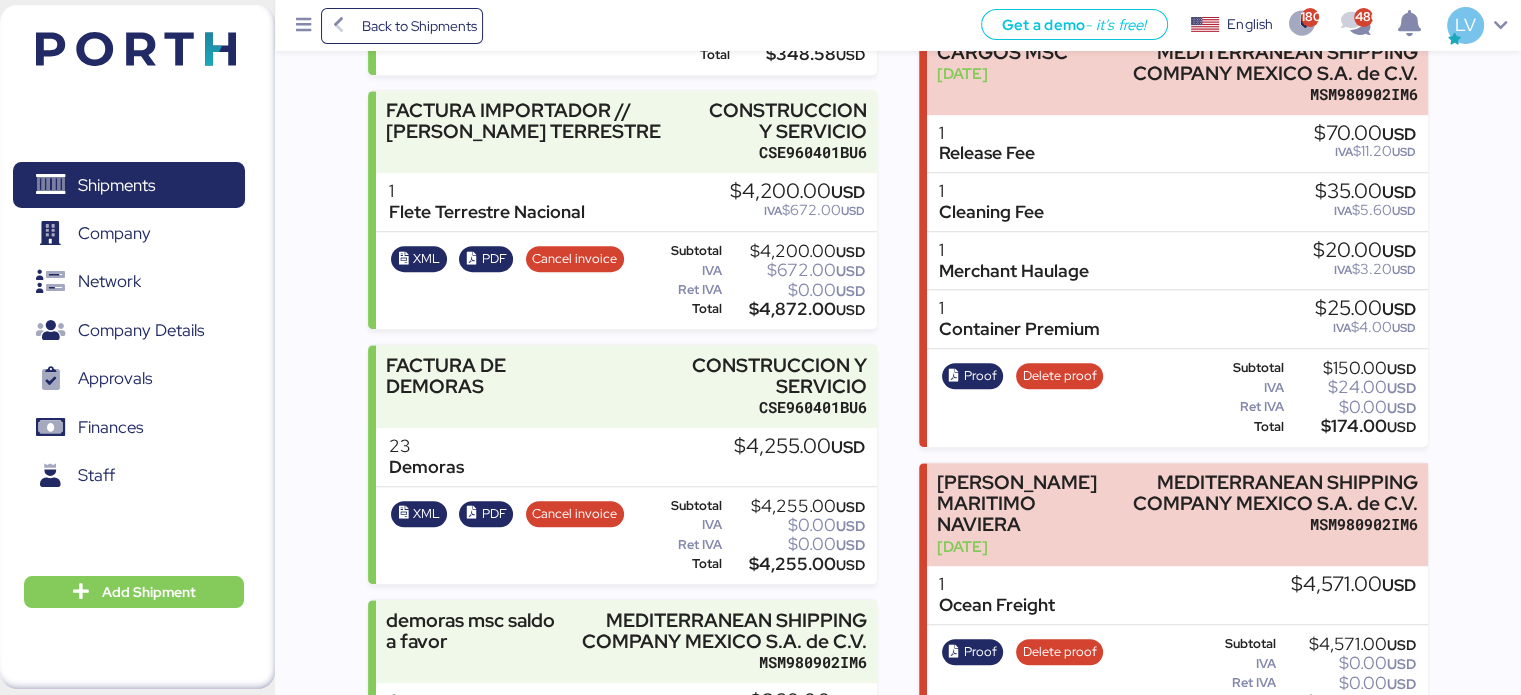 scroll, scrollTop: 1116, scrollLeft: 0, axis: vertical 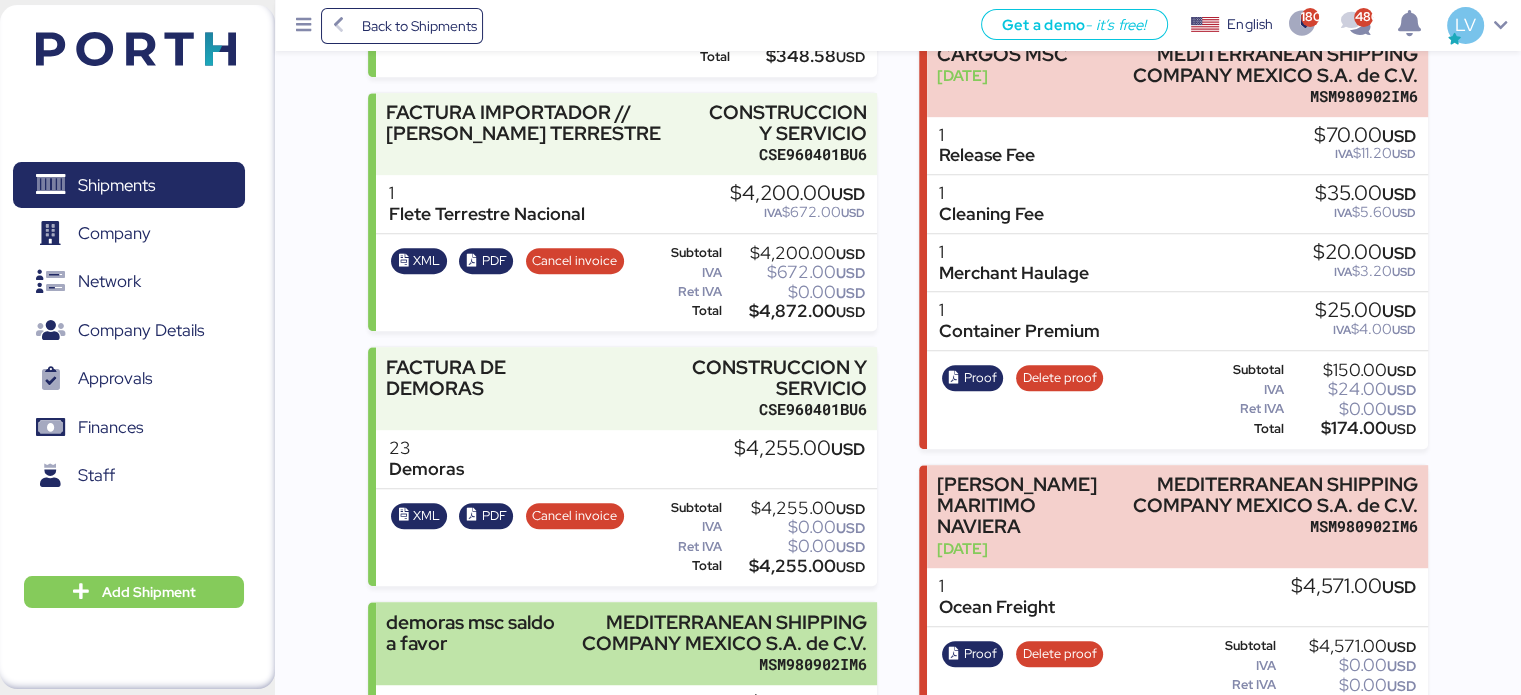click on "demoras msc saldo a favor  MEDITERRANEAN SHIPPING COMPANY MEXICO S.A. de C.V. MSM980902IM6" at bounding box center [626, 643] 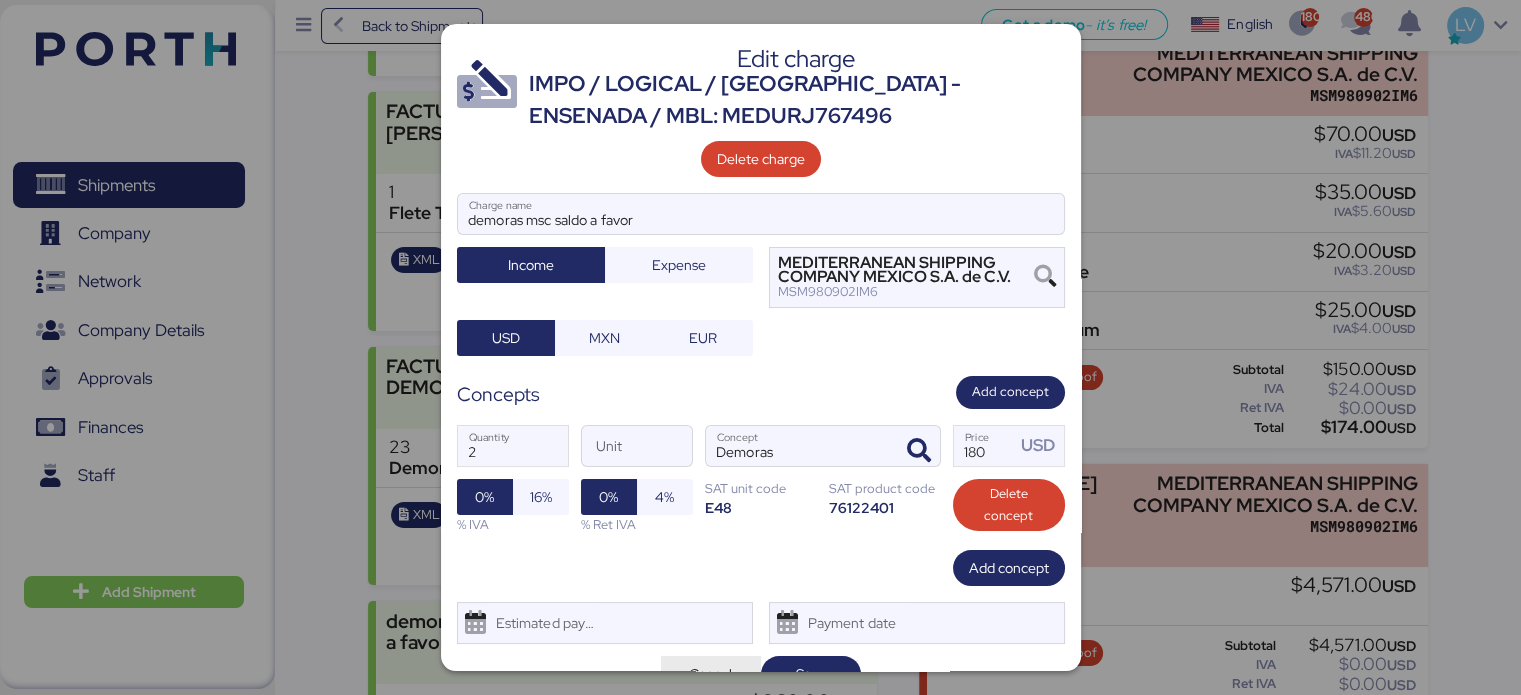 click on "Cancel" at bounding box center (711, 674) 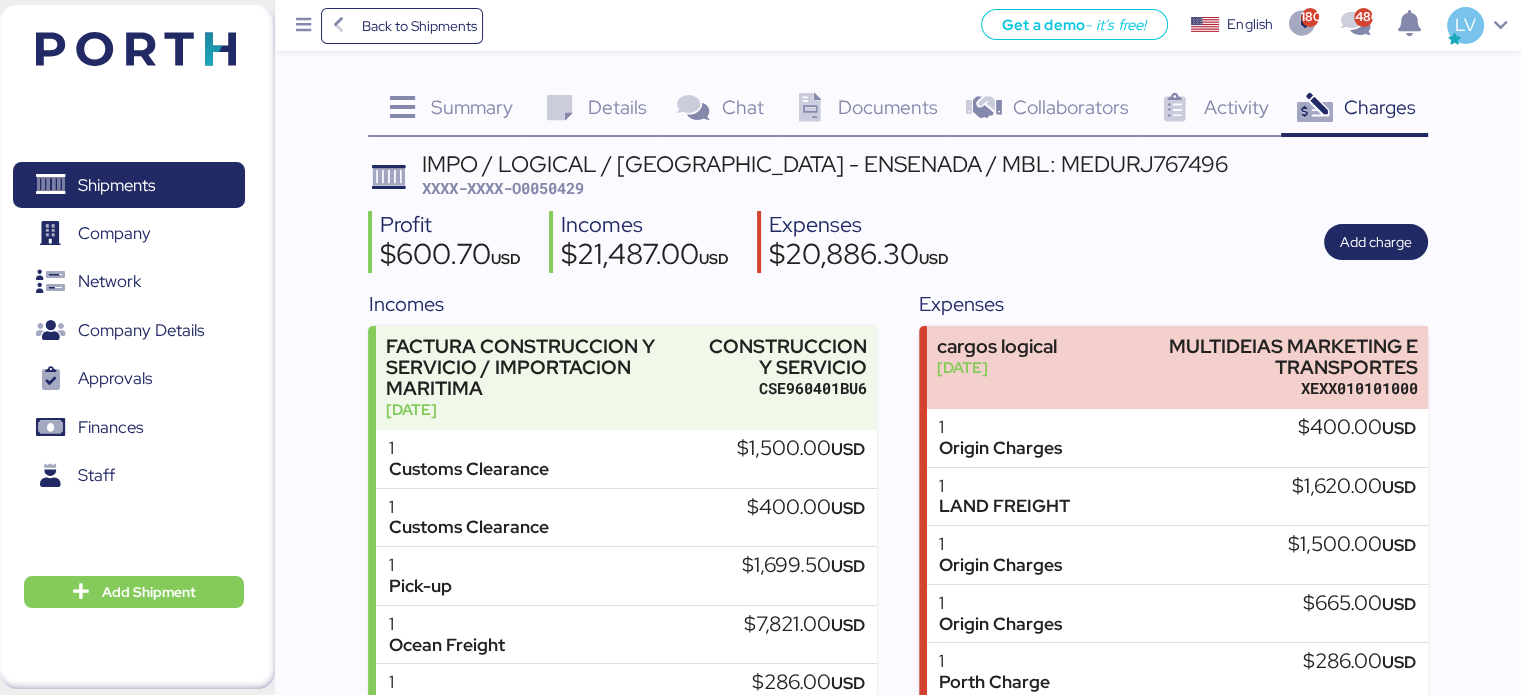 scroll, scrollTop: 19, scrollLeft: 0, axis: vertical 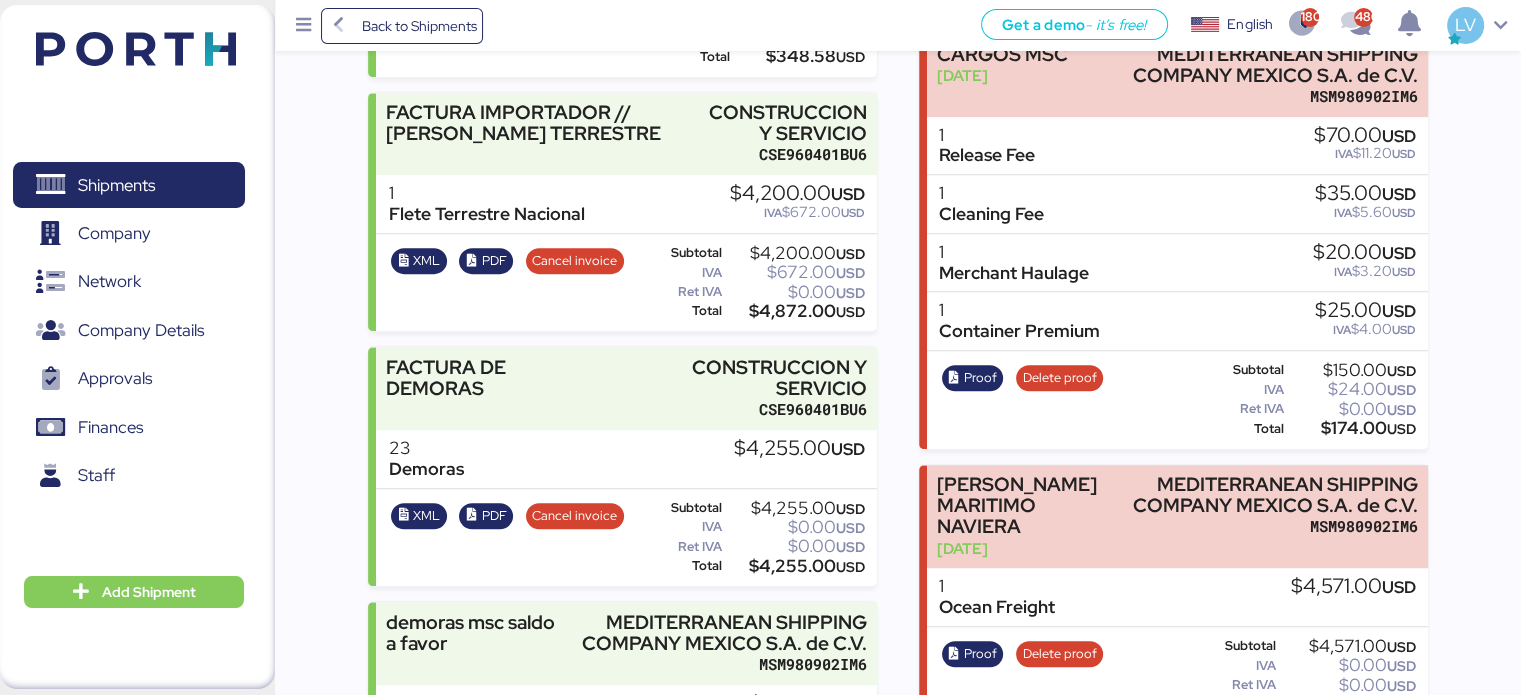 click on "Shipments 0   Company 0   Network 0   Company Details 0   Approvals 0   Finances 0   Staff 0   Add Shipment" at bounding box center (137, 347) 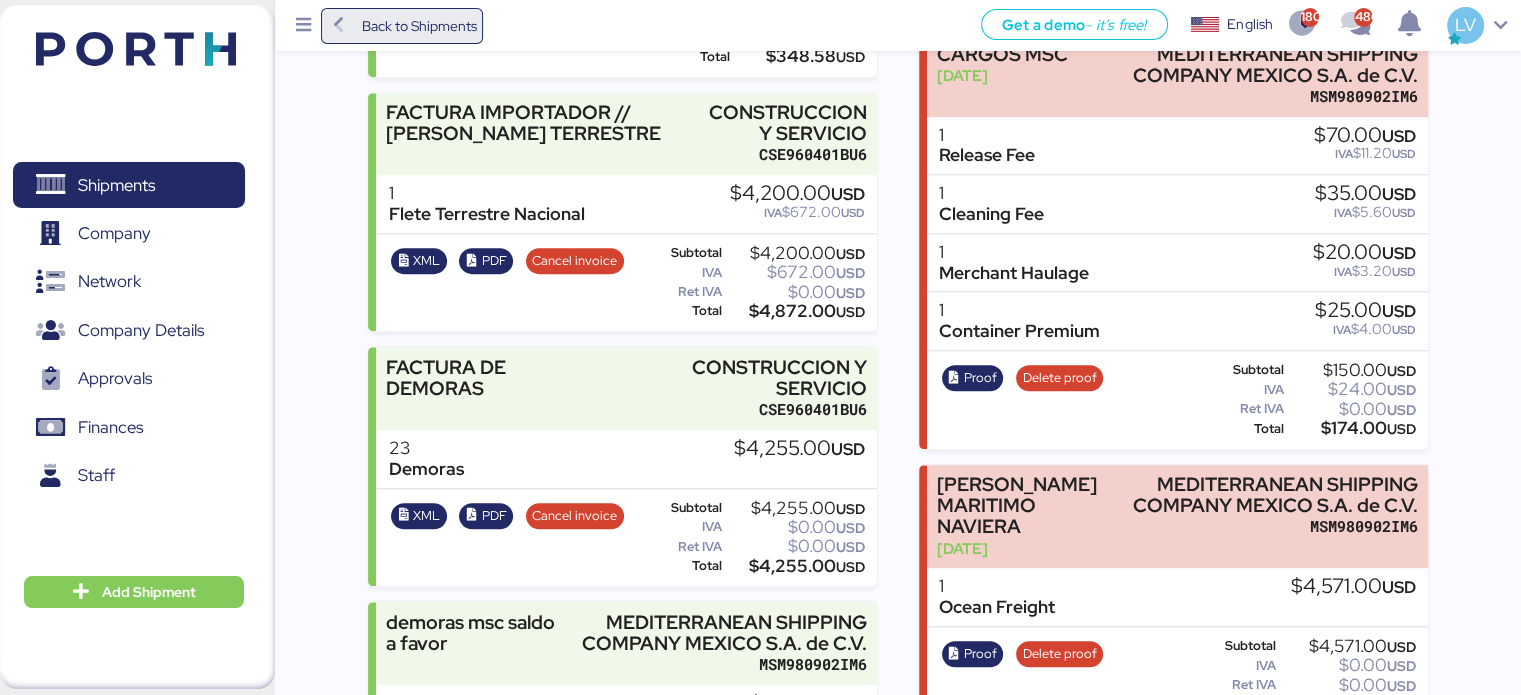 click on "Back to Shipments" at bounding box center [418, 26] 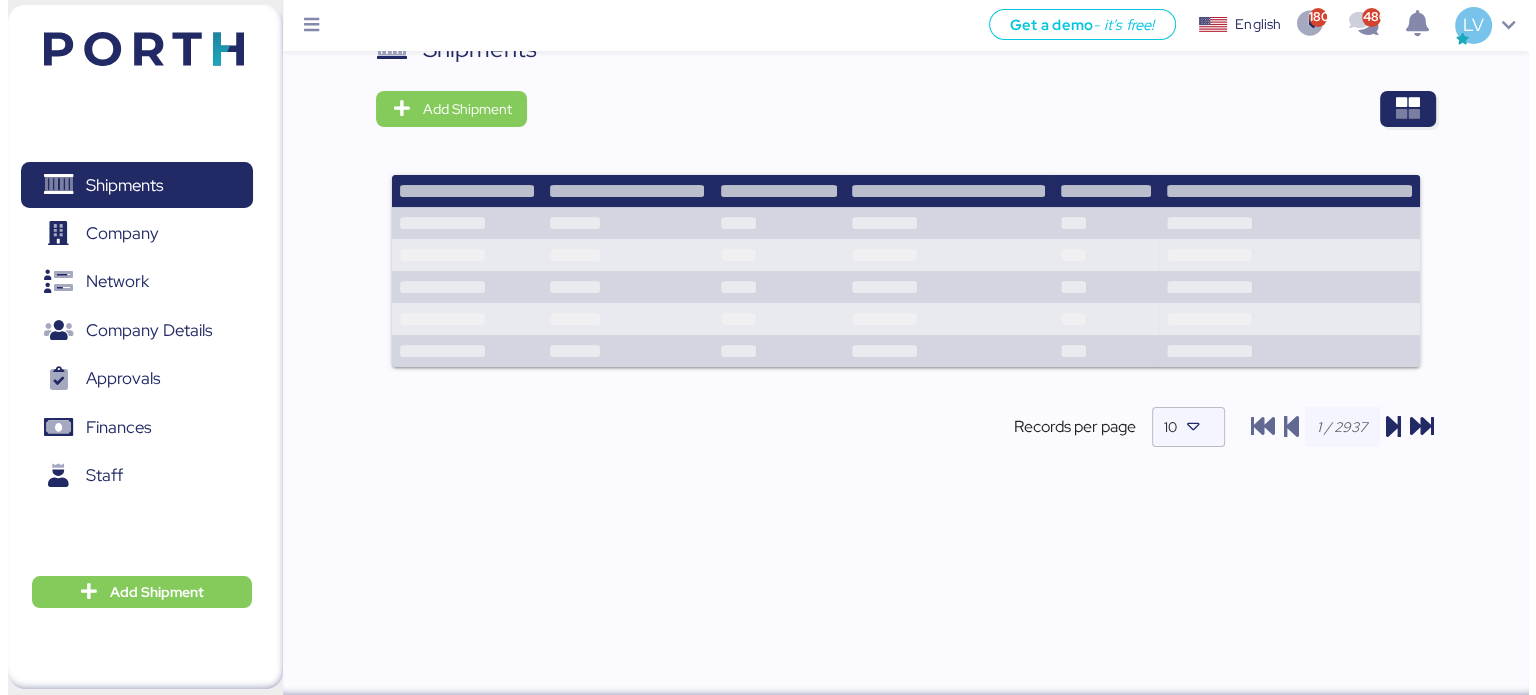 scroll, scrollTop: 0, scrollLeft: 0, axis: both 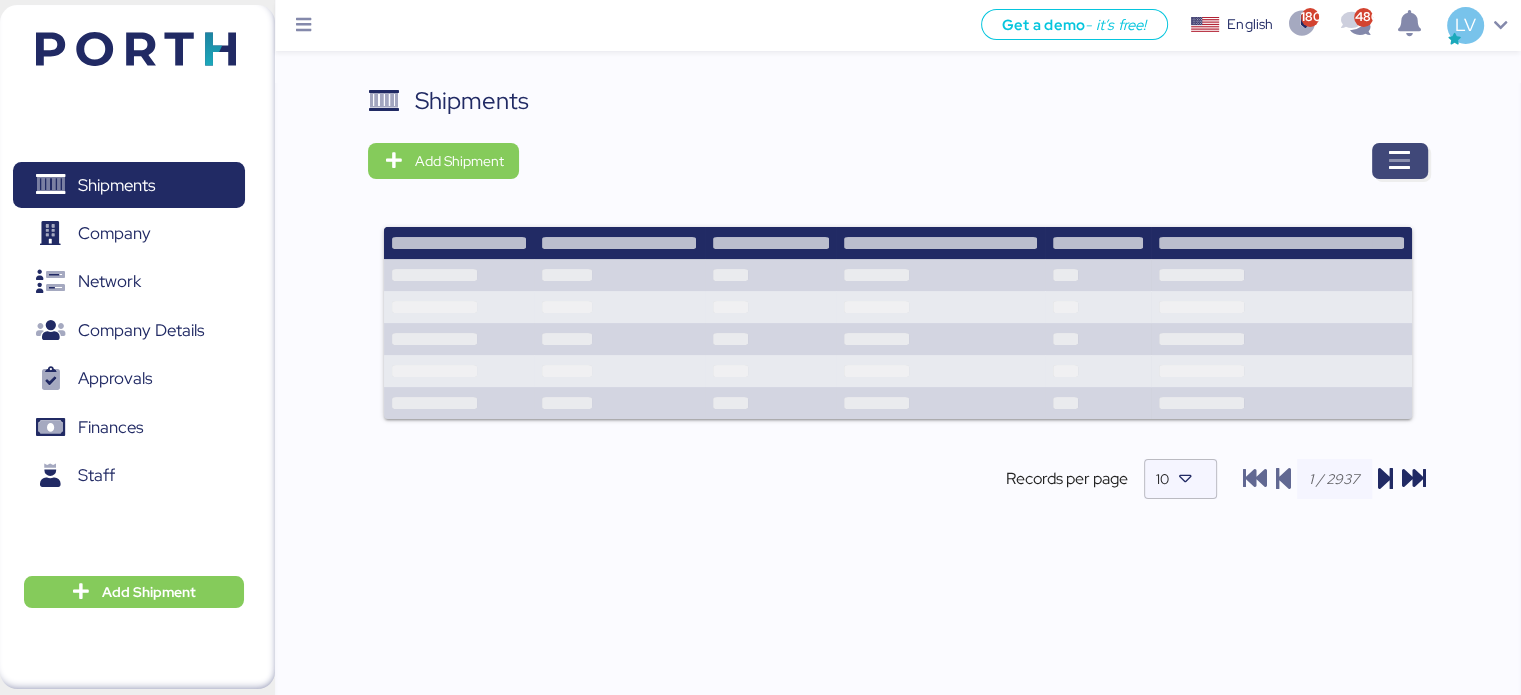 click at bounding box center [1400, 161] 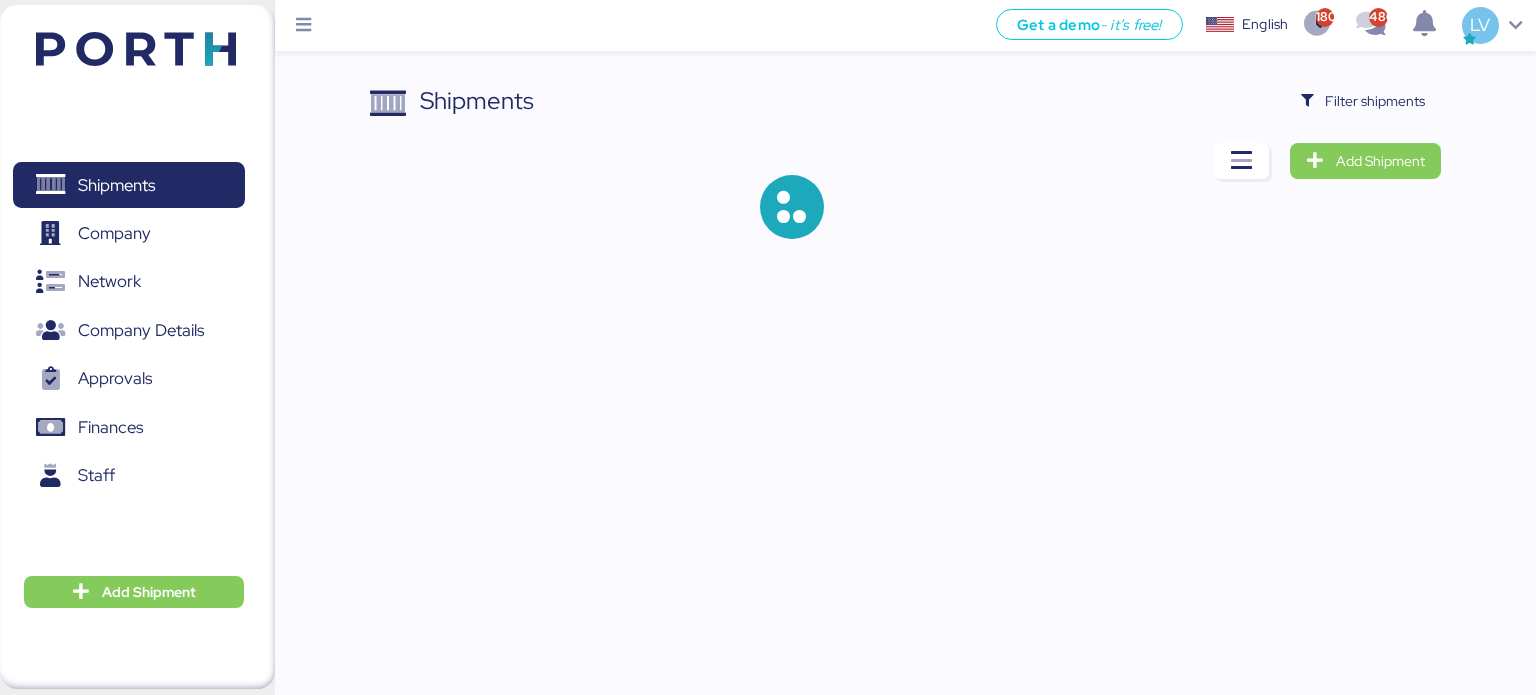 click on "Shipments   Filter shipments     Add Shipment" at bounding box center [768, 135] 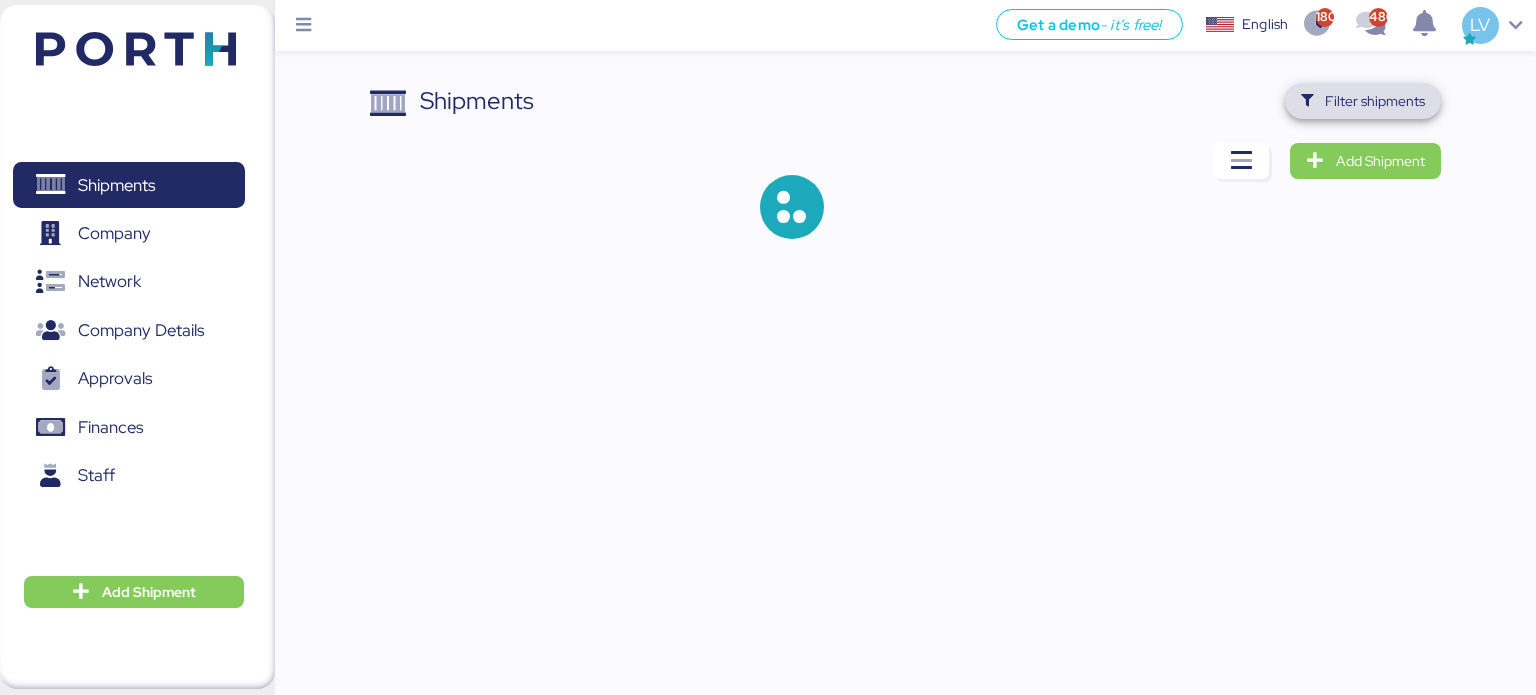 click on "Filter shipments" at bounding box center (1375, 101) 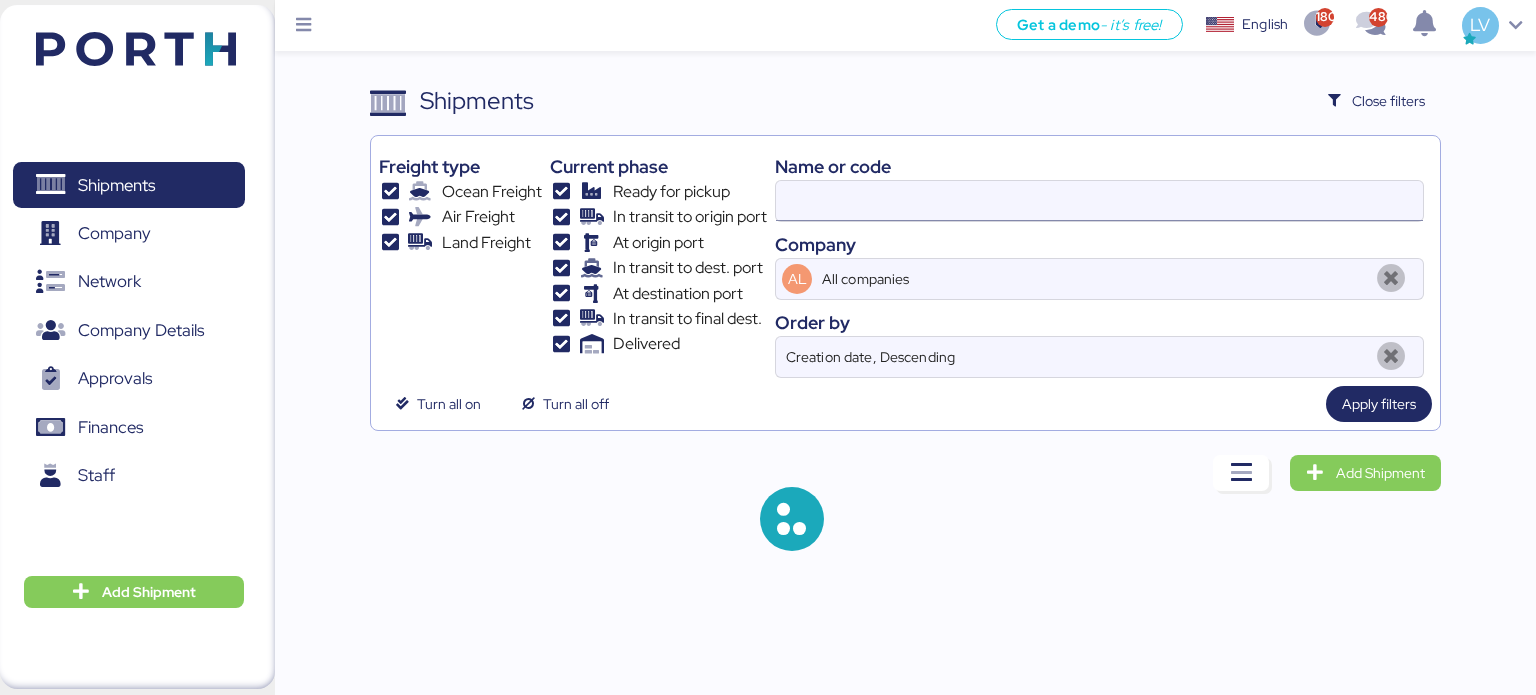 click at bounding box center [1099, 201] 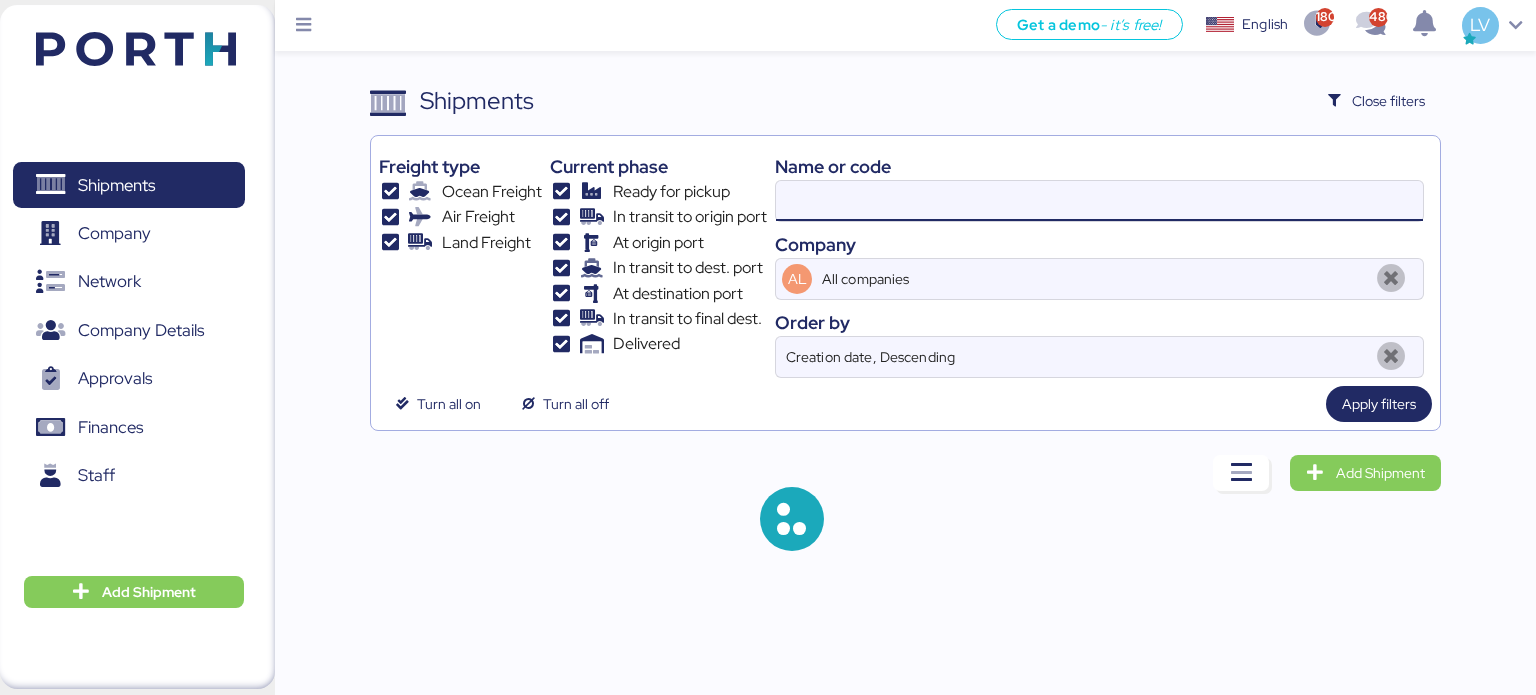click at bounding box center [1099, 201] 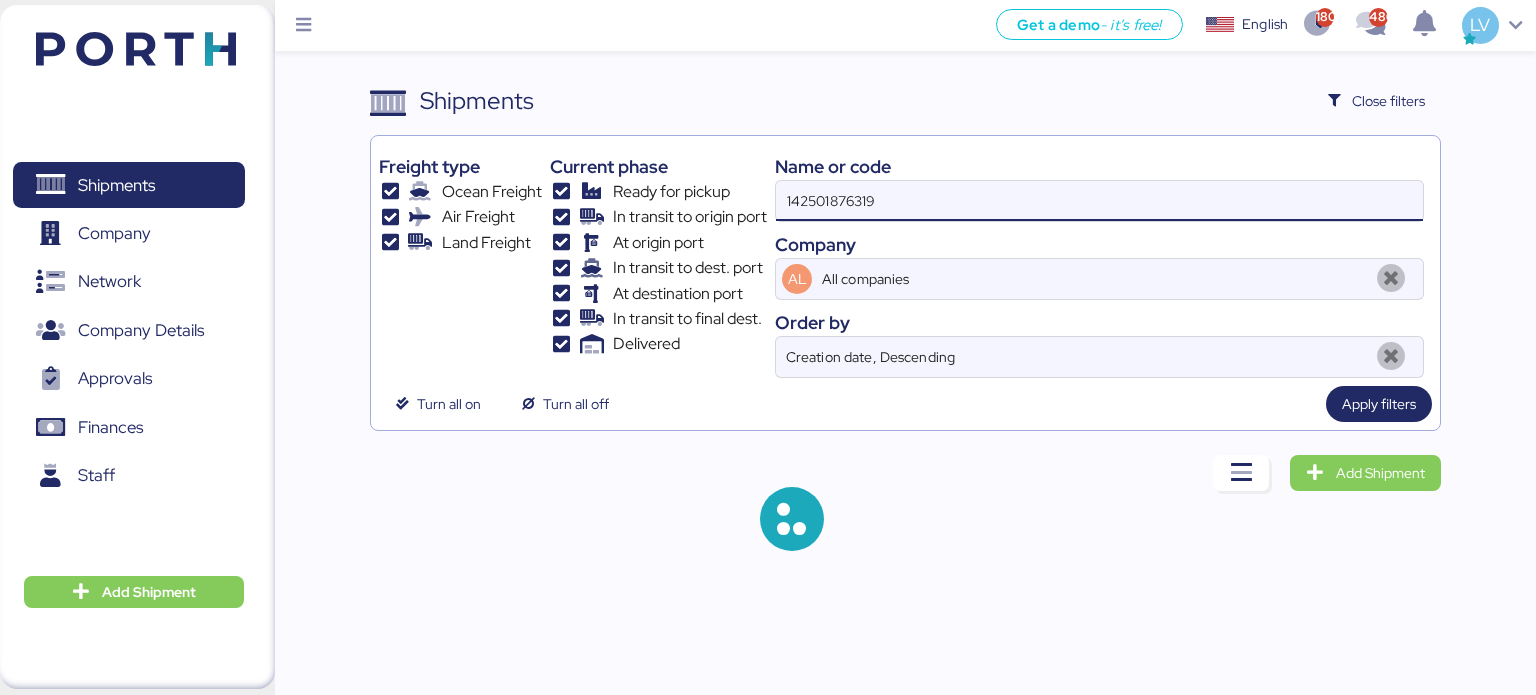 type on "142501876319" 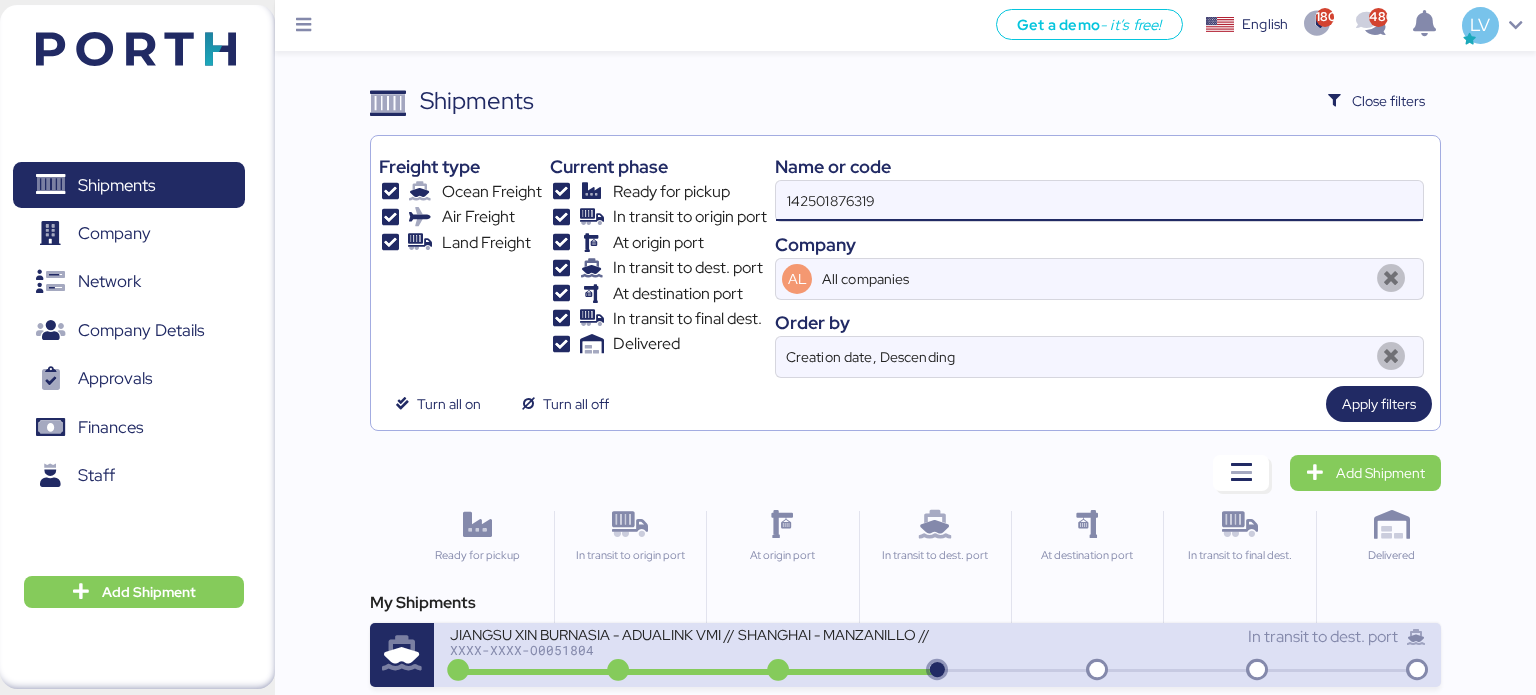 click on "XXXX-XXXX-O0051804" at bounding box center (690, 650) 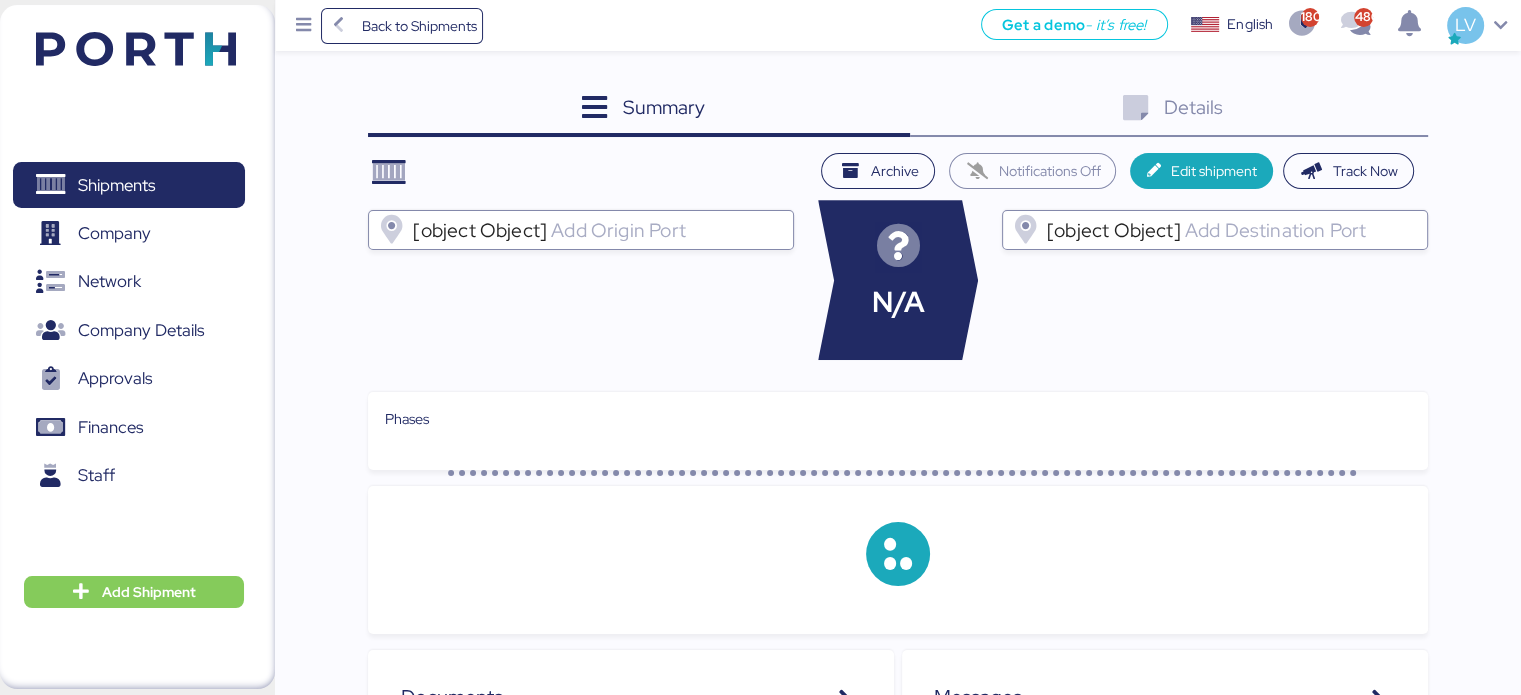 click on "Details 0" at bounding box center [1169, 110] 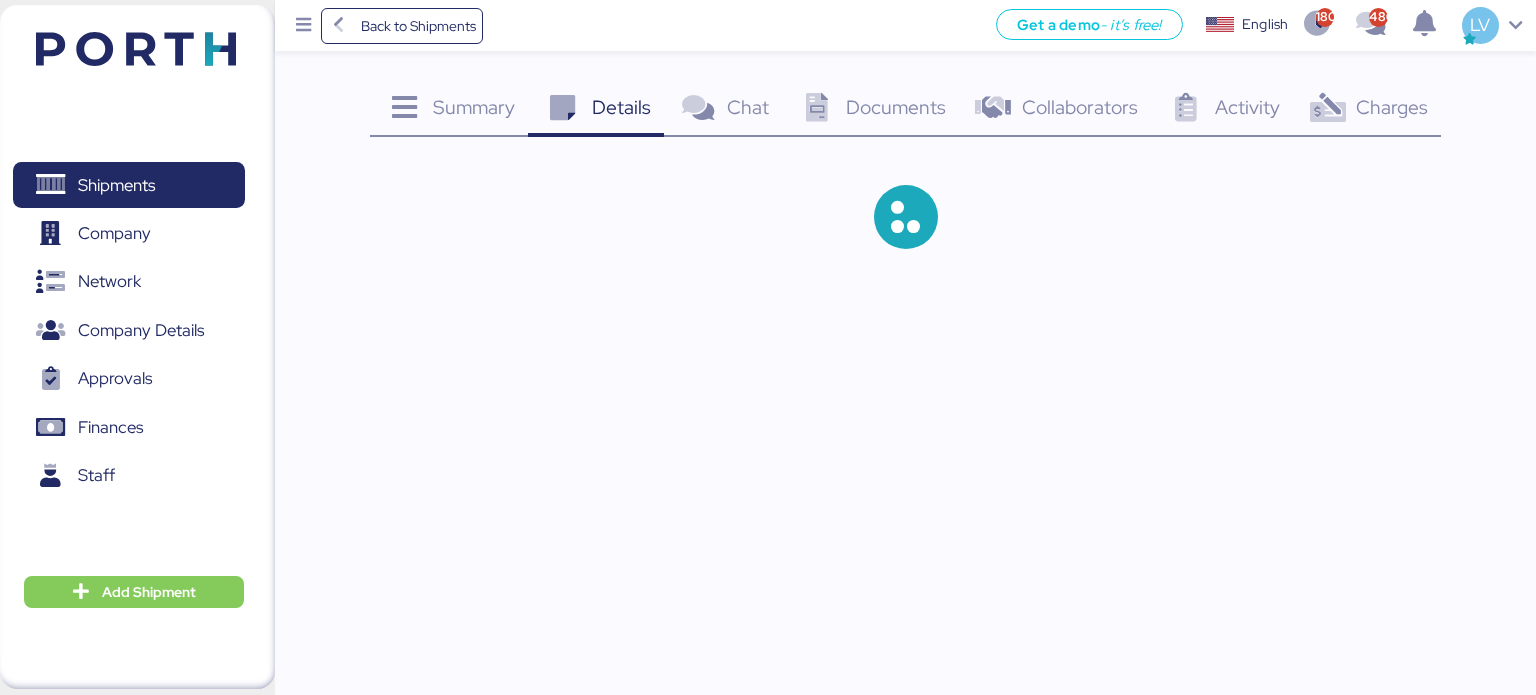 click on "Charges" at bounding box center (1392, 107) 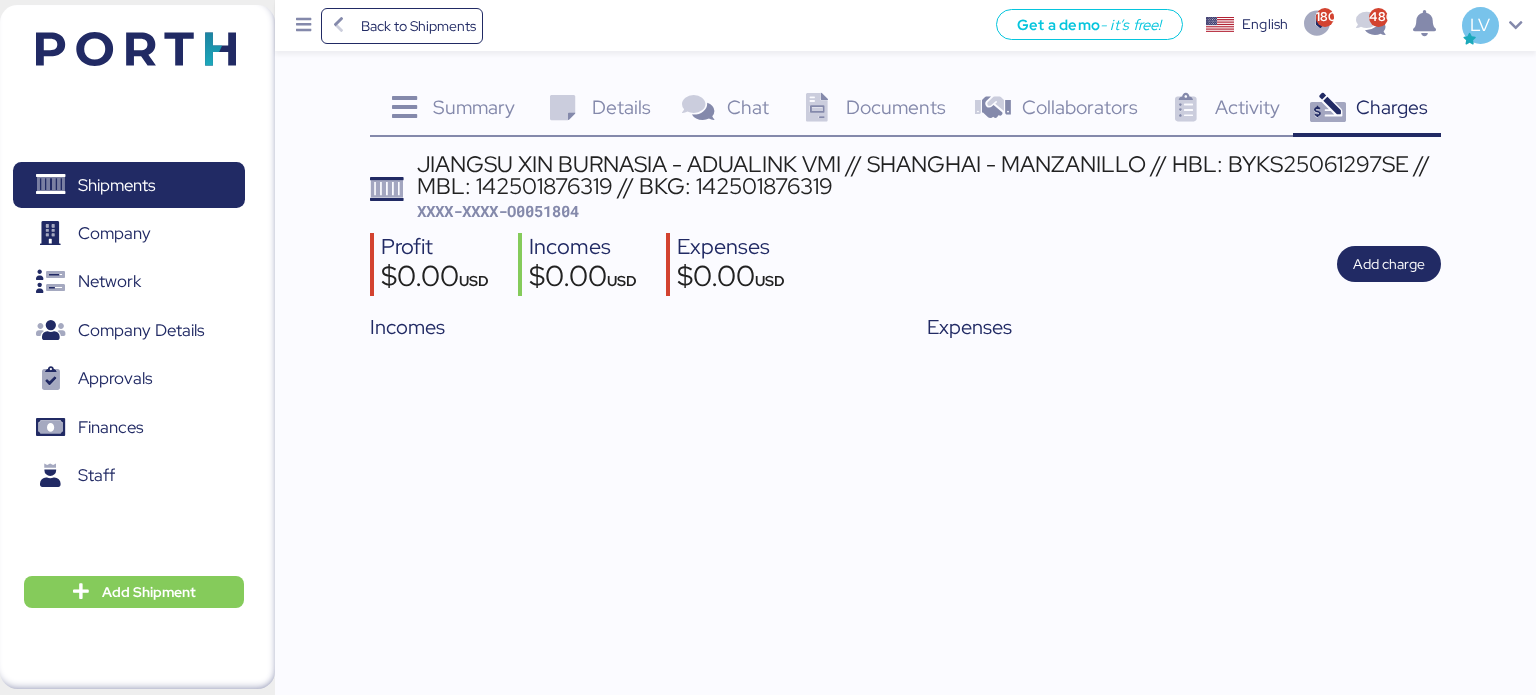 click on "Charges" at bounding box center (1392, 107) 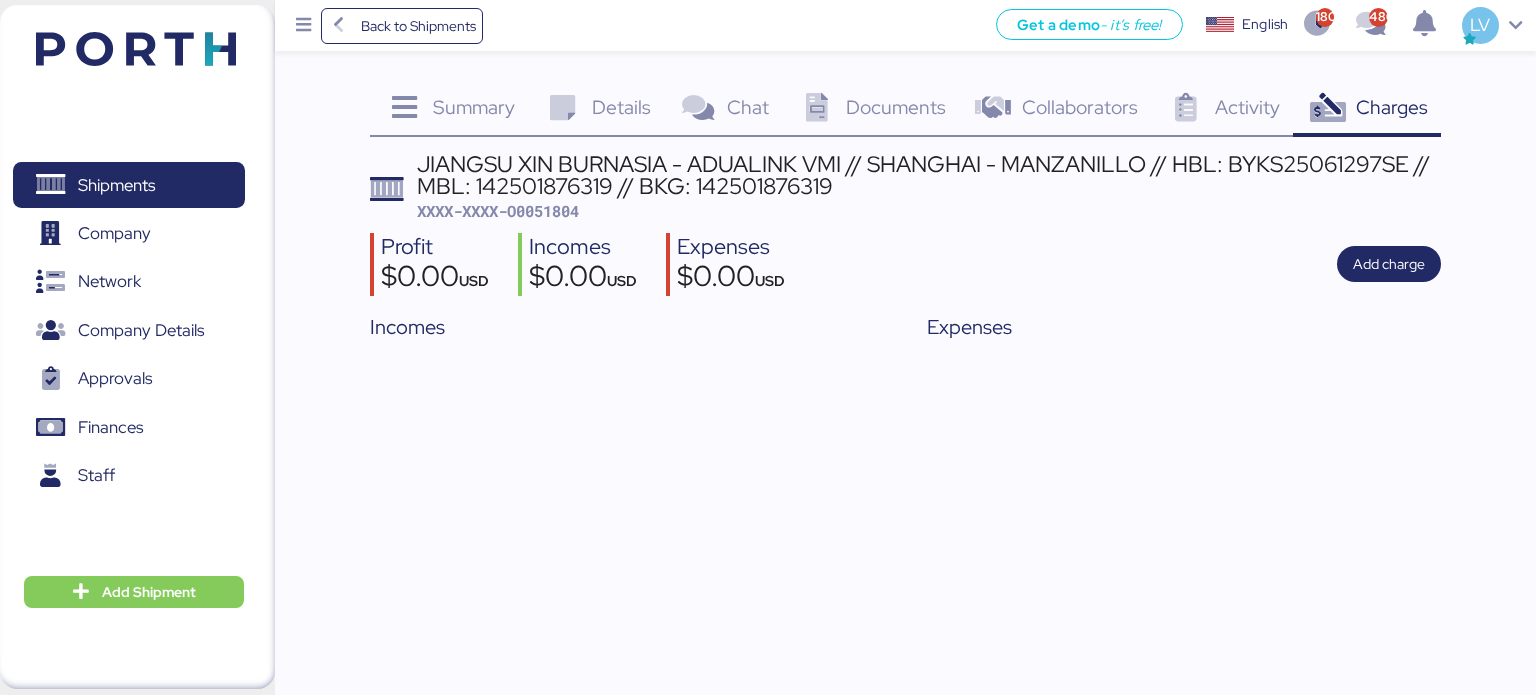 click on "Add charge" at bounding box center (1389, 264) 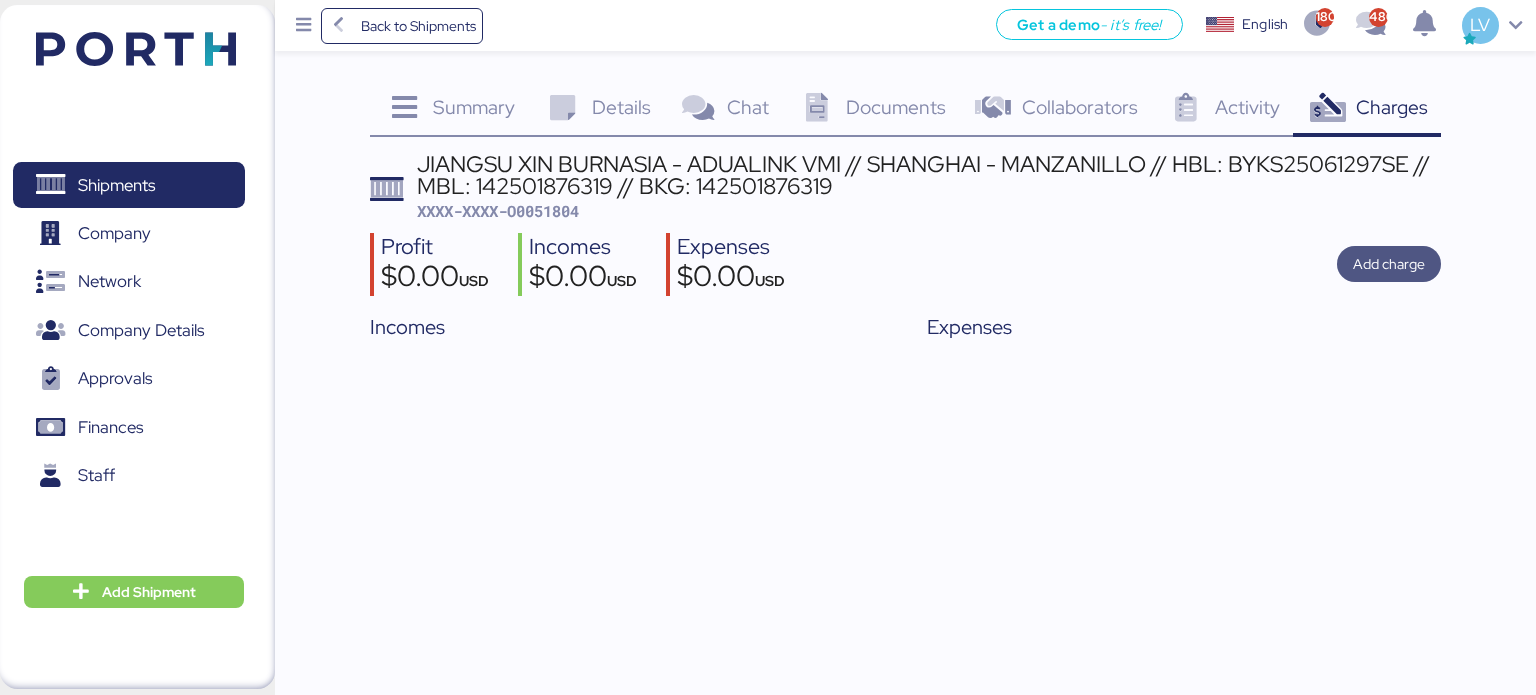 click on "Add charge" at bounding box center [1389, 264] 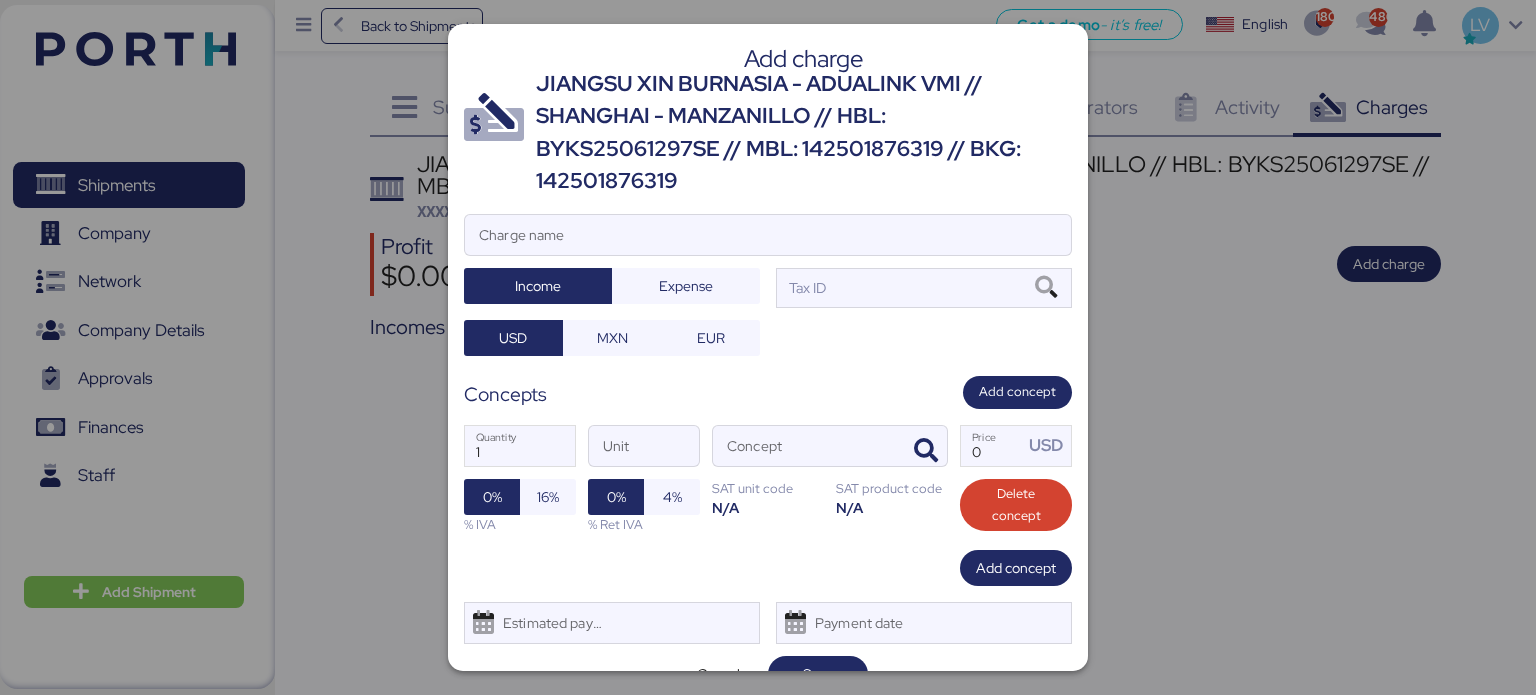 click on "JIANGSU XIN BURNASIA - ADUALINK VMI // SHANGHAI - MANZANILLO // HBL: BYKS25061297SE // MBL: 142501876319 // BKG: 142501876319" at bounding box center [804, 133] 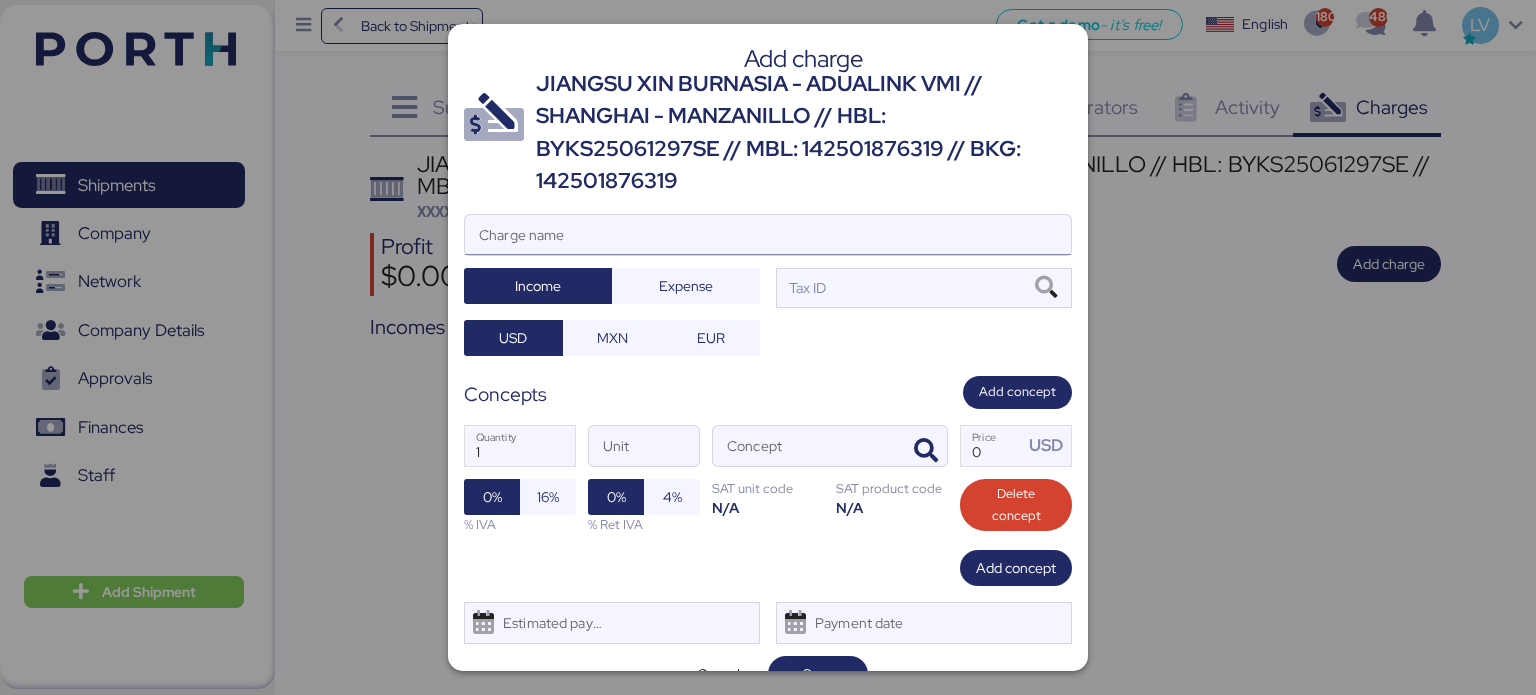 click on "Charge name" at bounding box center (768, 235) 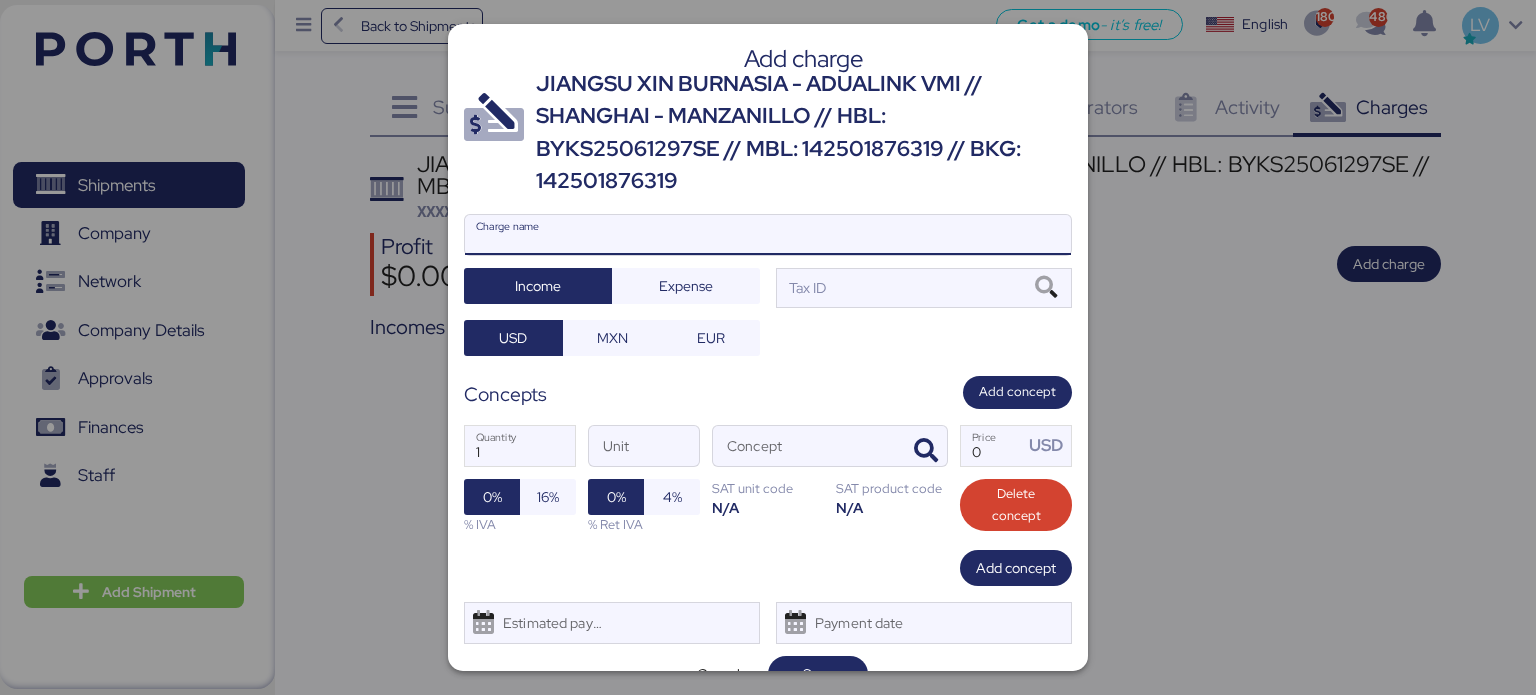 type on "A" 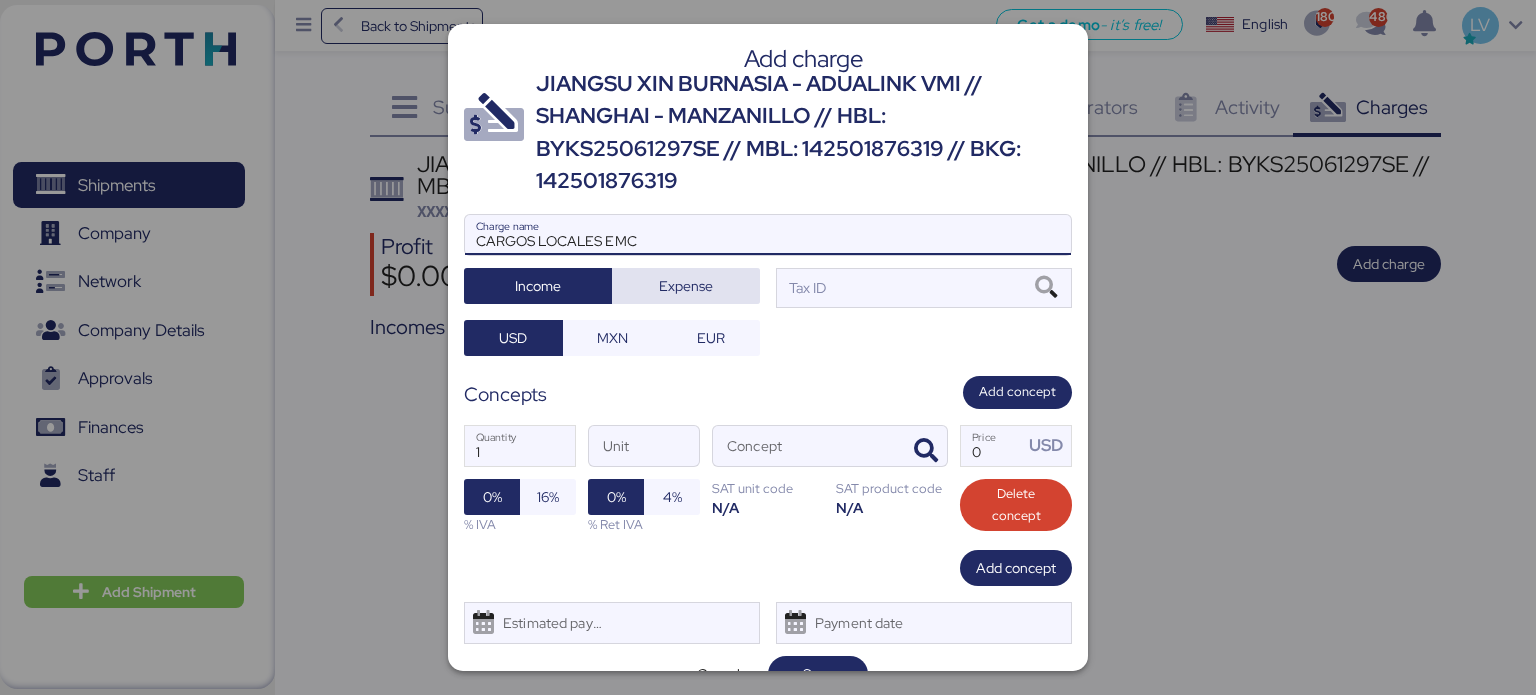type on "CARGOS LOCALES EMC" 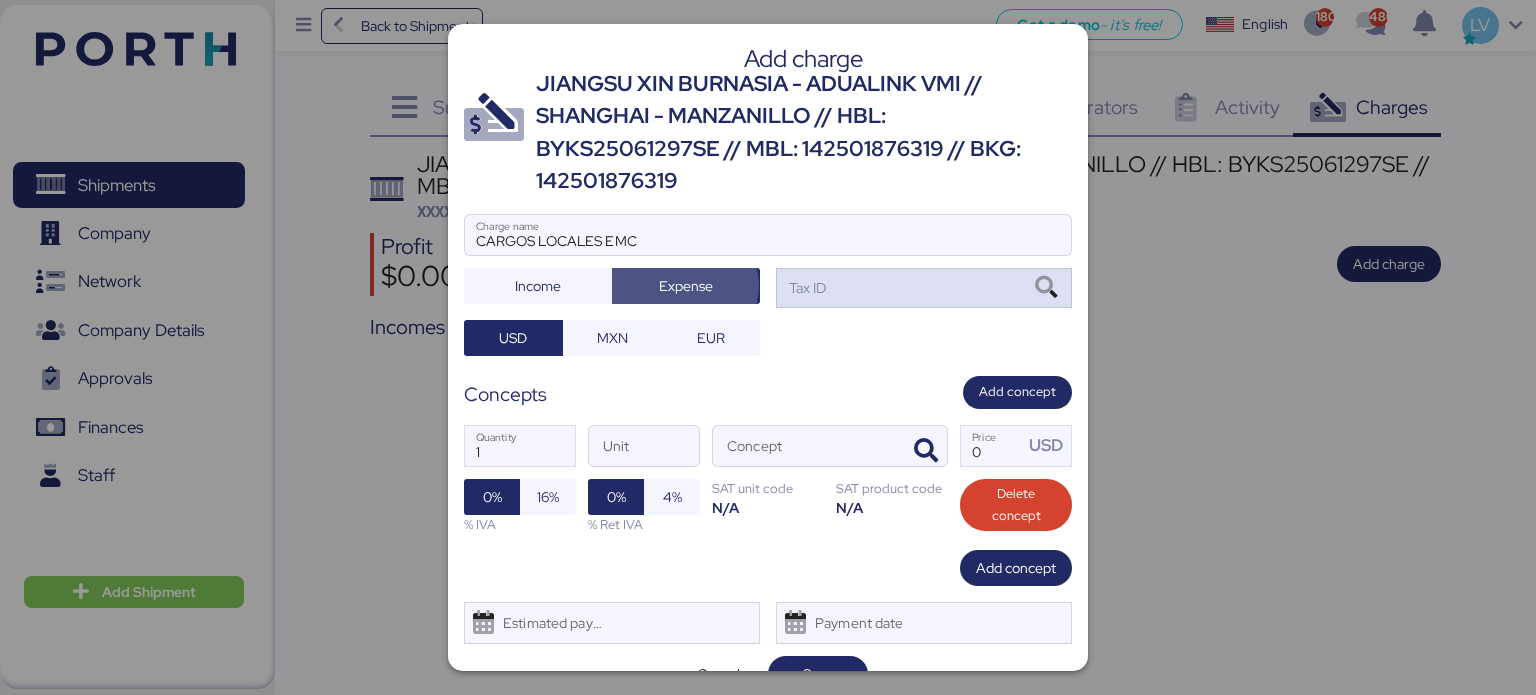 click on "Tax ID" at bounding box center (805, 288) 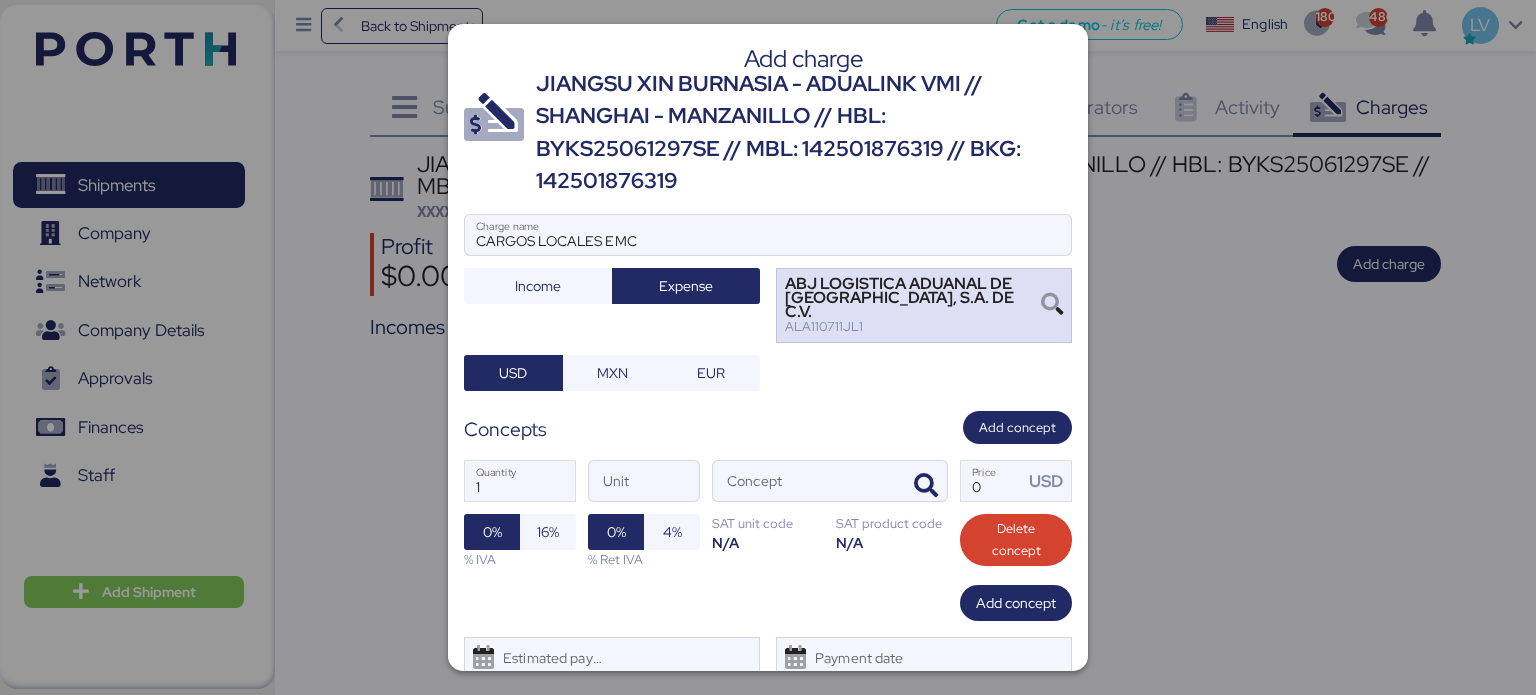 click at bounding box center [1052, 305] 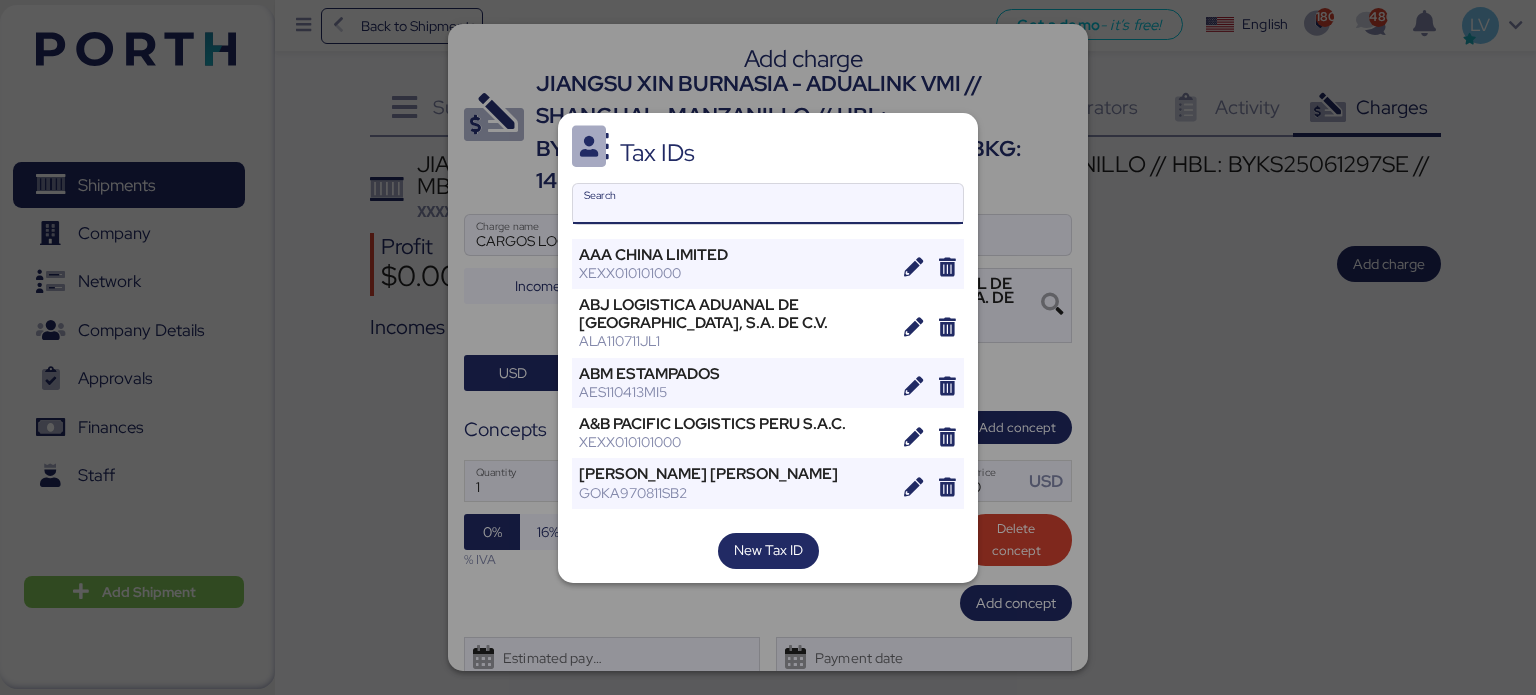 click on "Search" at bounding box center (768, 204) 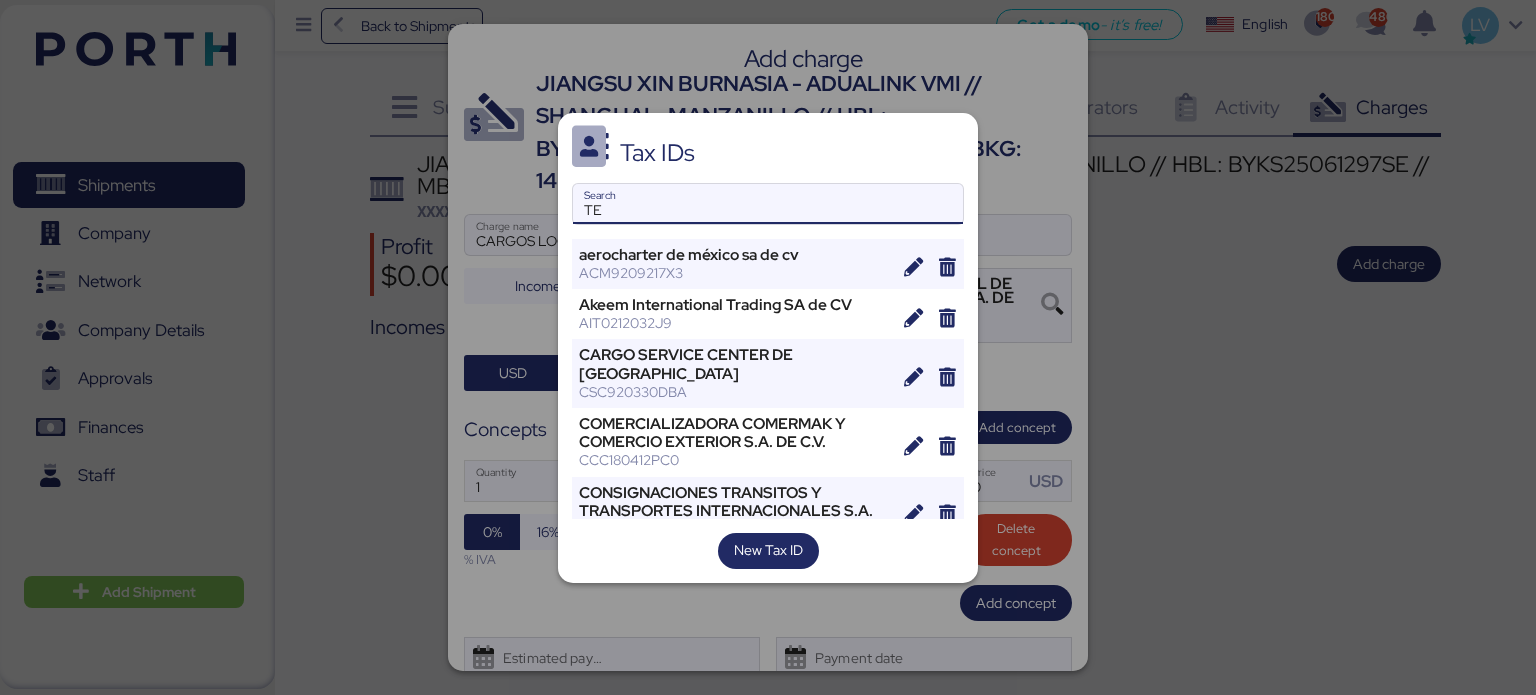 type on "T" 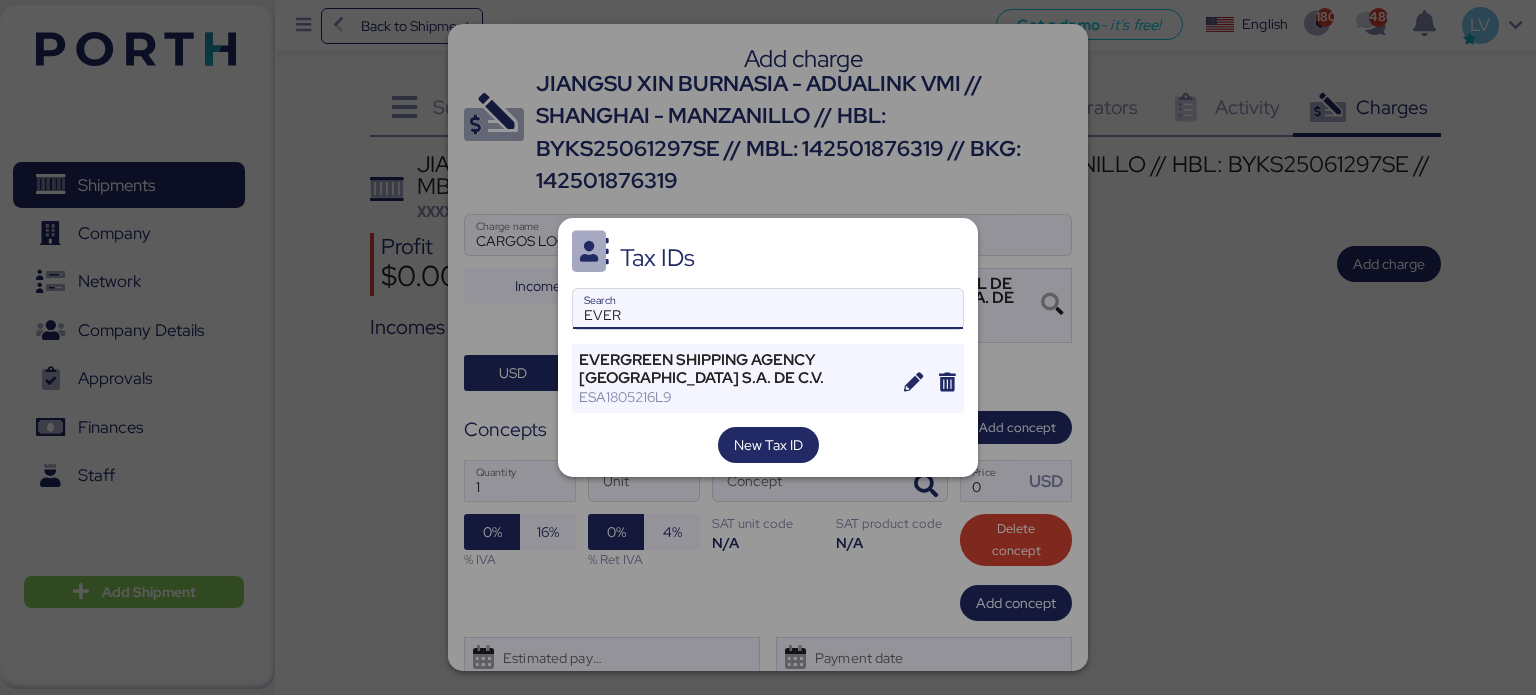 type on "EVER" 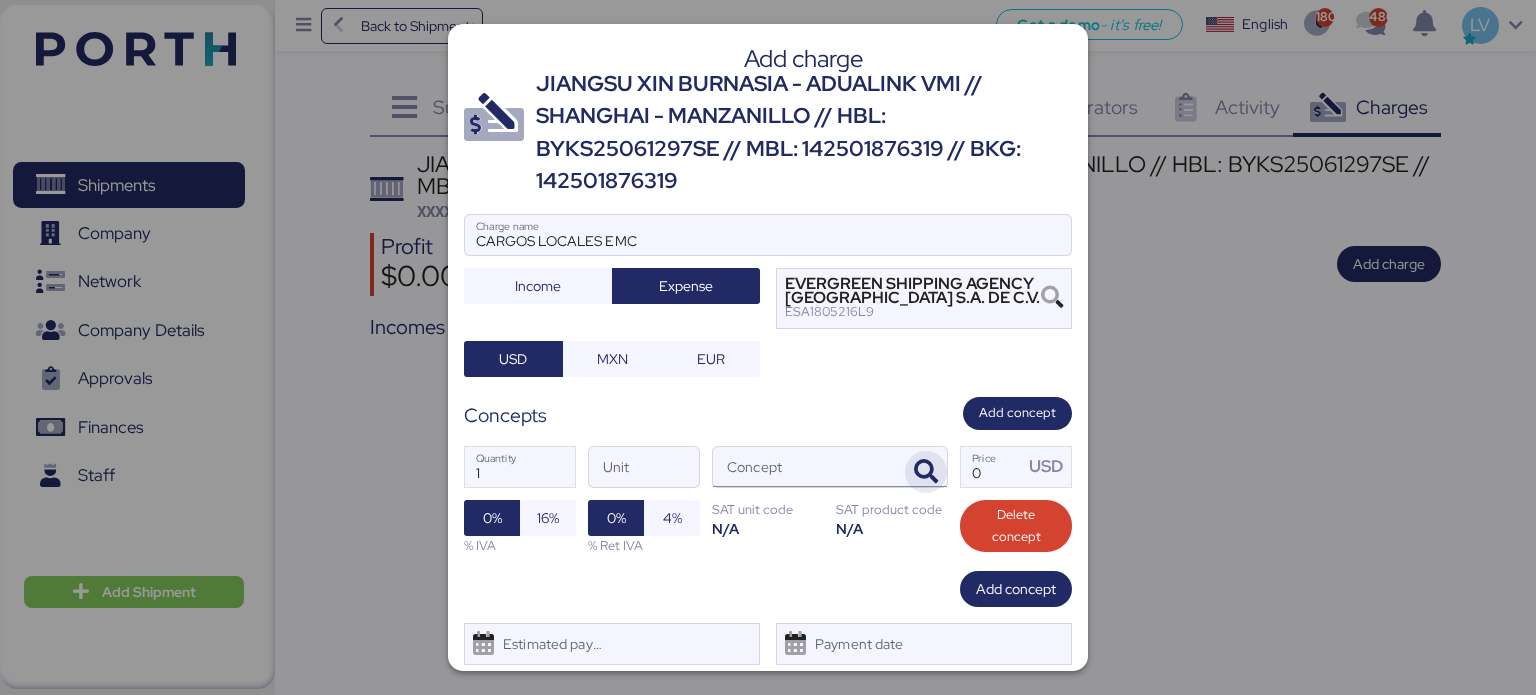 click at bounding box center (926, 472) 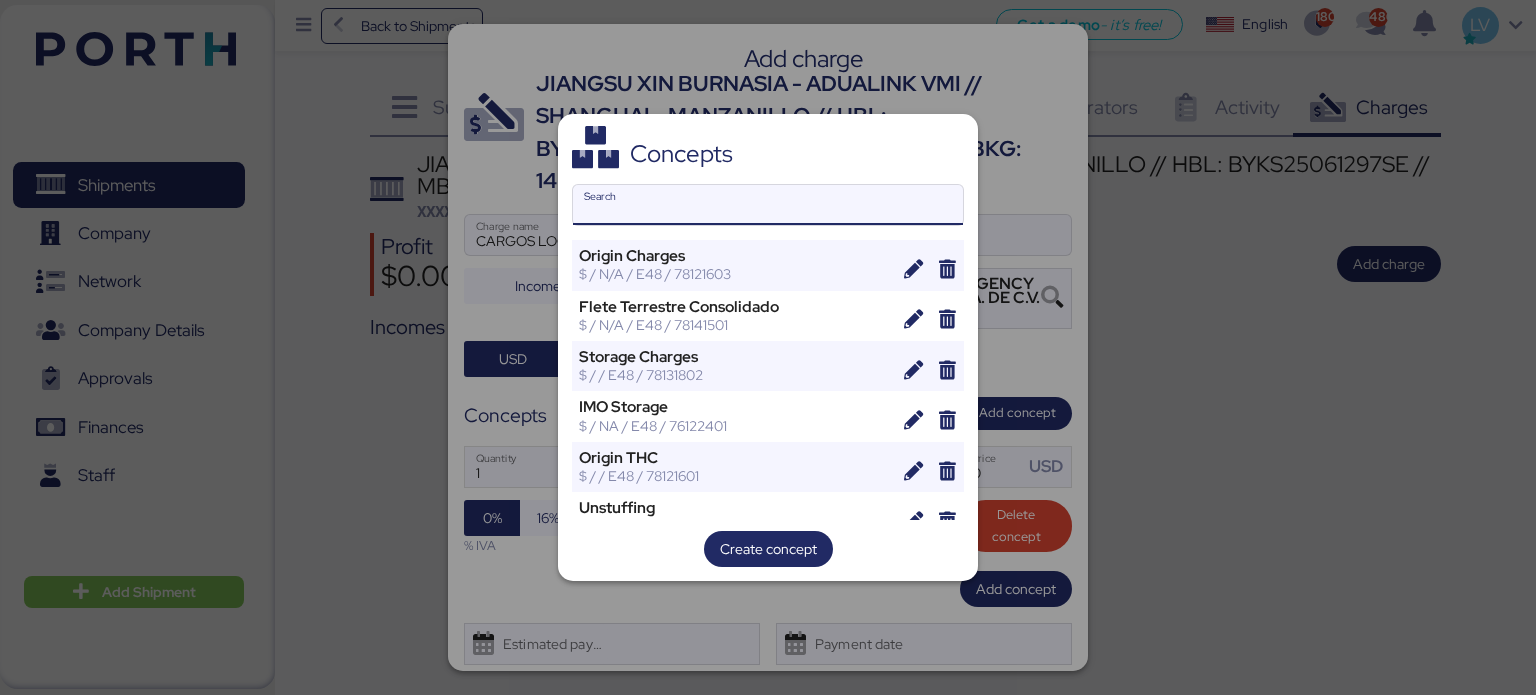 click on "Search" at bounding box center (768, 205) 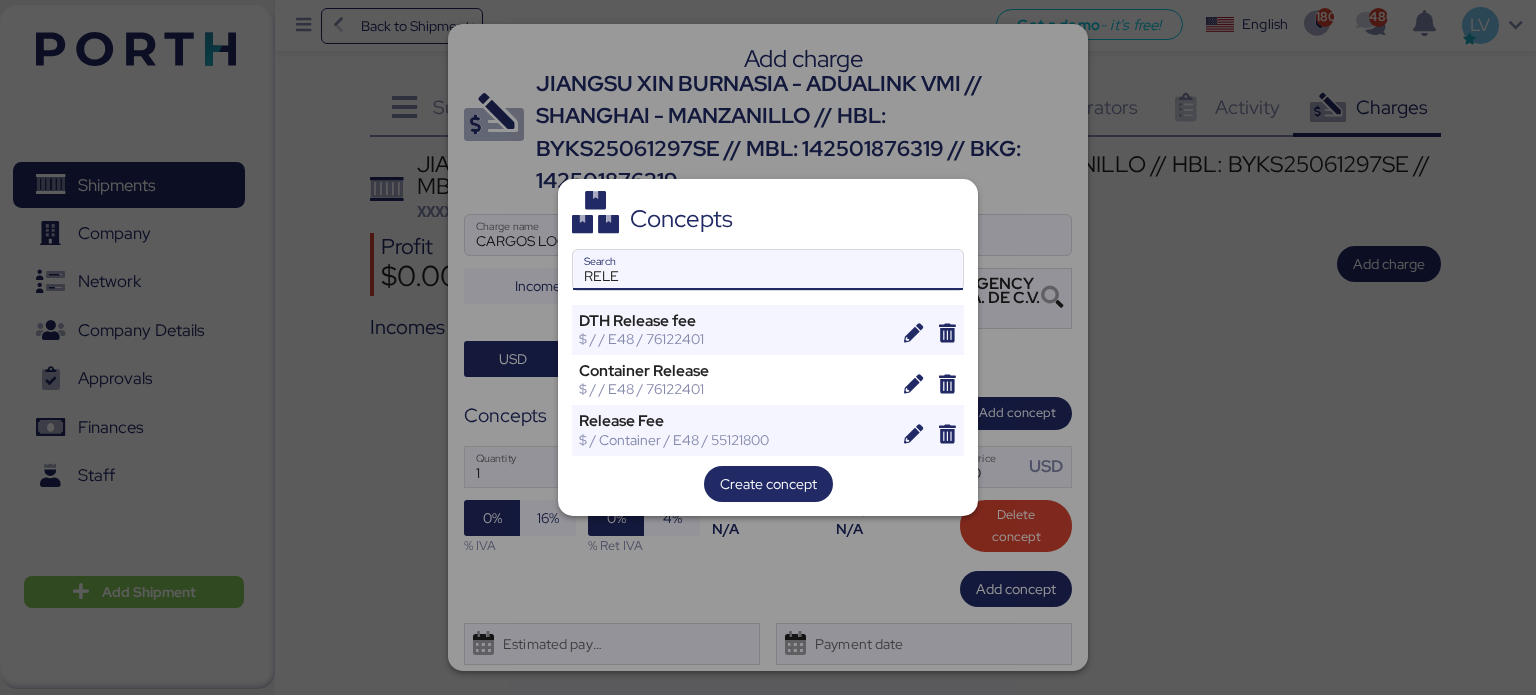 type on "RELE" 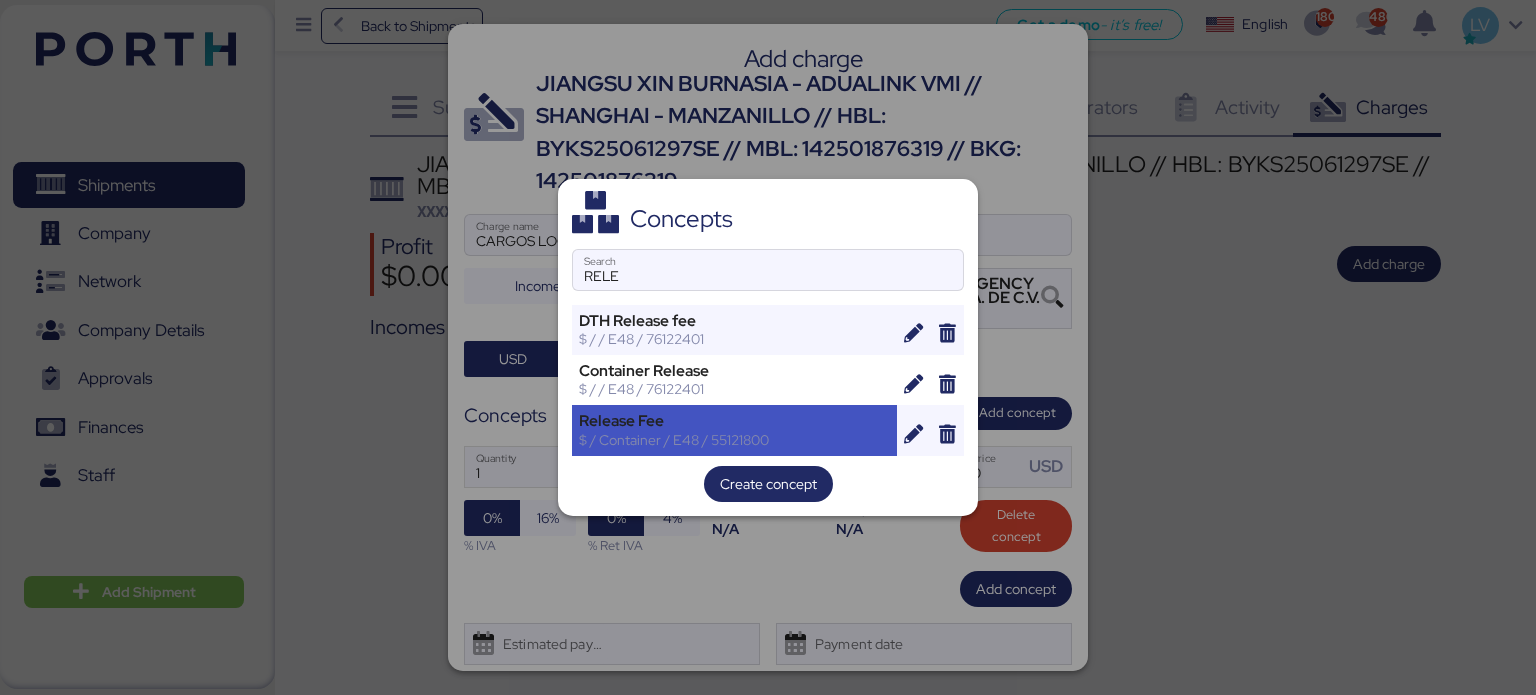 click on "Release Fee" at bounding box center (734, 421) 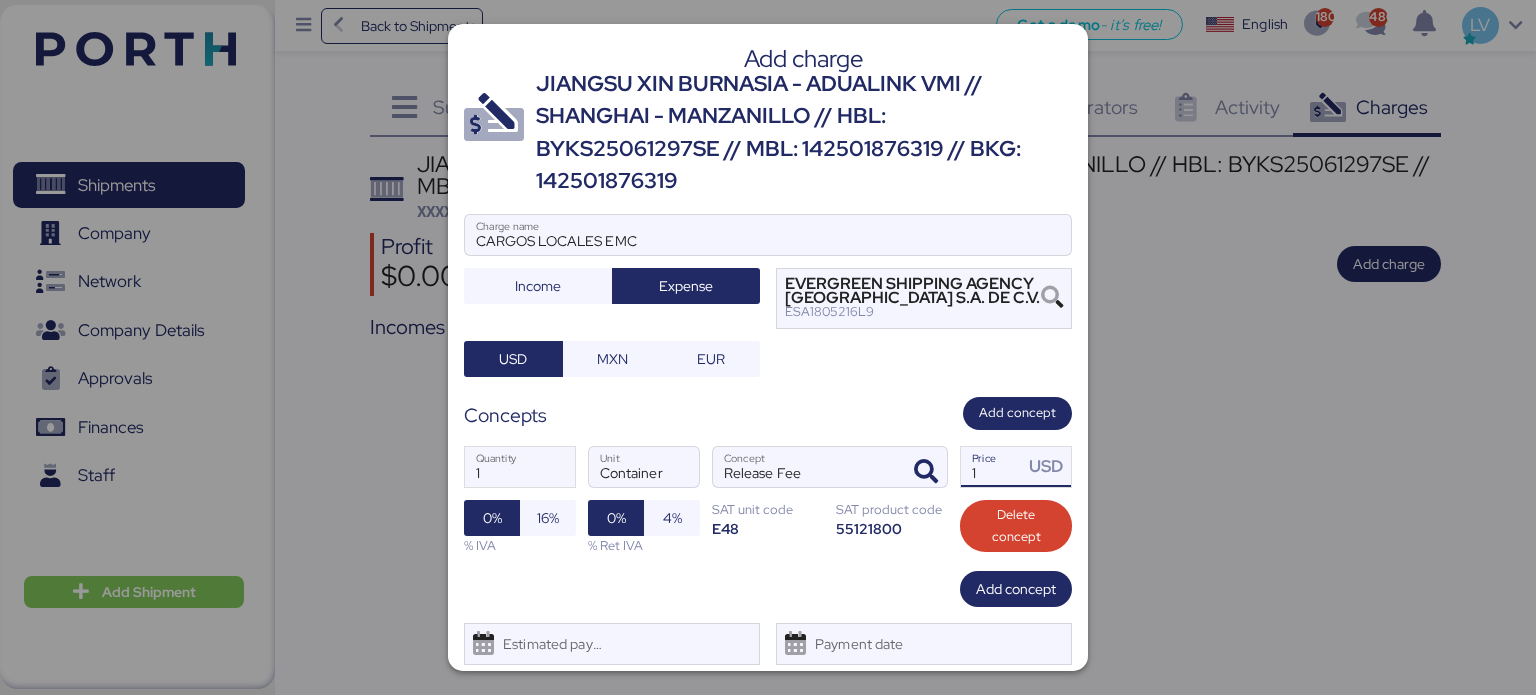 click on "1" at bounding box center [992, 467] 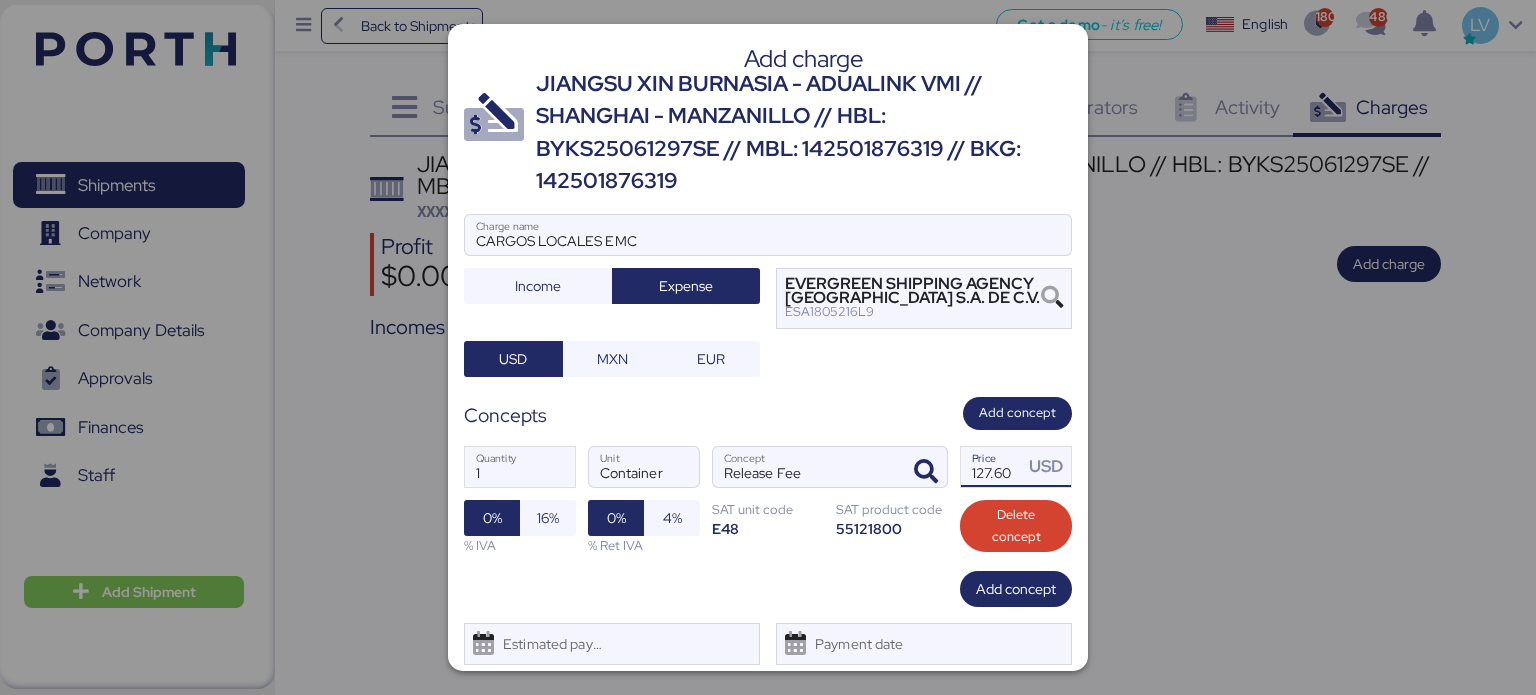 scroll, scrollTop: 0, scrollLeft: 3, axis: horizontal 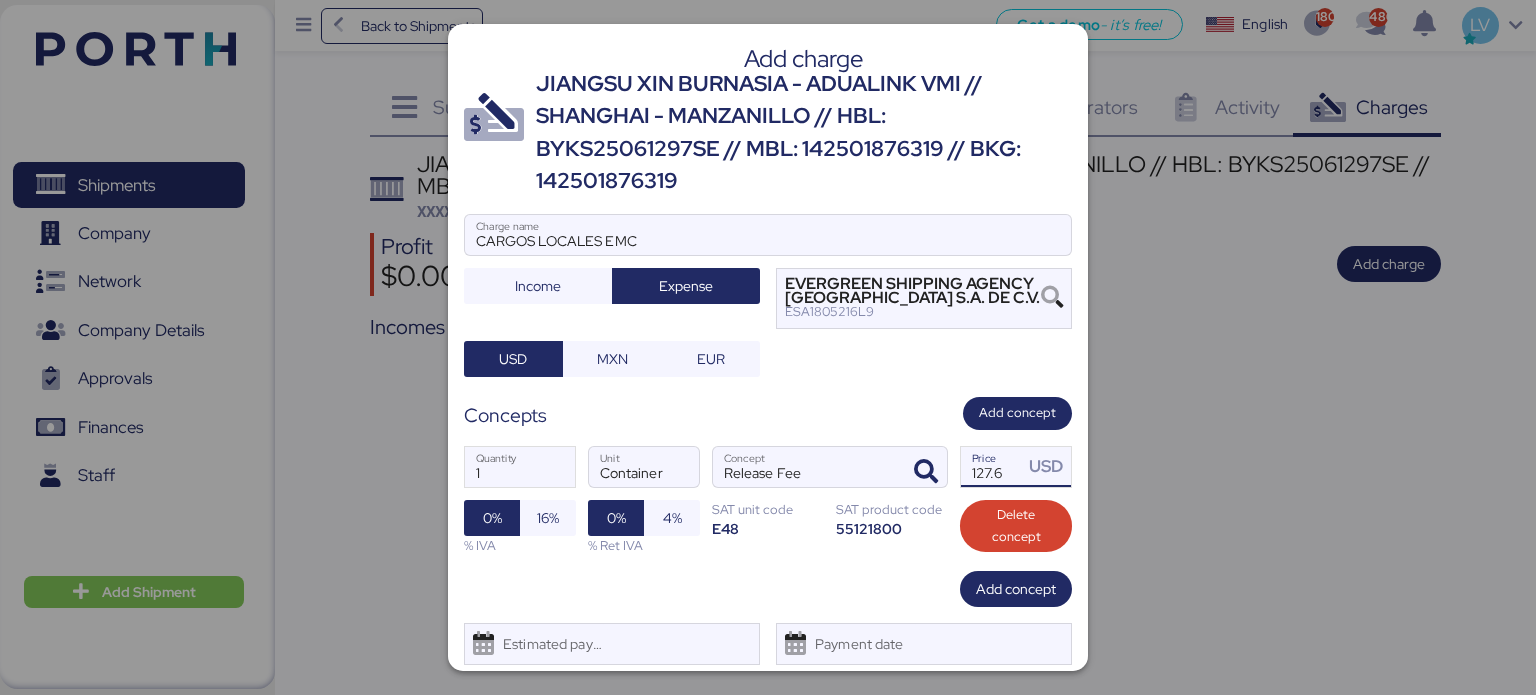 click on "Add concept" at bounding box center (768, 589) 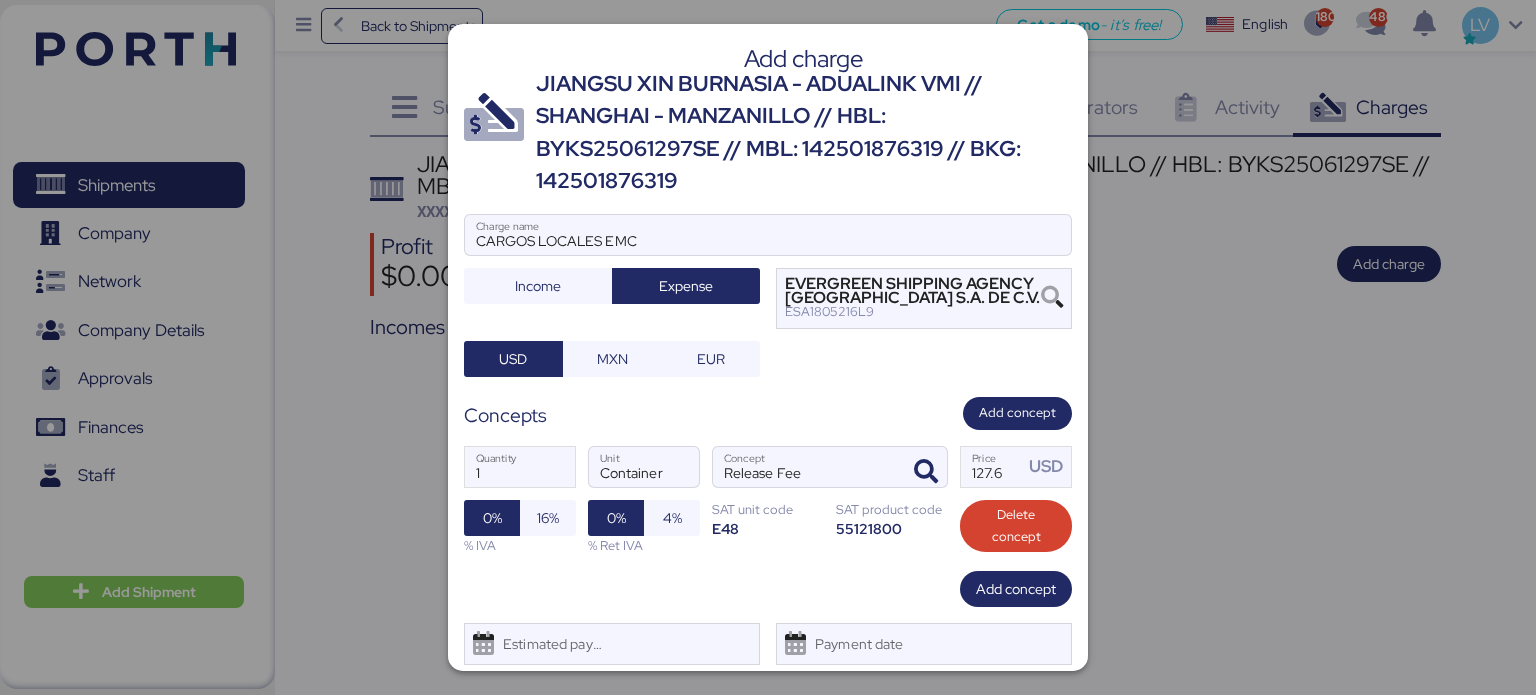 scroll, scrollTop: 56, scrollLeft: 0, axis: vertical 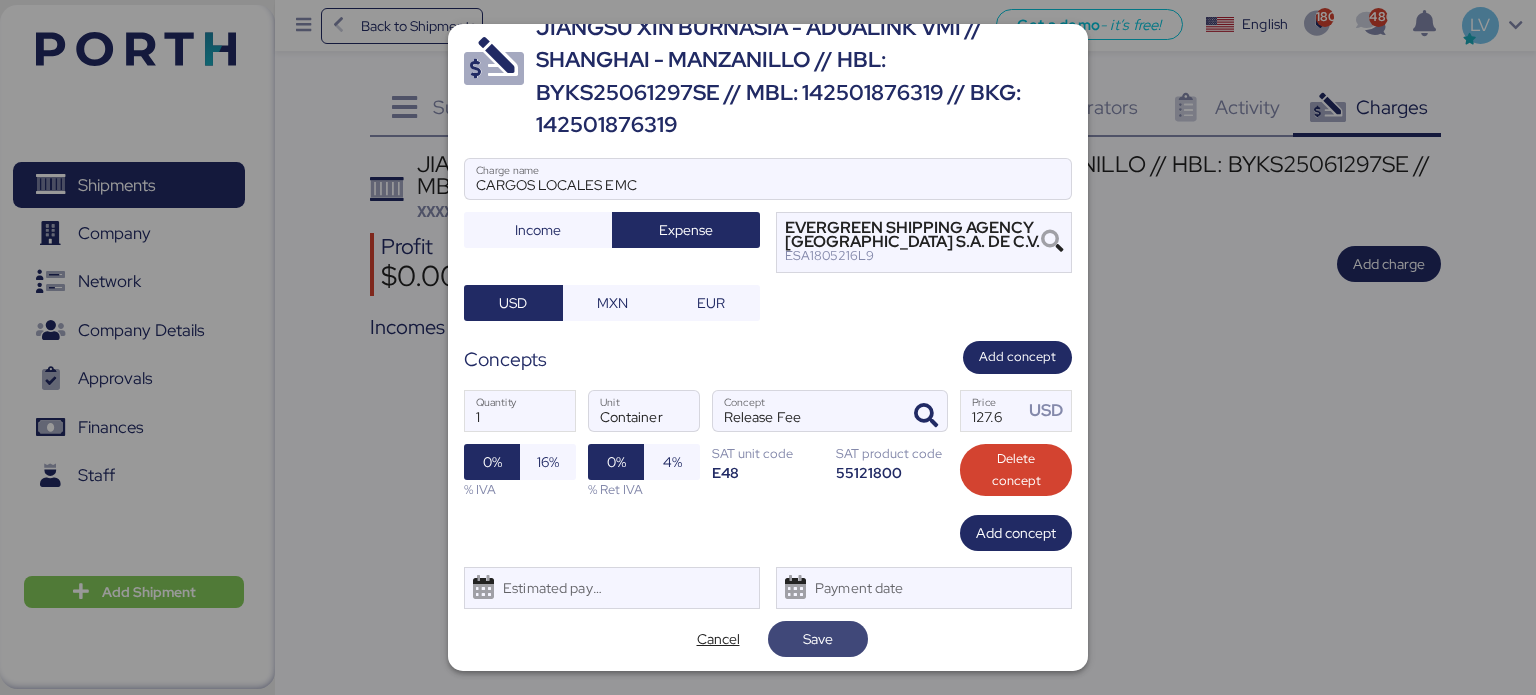 click on "Save" at bounding box center [818, 639] 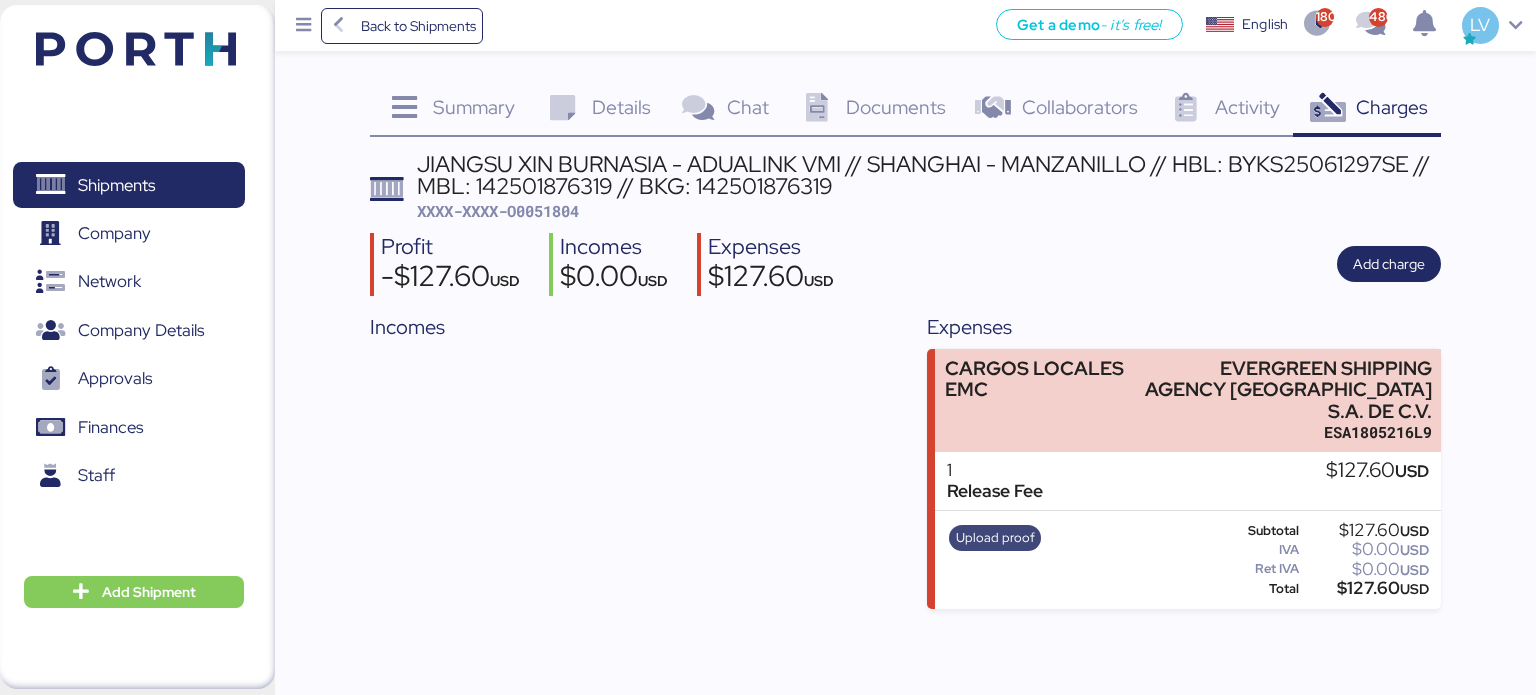 click on "Upload proof" at bounding box center [995, 538] 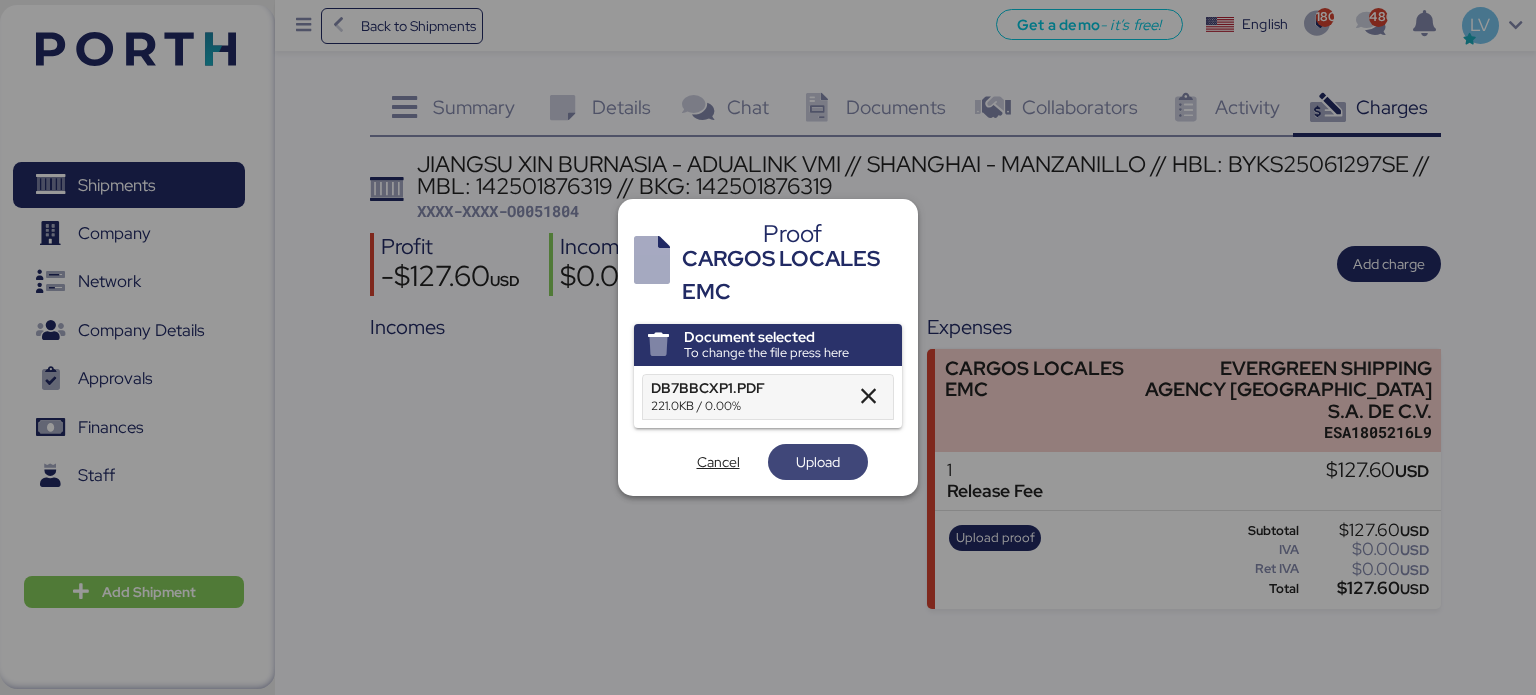 click on "Upload" at bounding box center [818, 462] 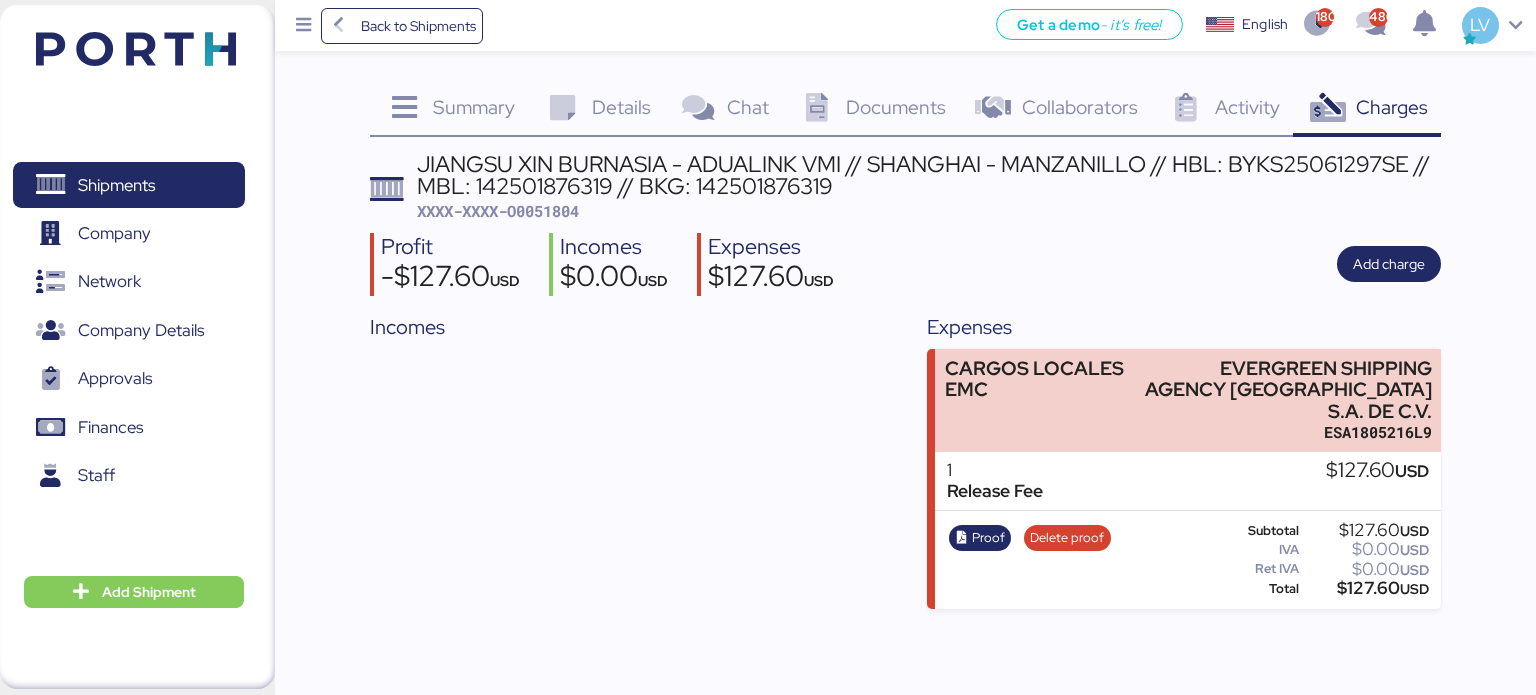 click on "XXXX-XXXX-O0051804" at bounding box center (498, 211) 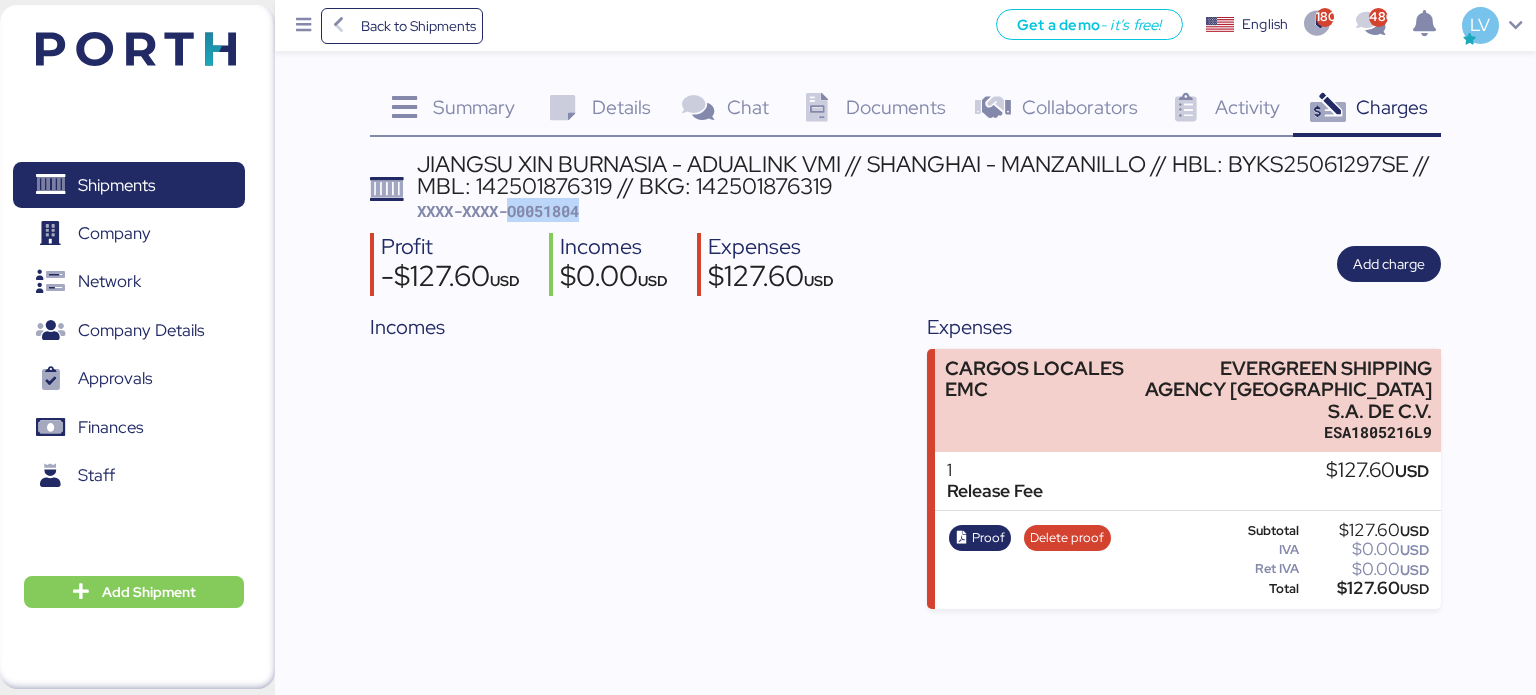 click on "XXXX-XXXX-O0051804" at bounding box center [498, 211] 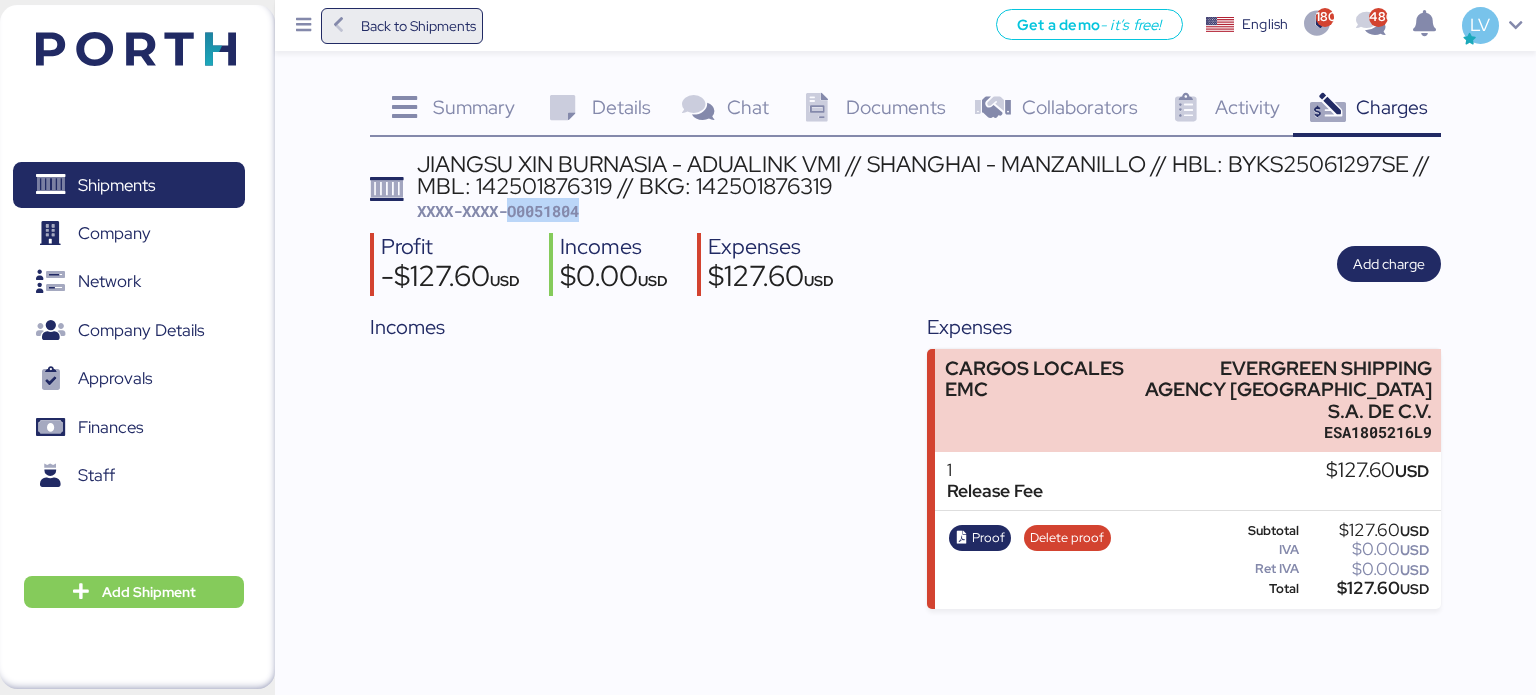 click on "Back to Shipments" at bounding box center [402, 26] 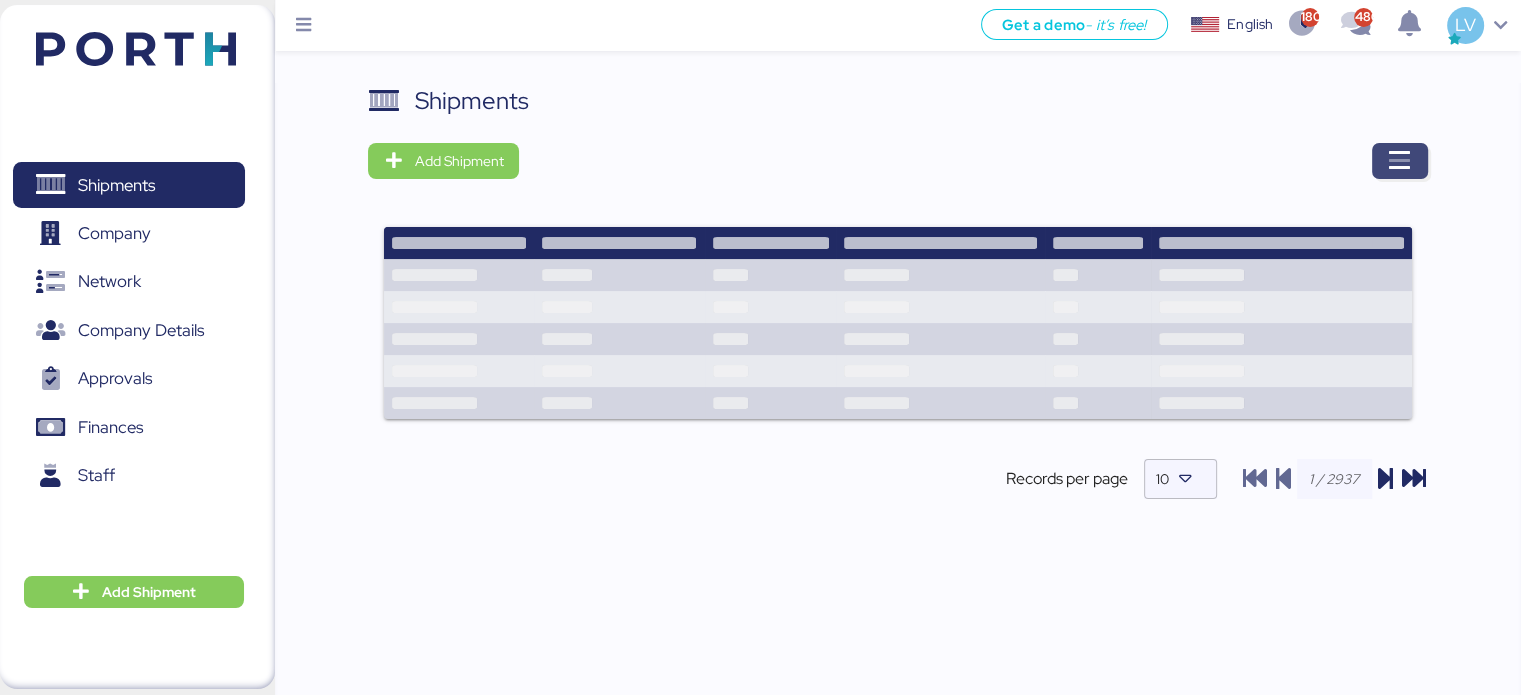 click at bounding box center [1400, 161] 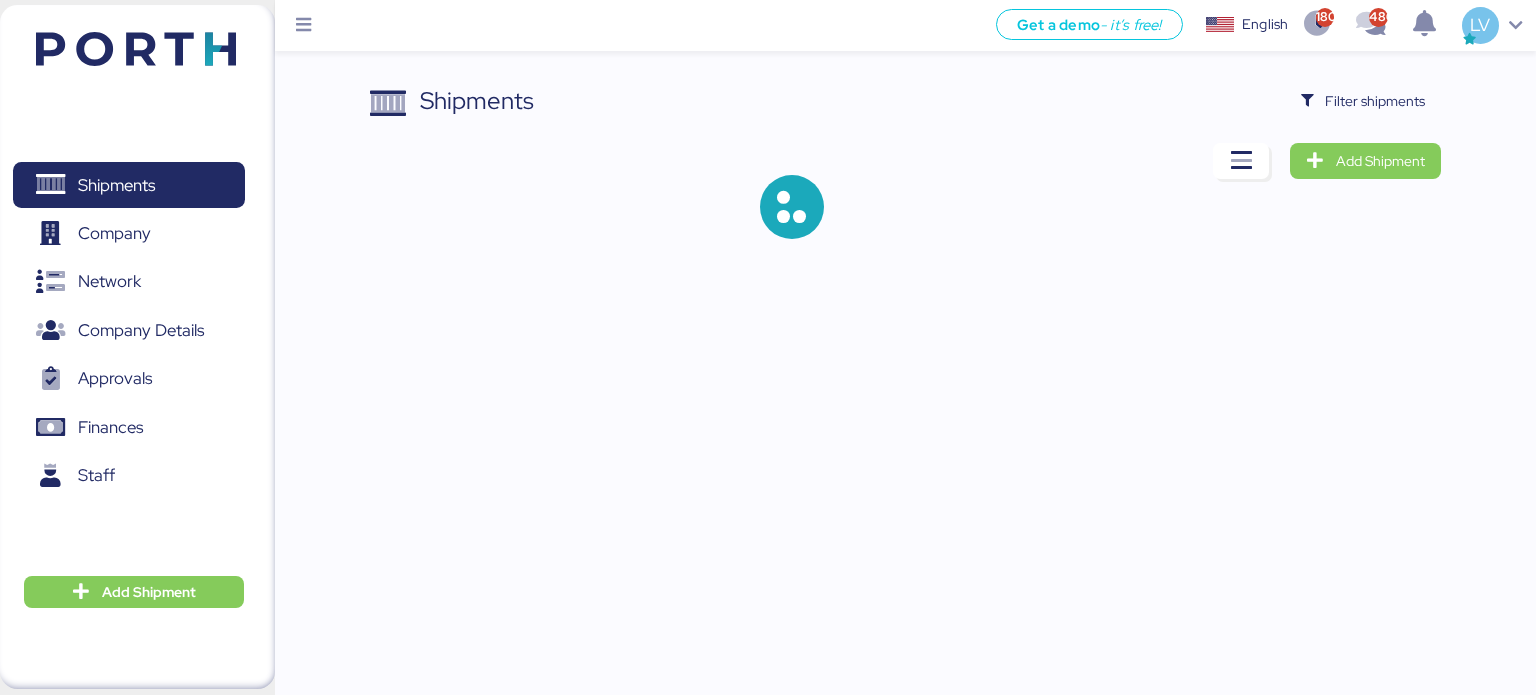 click on "Shipments   Filter shipments     Add Shipment" at bounding box center (906, 177) 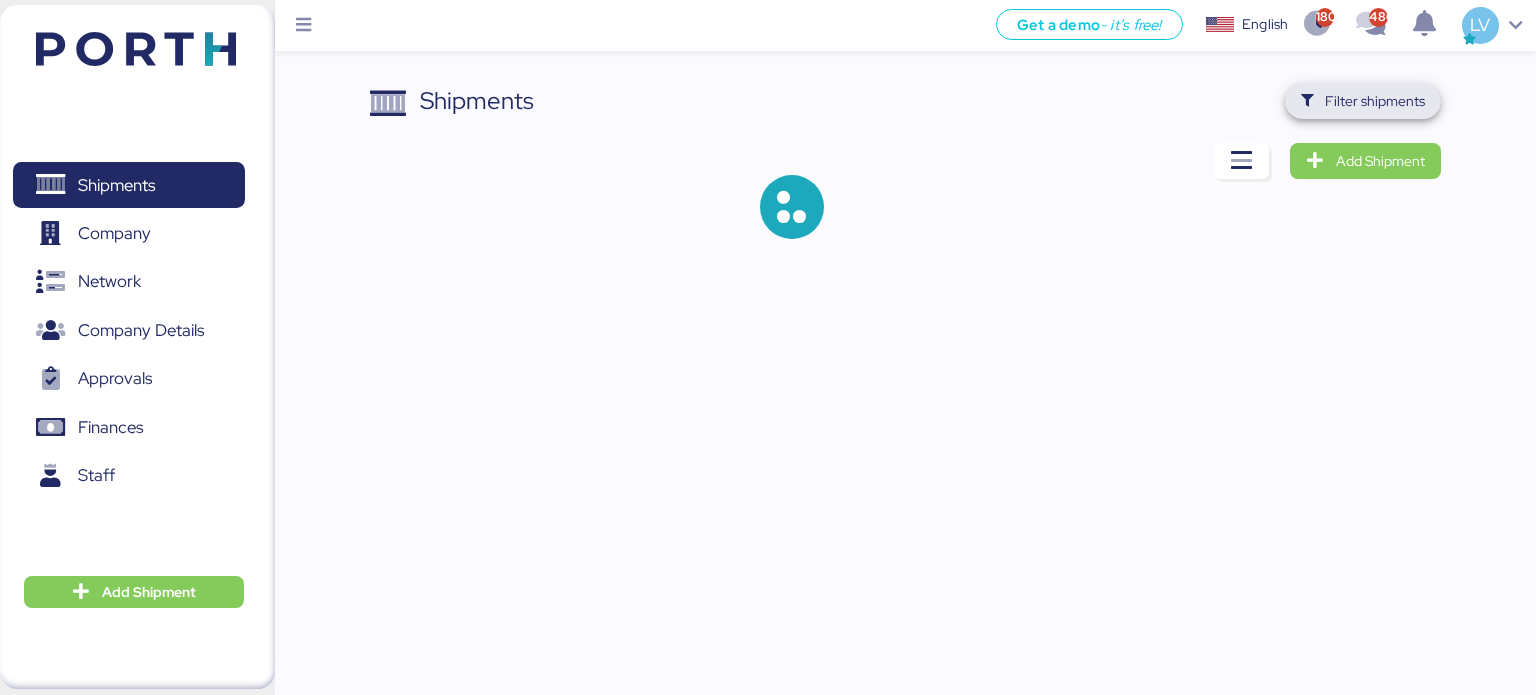 click on "Filter shipments" at bounding box center (1375, 101) 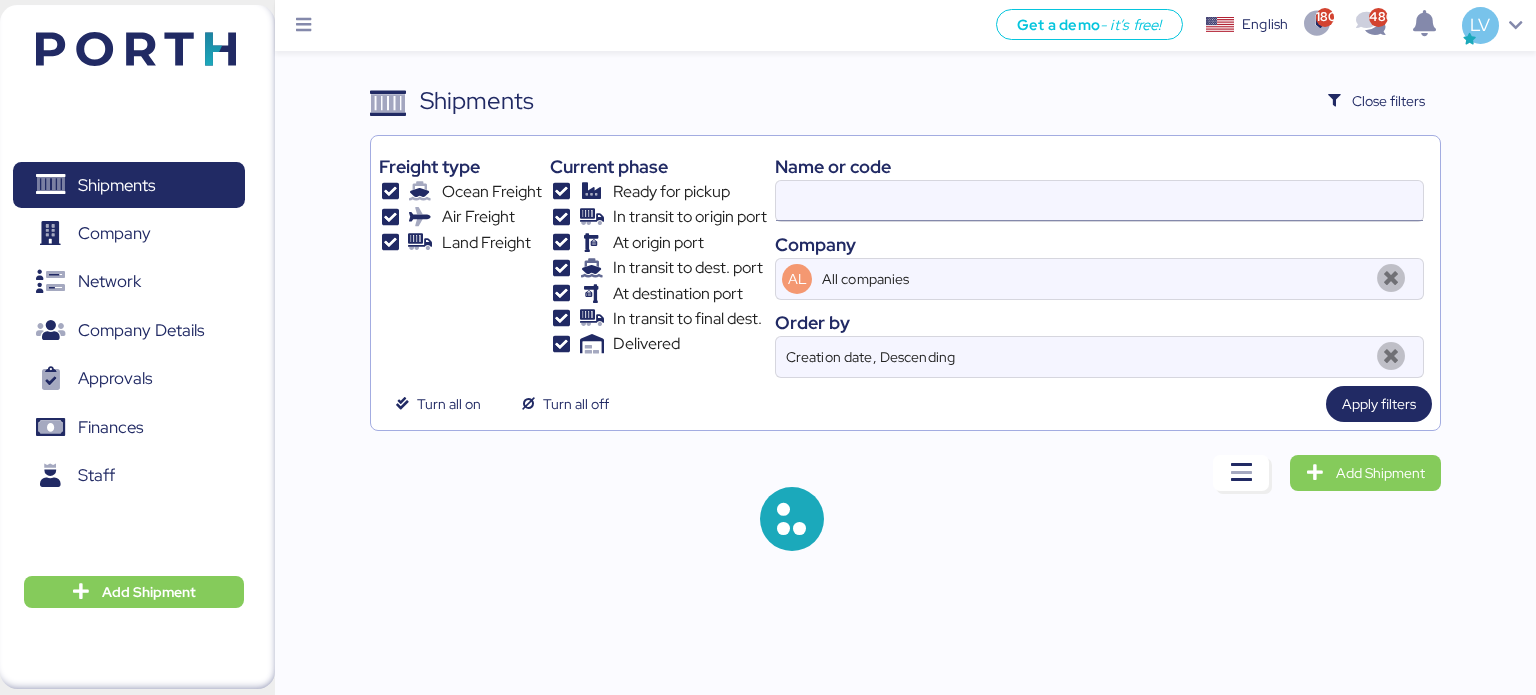 click at bounding box center (1099, 201) 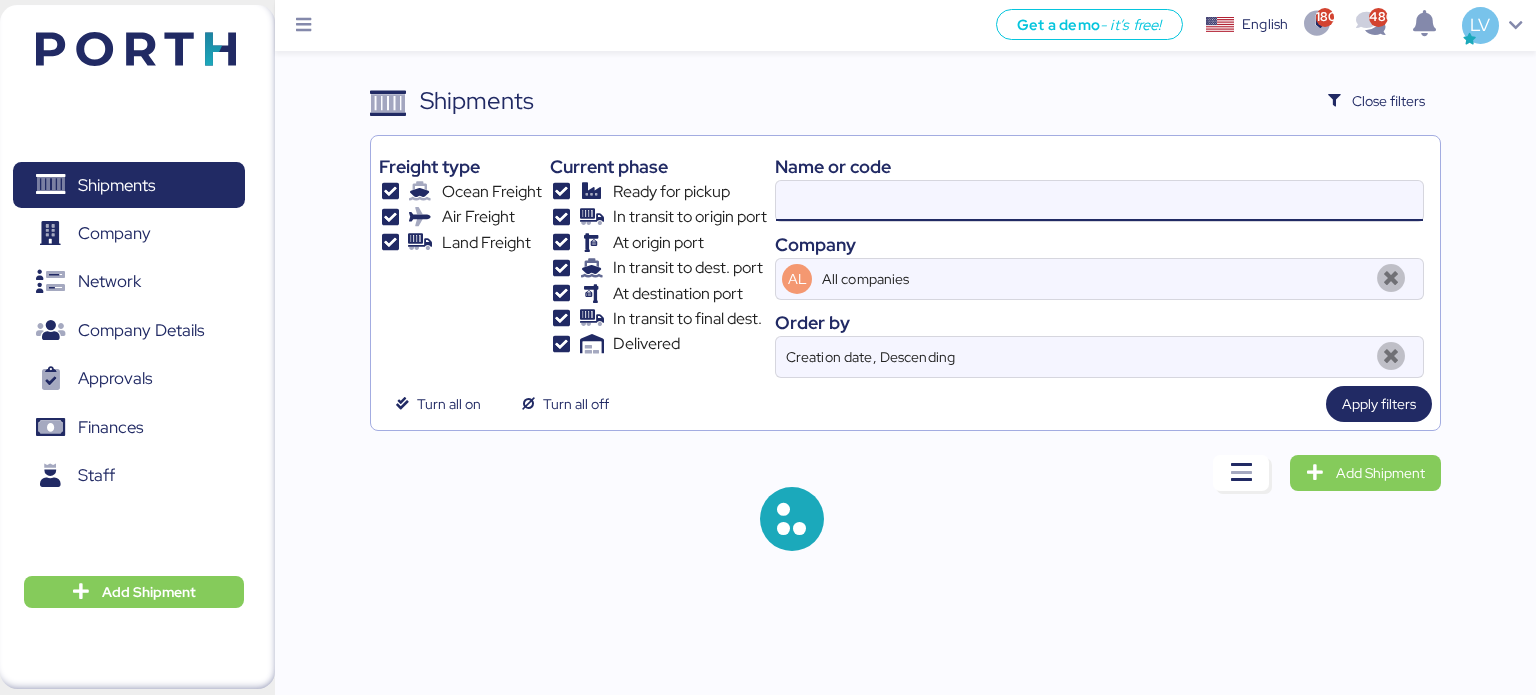 paste on "142501996853" 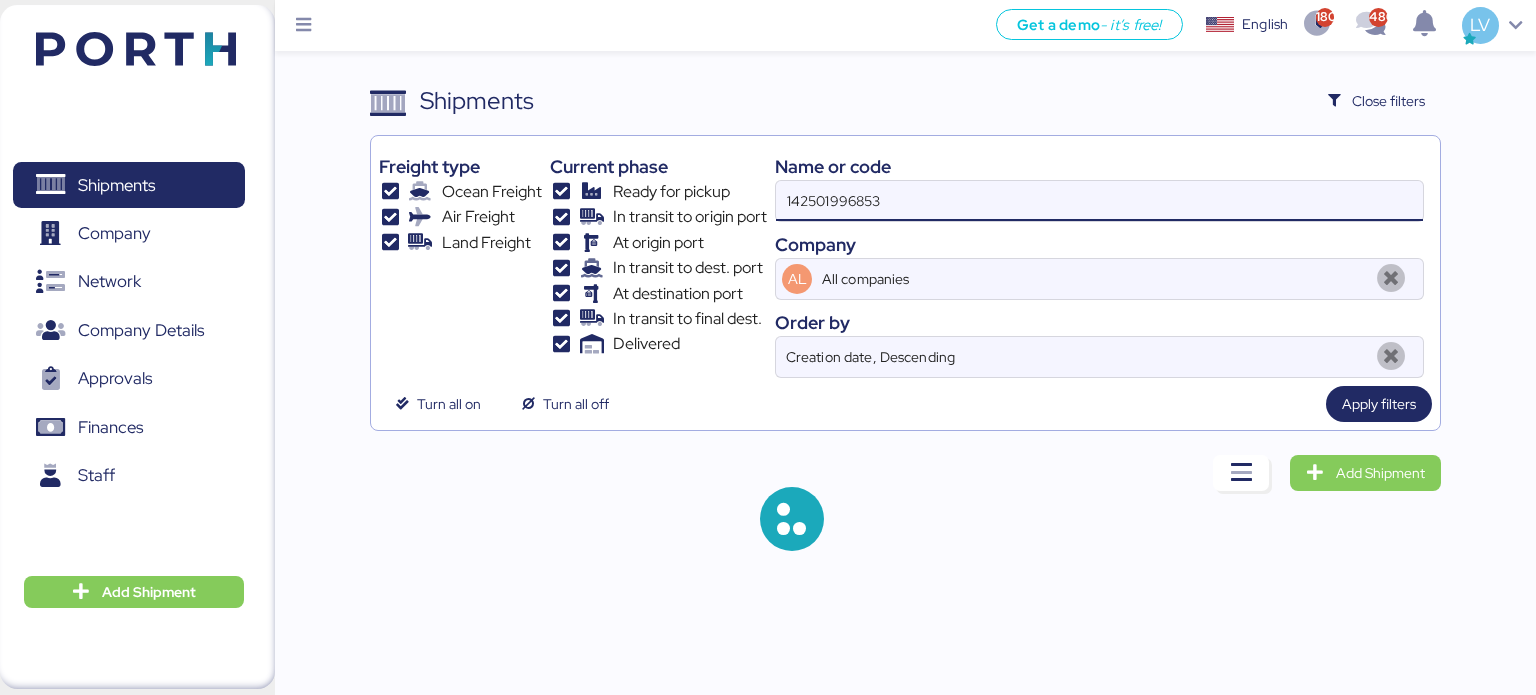 type on "142501996853" 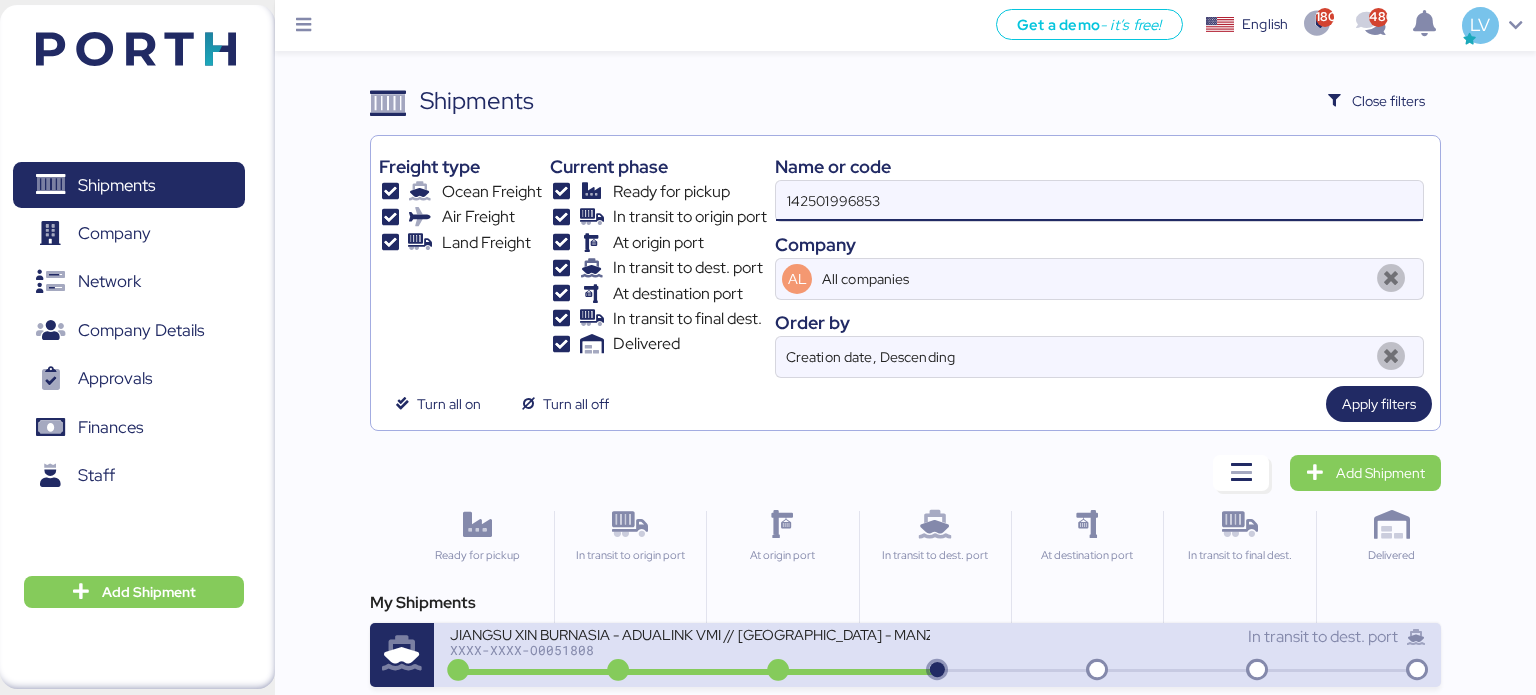 click on "In transit to dest. port" at bounding box center (1182, 637) 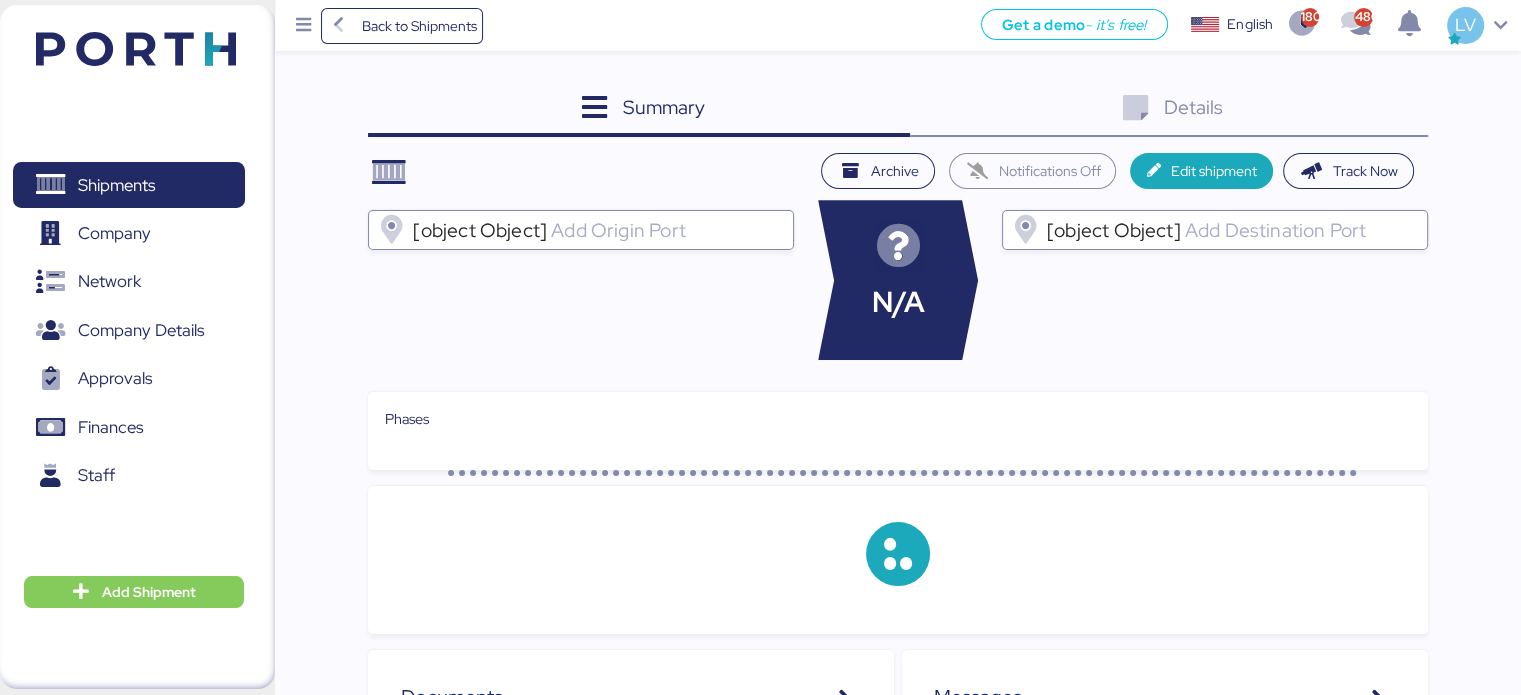 click on "Details 0" at bounding box center (1169, 110) 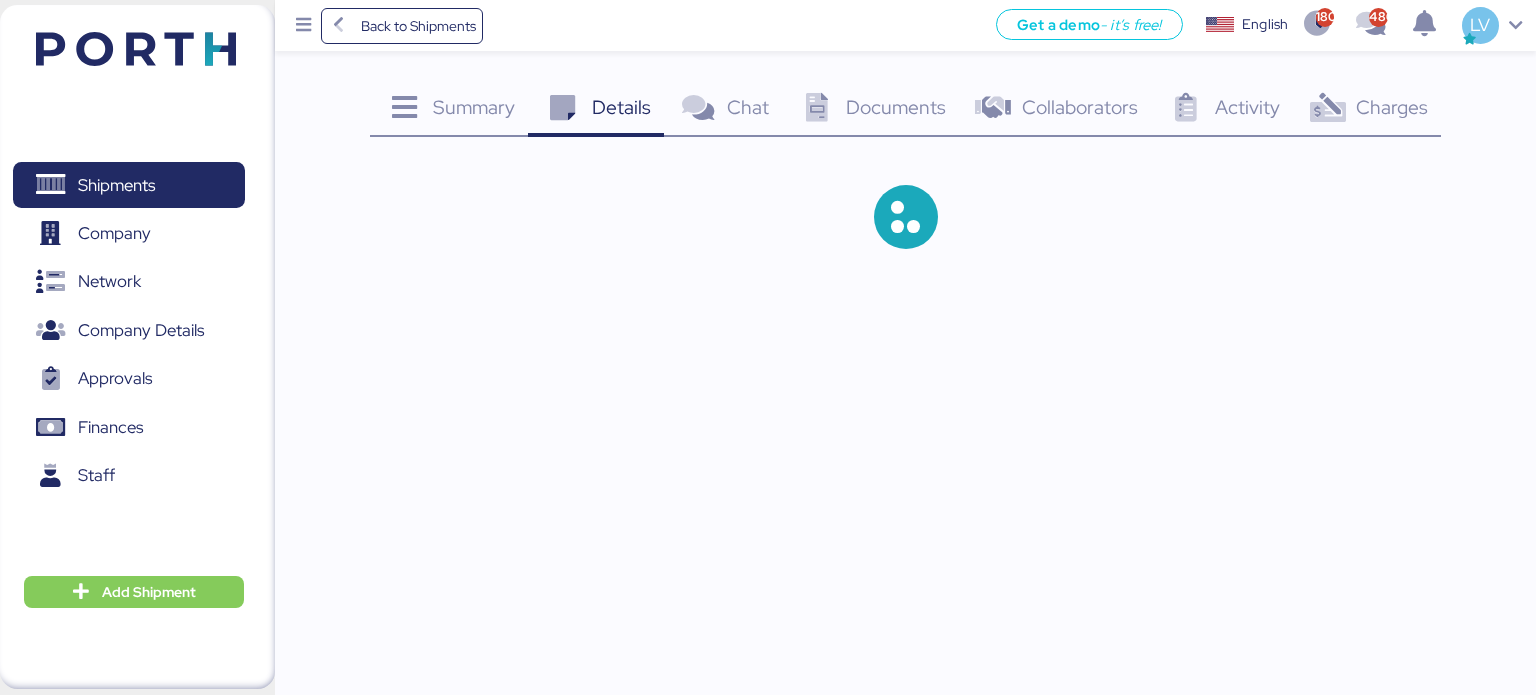 click at bounding box center [1327, 108] 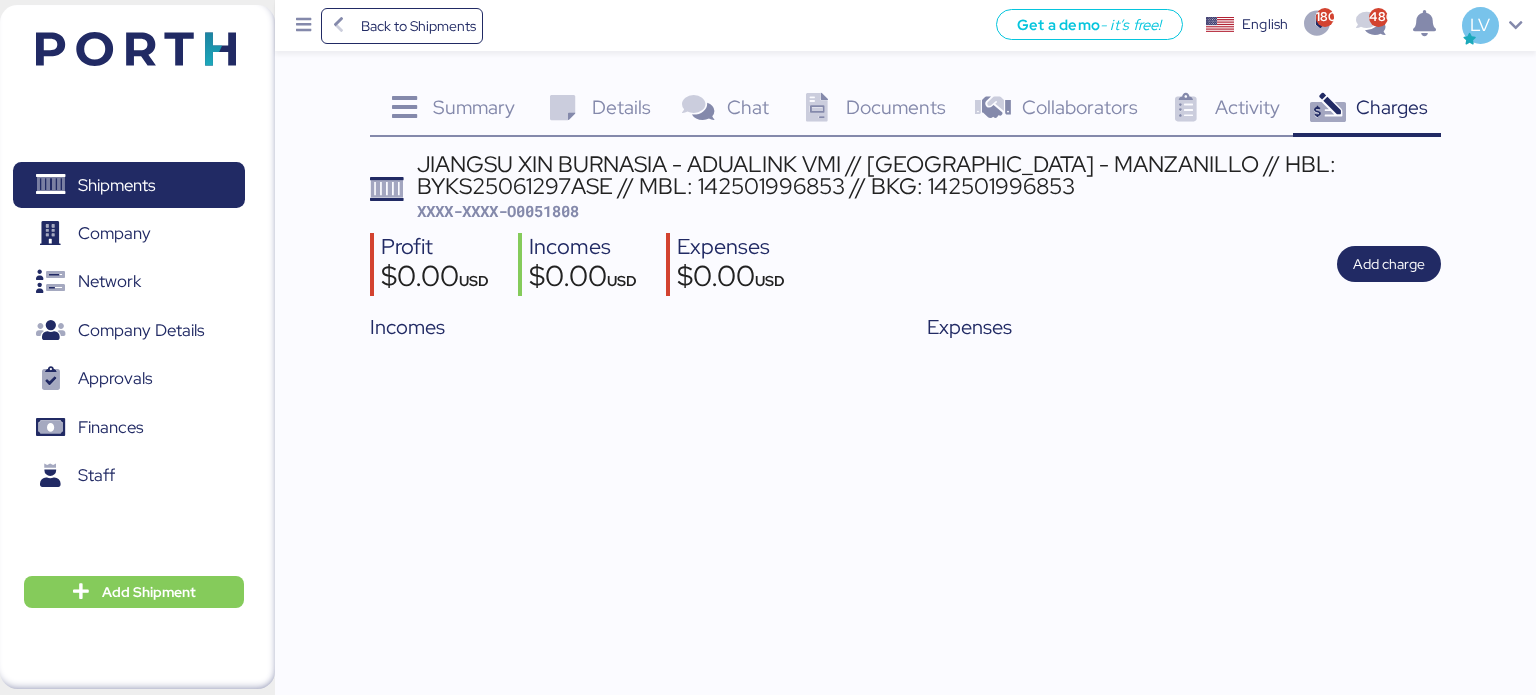 click on "Summary 0   Details 0   Chat 0   Documents 0   Collaborators 0   Activity 0   Charges 0   JIANGSU XIN BURNASIA - ADUALINK VMI // SHANGHAI - MANZANILLO // HBL: BYKS25061297ASE // MBL: 142501996853  // BKG: 142501996853 XXXX-XXXX-O0051808 Profit $0.00  USD Incomes $0.00  USD Expenses $0.00  USD Add charge Incomes Expenses" at bounding box center (768, 174) 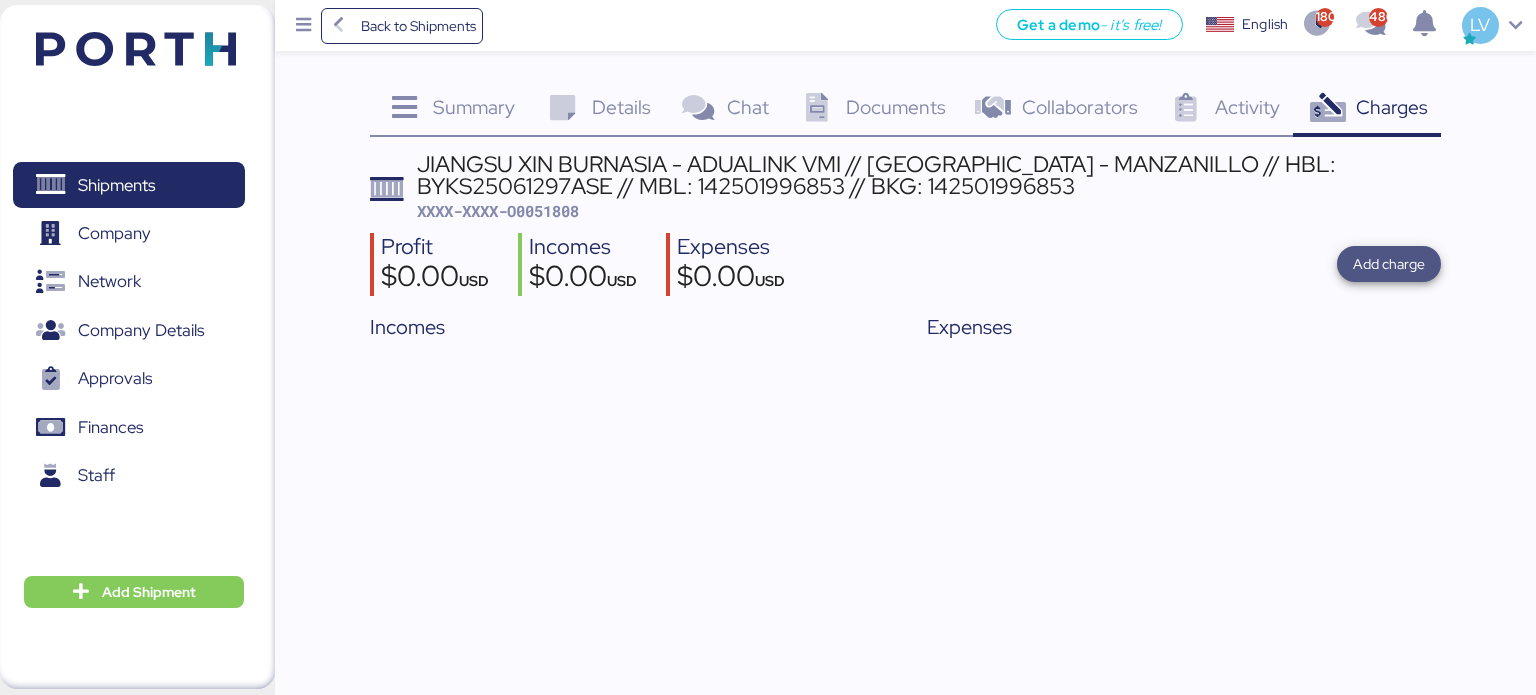 click on "Add charge" at bounding box center (1389, 264) 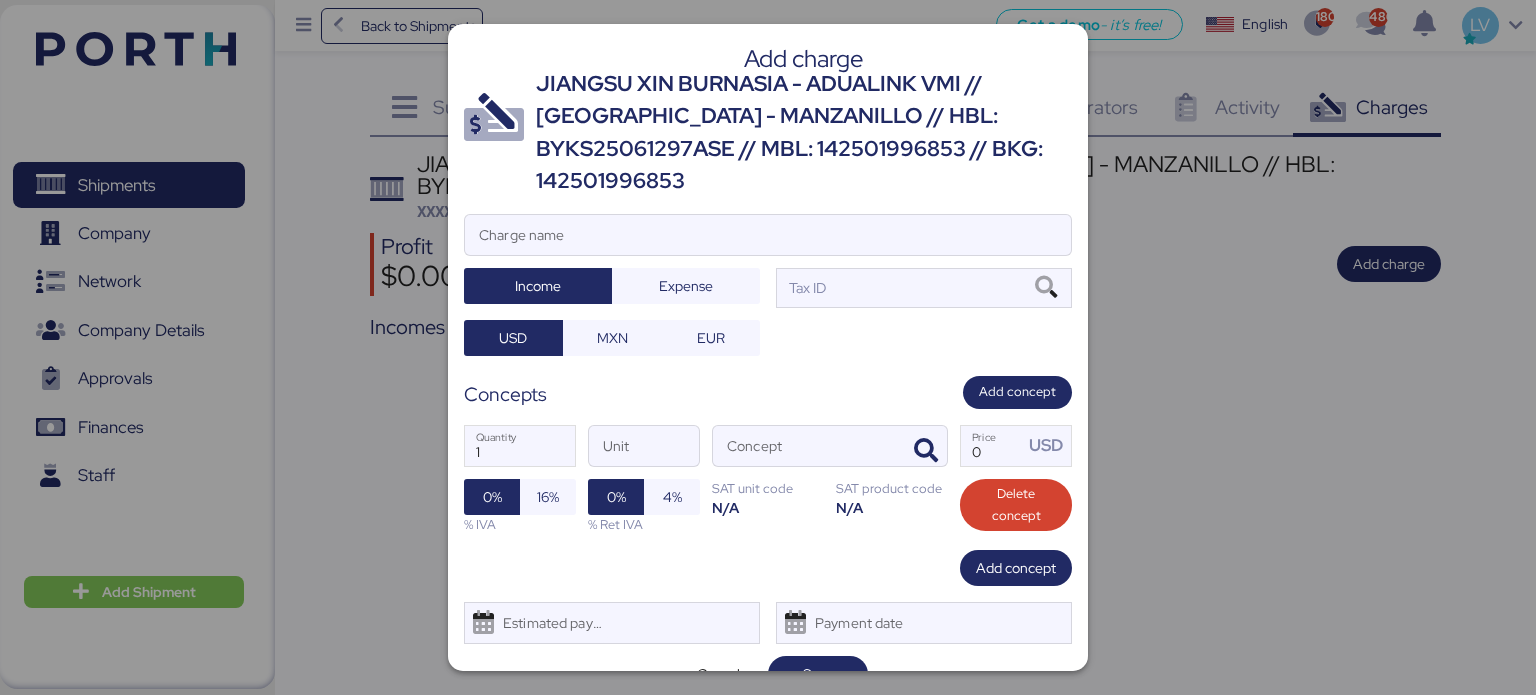 click on "JIANGSU XIN BURNASIA - ADUALINK VMI // [GEOGRAPHIC_DATA] - MANZANILLO // HBL: BYKS25061297ASE // MBL: 142501996853  // BKG: 142501996853" at bounding box center (804, 133) 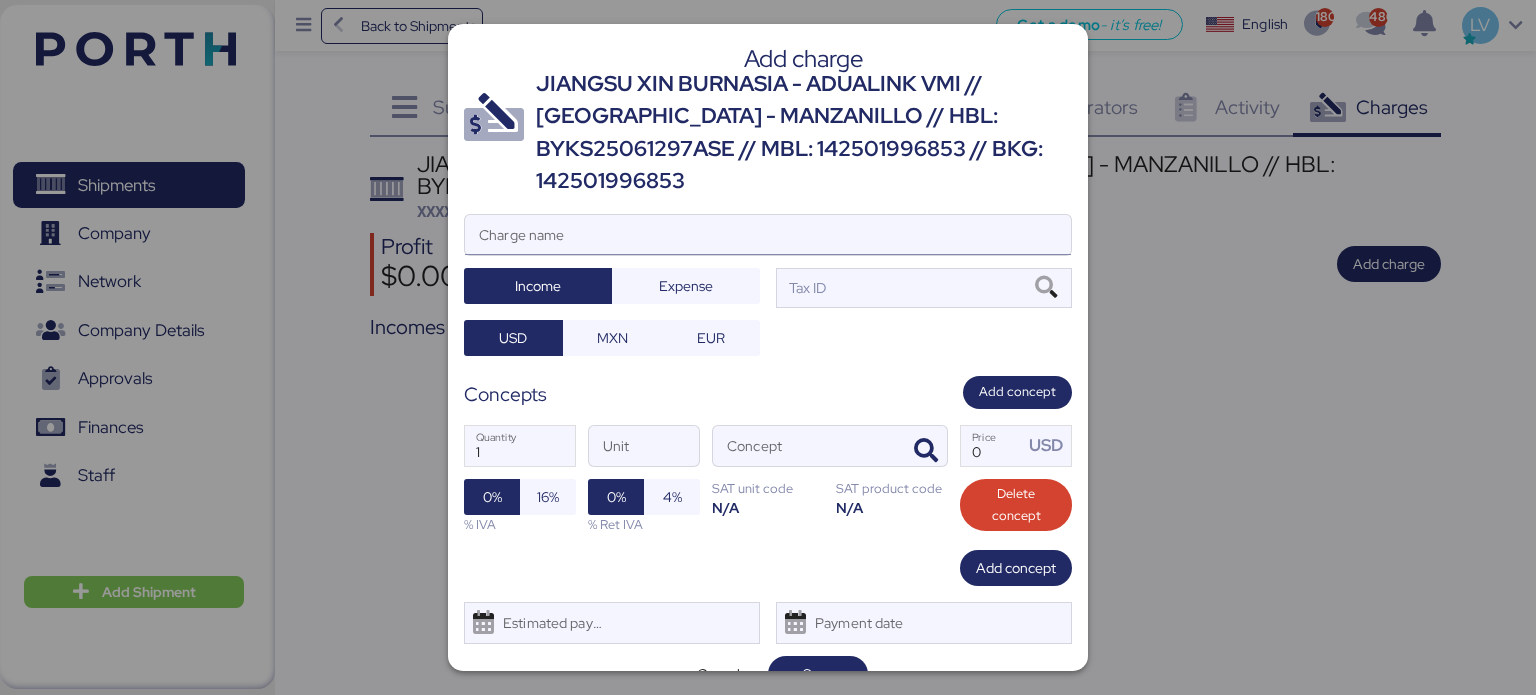 click on "Charge name" at bounding box center [768, 235] 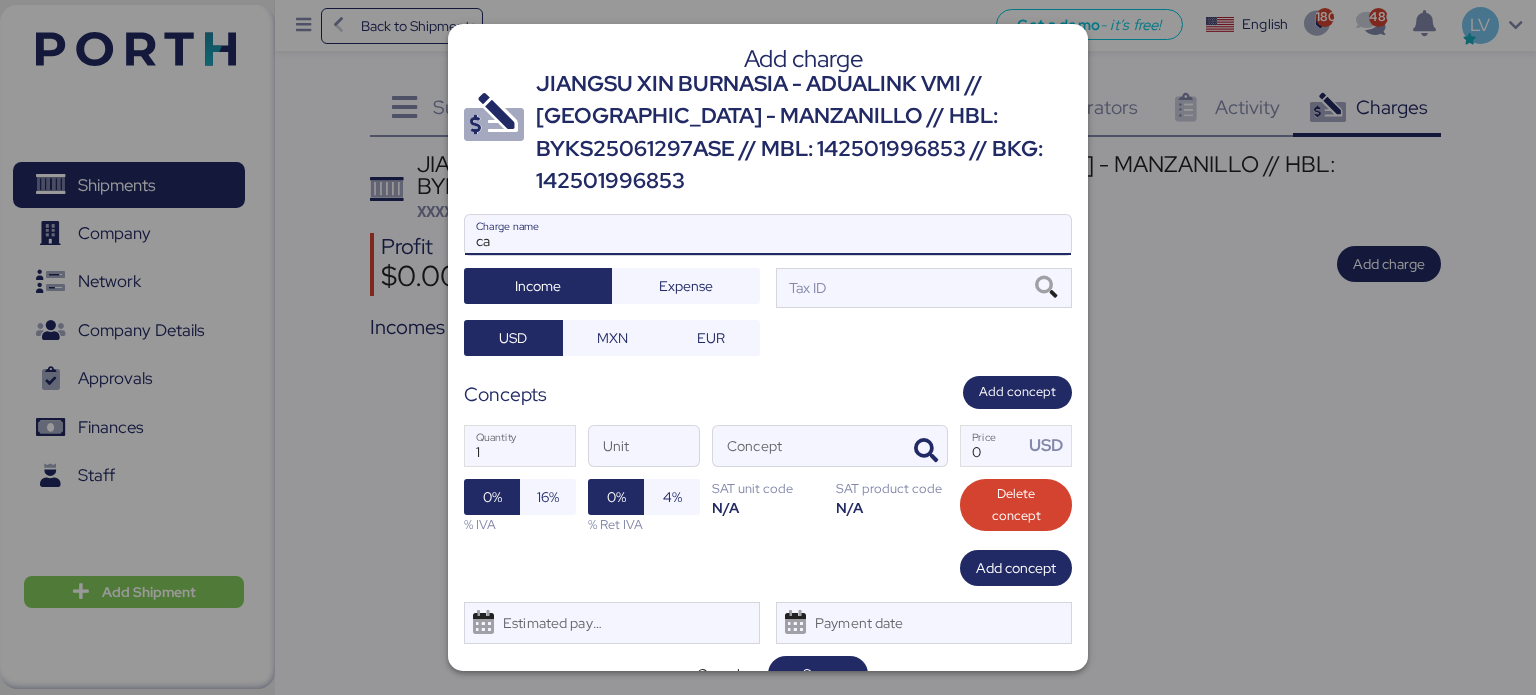 type on "c" 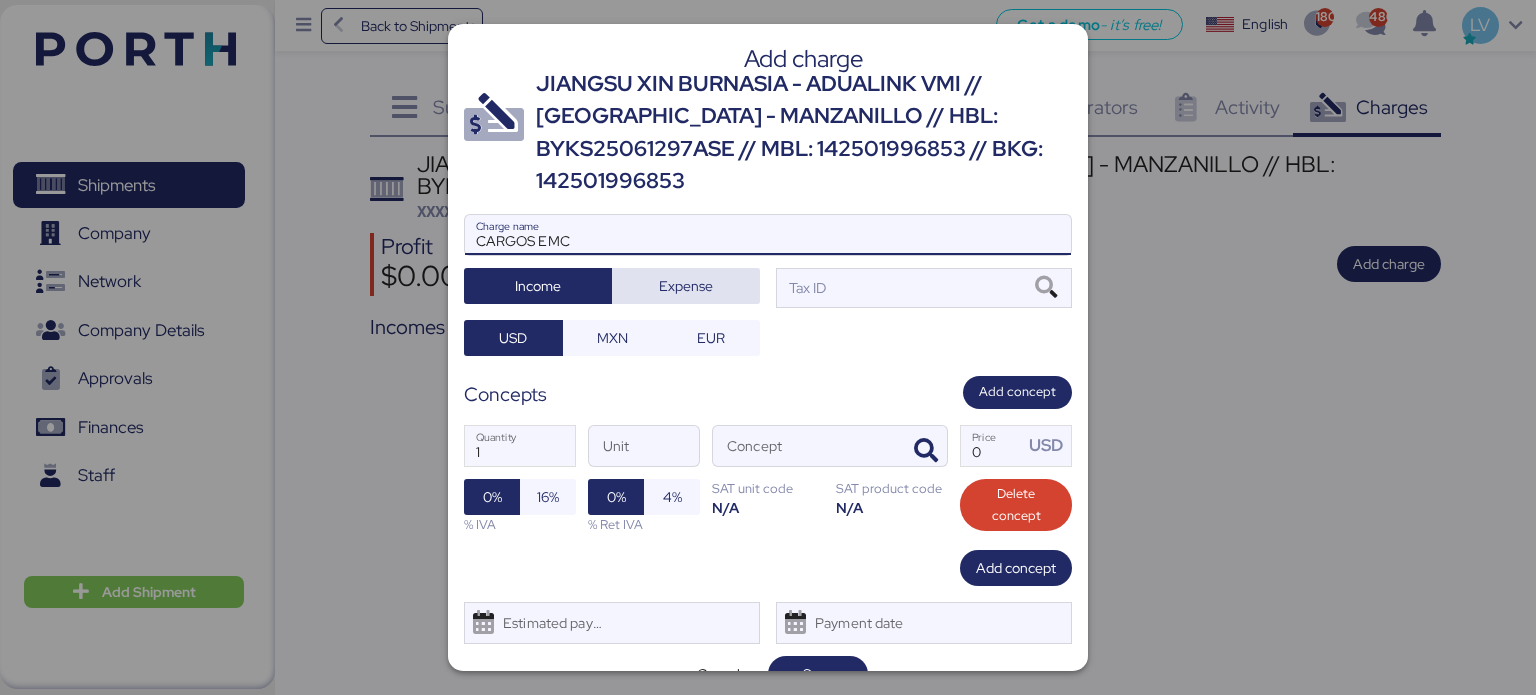 type on "CARGOS EMC" 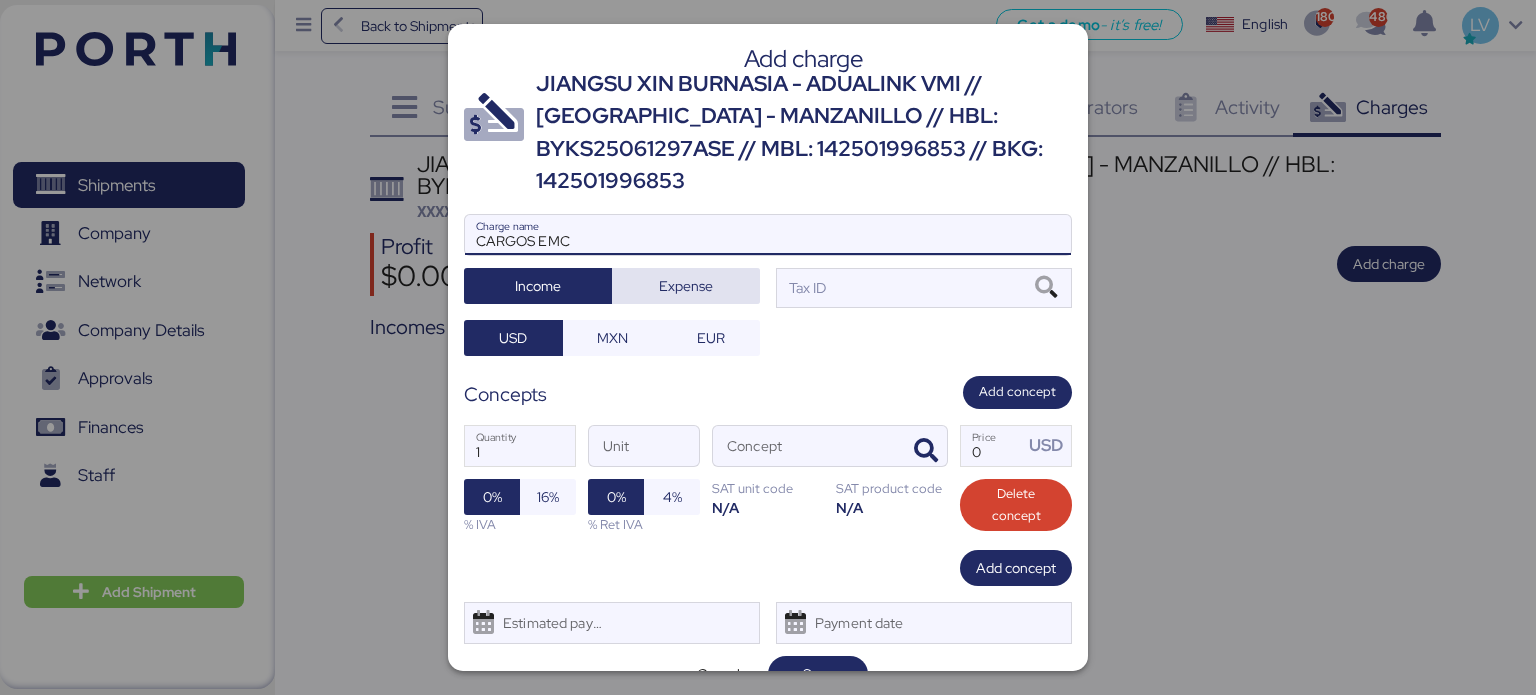 click on "Expense" at bounding box center (686, 286) 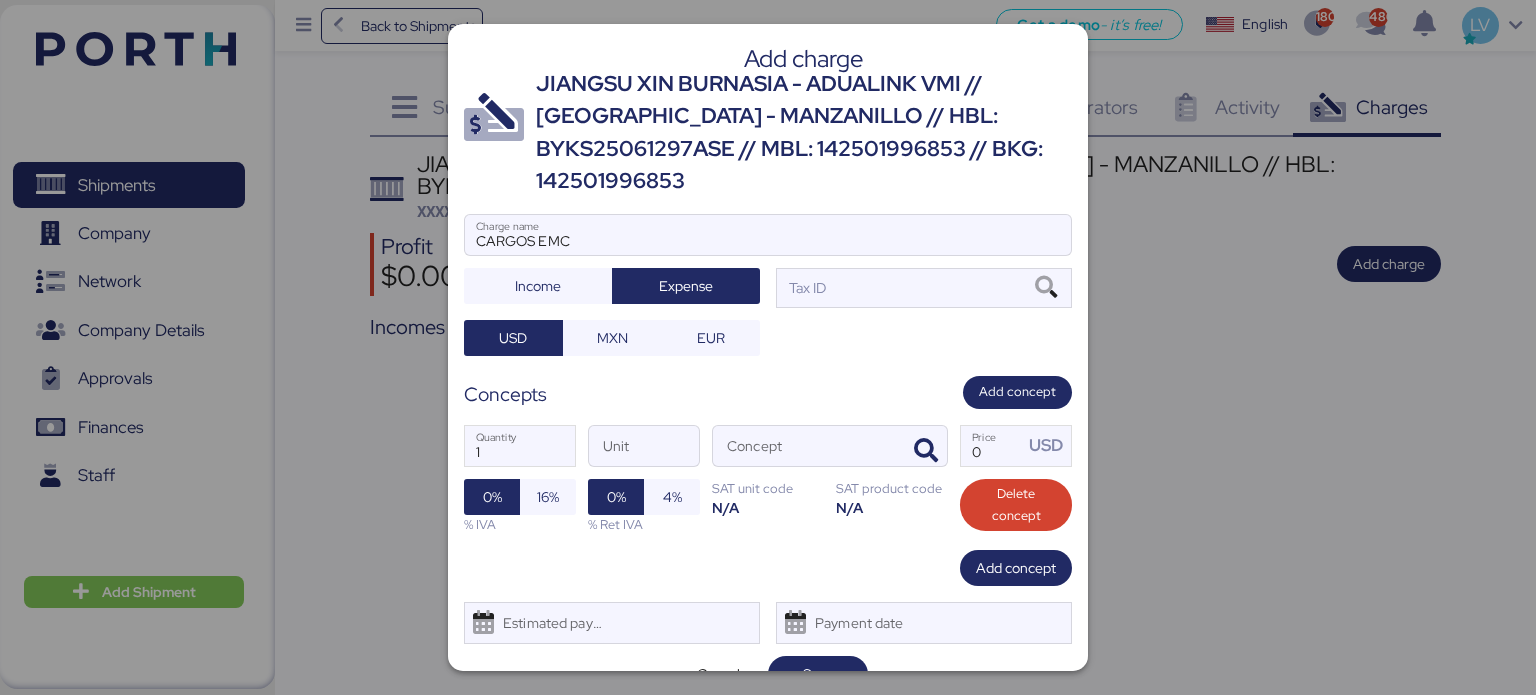 click on "CARGOS EMC Charge name Income Expense Tax ID   USD MXN EUR" at bounding box center (768, 285) 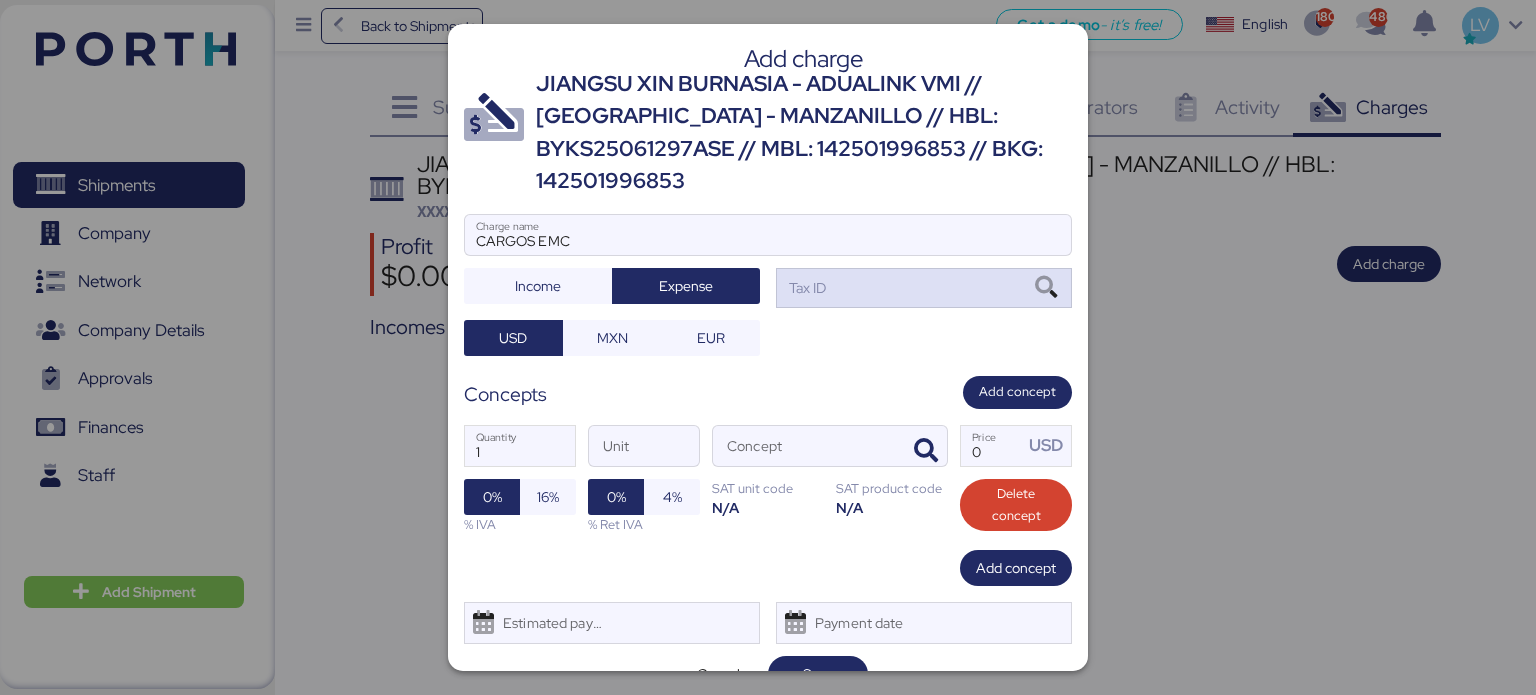 click on "Tax ID" at bounding box center (924, 288) 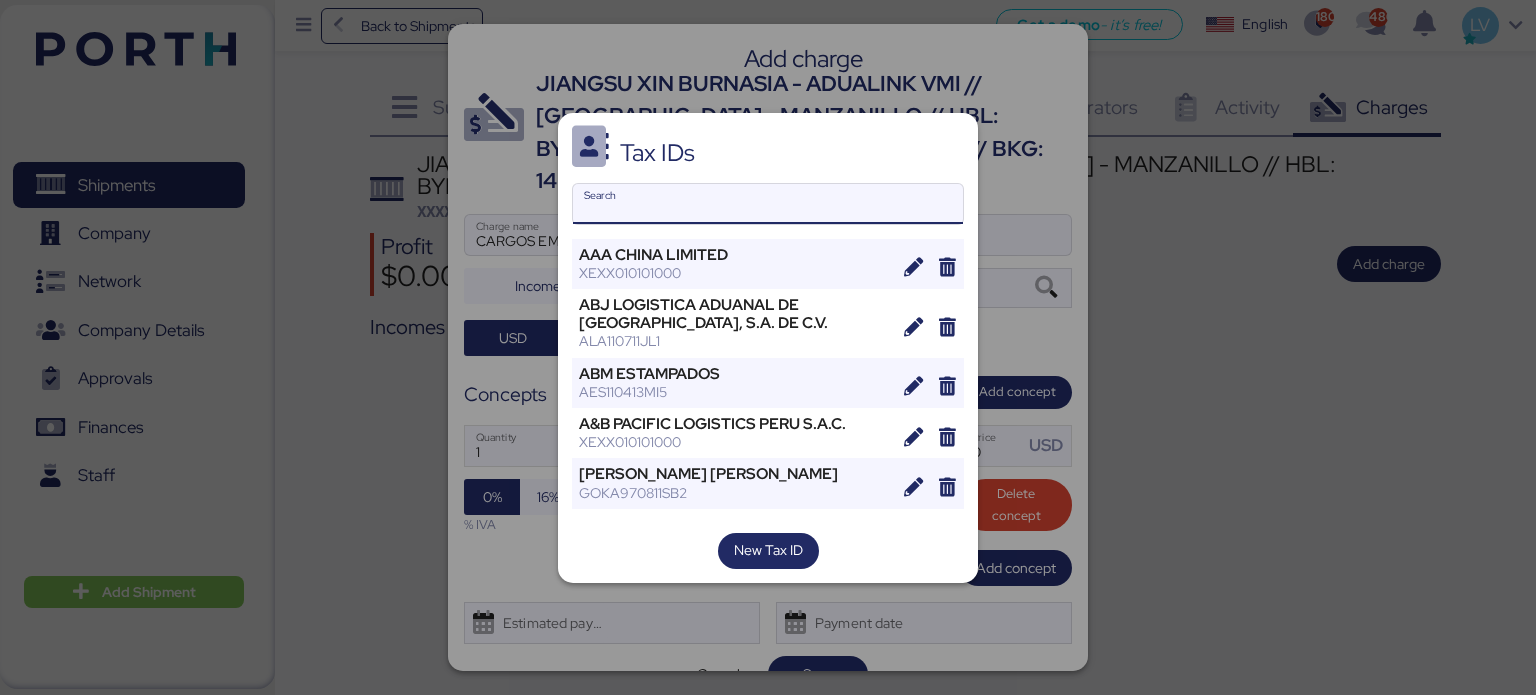 click on "Search" at bounding box center [768, 204] 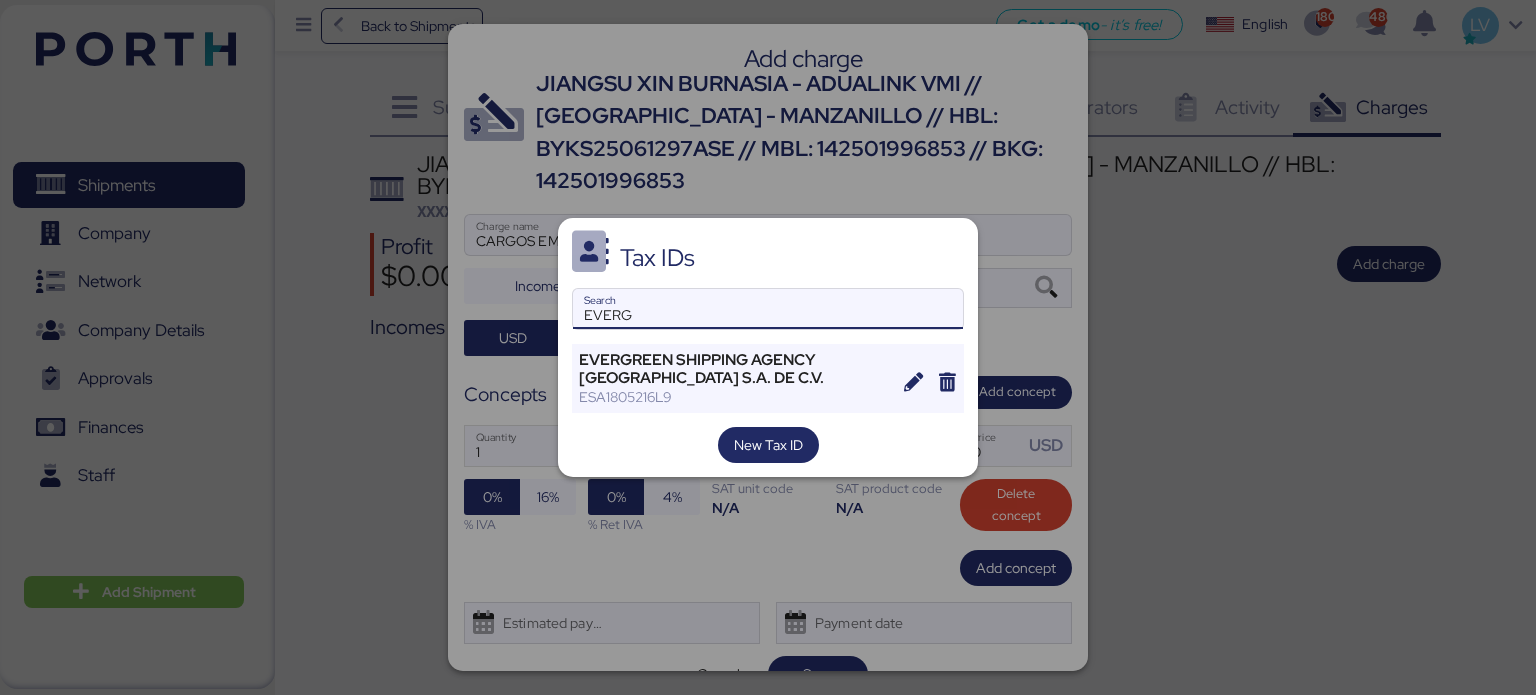 type on "EVERG" 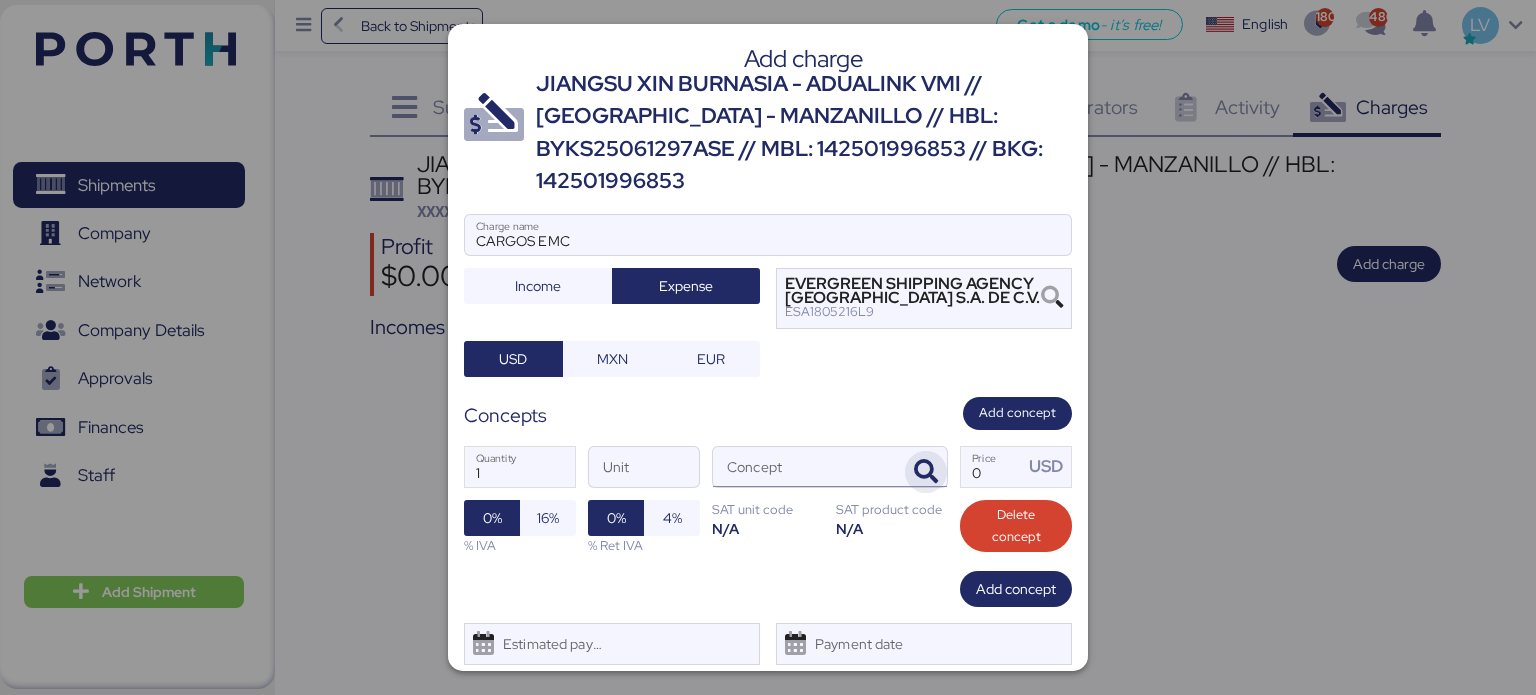 click at bounding box center (926, 472) 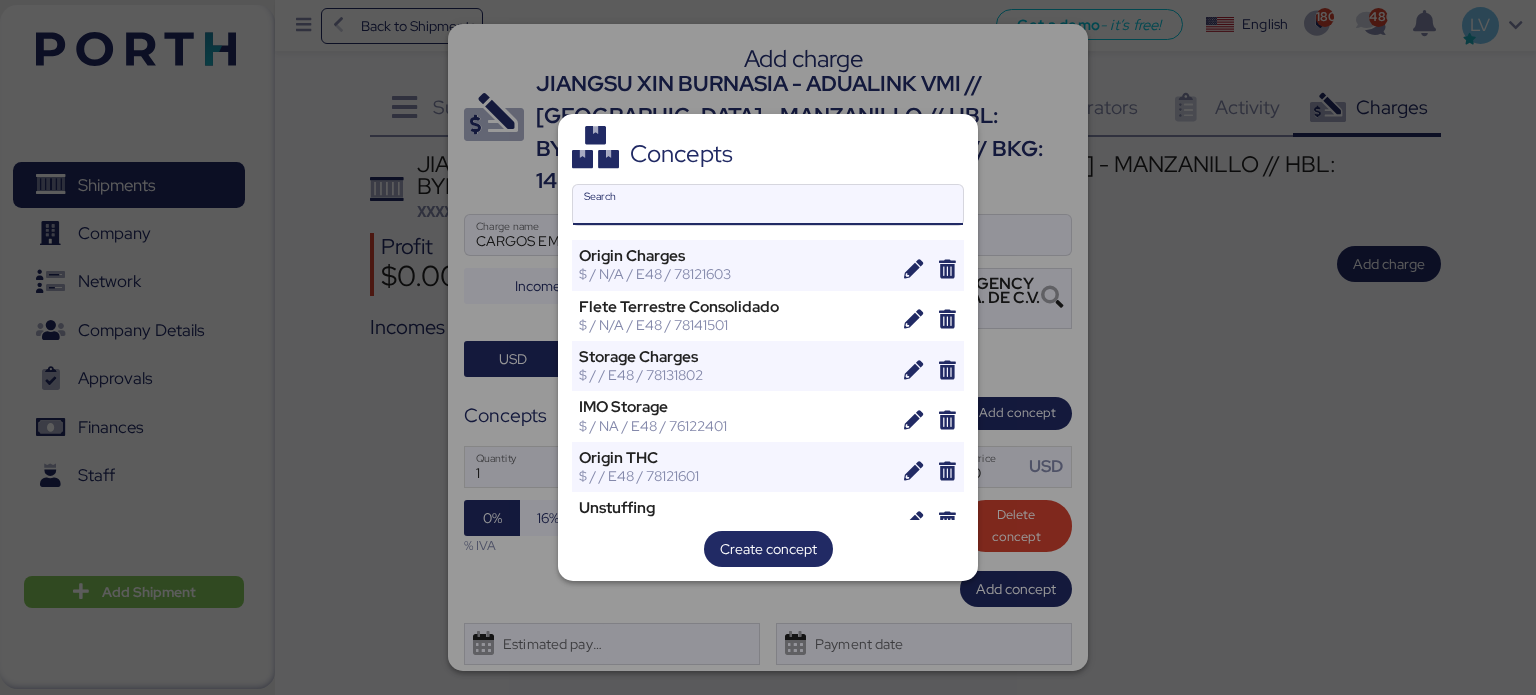 type on "L" 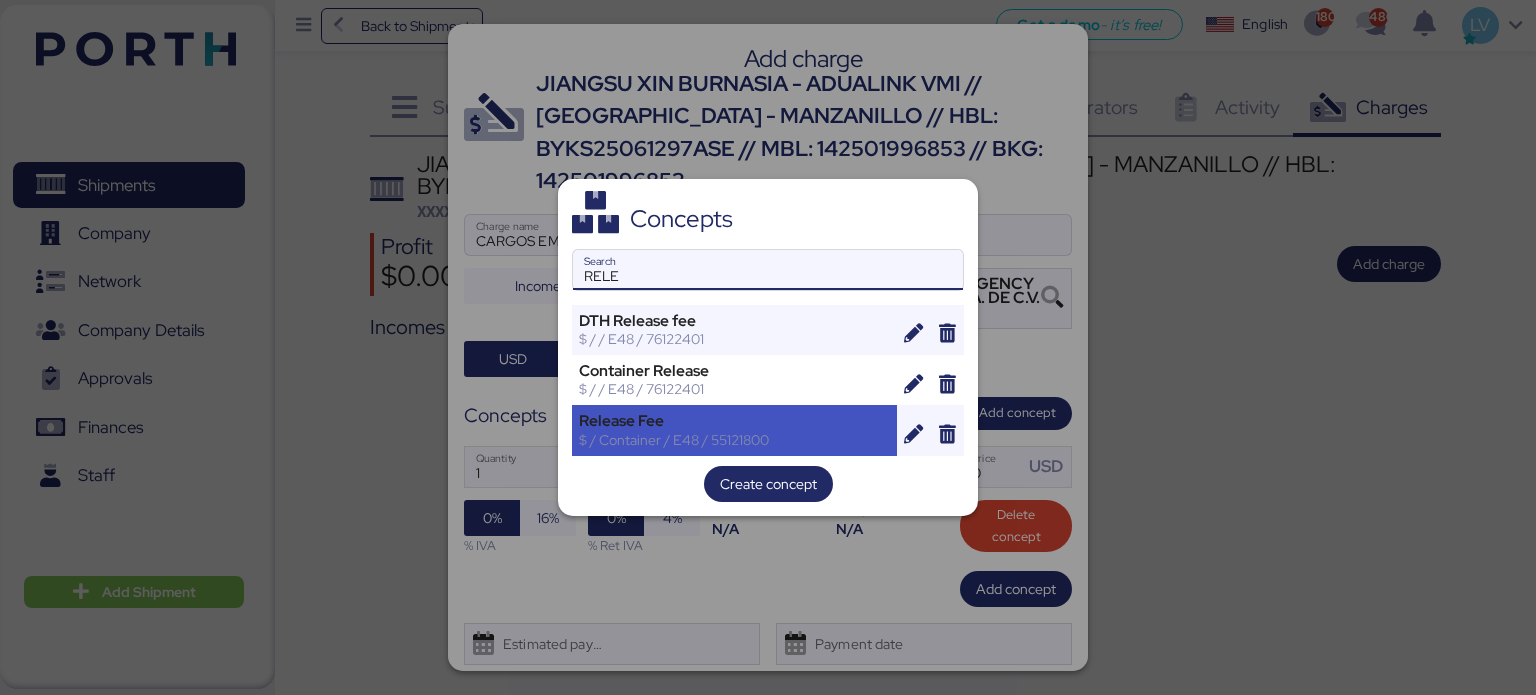 type on "RELE" 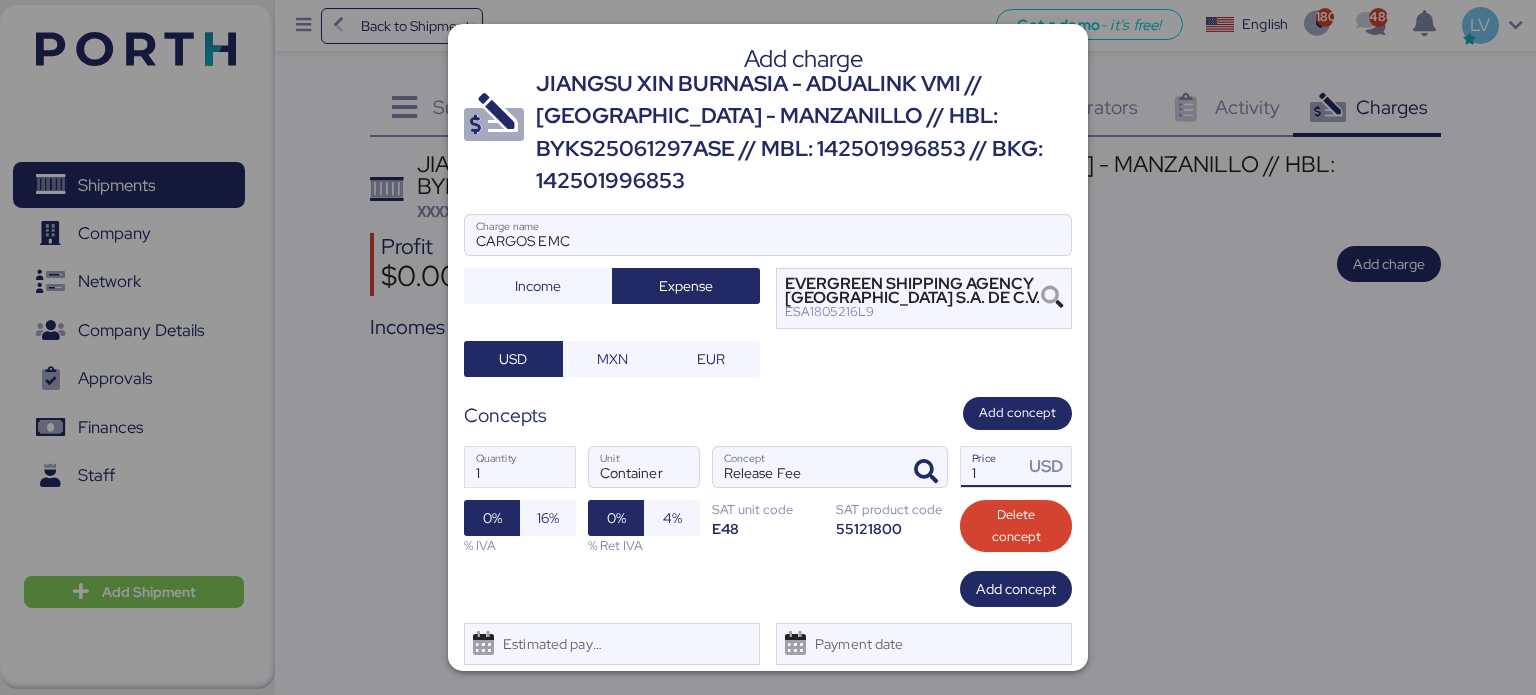 click on "1" at bounding box center (992, 467) 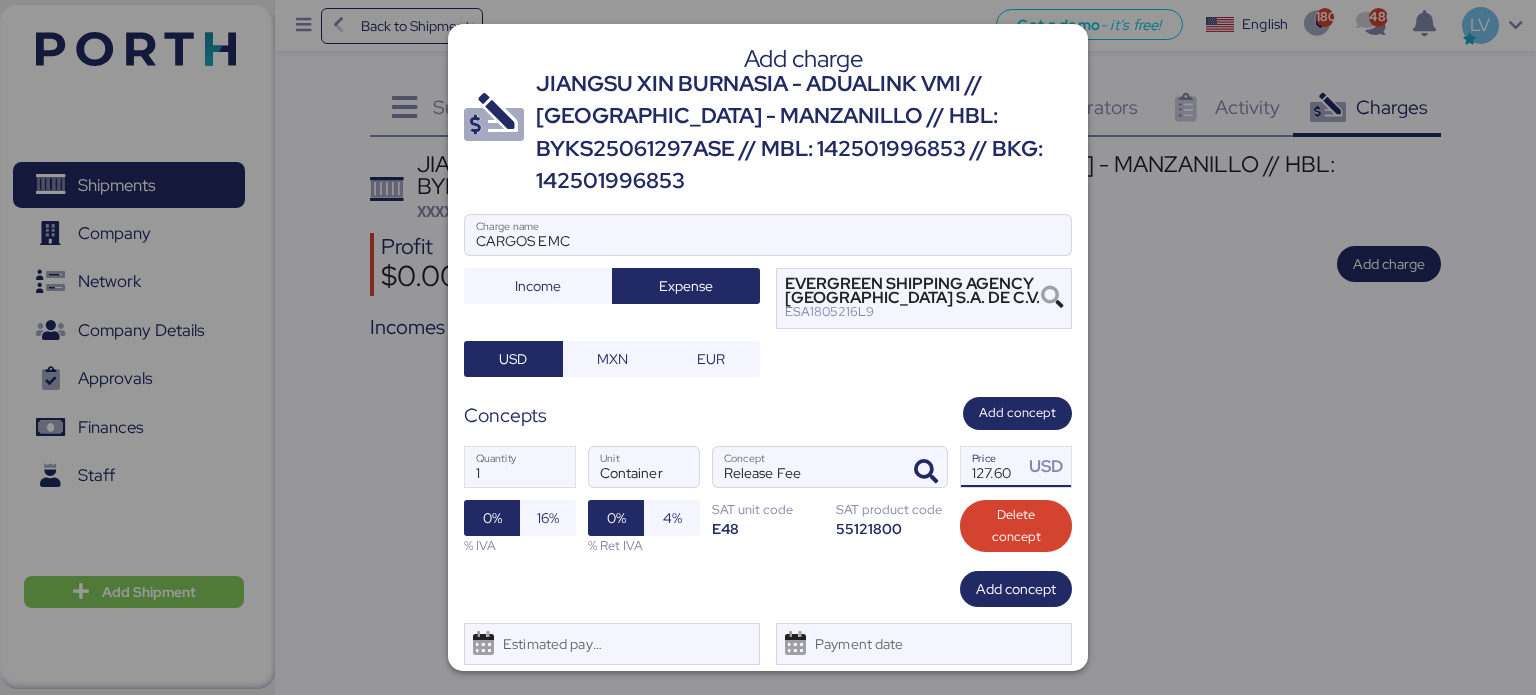 scroll, scrollTop: 0, scrollLeft: 3, axis: horizontal 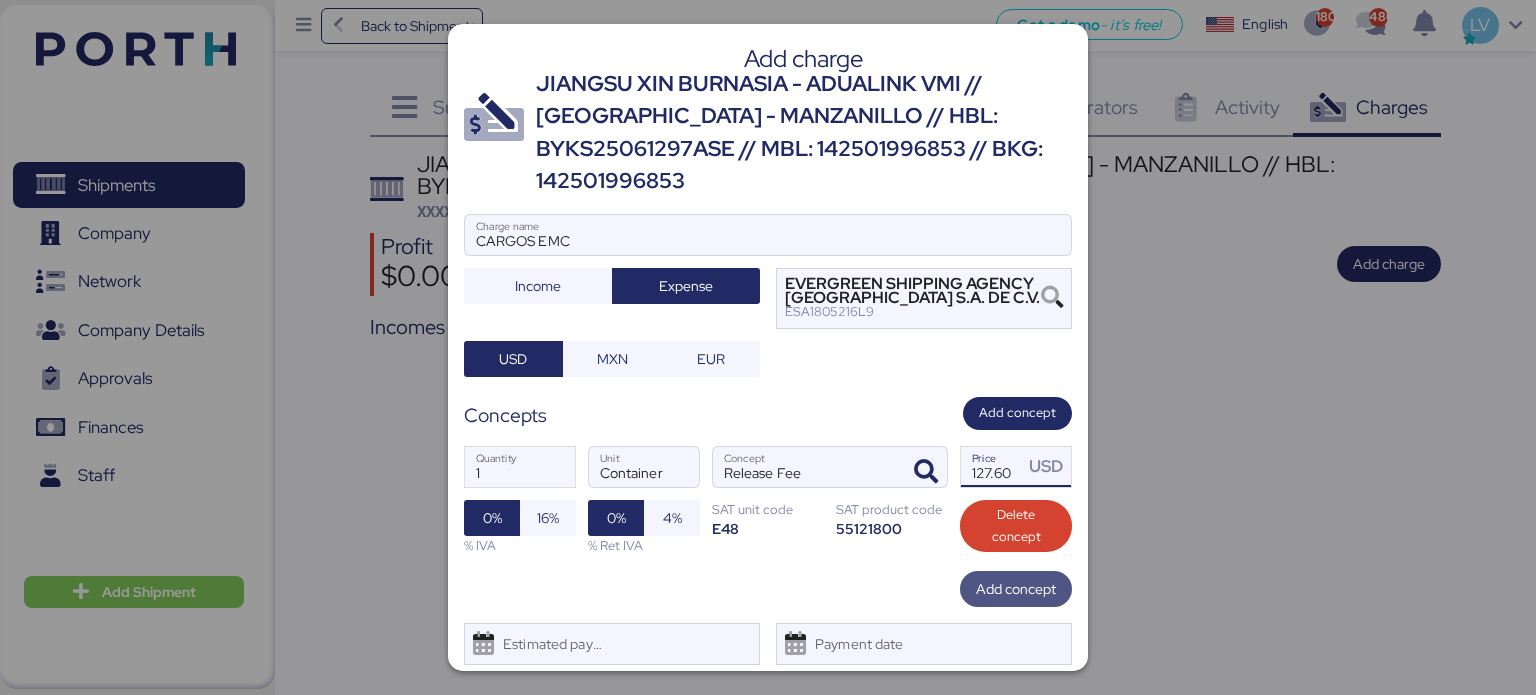 type on "127.6" 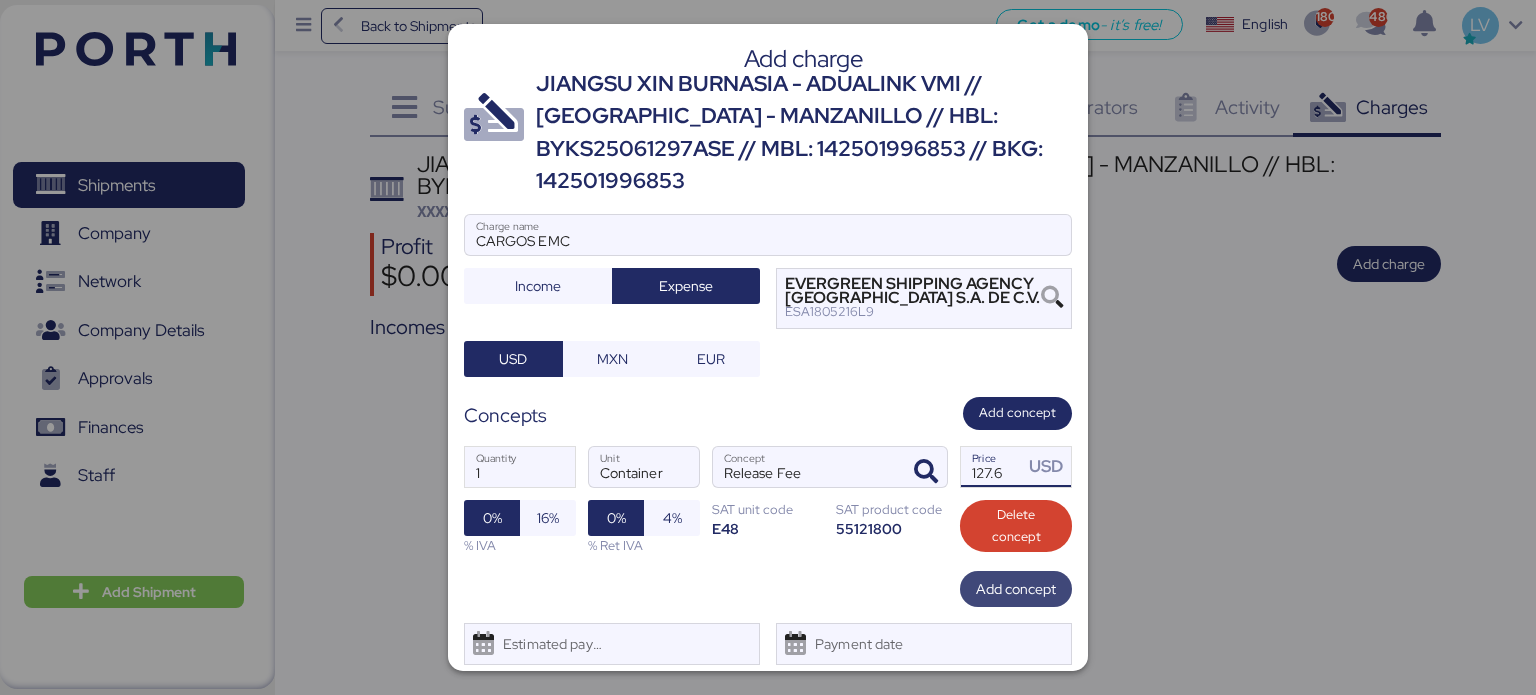 scroll, scrollTop: 0, scrollLeft: 0, axis: both 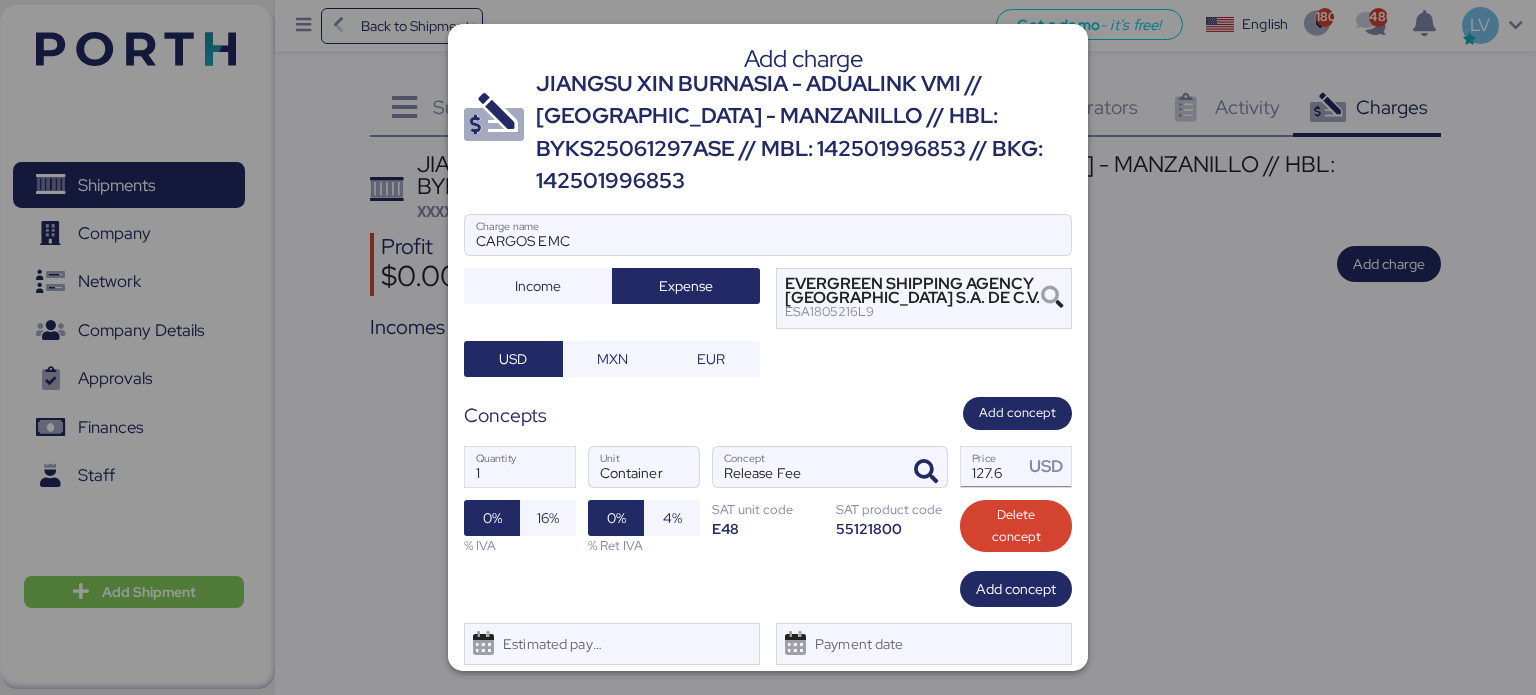 click on "127.6" at bounding box center [992, 467] 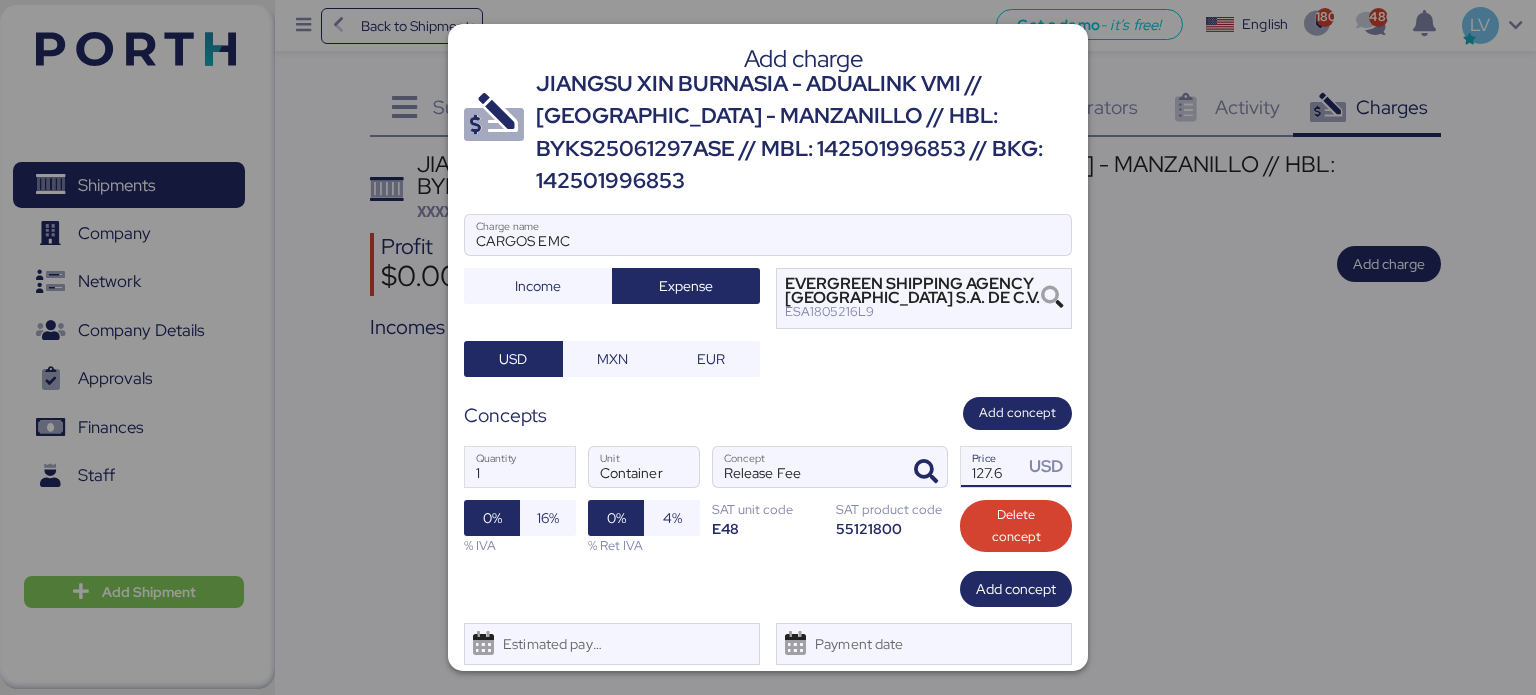 click on "127.6" at bounding box center [992, 467] 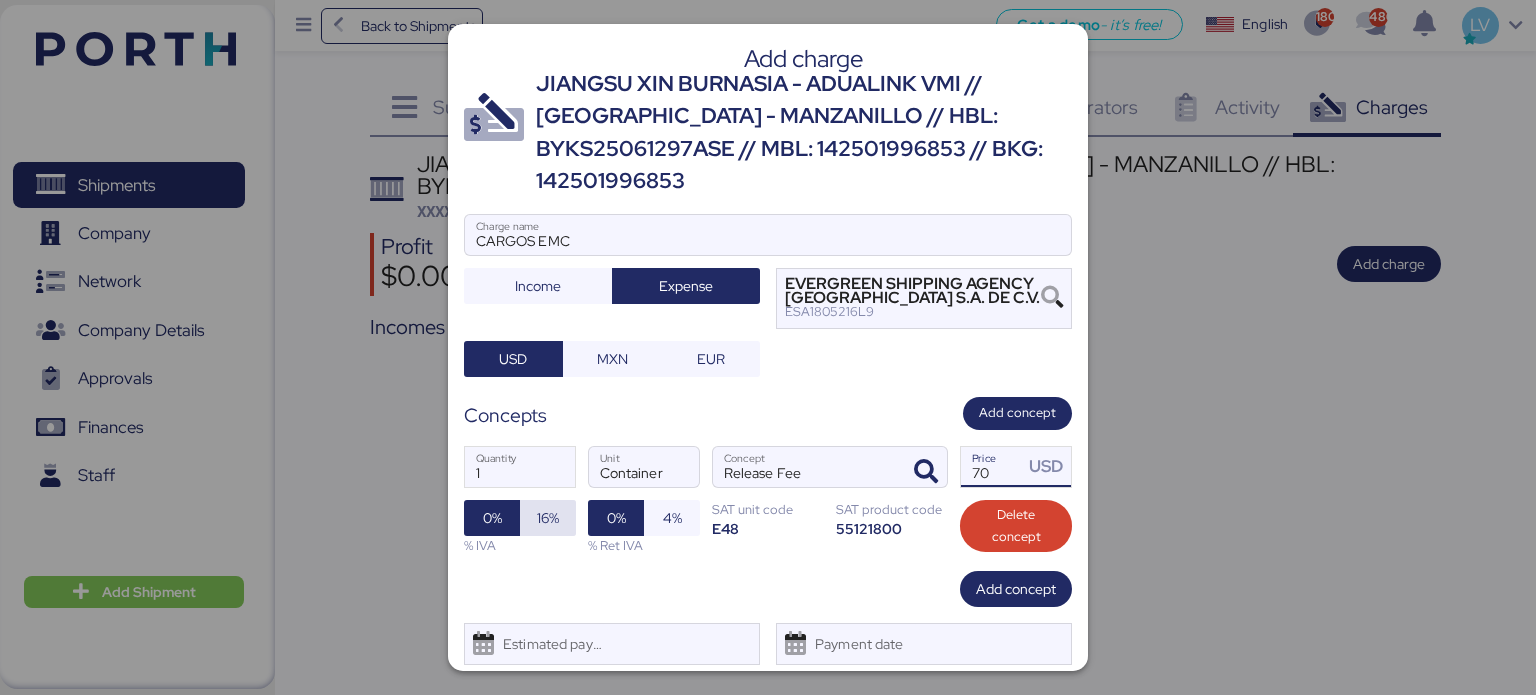 type on "70" 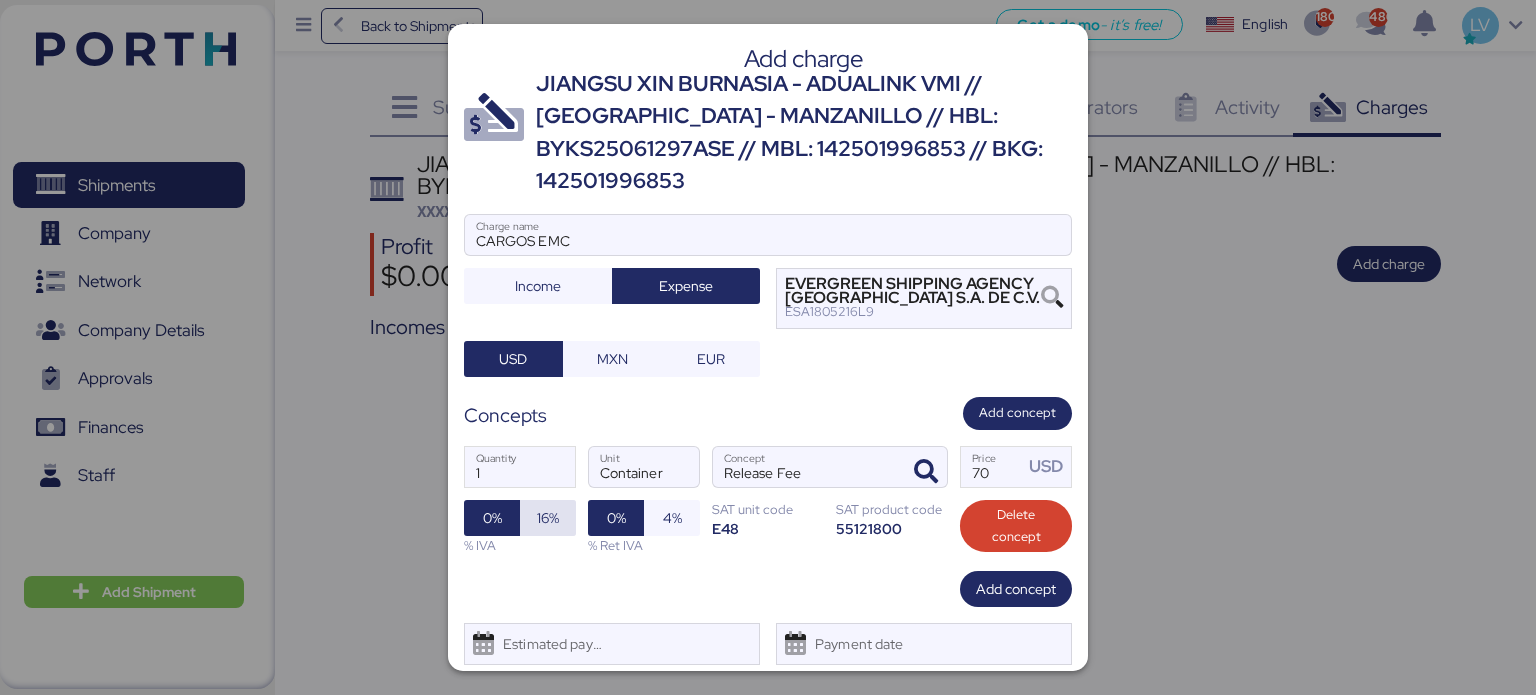 click on "16%" at bounding box center [548, 518] 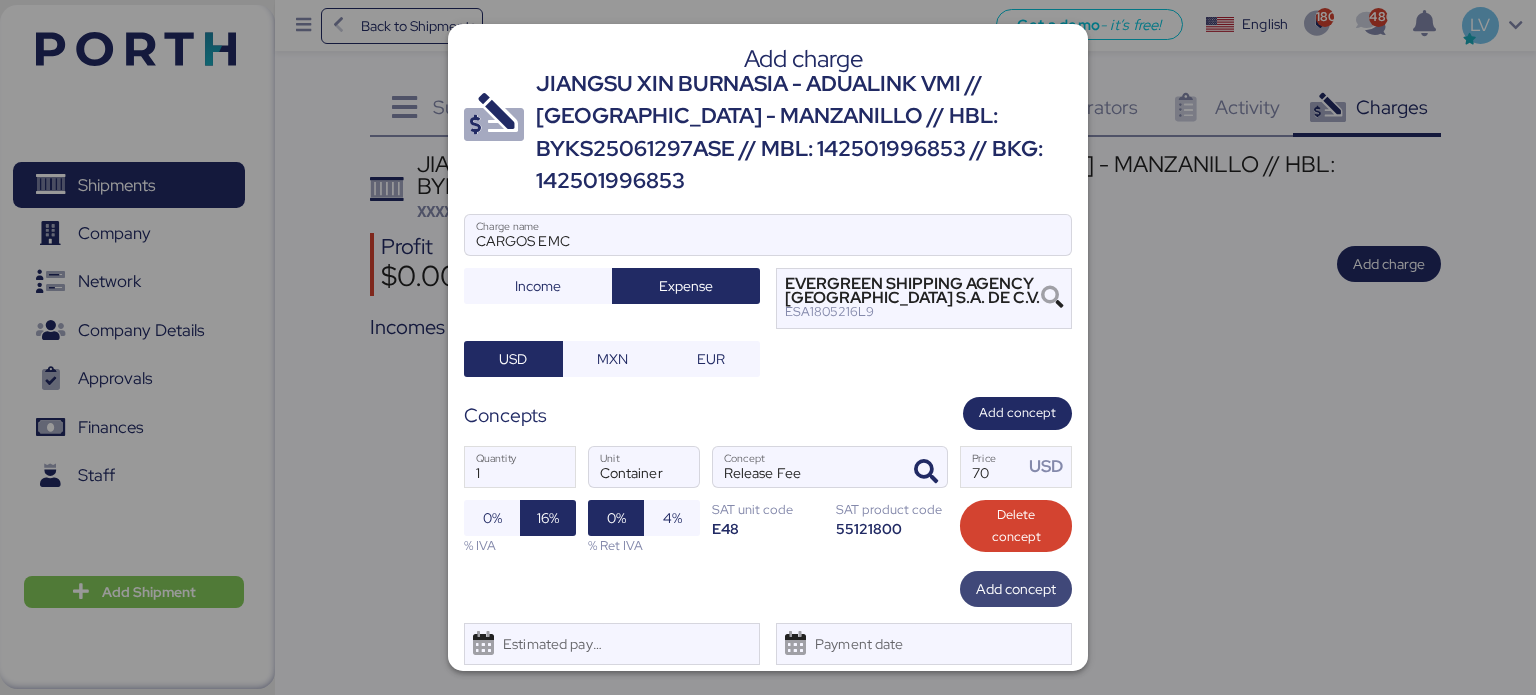 click on "Add concept" at bounding box center (1016, 589) 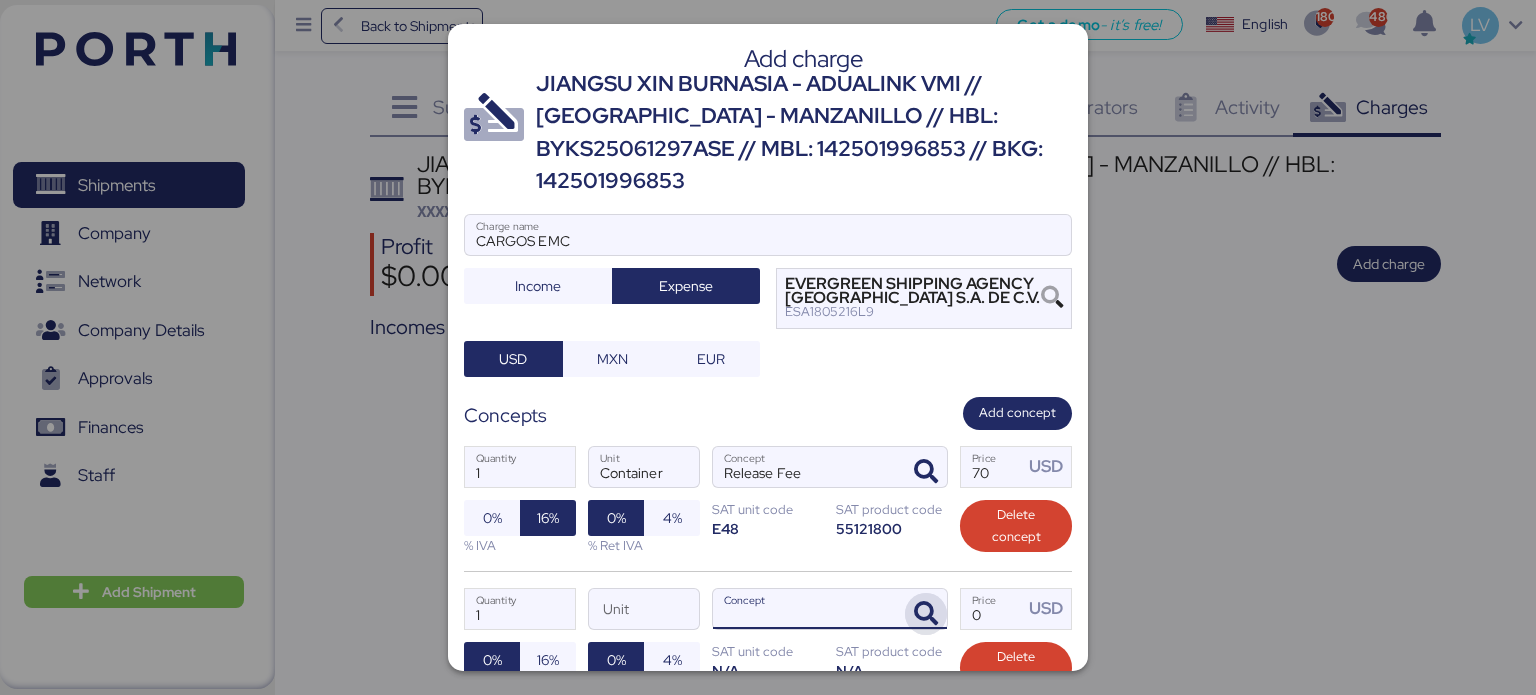 click at bounding box center (926, 614) 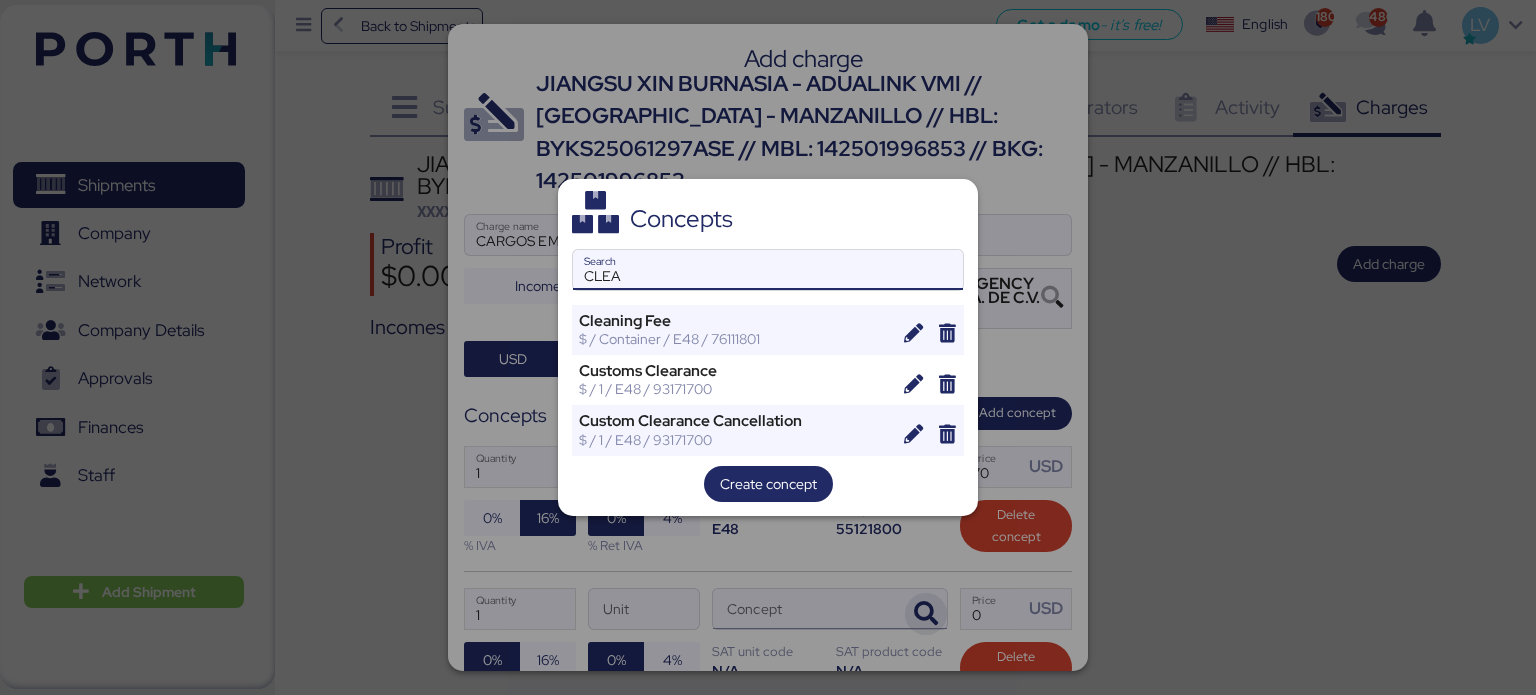 type on "CLEA" 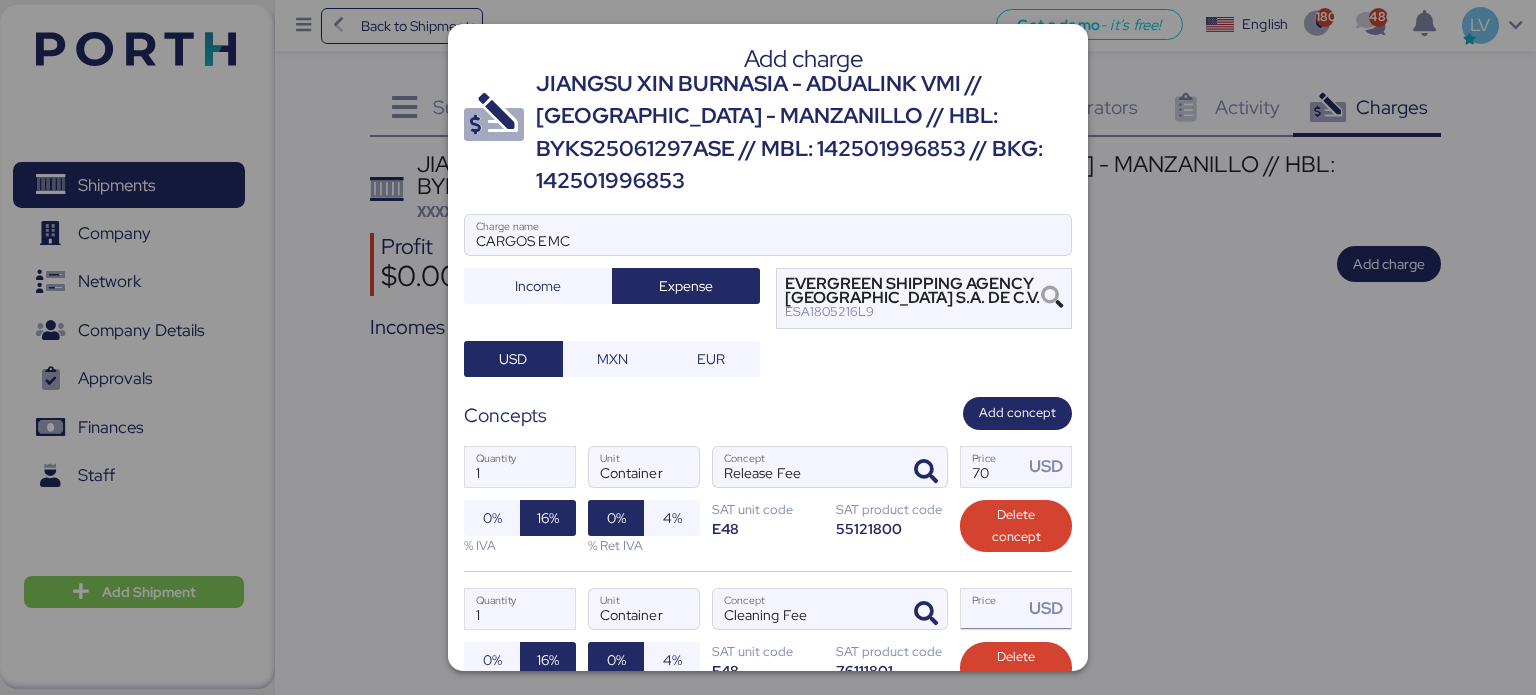 click on "Price USD" at bounding box center [992, 609] 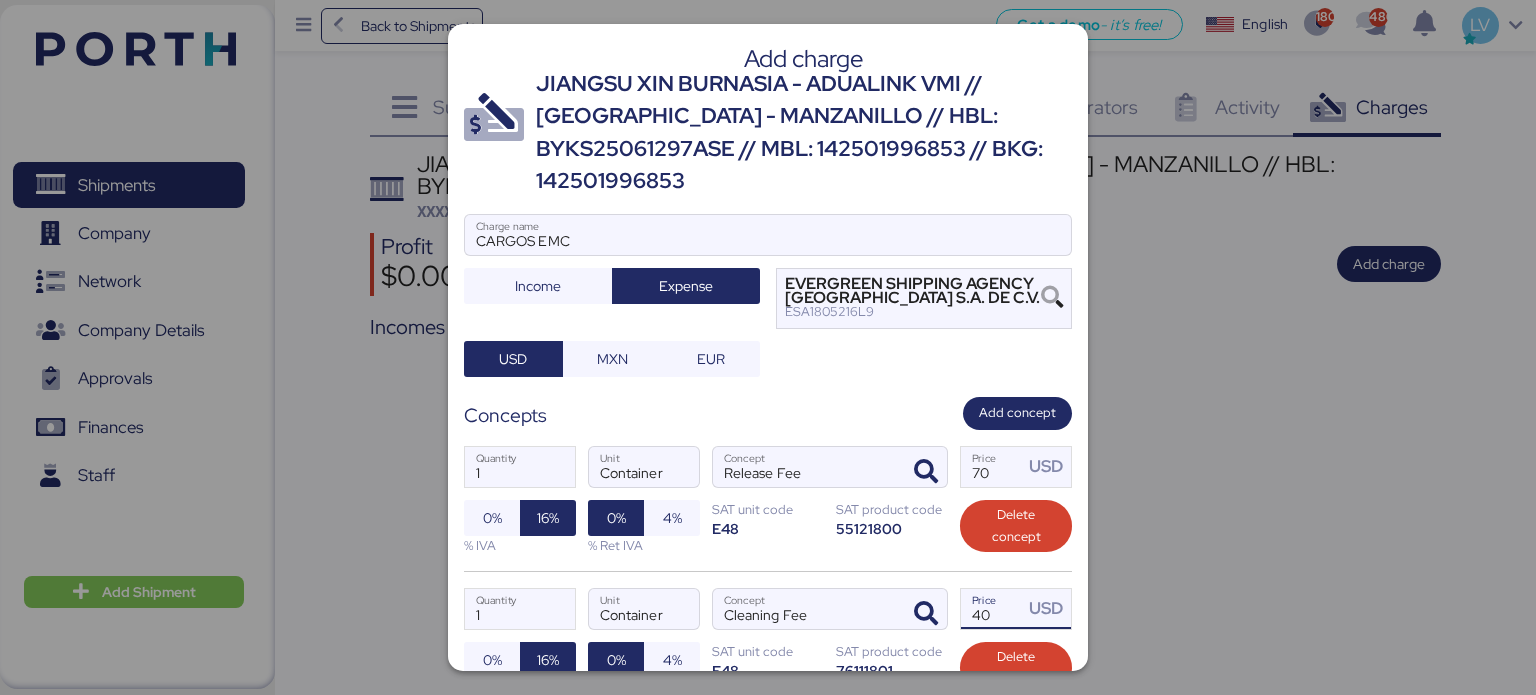 type on "40" 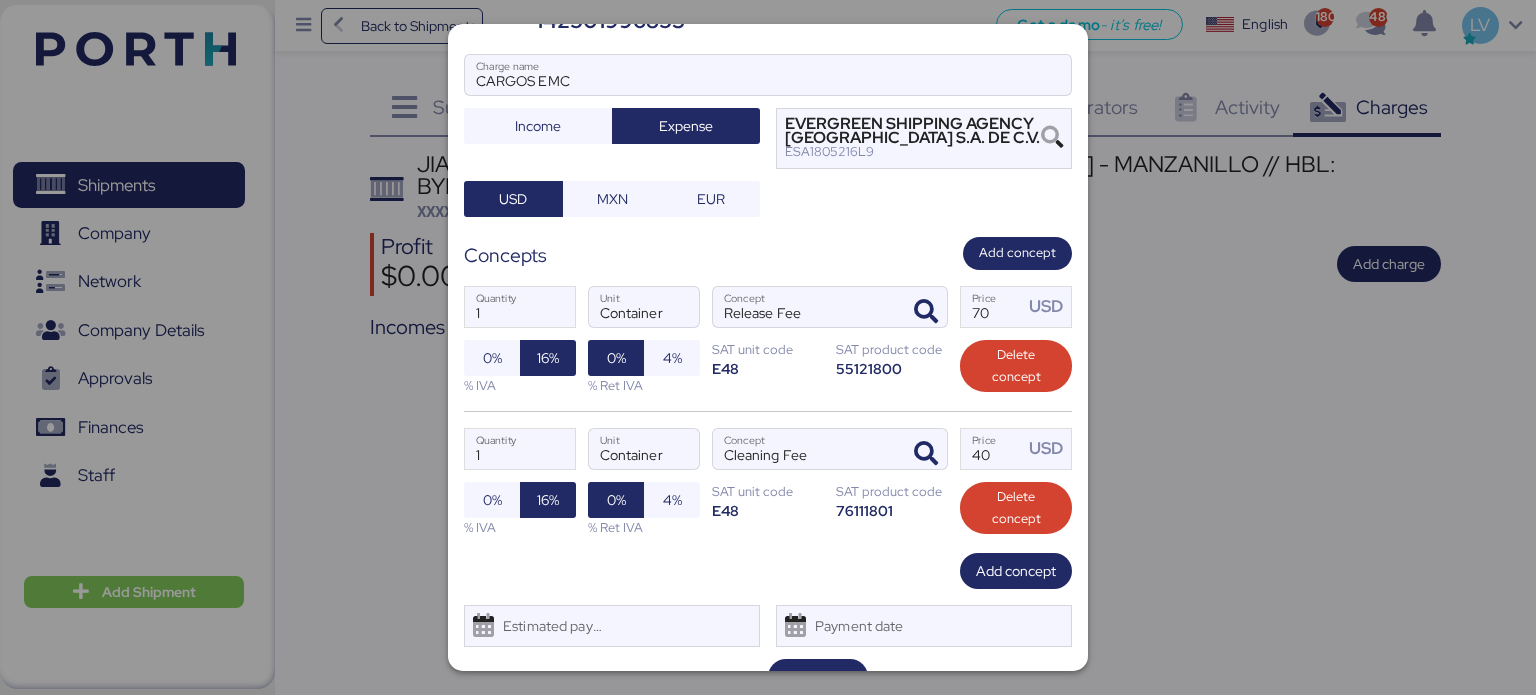 scroll, scrollTop: 197, scrollLeft: 0, axis: vertical 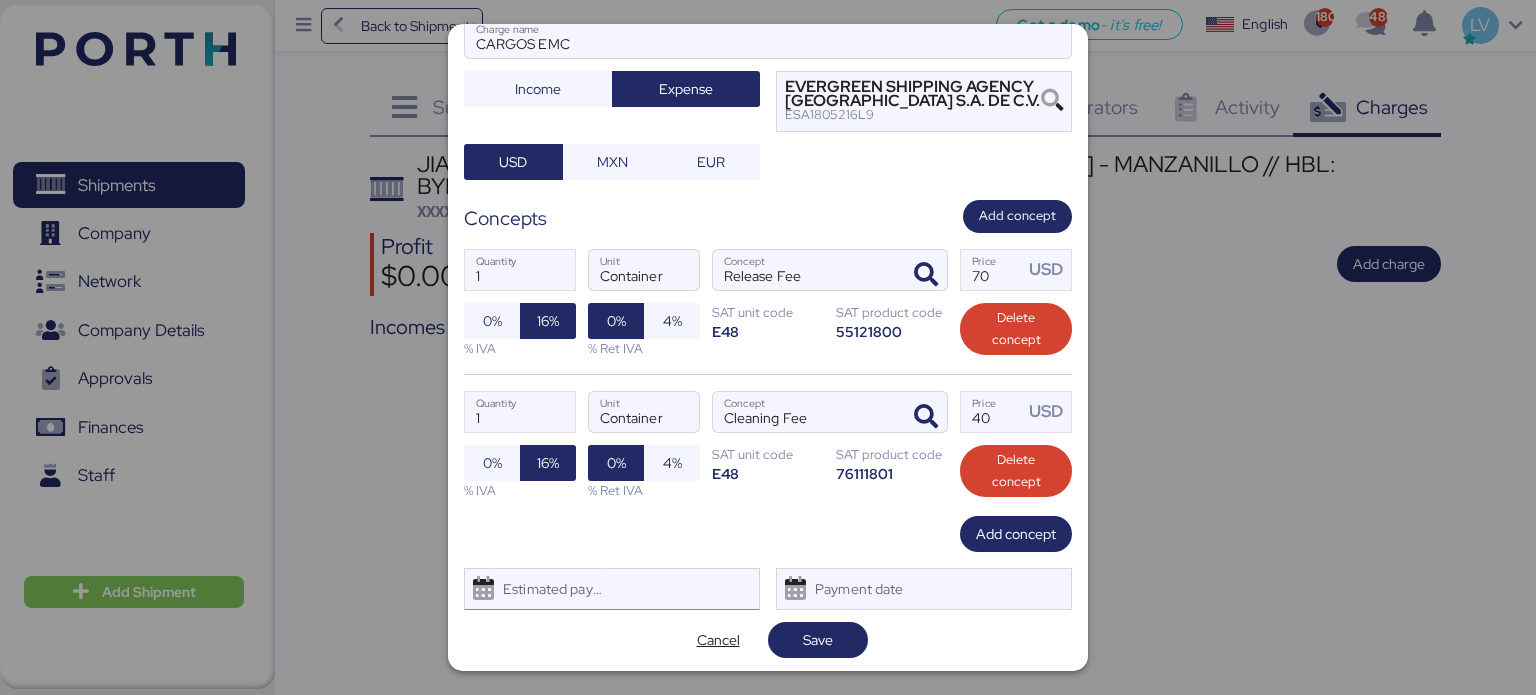 click on "Estimated payment date" at bounding box center (548, 589) 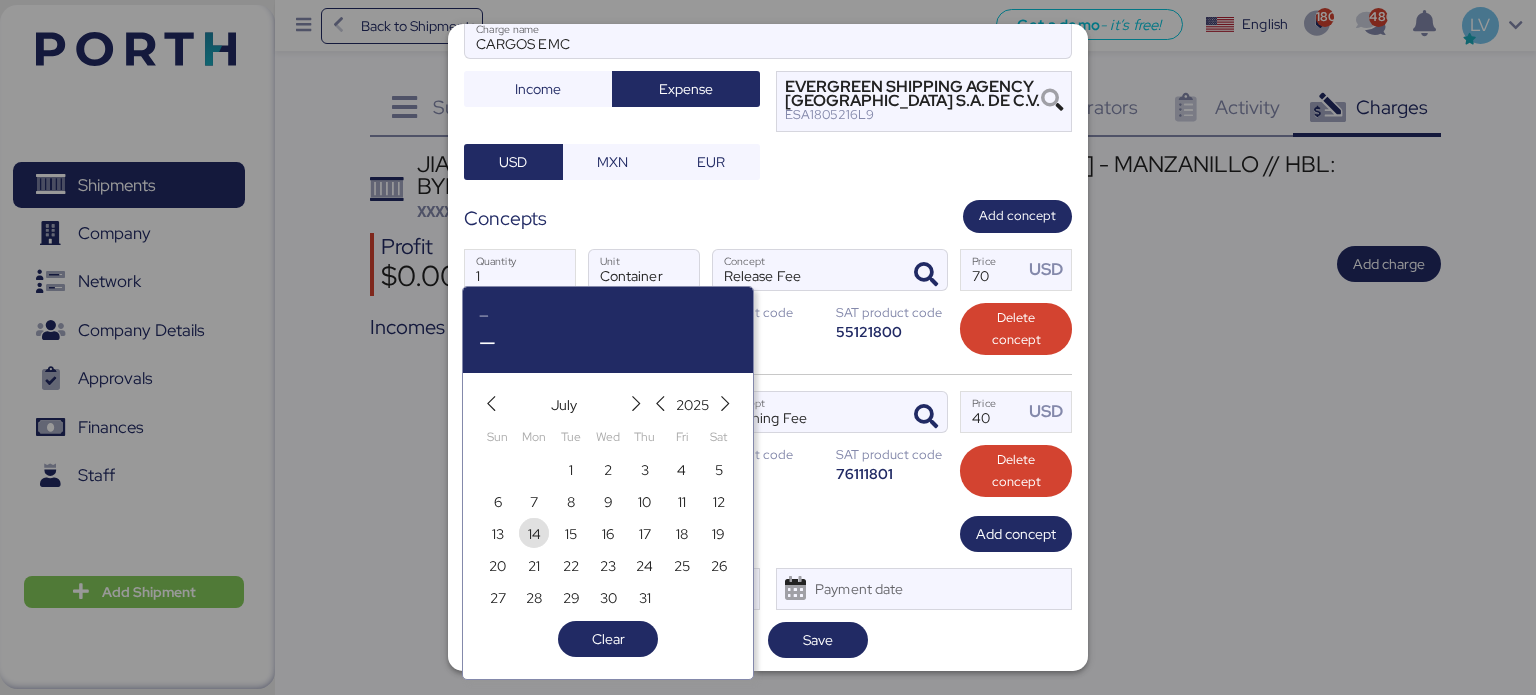 click on "14" at bounding box center [534, 534] 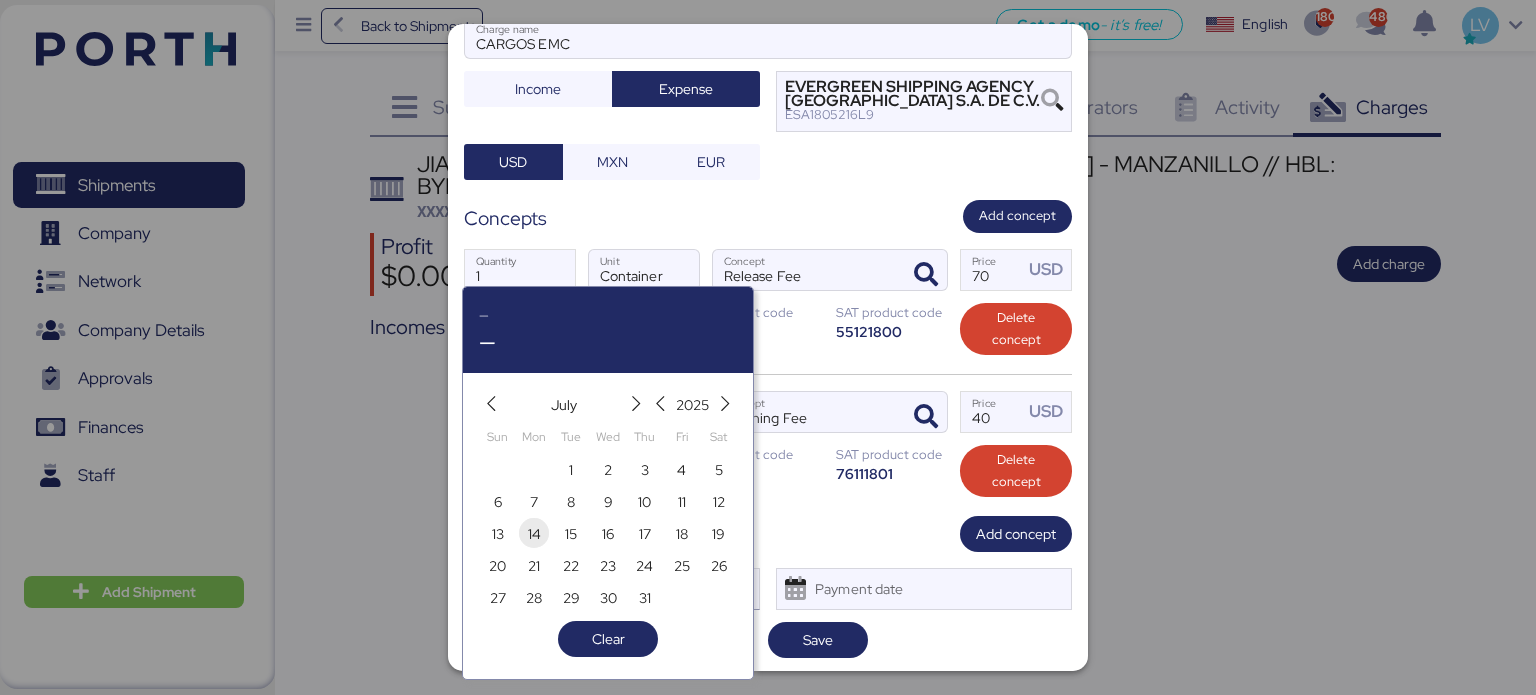 type on "[DATE]" 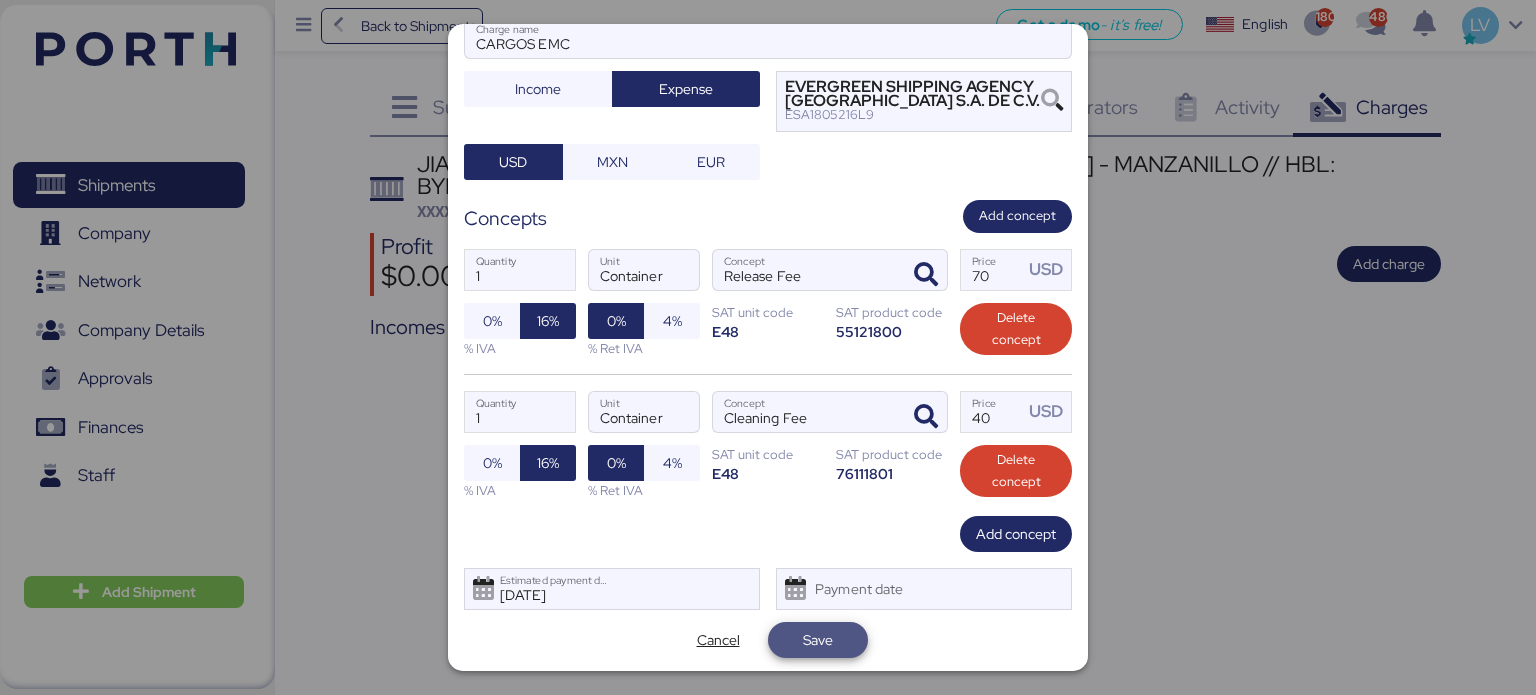 click on "Save" at bounding box center (818, 640) 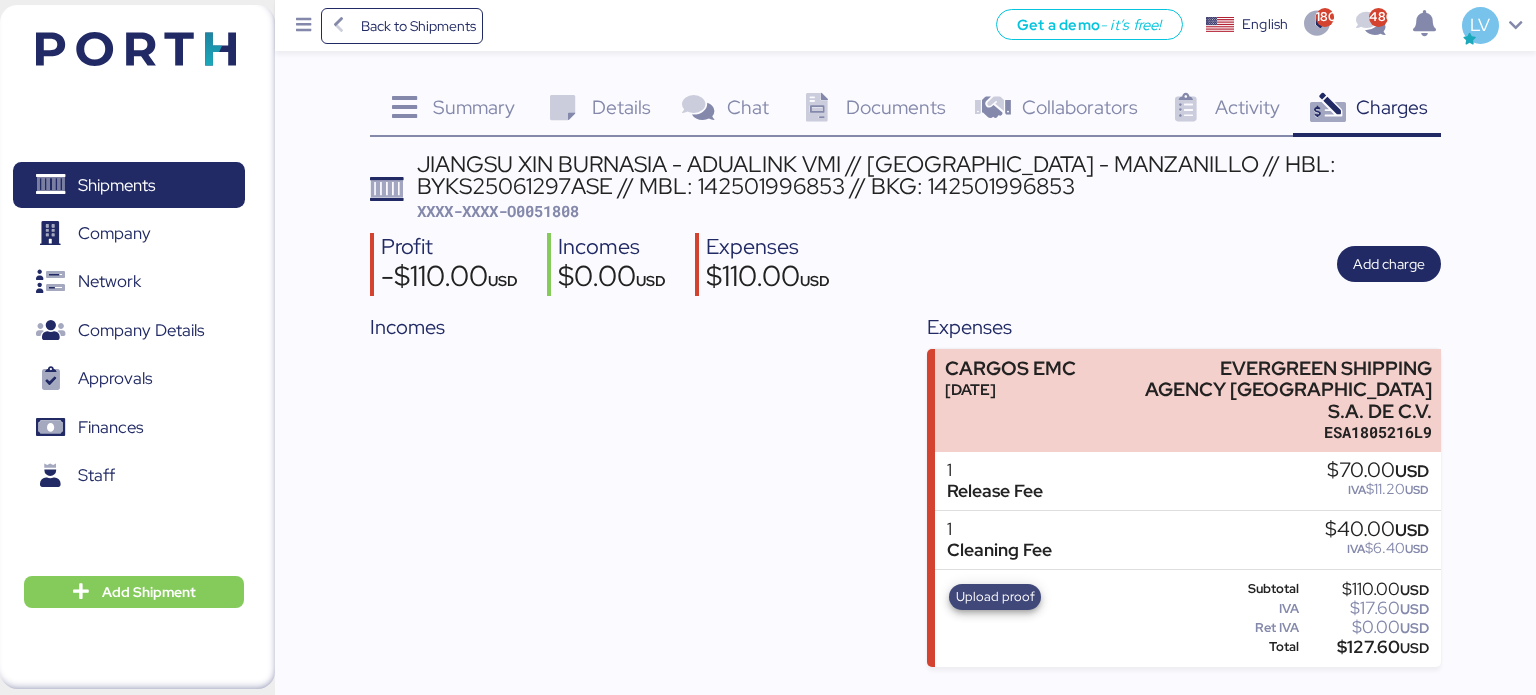 click on "Upload proof" at bounding box center (995, 597) 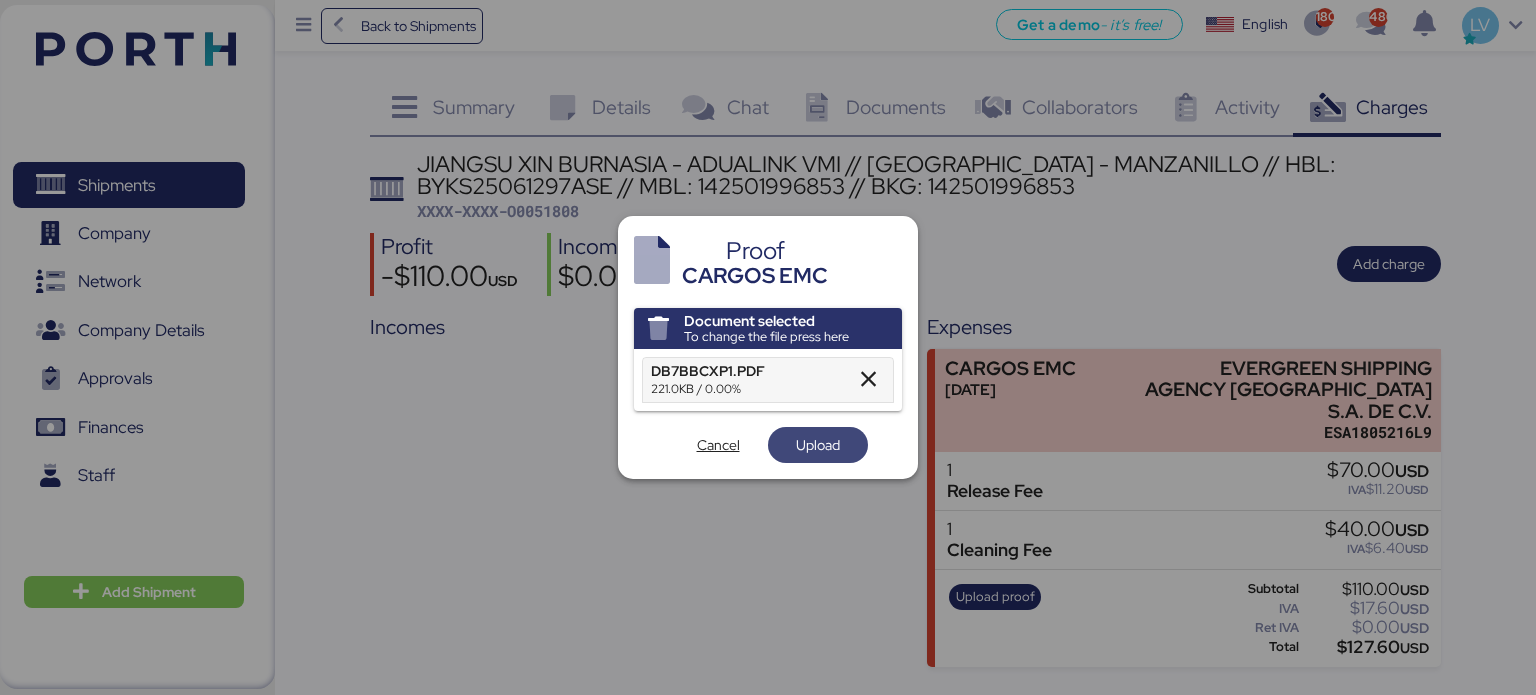 click on "Upload" at bounding box center (818, 445) 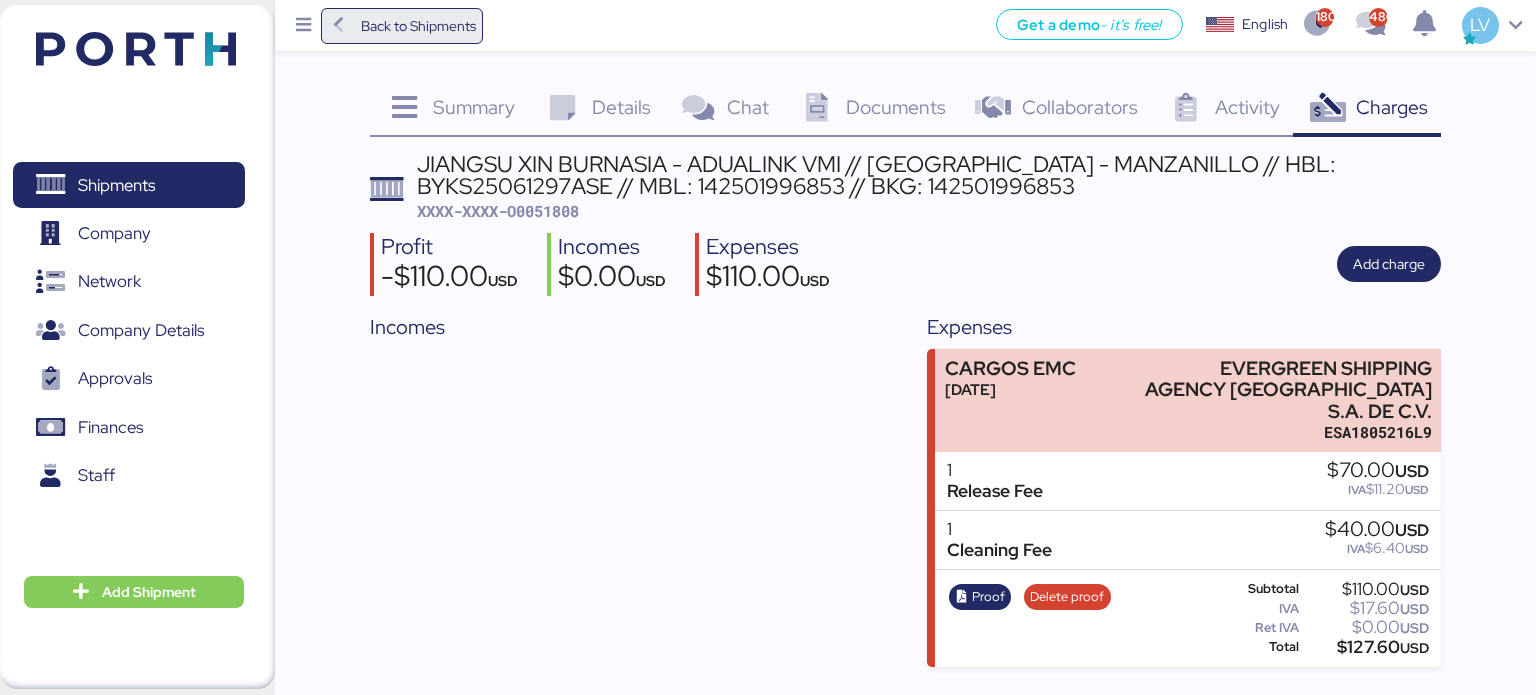 click on "Back to Shipments" at bounding box center (402, 26) 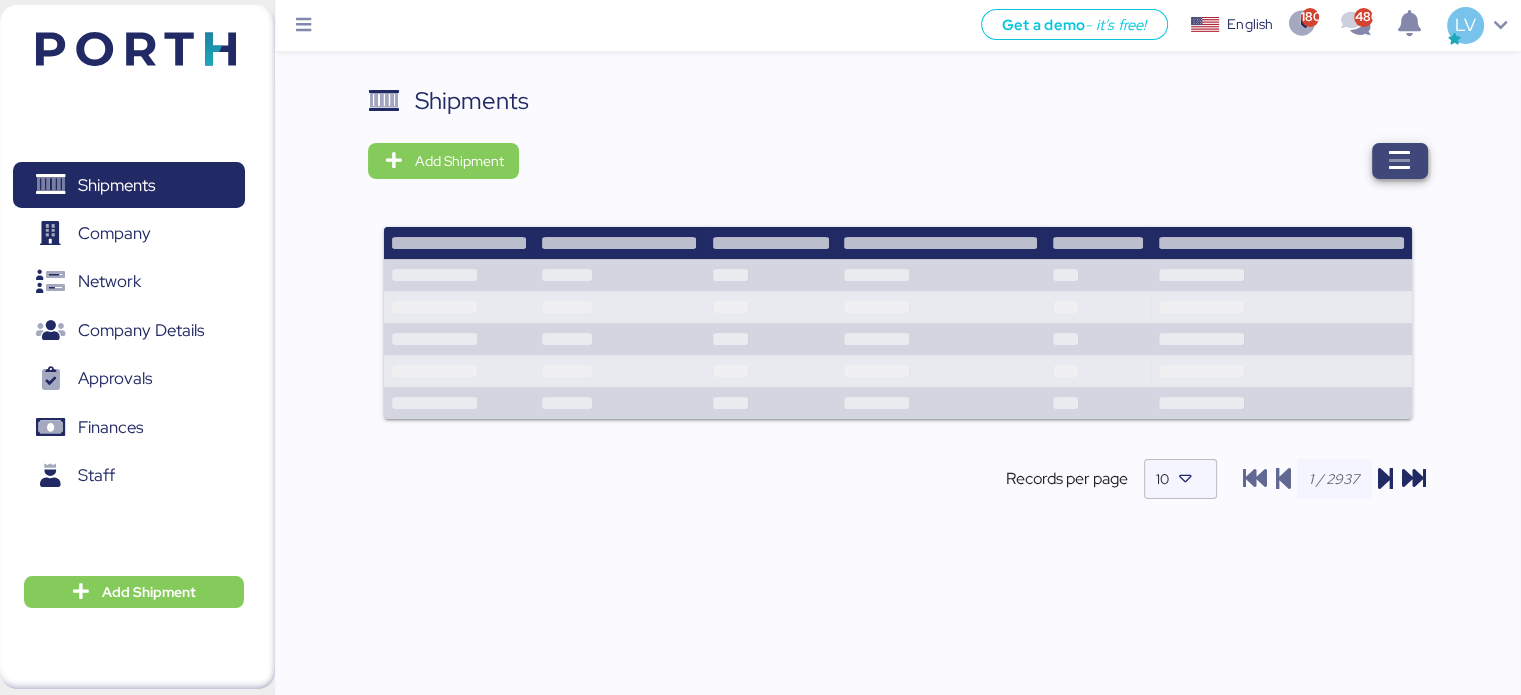 click at bounding box center [1400, 161] 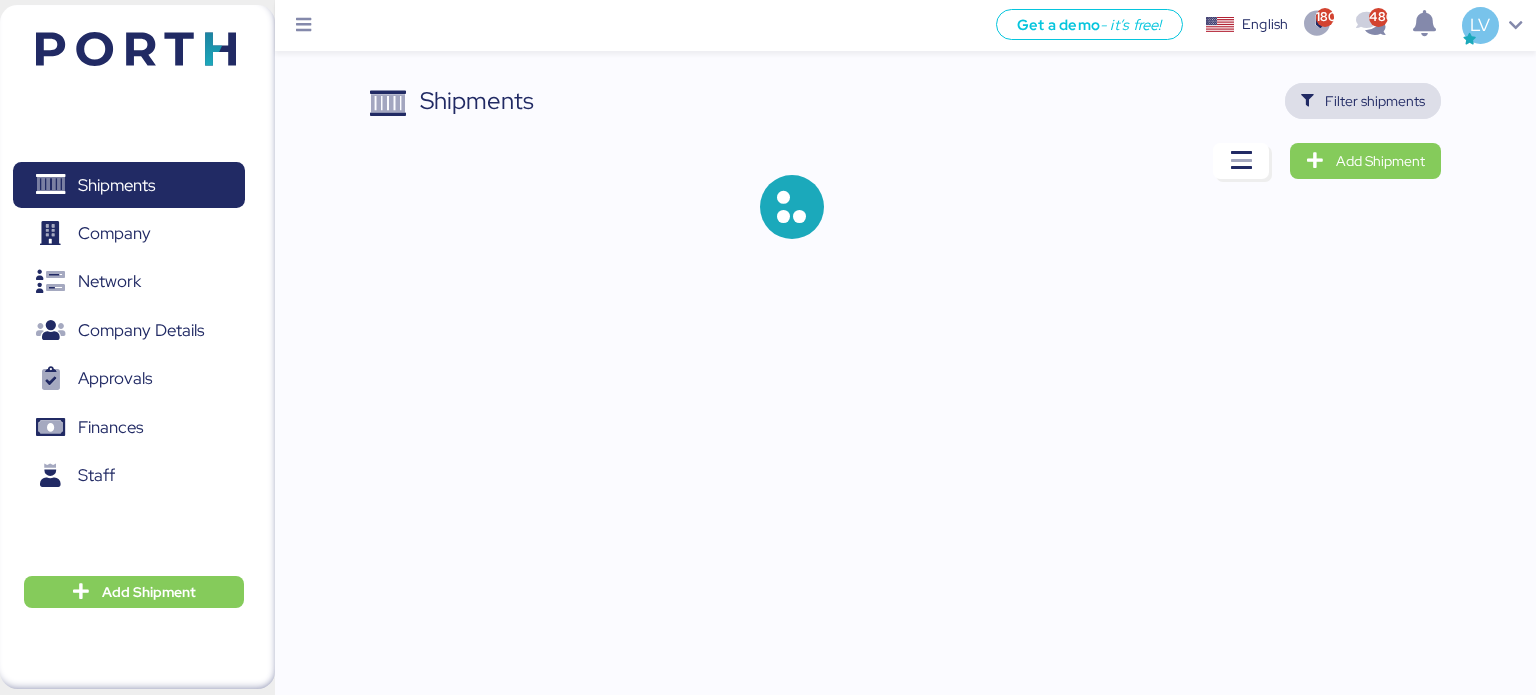click on "Filter shipments" at bounding box center [1363, 101] 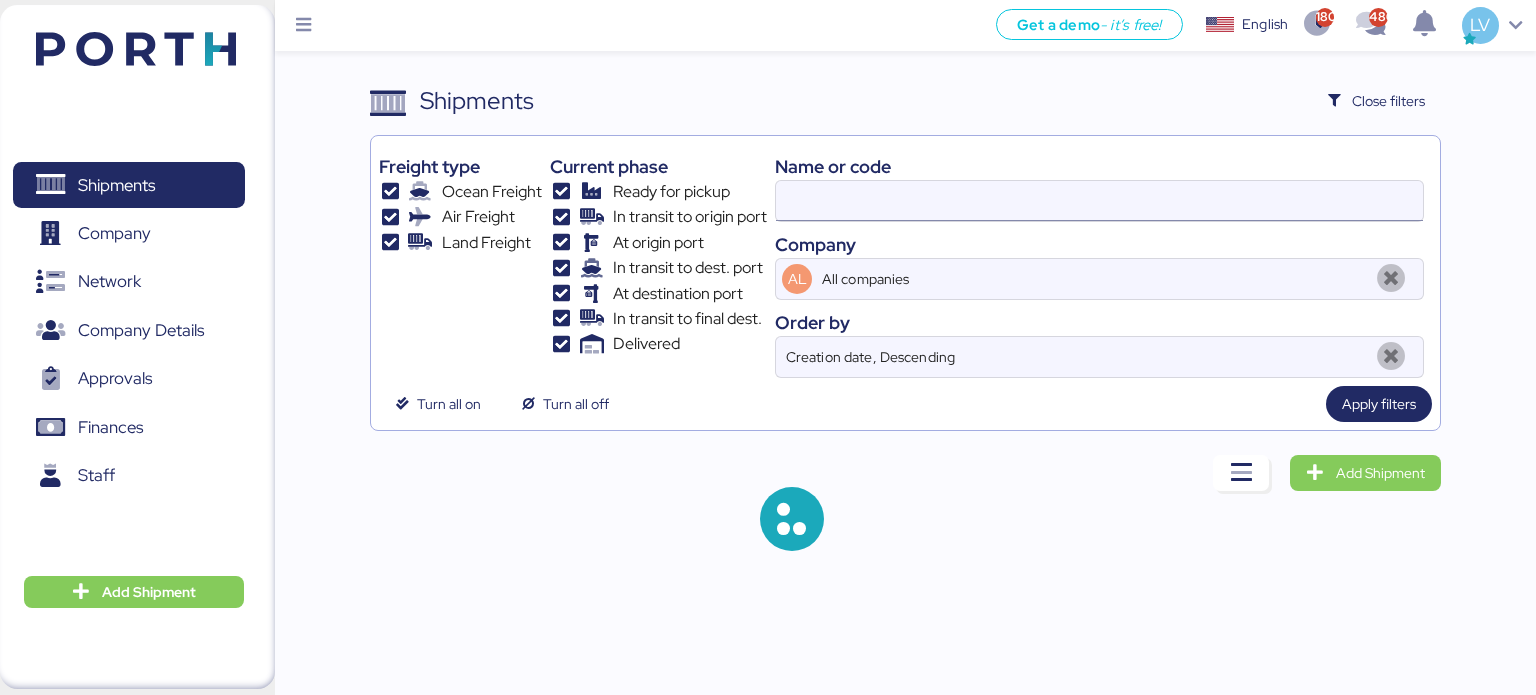 click at bounding box center [1099, 201] 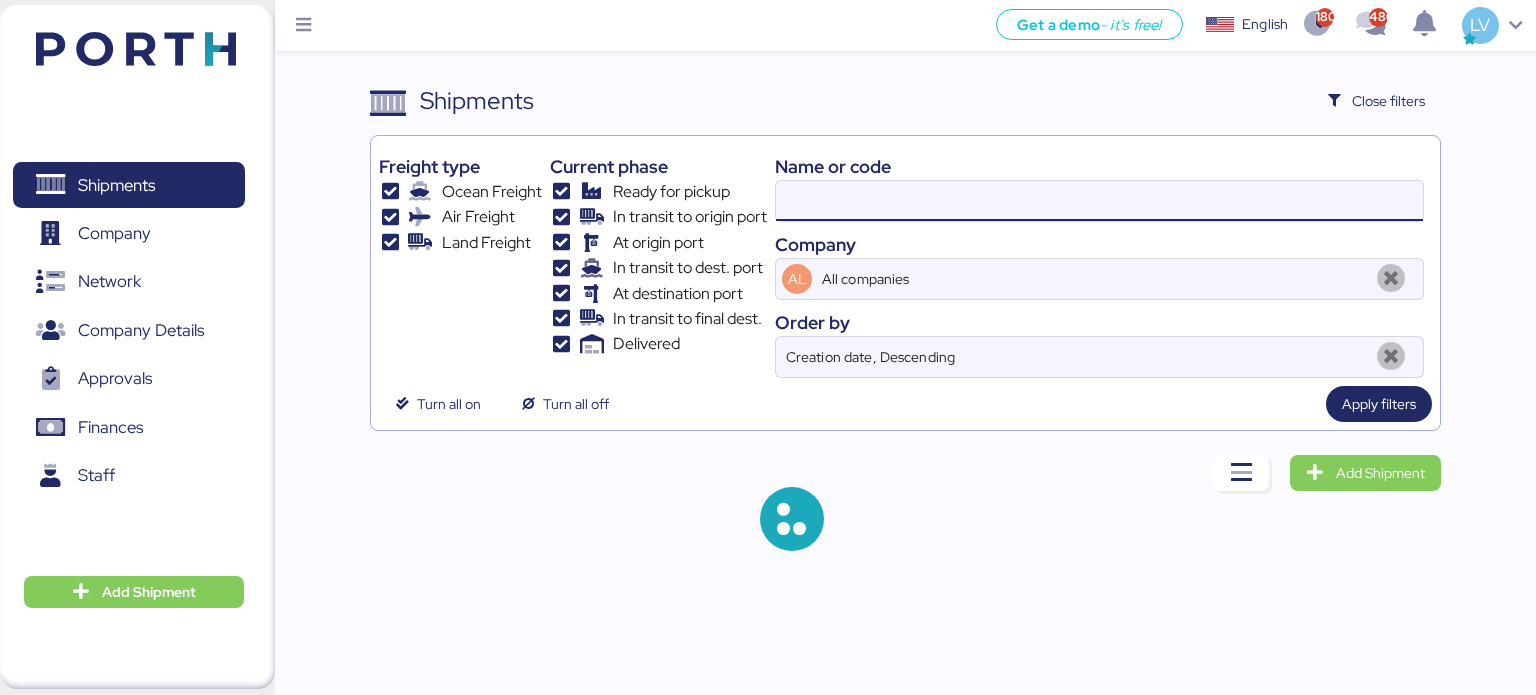 click at bounding box center [1099, 201] 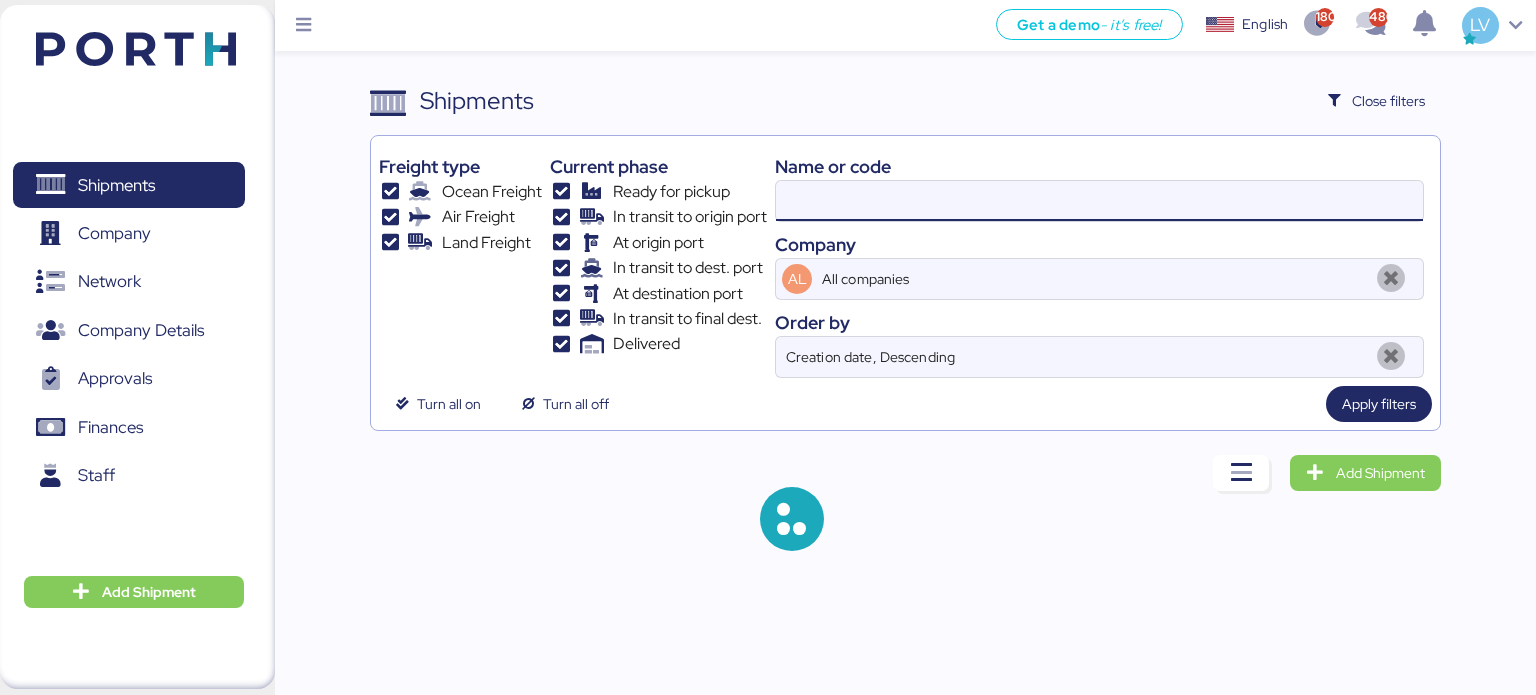 paste on "142501876319" 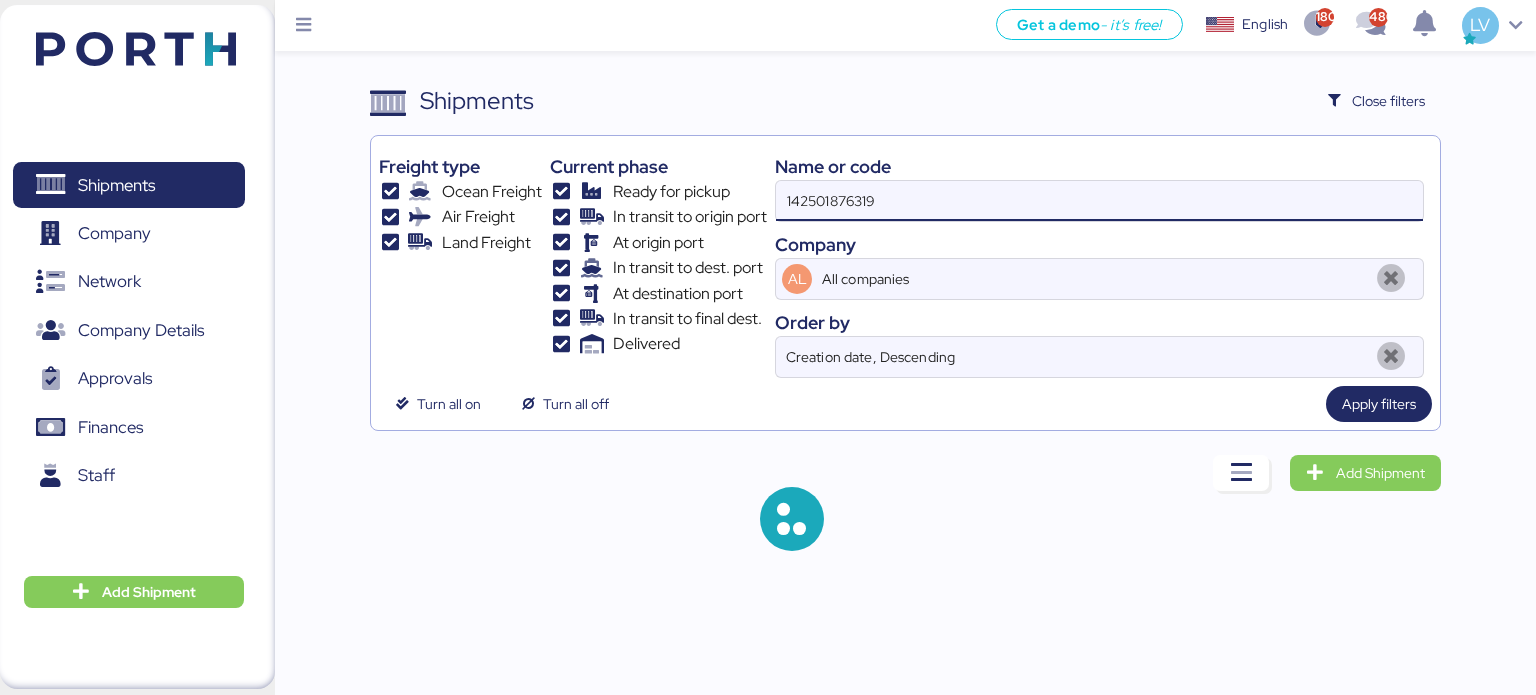 type on "142501876319" 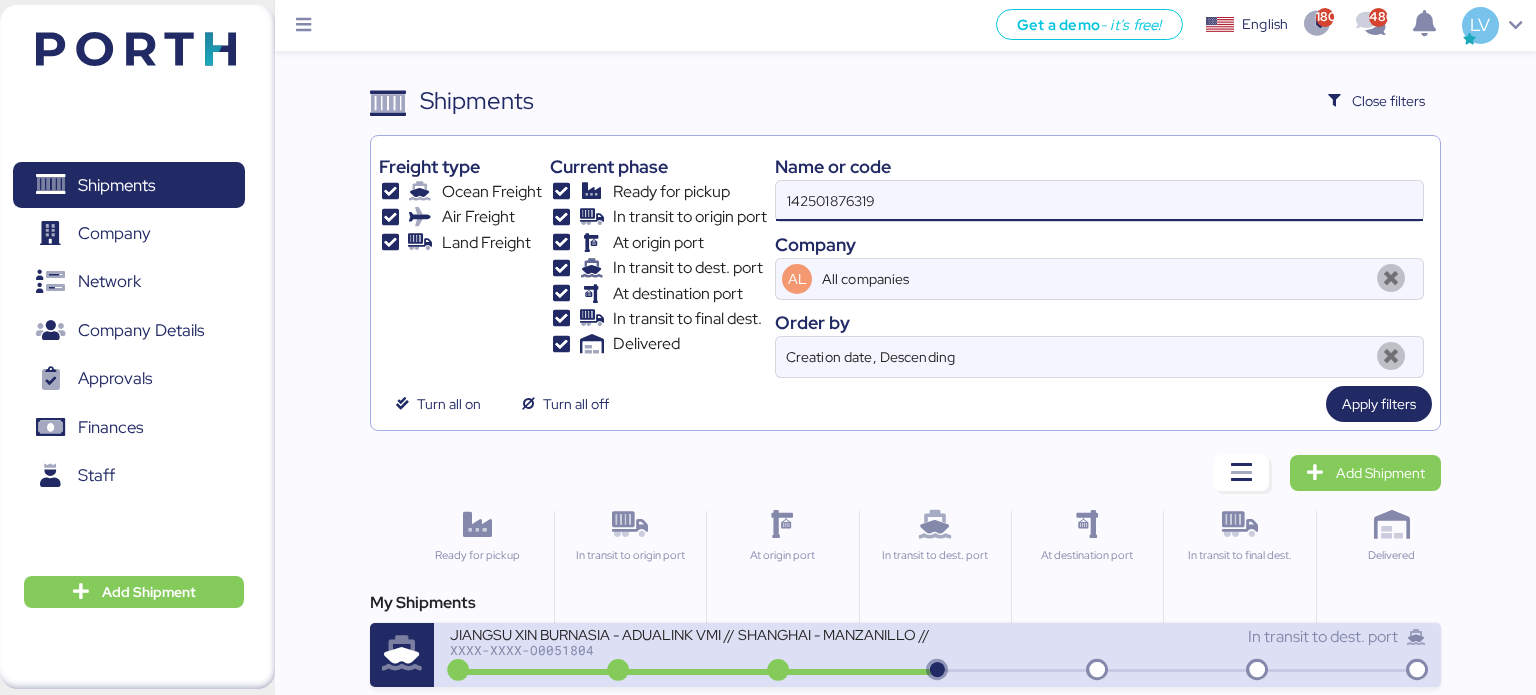 click on "XXXX-XXXX-O0051804" at bounding box center (690, 650) 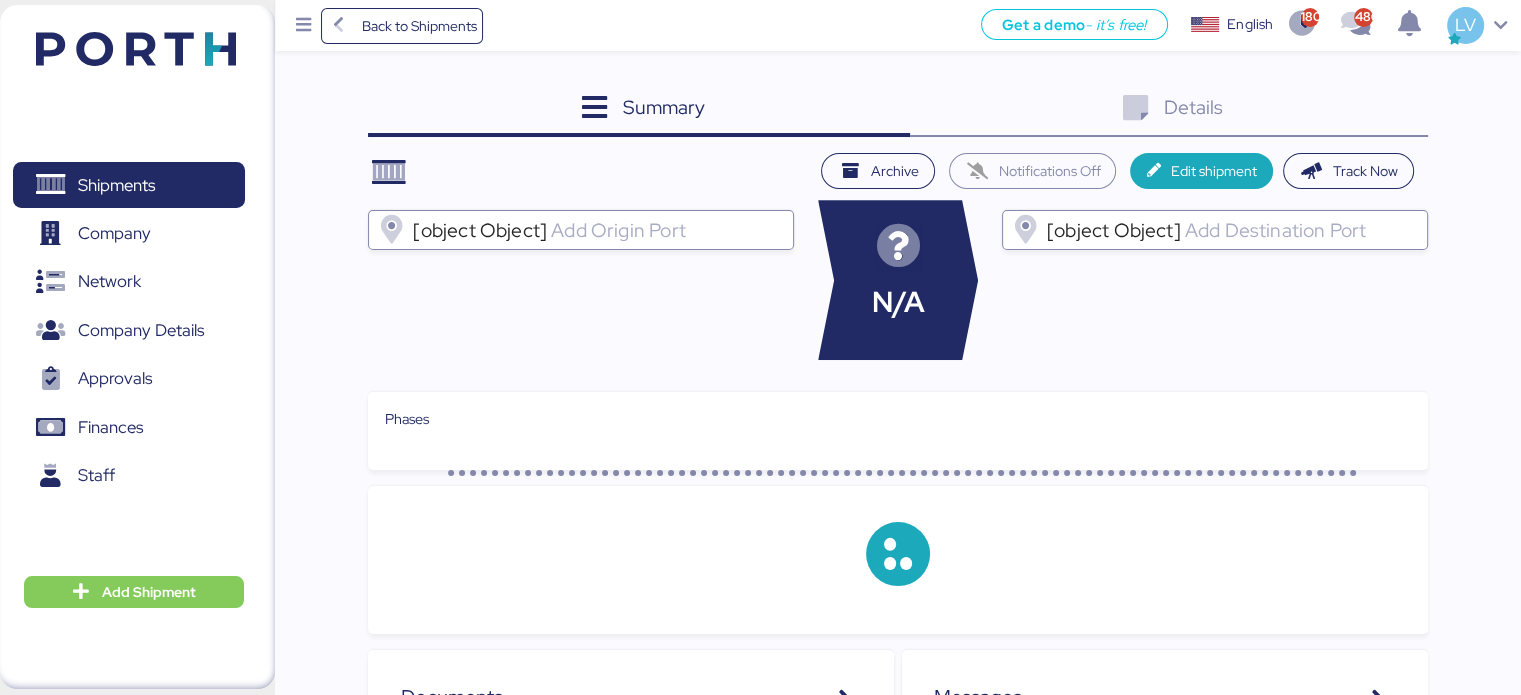 click on "Details 0" at bounding box center (1169, 110) 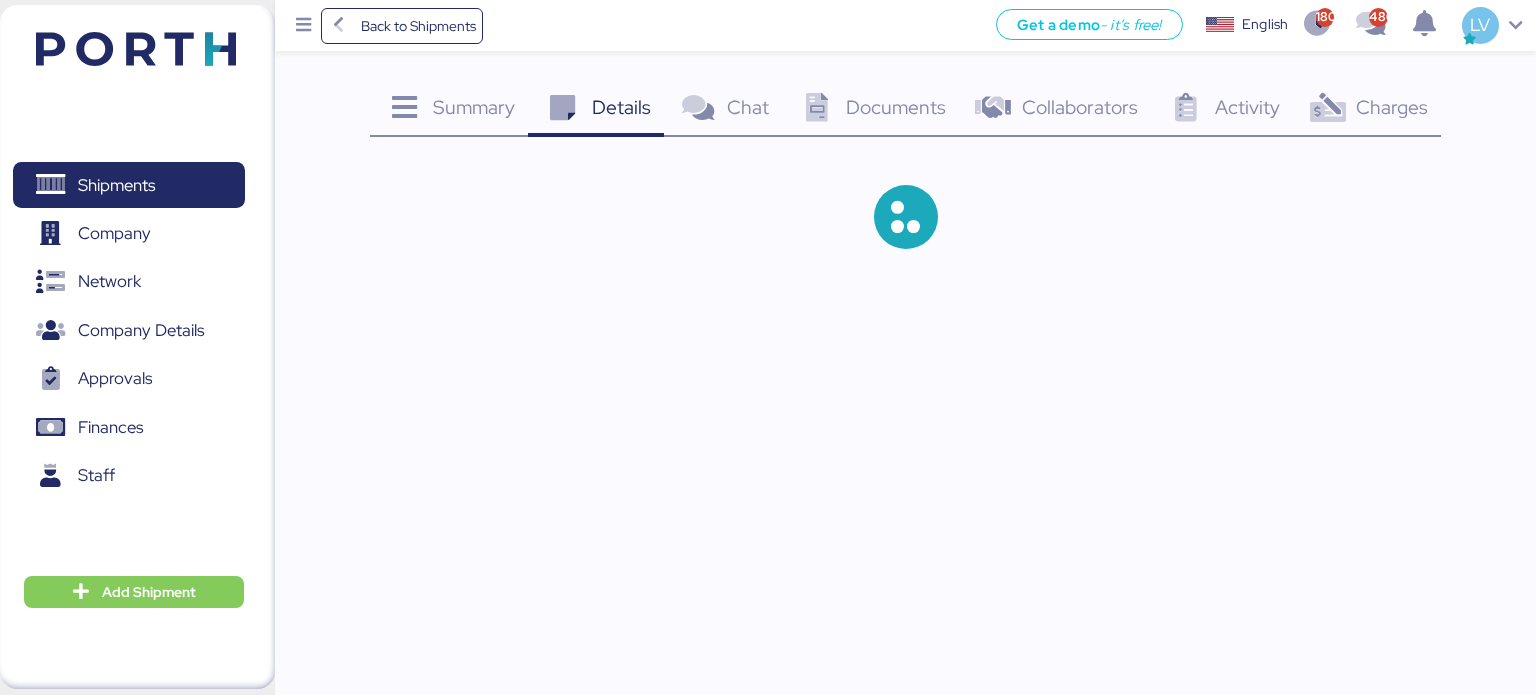 click on "Charges" at bounding box center [1392, 107] 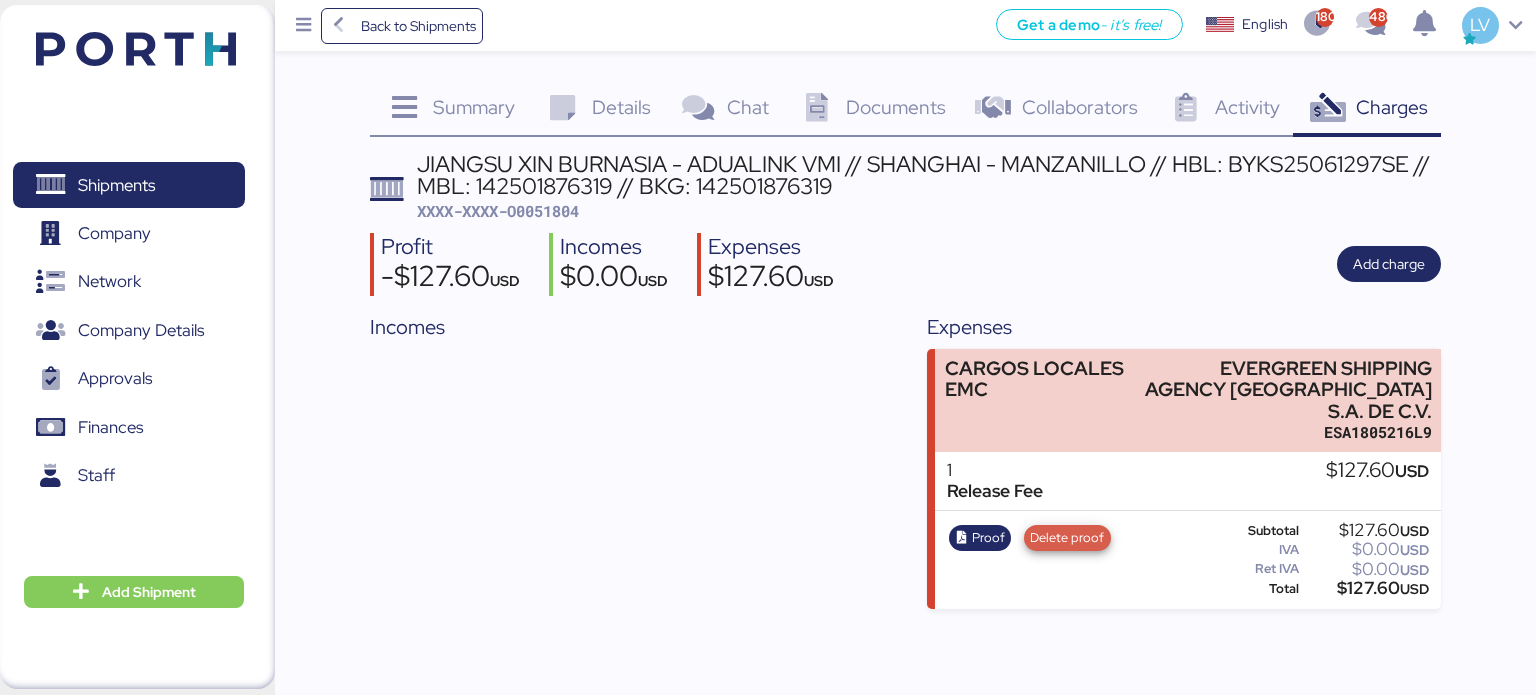 click on "Delete proof" at bounding box center [1067, 538] 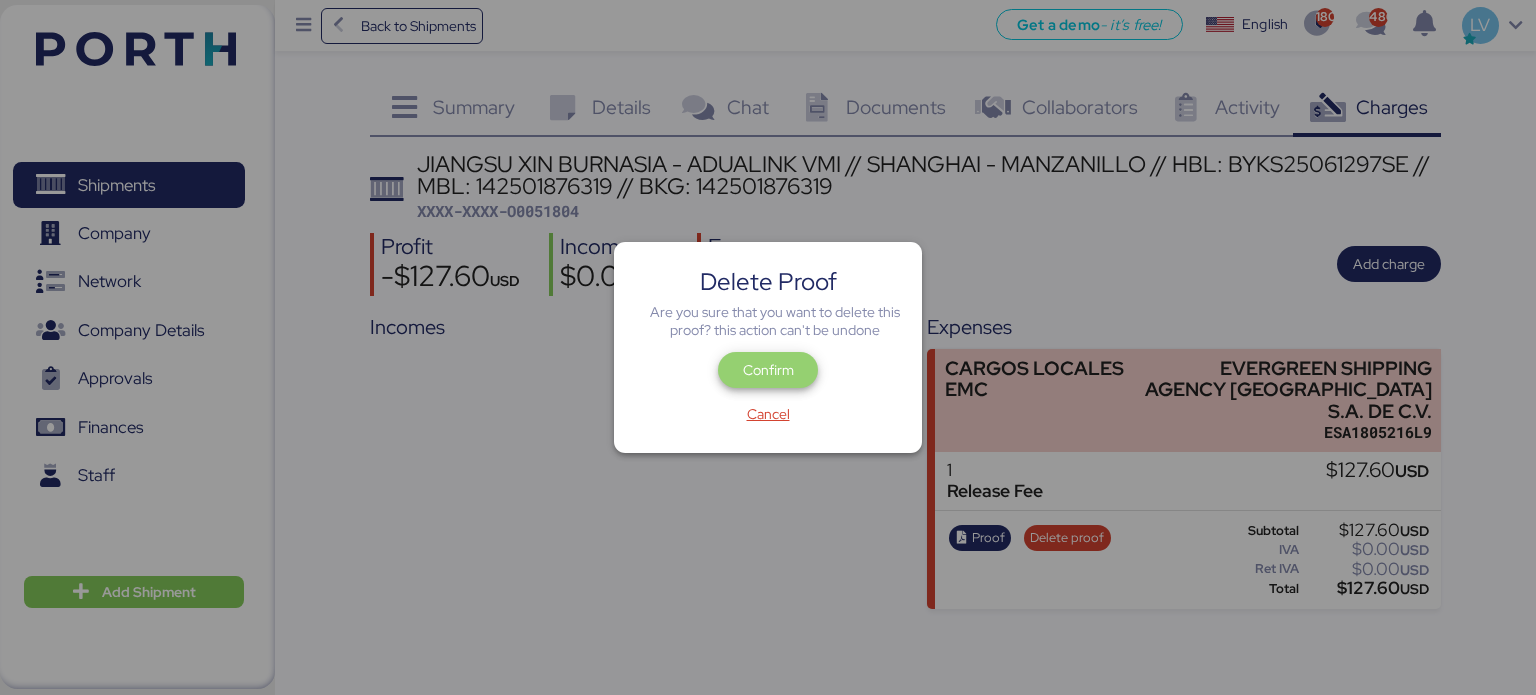 click on "Confirm" at bounding box center (768, 370) 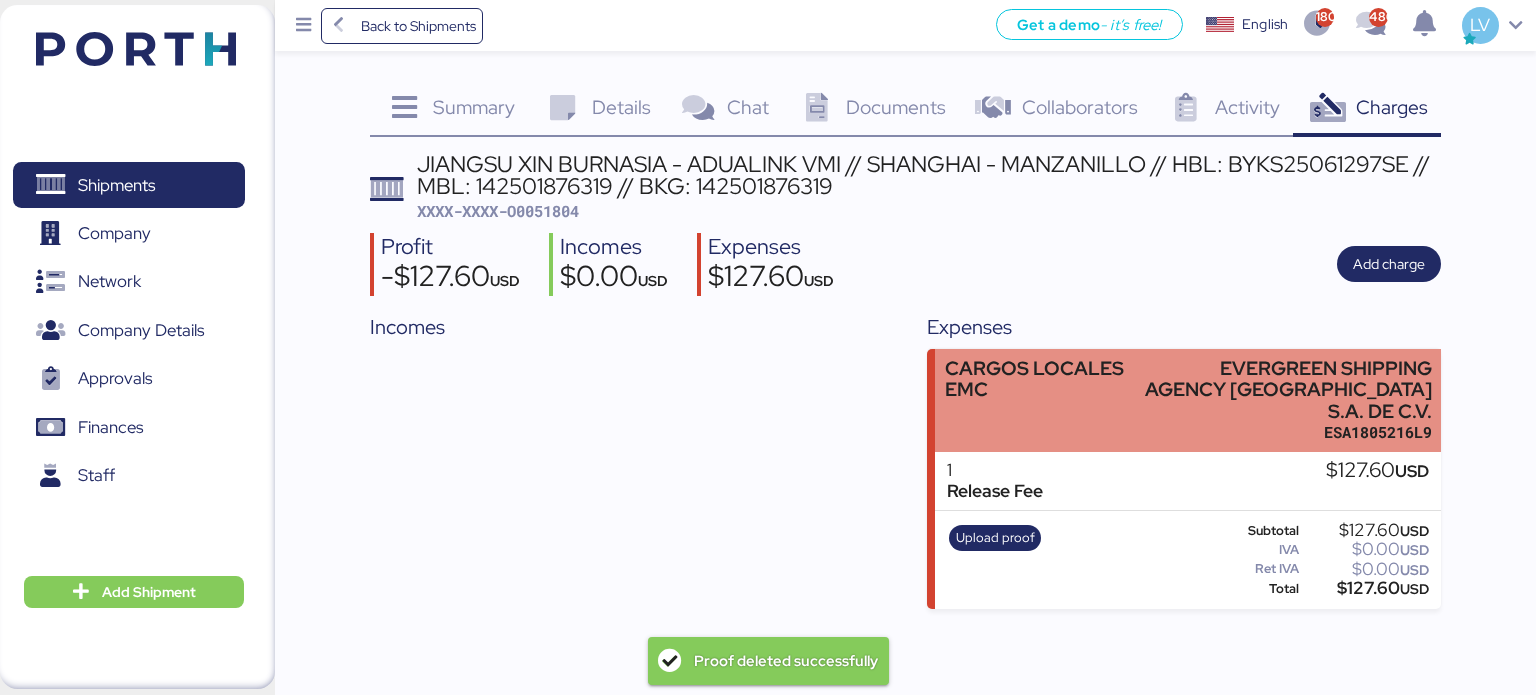 click on "CARGOS LOCALES EMC" at bounding box center (1037, 400) 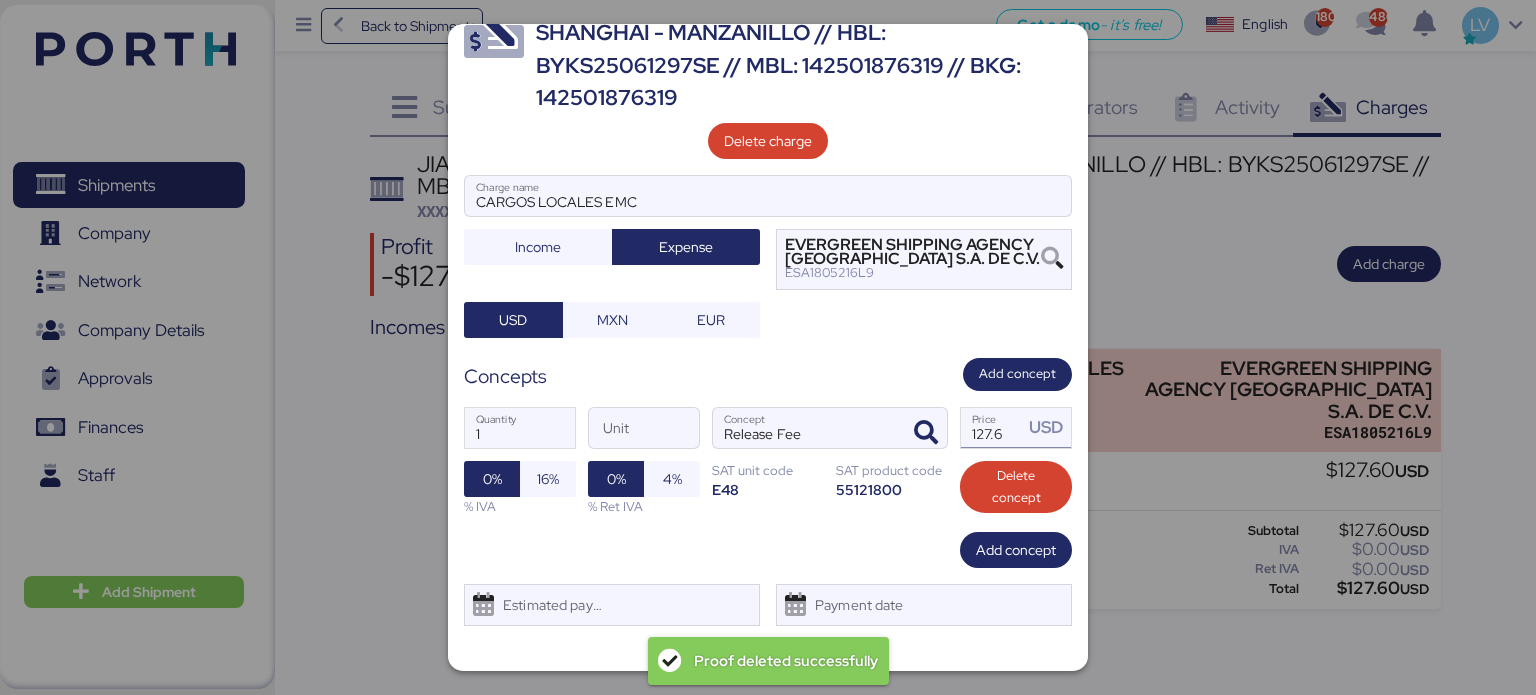 scroll, scrollTop: 84, scrollLeft: 0, axis: vertical 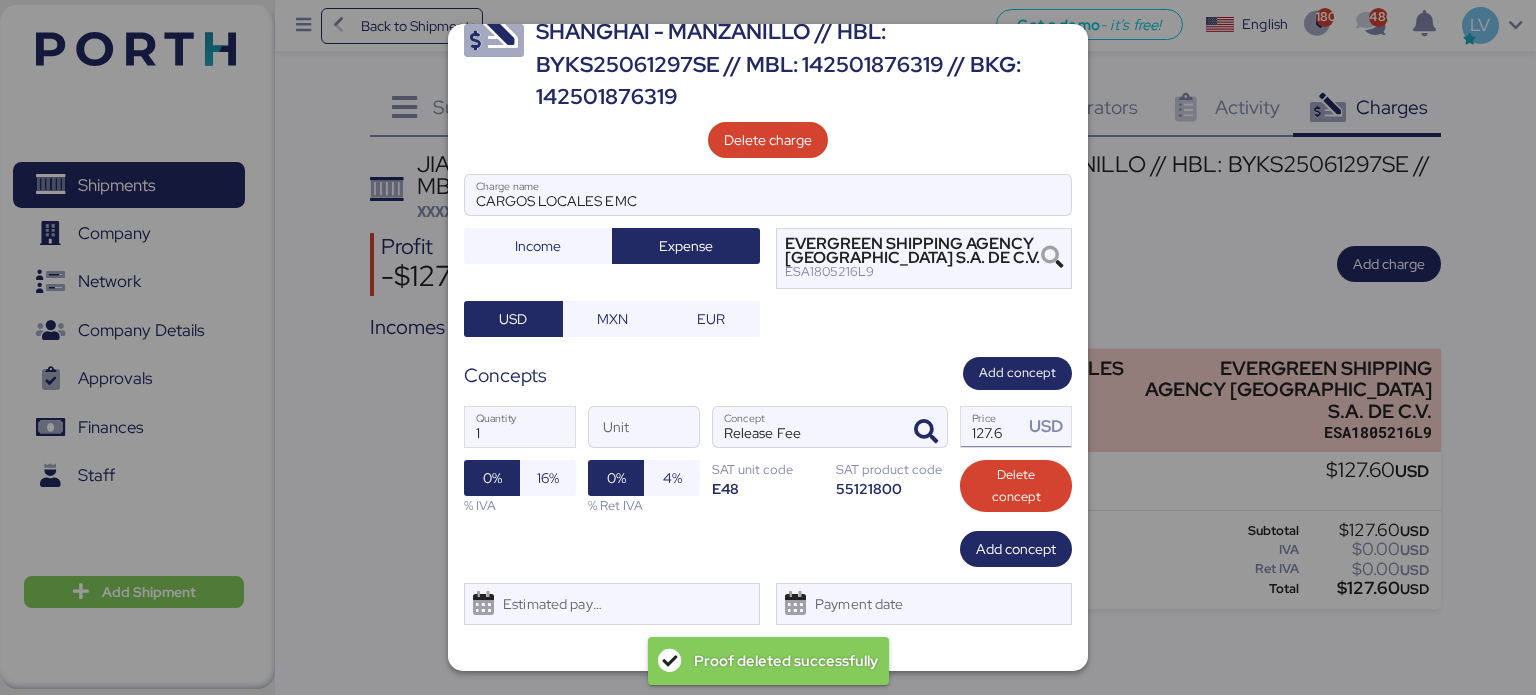 click on "127.6" at bounding box center (992, 427) 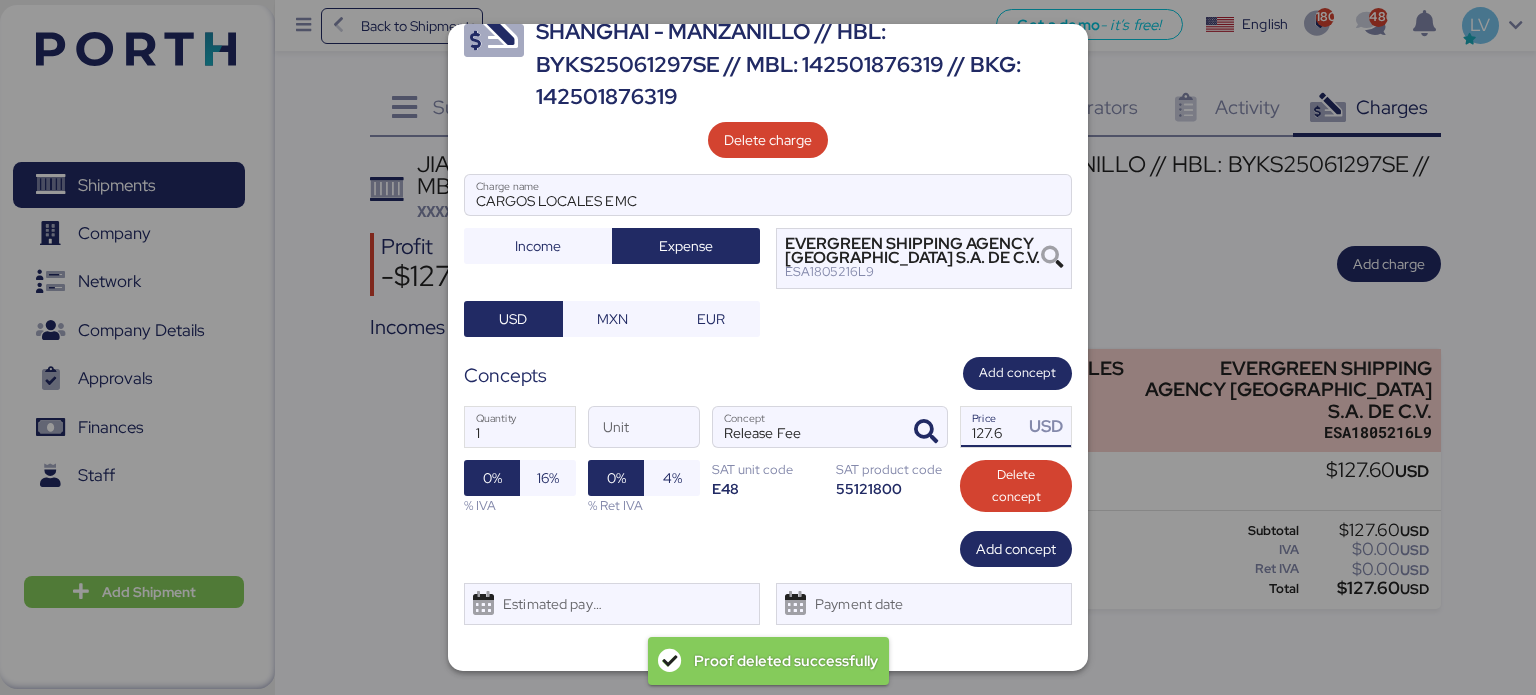 click on "127.6" at bounding box center [992, 427] 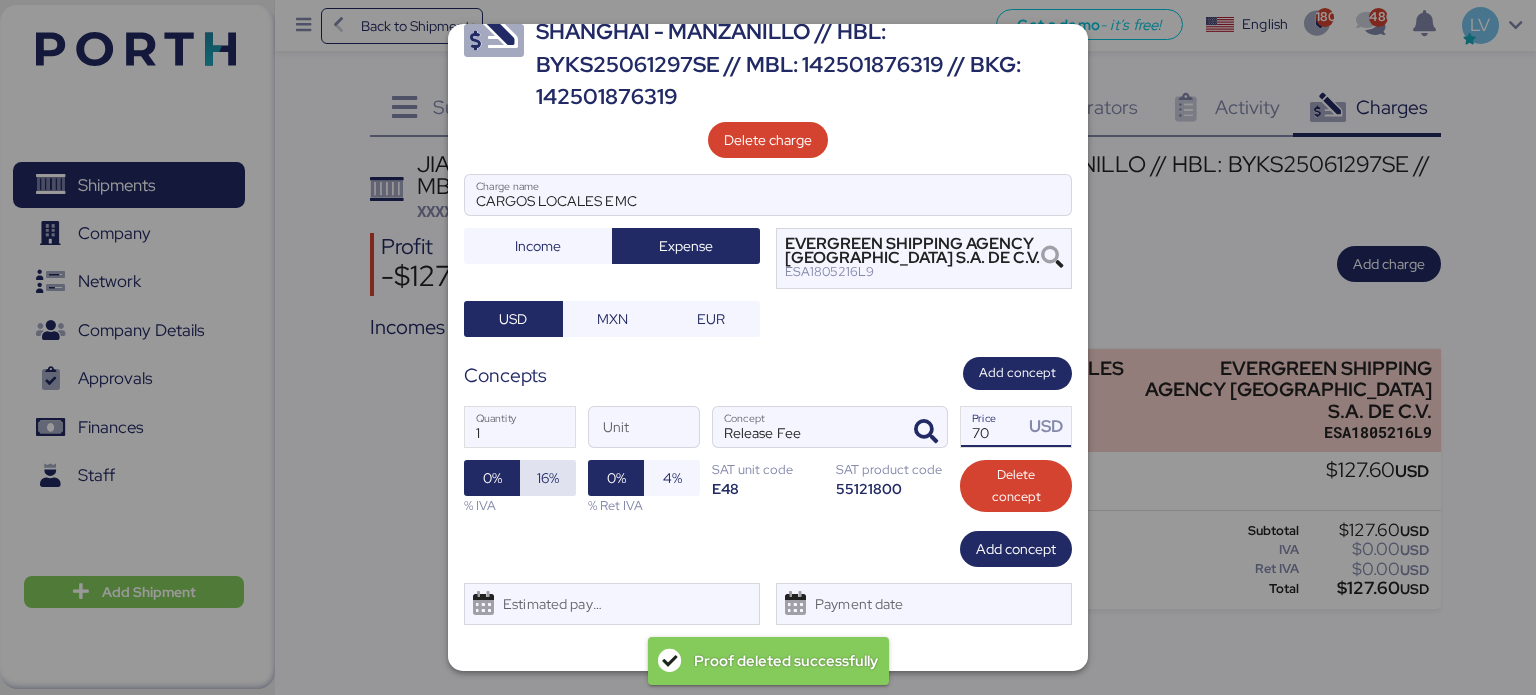 type on "70" 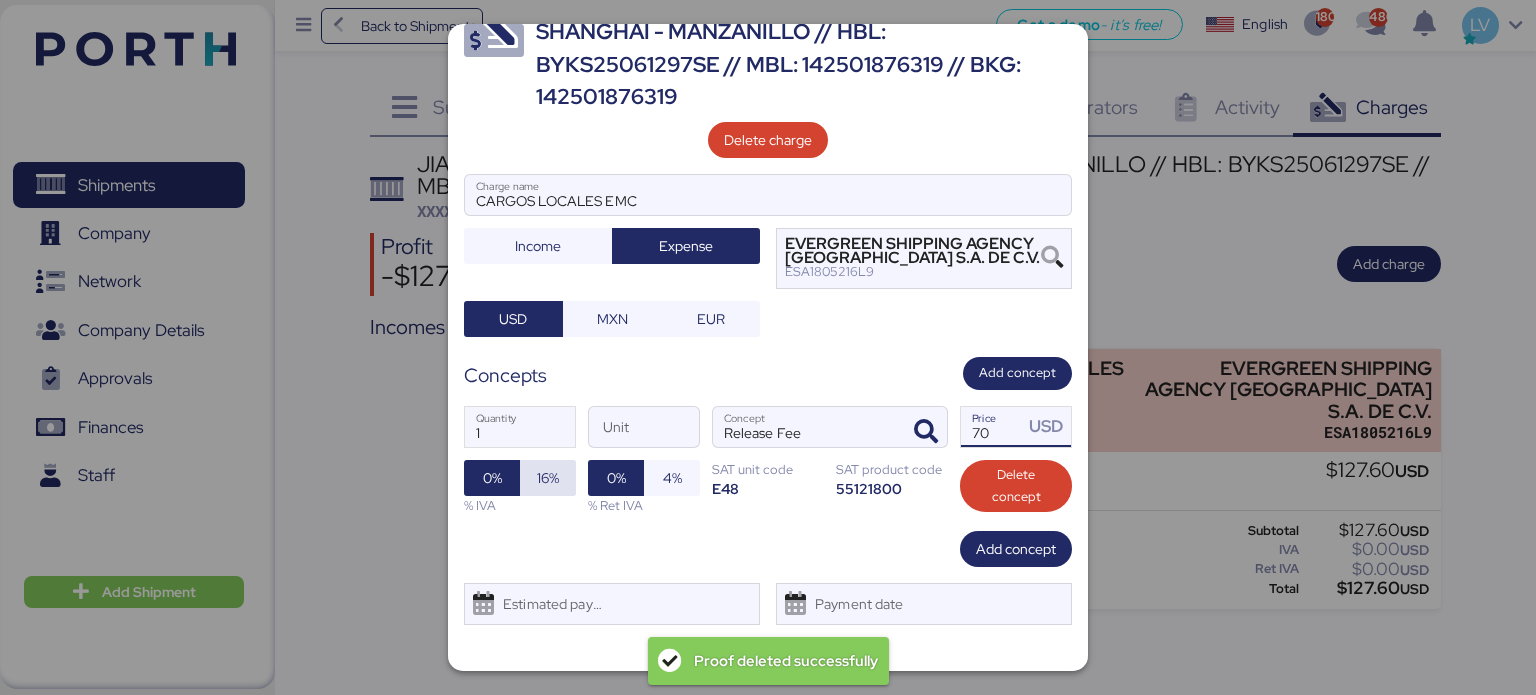 click on "16%" at bounding box center [548, 478] 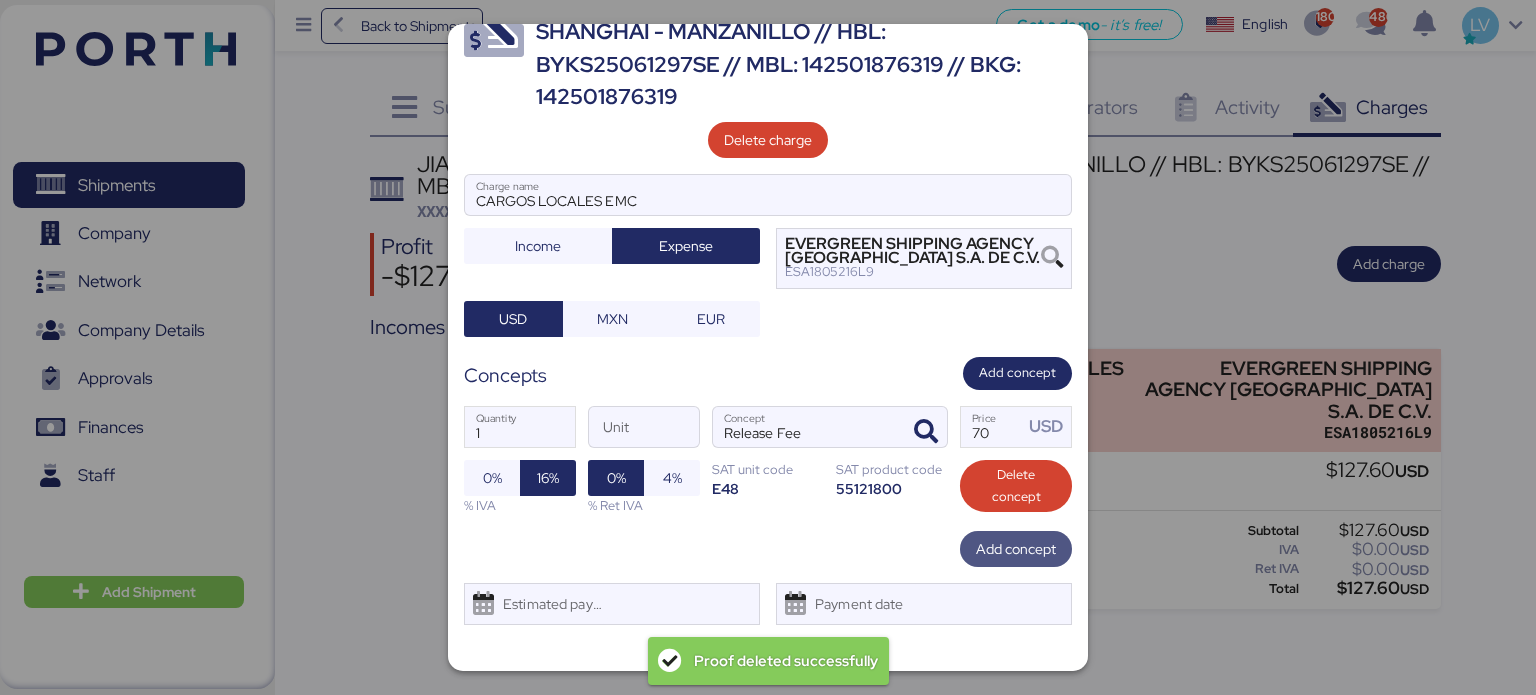 click on "Add concept" at bounding box center [1016, 549] 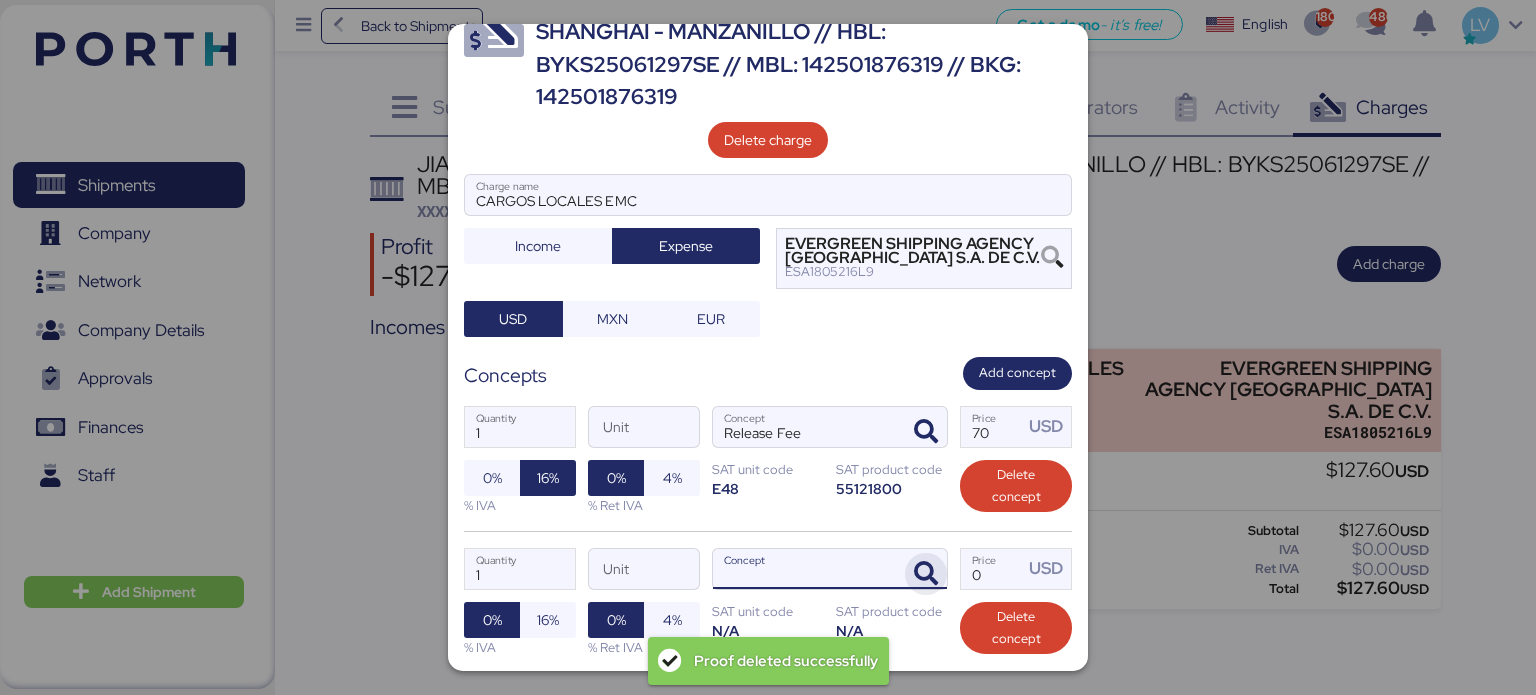 click at bounding box center [926, 574] 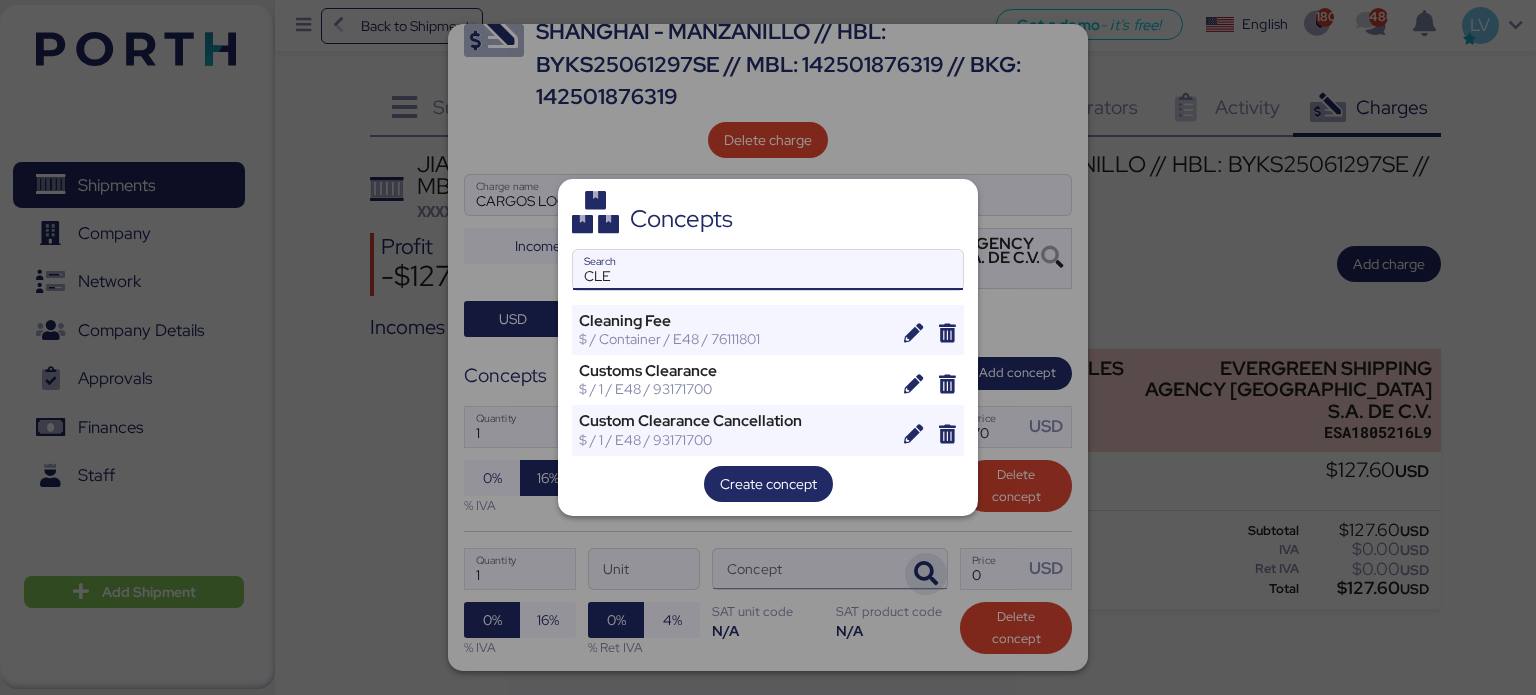 type on "CLE" 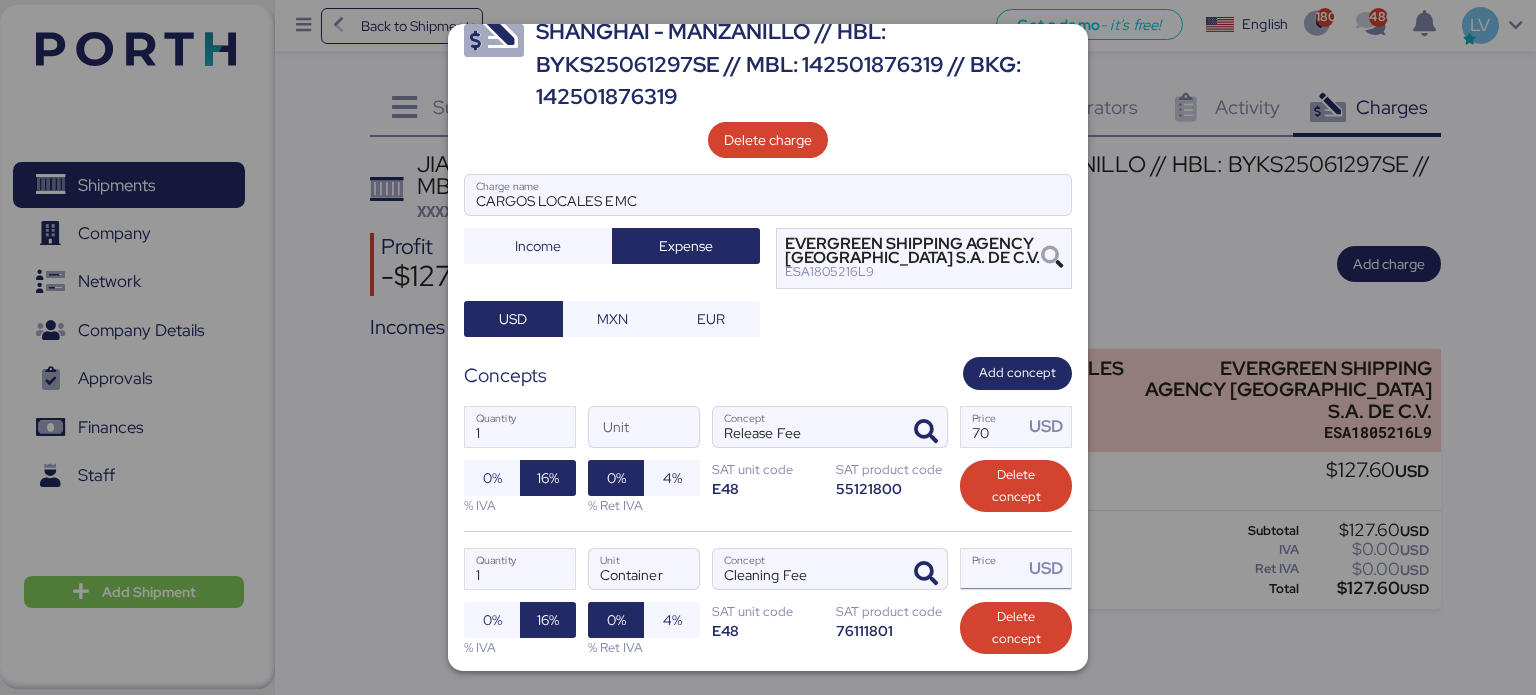 click on "Price USD" at bounding box center (992, 569) 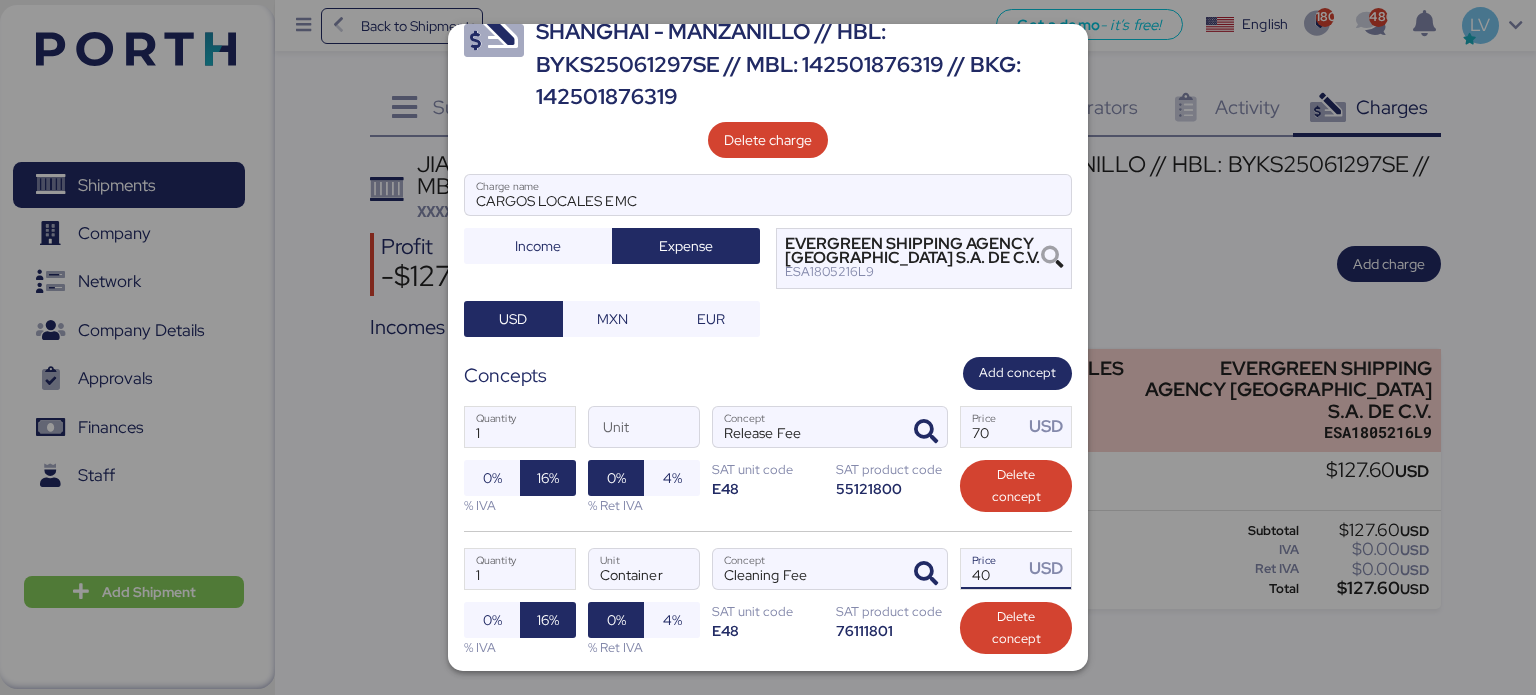 type on "40" 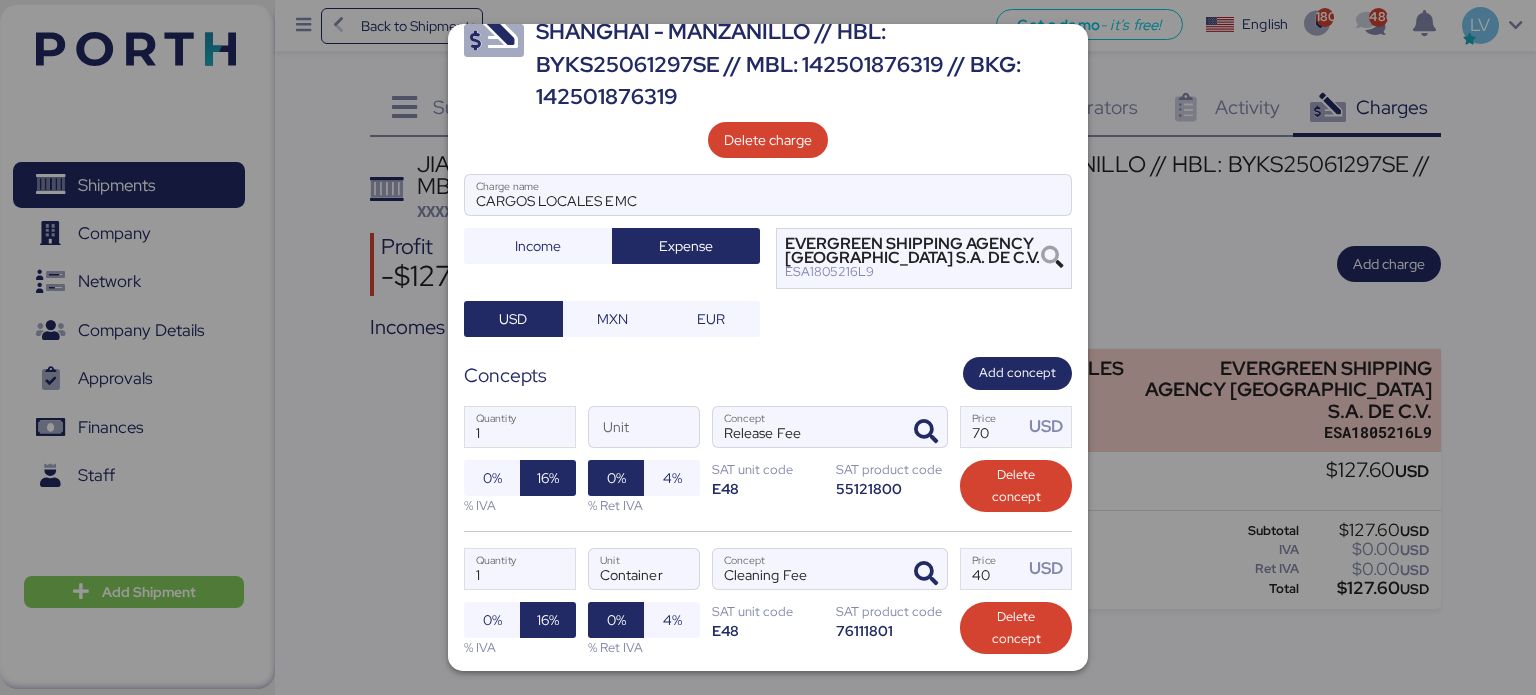 click on "55121800" at bounding box center (892, 488) 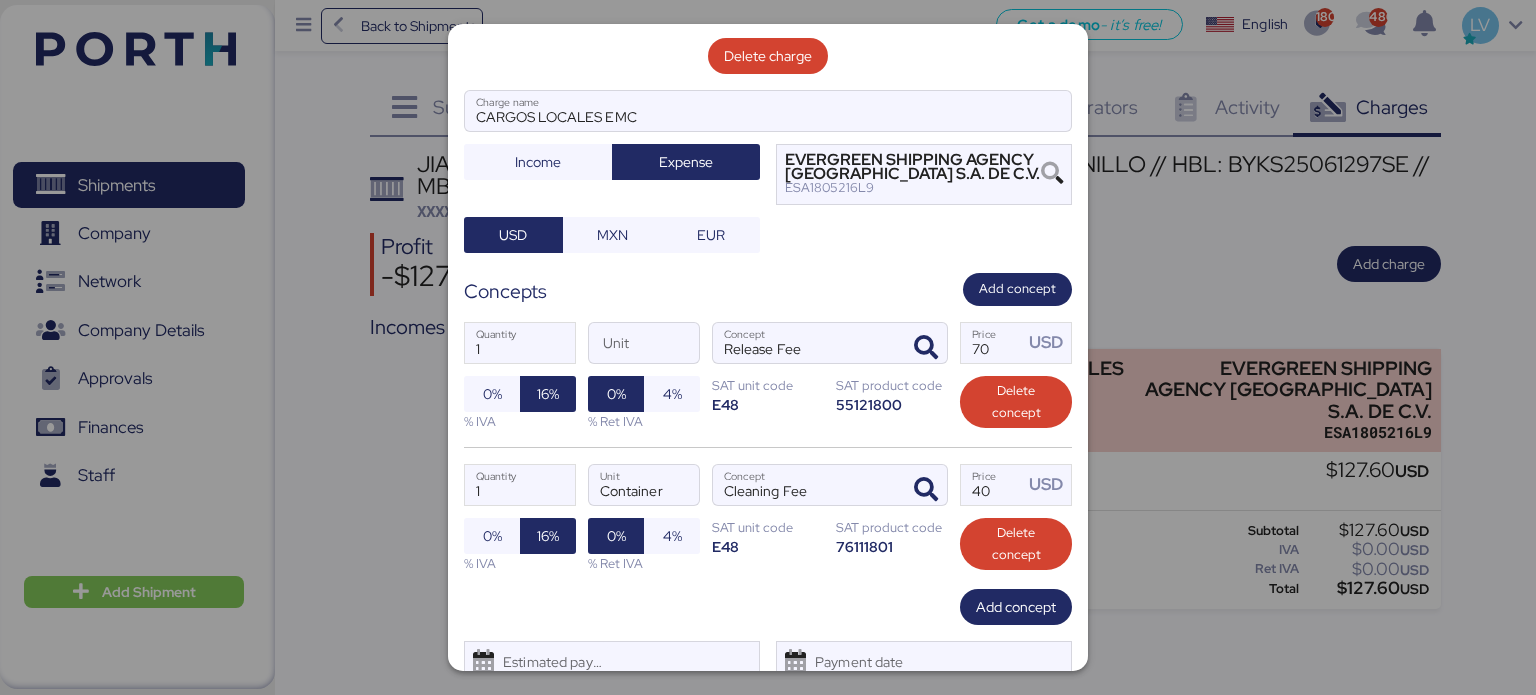 scroll, scrollTop: 241, scrollLeft: 0, axis: vertical 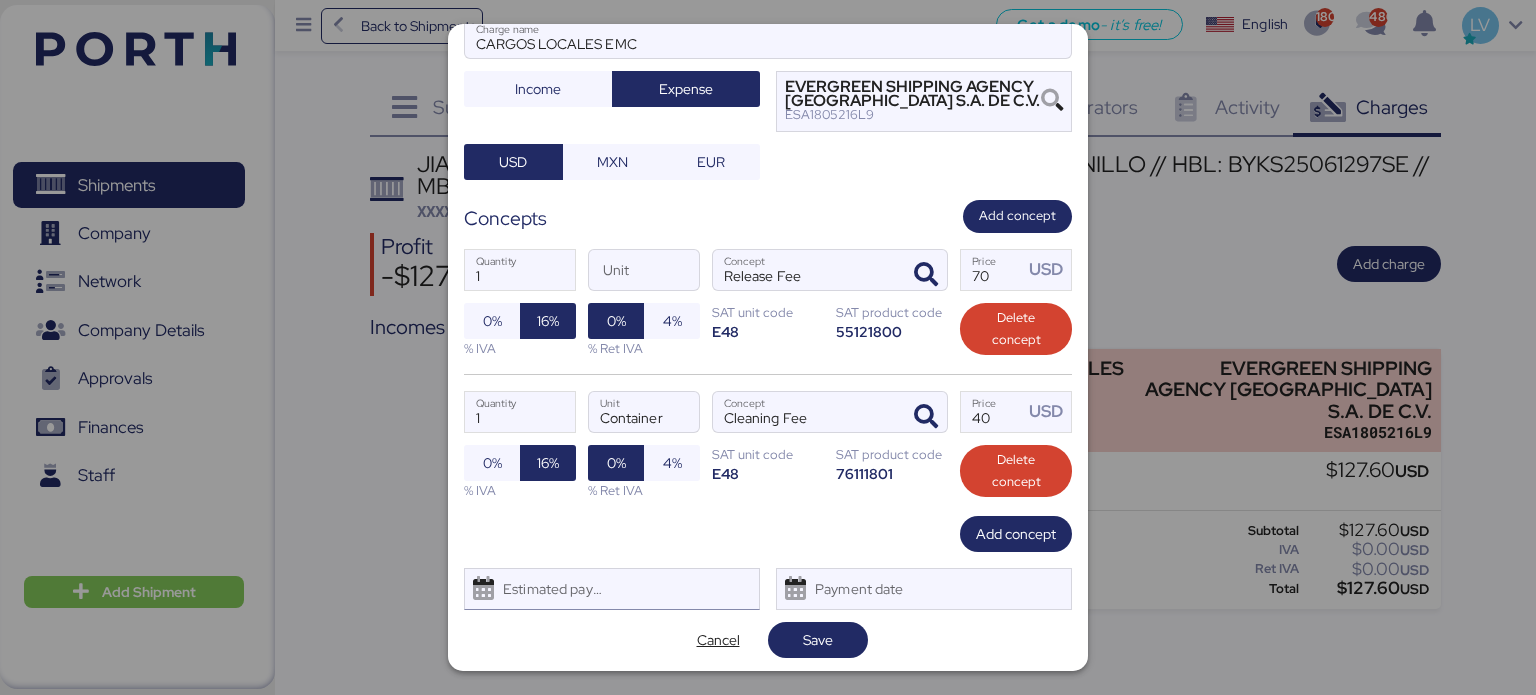 click on "Estimated payment date" at bounding box center (612, 589) 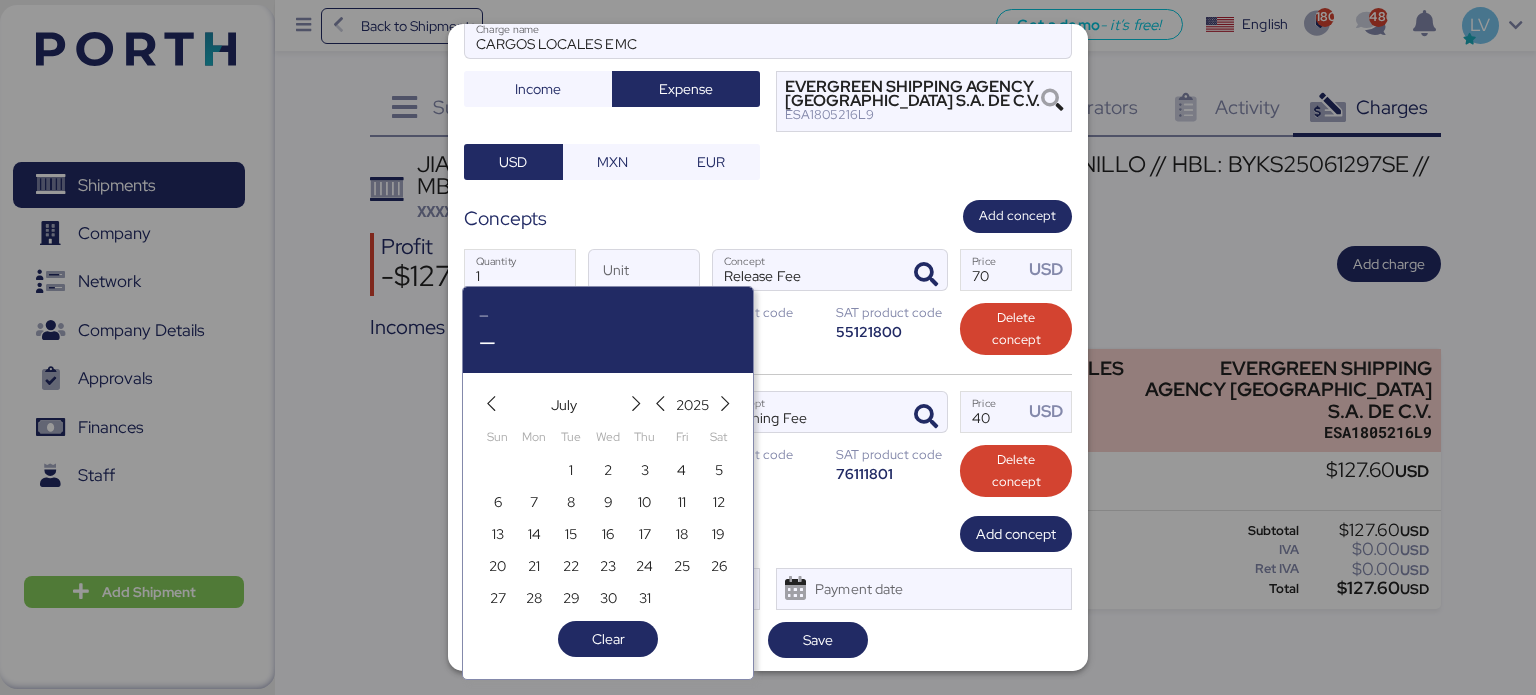 click on "14" at bounding box center [534, 533] 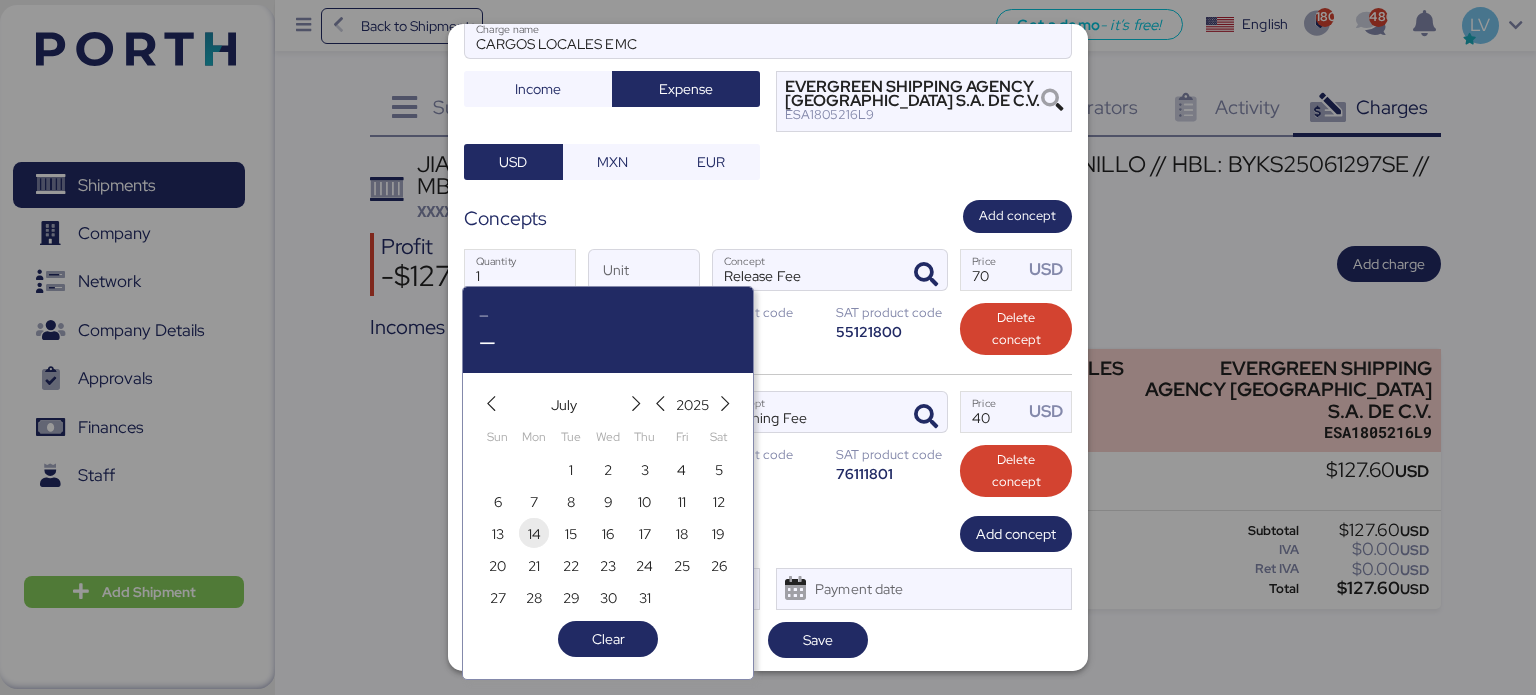click on "14" at bounding box center [534, 534] 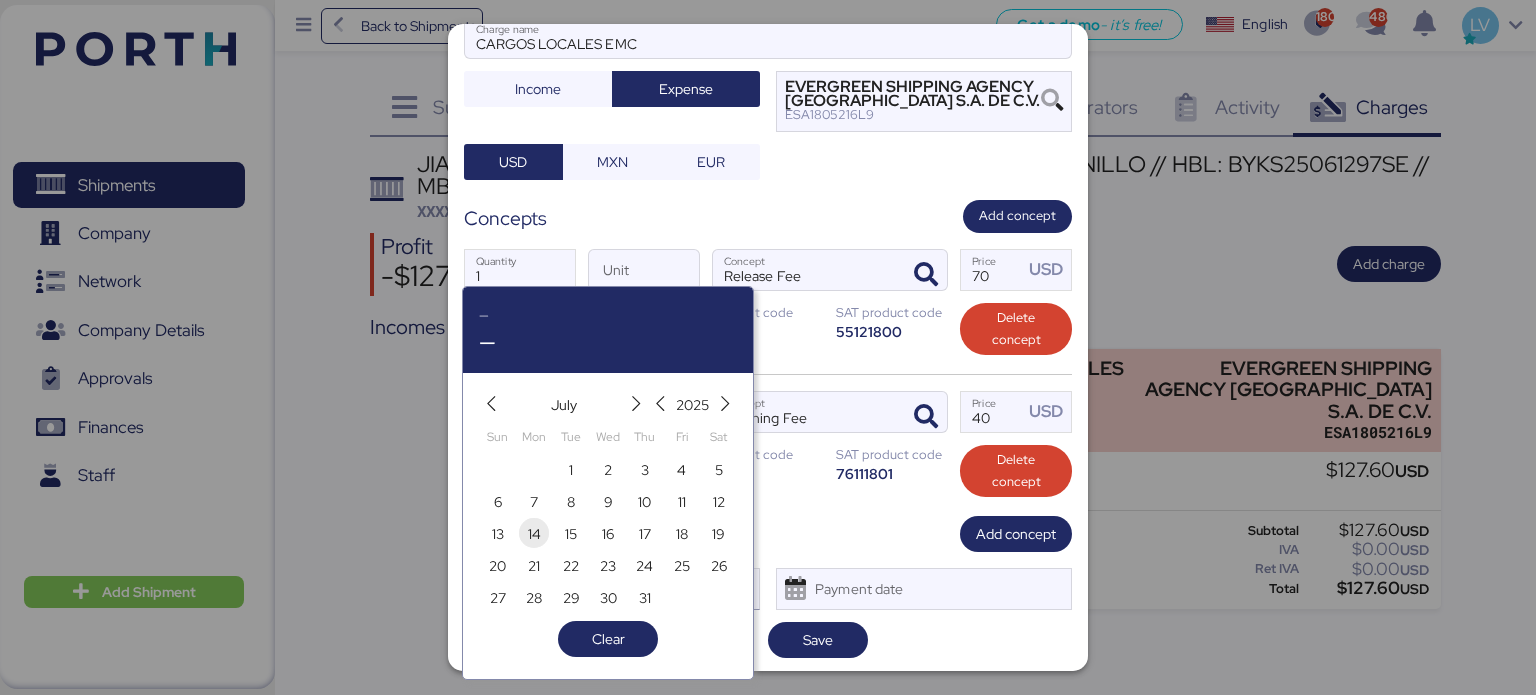 type on "[DATE]" 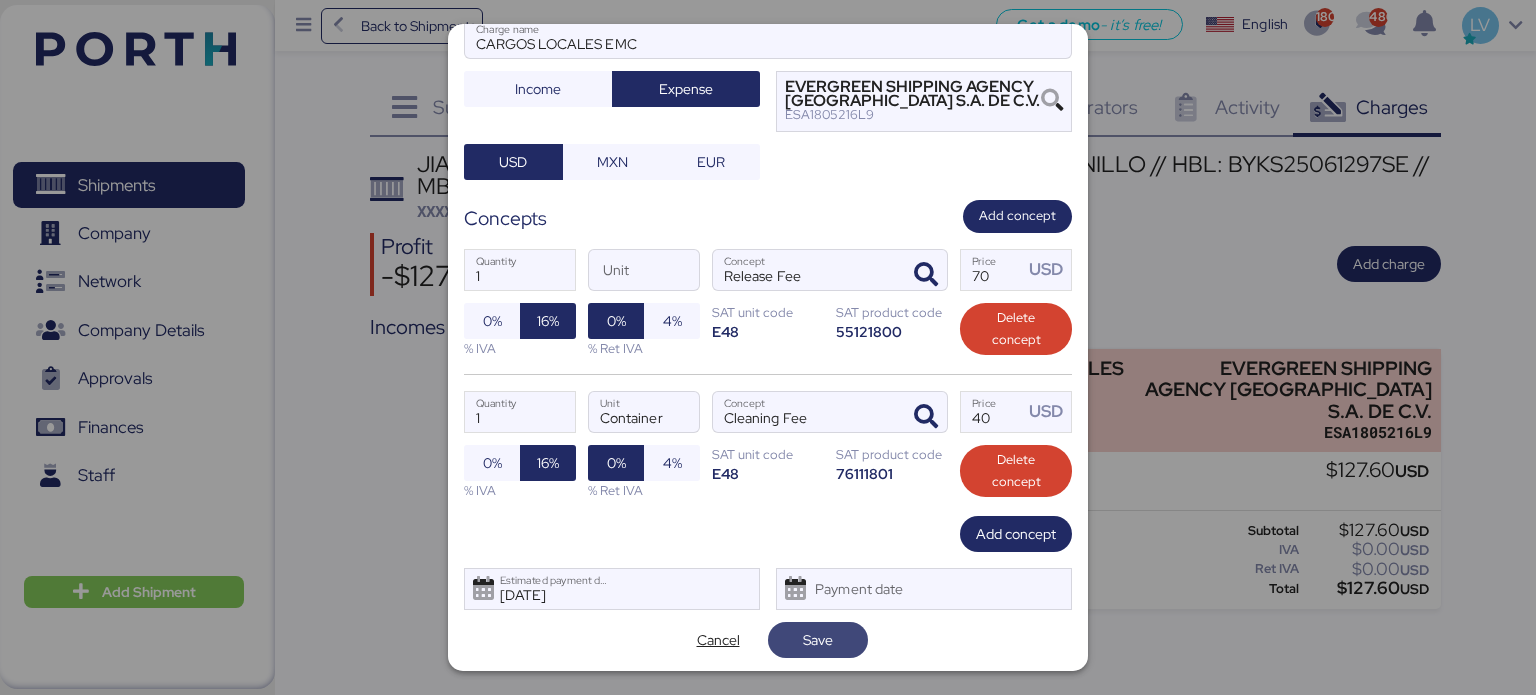 click on "Save" at bounding box center [818, 640] 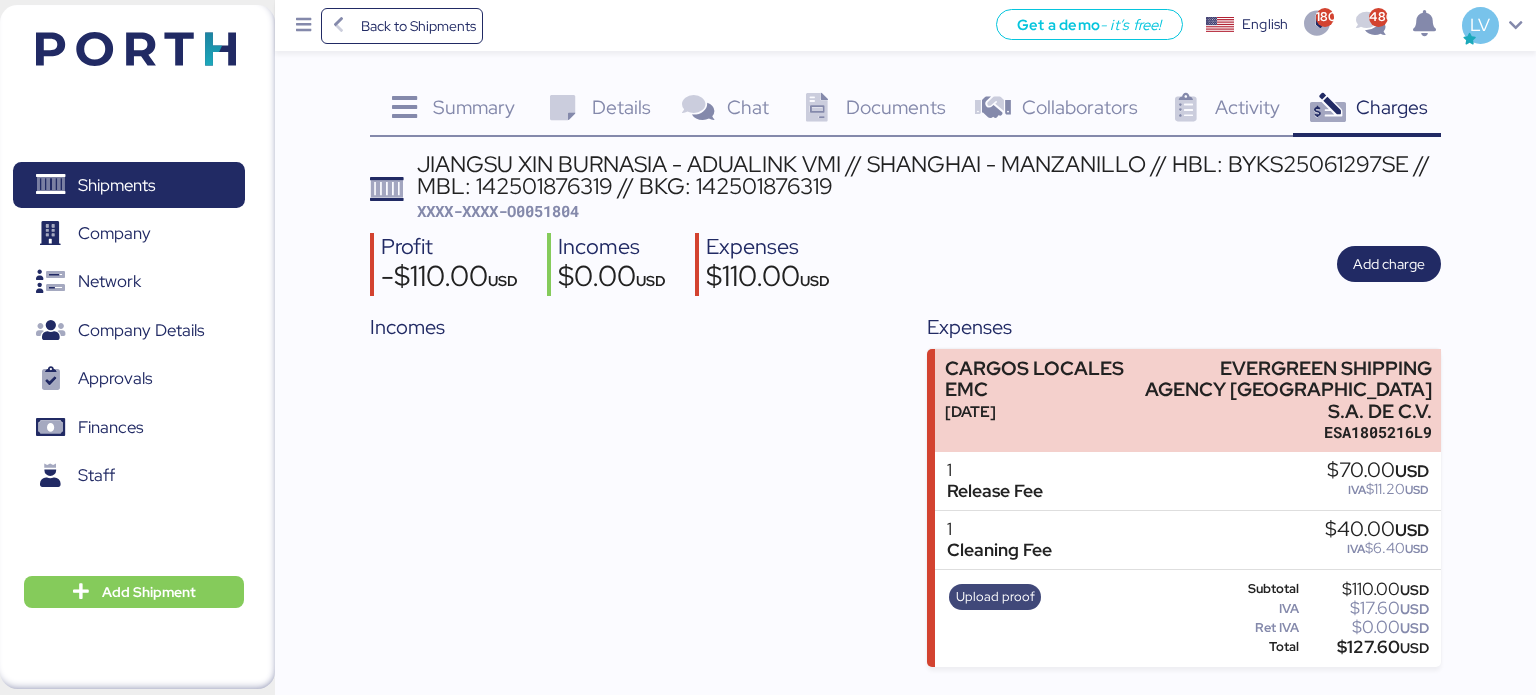 click on "Upload proof" at bounding box center (995, 597) 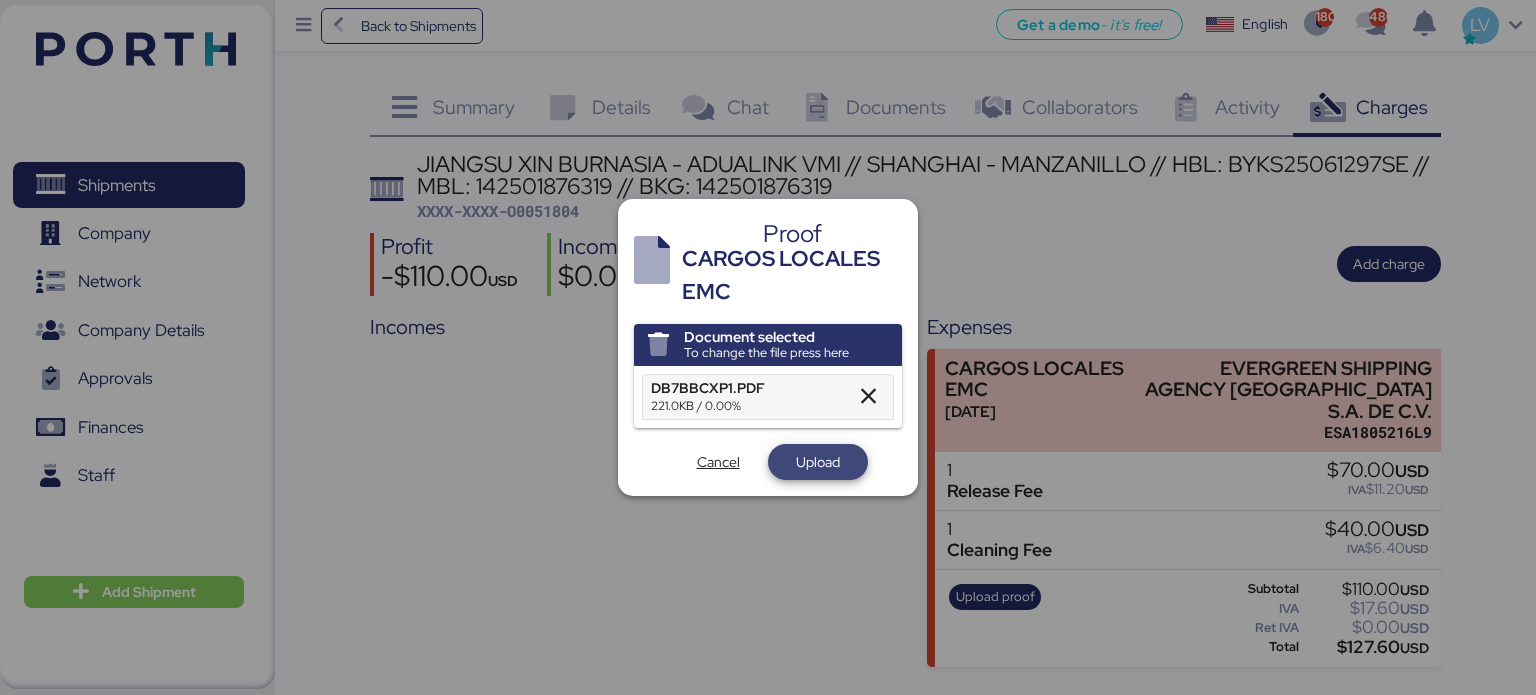 click on "Upload" at bounding box center [818, 462] 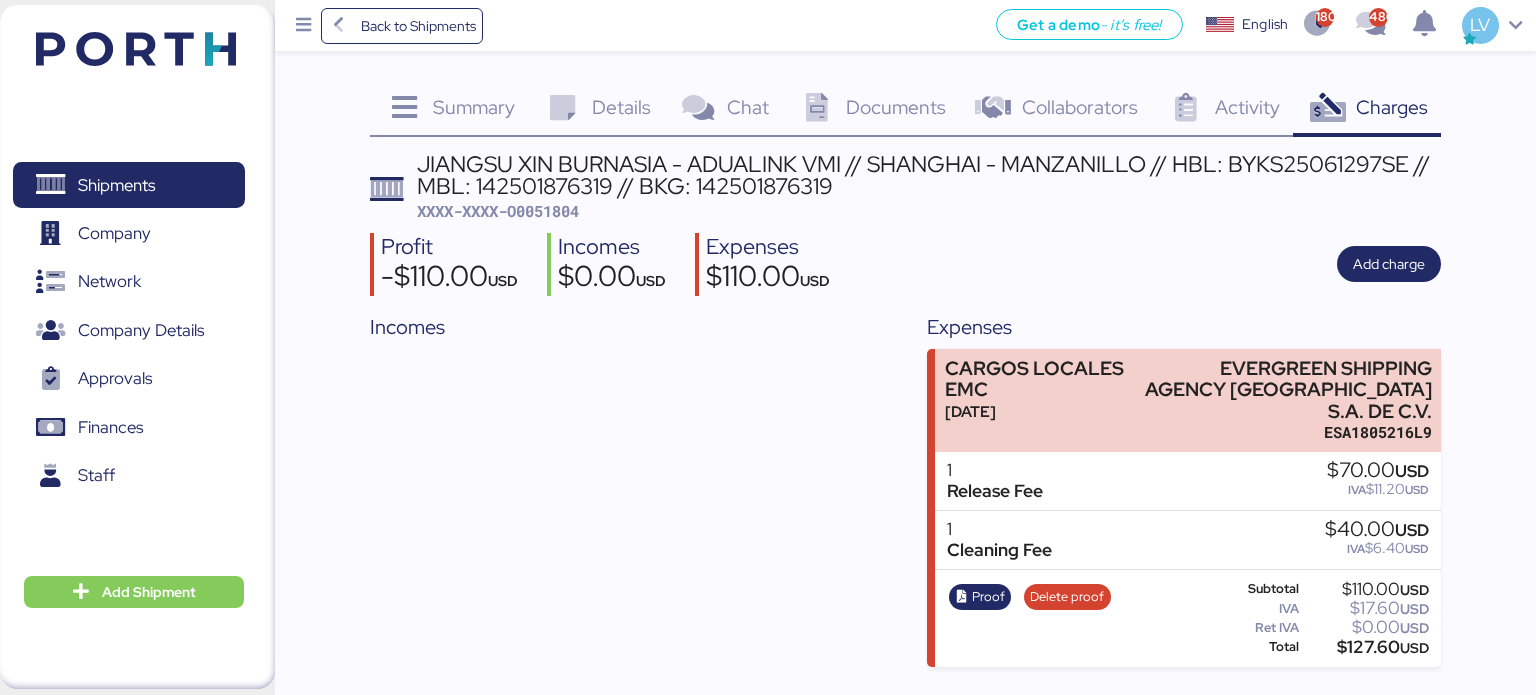 click on "XXXX-XXXX-O0051804" at bounding box center [498, 211] 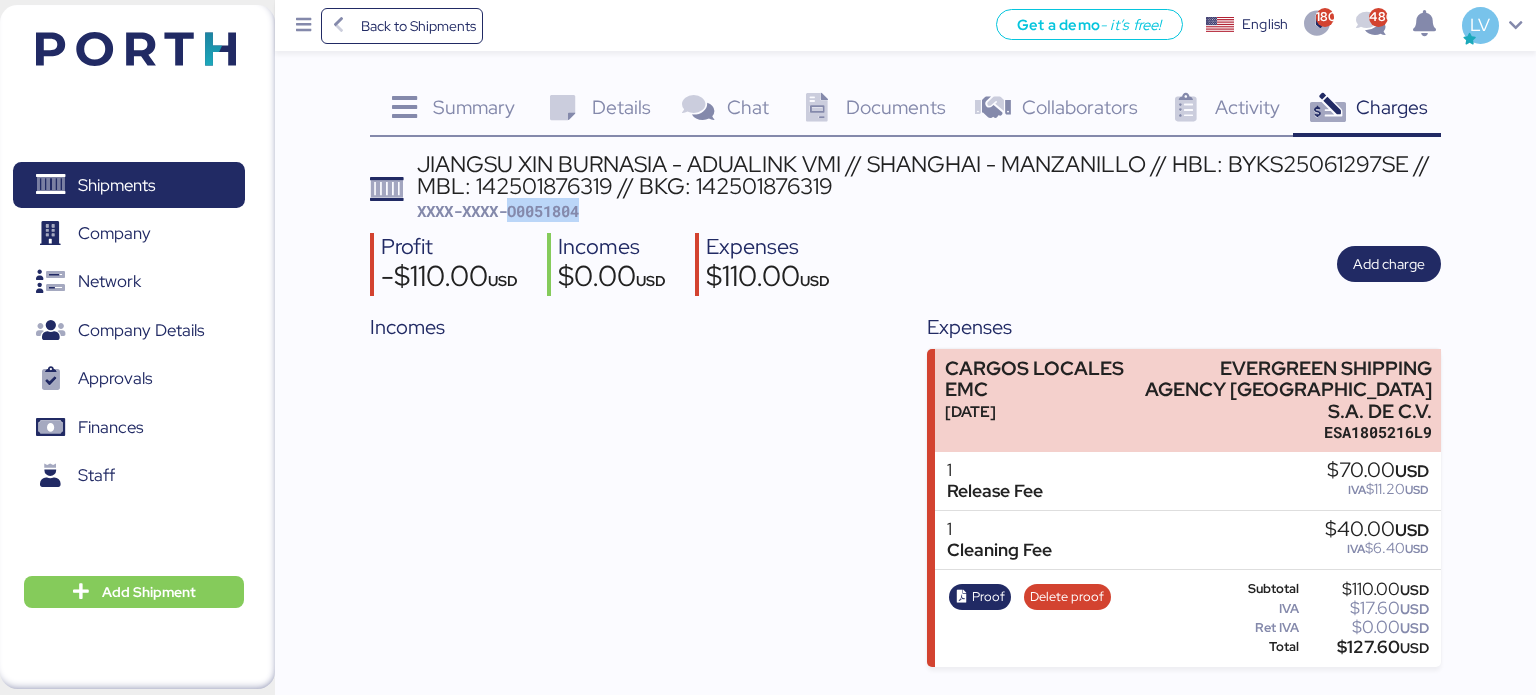 click on "XXXX-XXXX-O0051804" at bounding box center [498, 211] 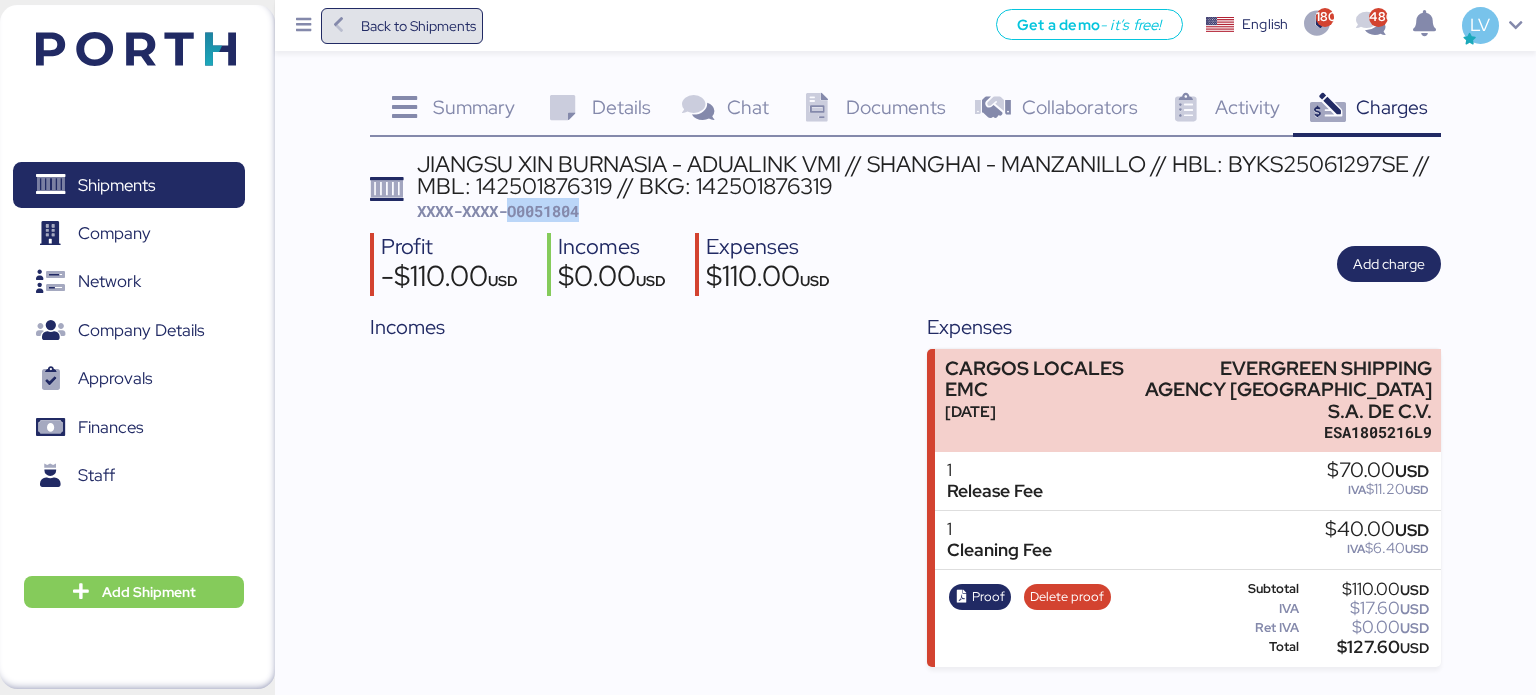 click on "Back to Shipments" at bounding box center (418, 26) 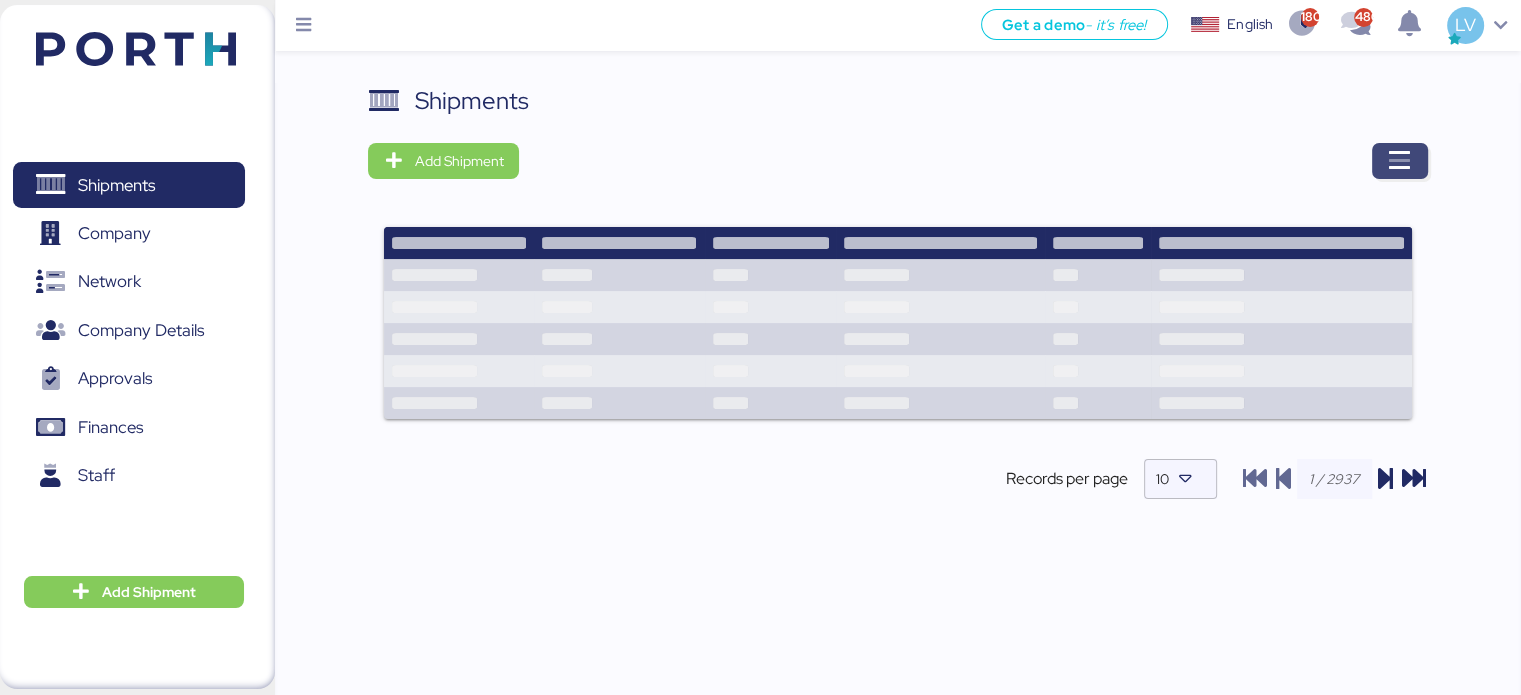 click at bounding box center [1400, 161] 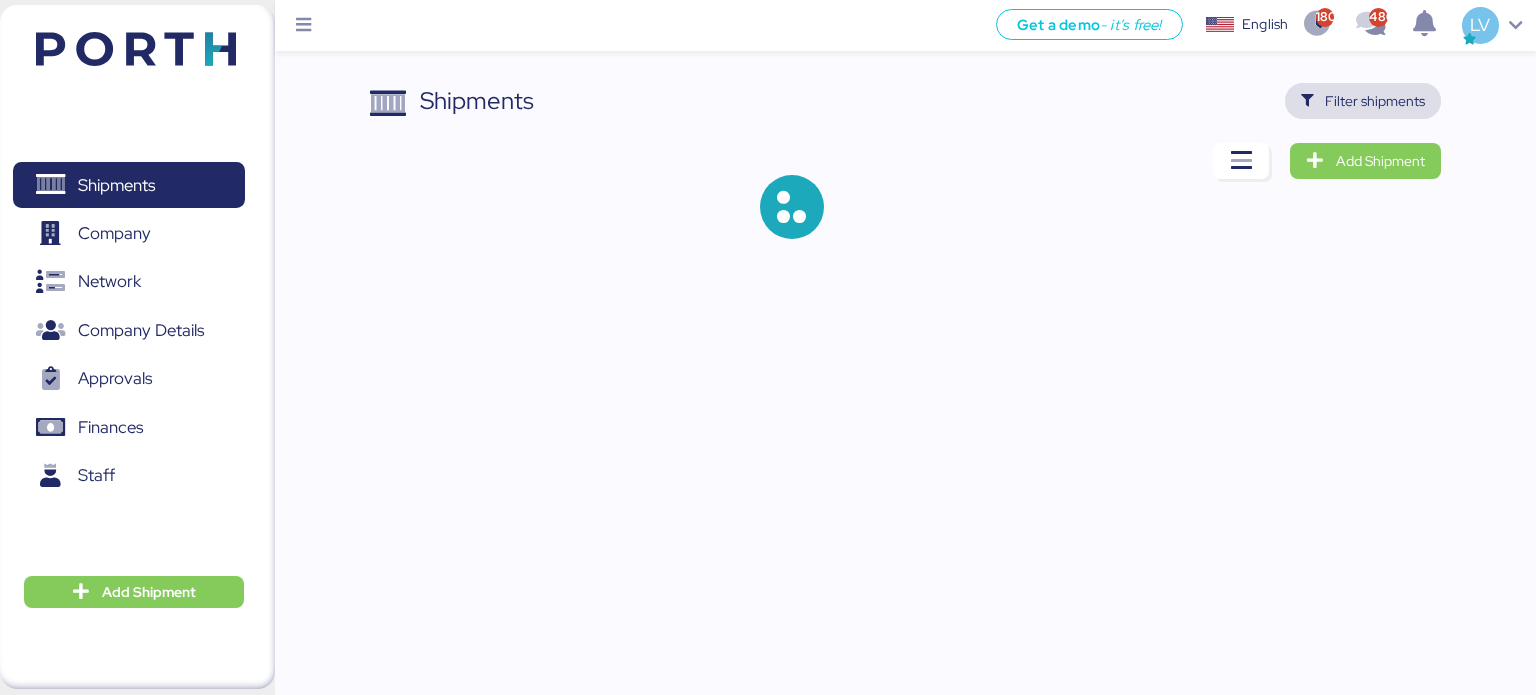 click on "Filter shipments" at bounding box center (1375, 101) 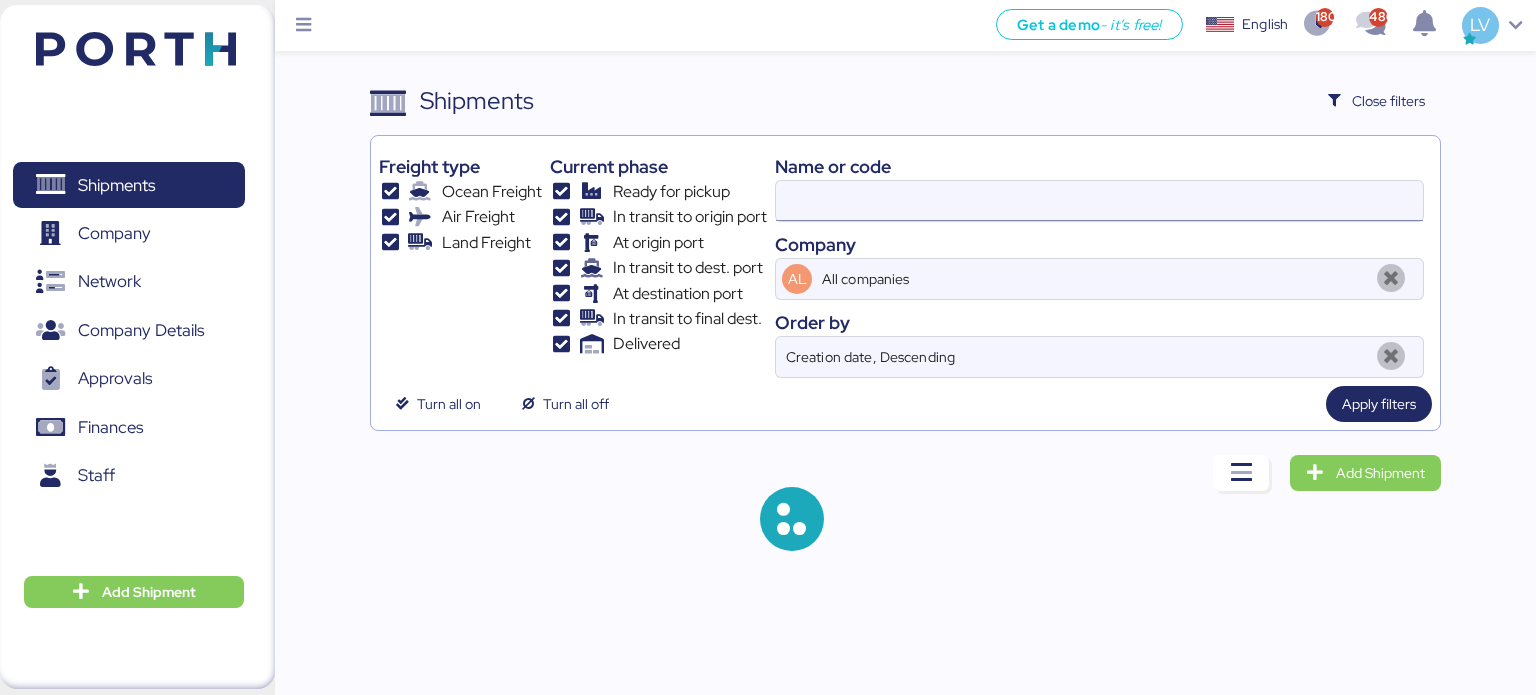 click at bounding box center [1099, 201] 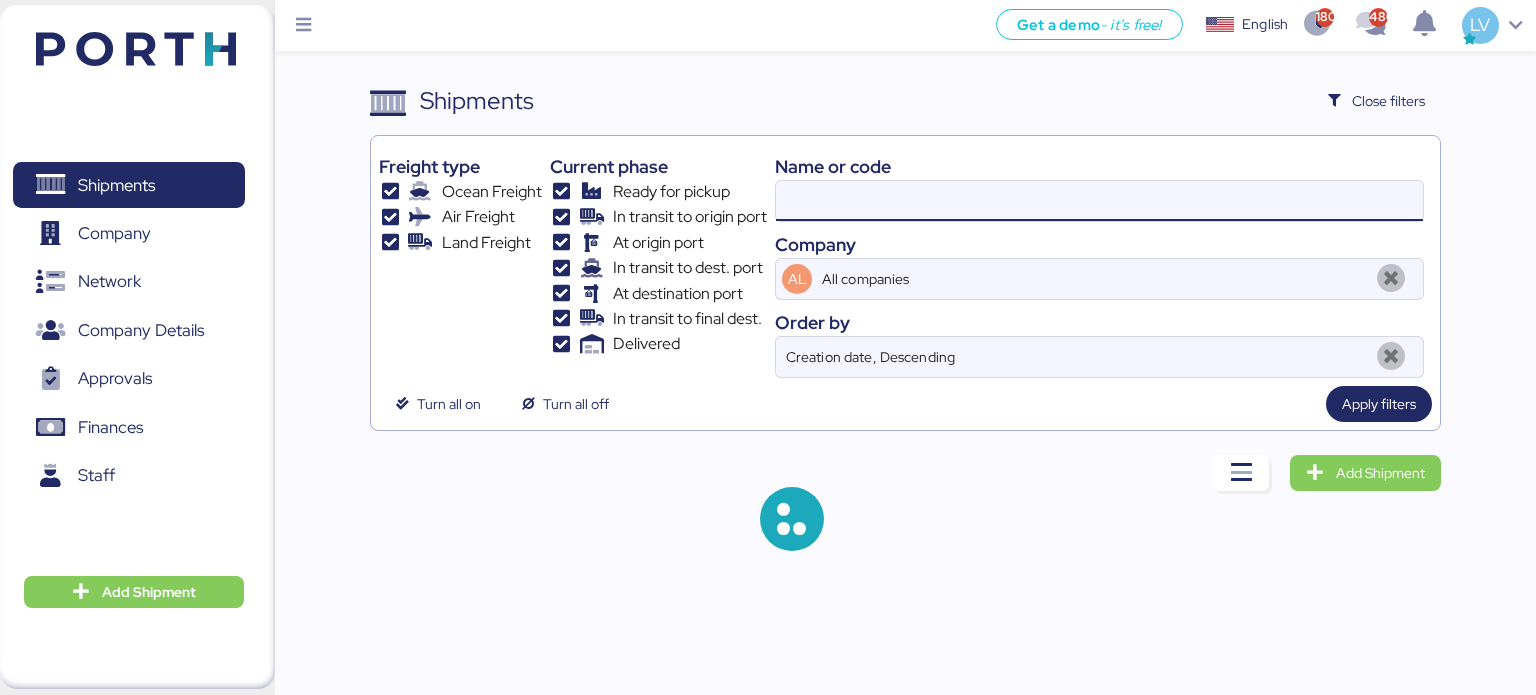 click at bounding box center (1099, 201) 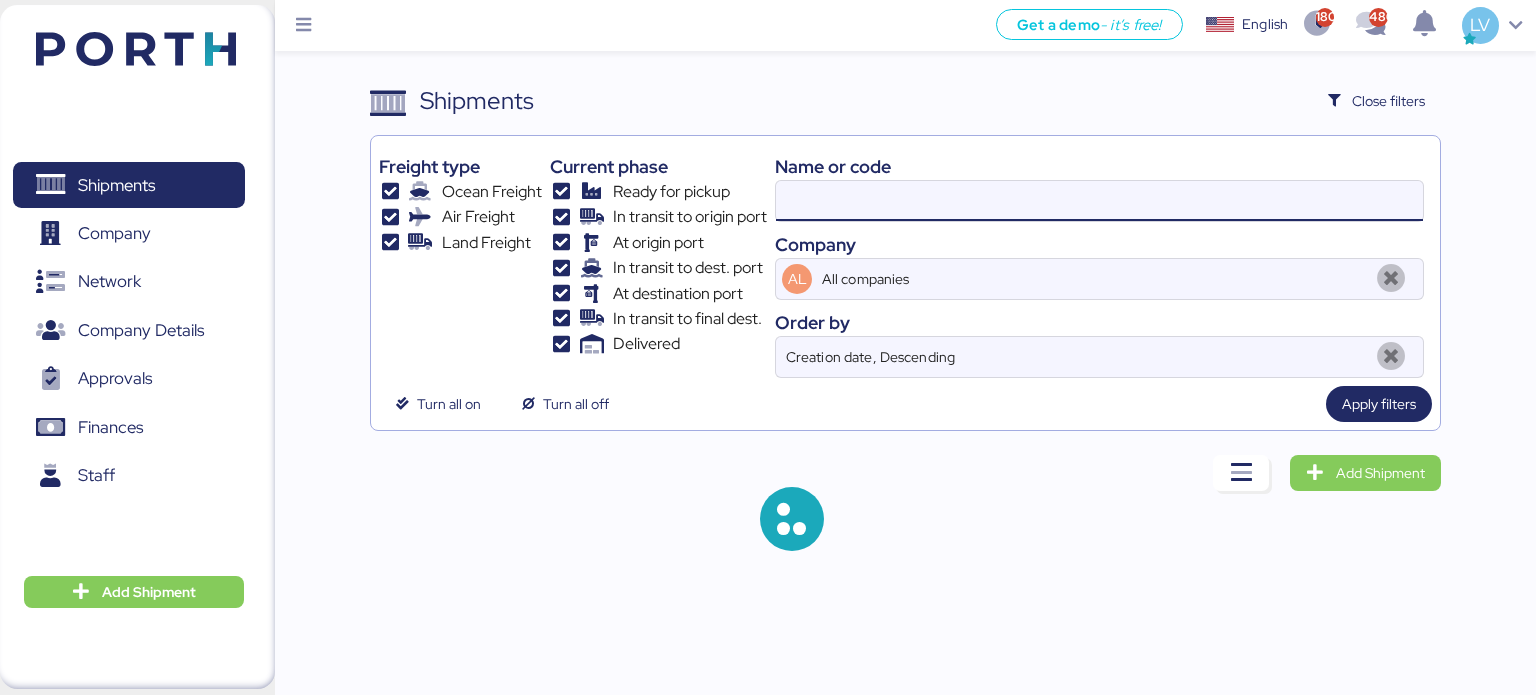 click at bounding box center (1099, 201) 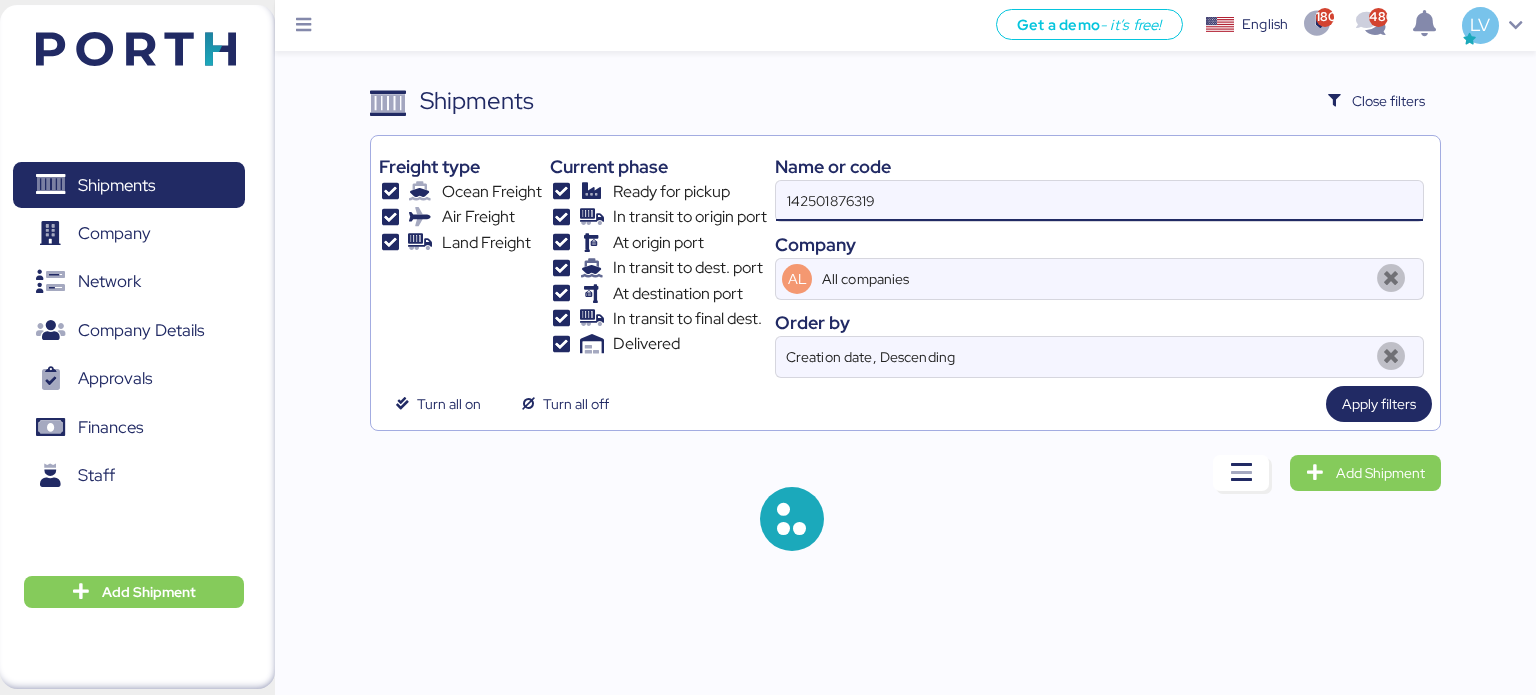 click on "142501876319" at bounding box center (1099, 201) 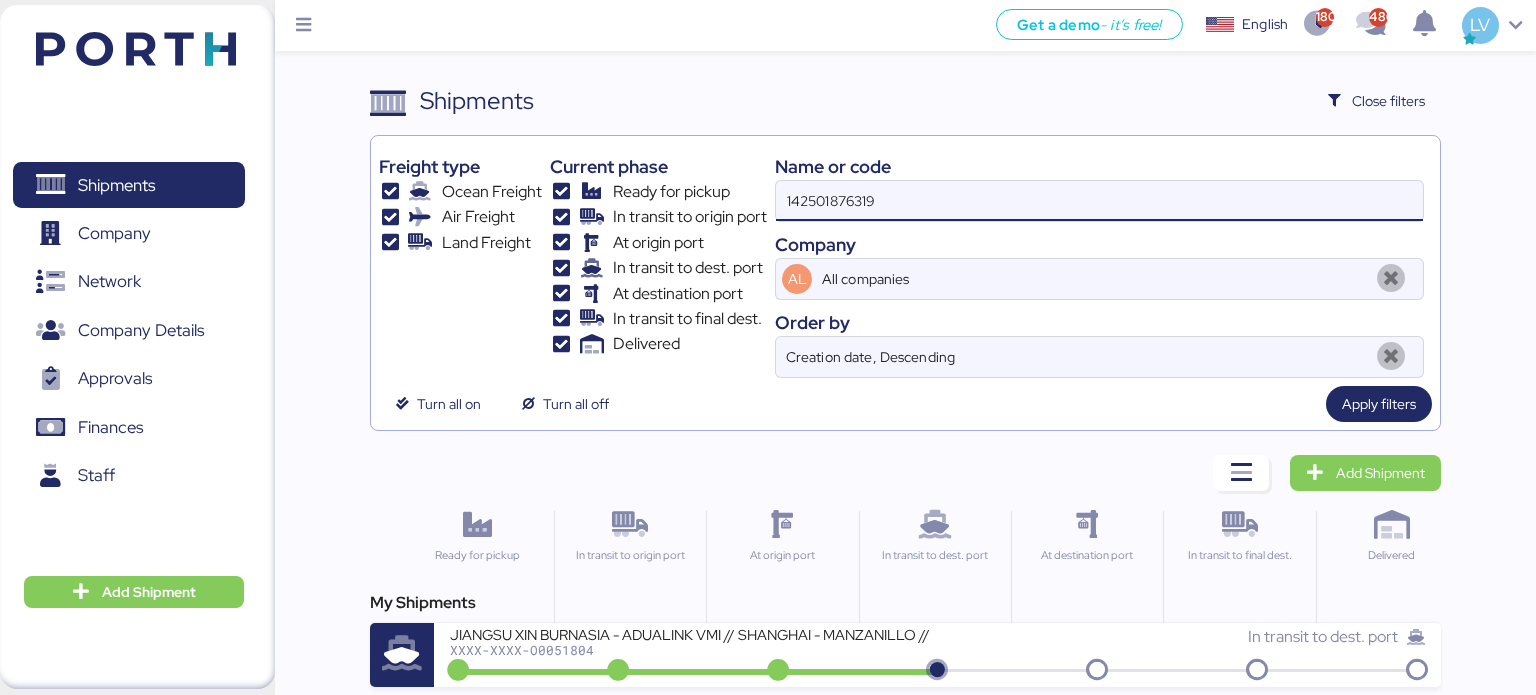 click on "142501876319" at bounding box center [1099, 201] 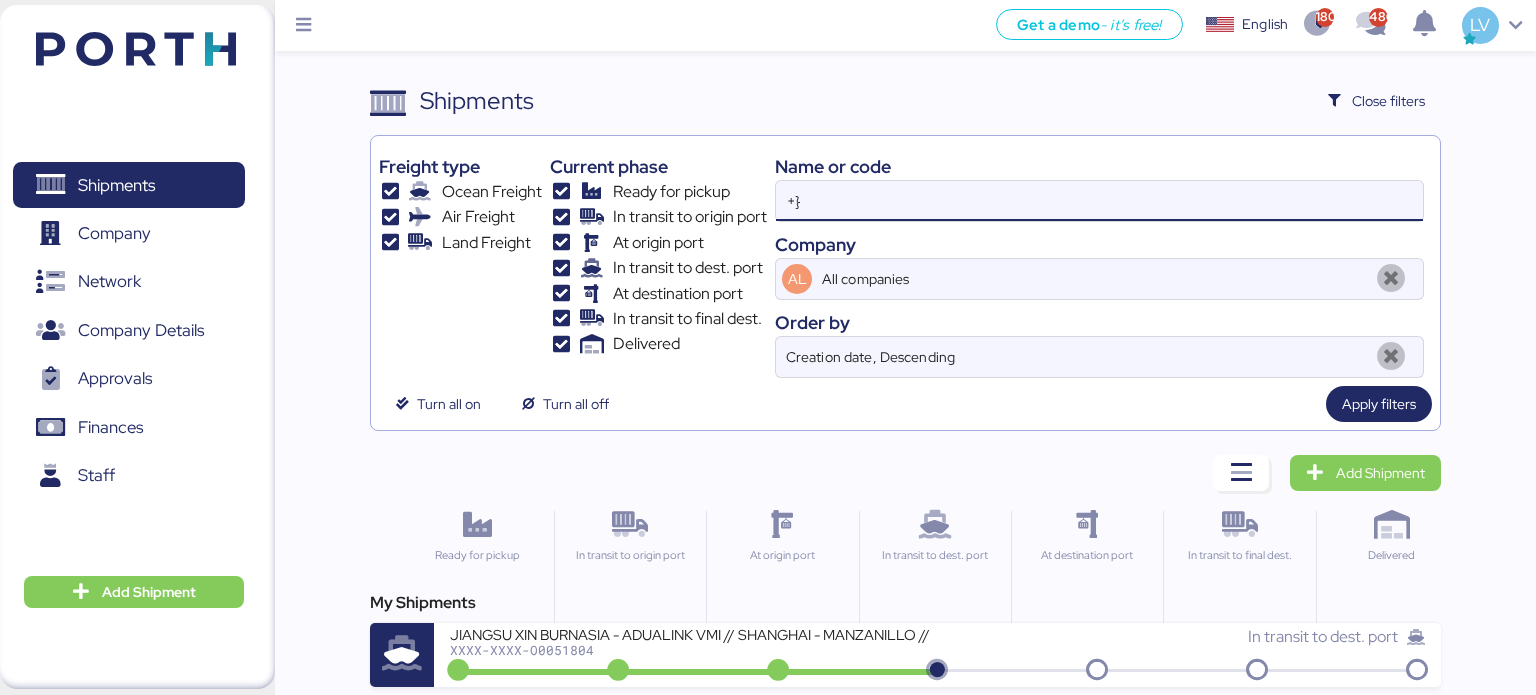 type on "+" 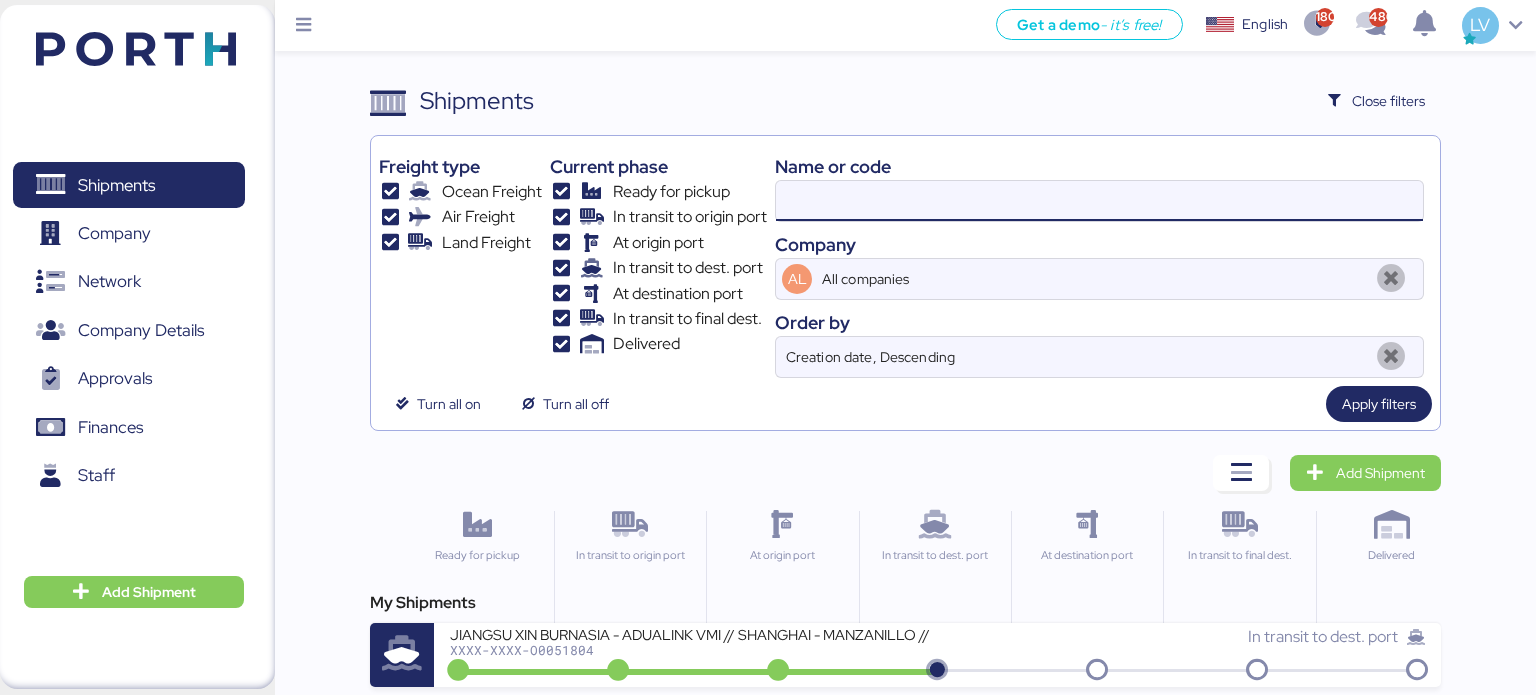 paste on "142501996896" 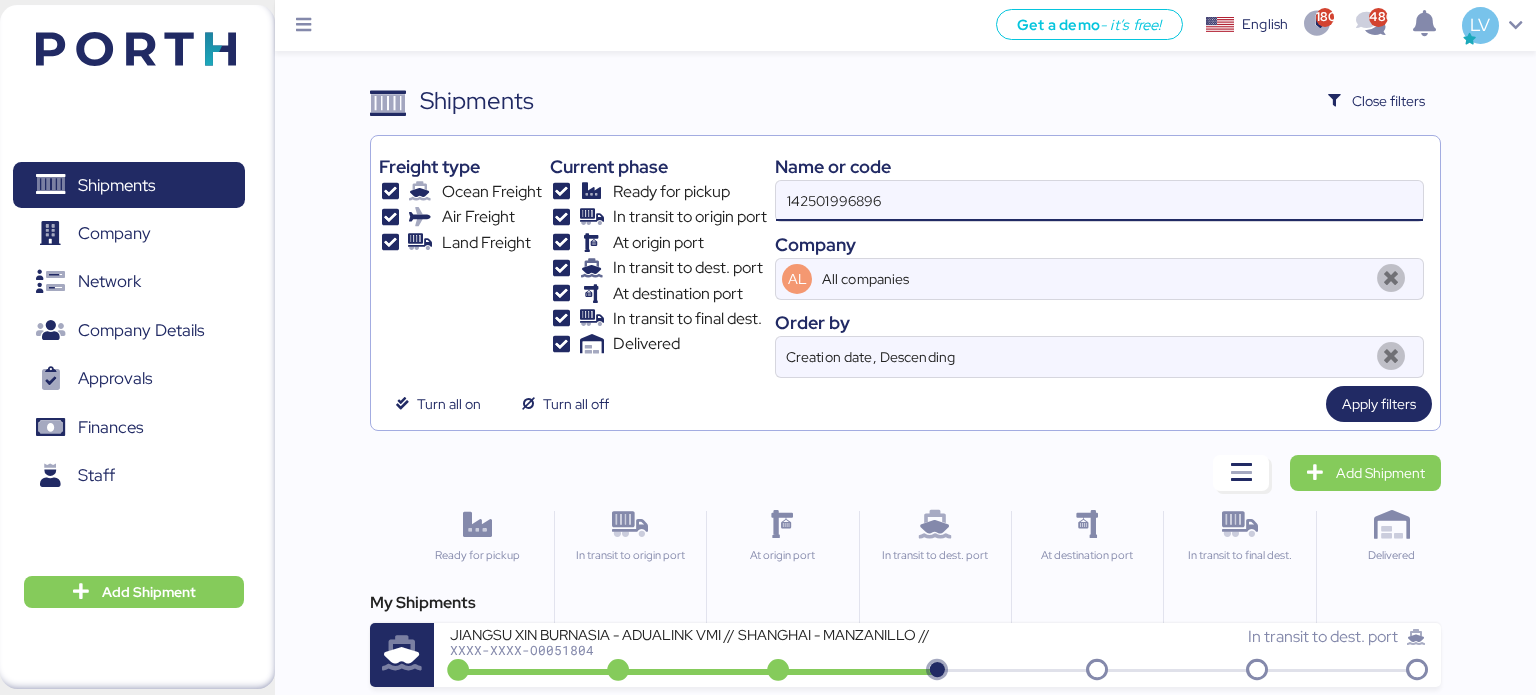 type on "142501996896" 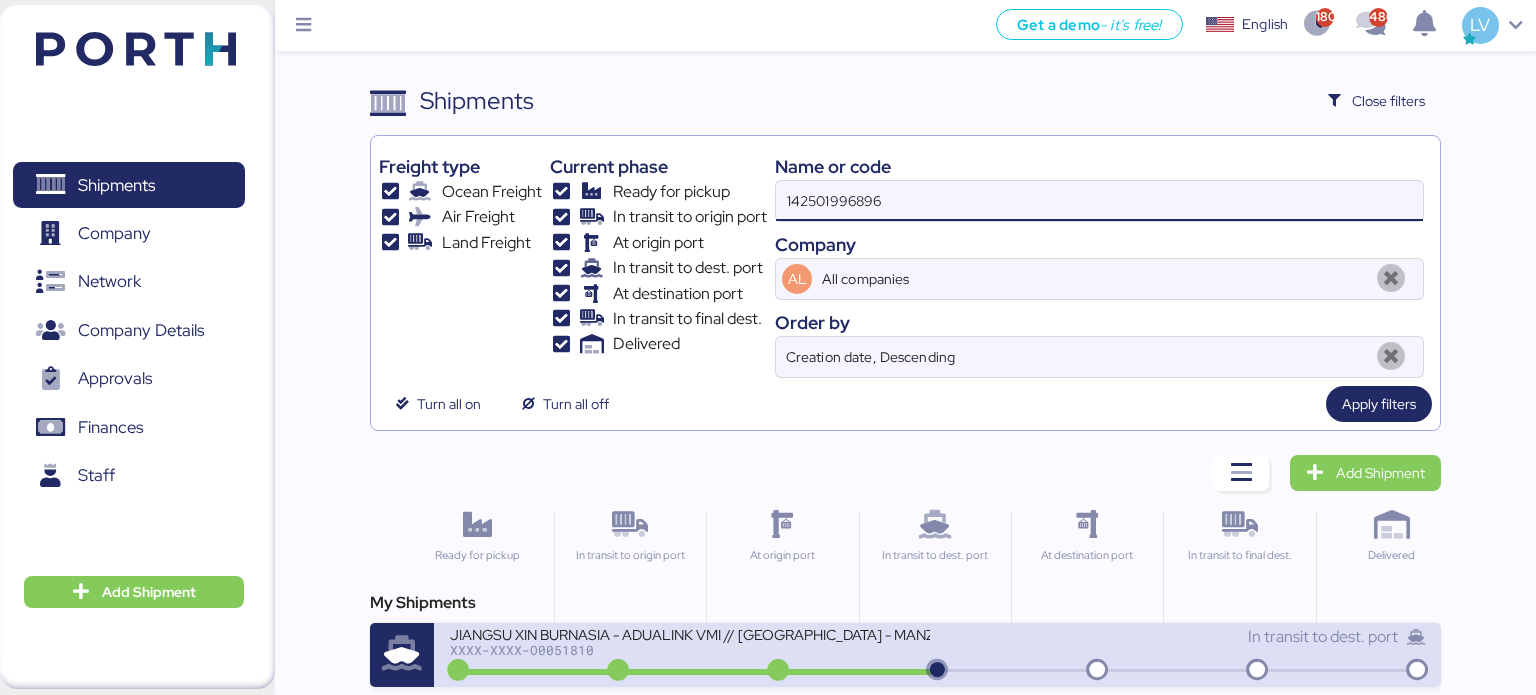 click on "In transit to dest. port" at bounding box center [1182, 637] 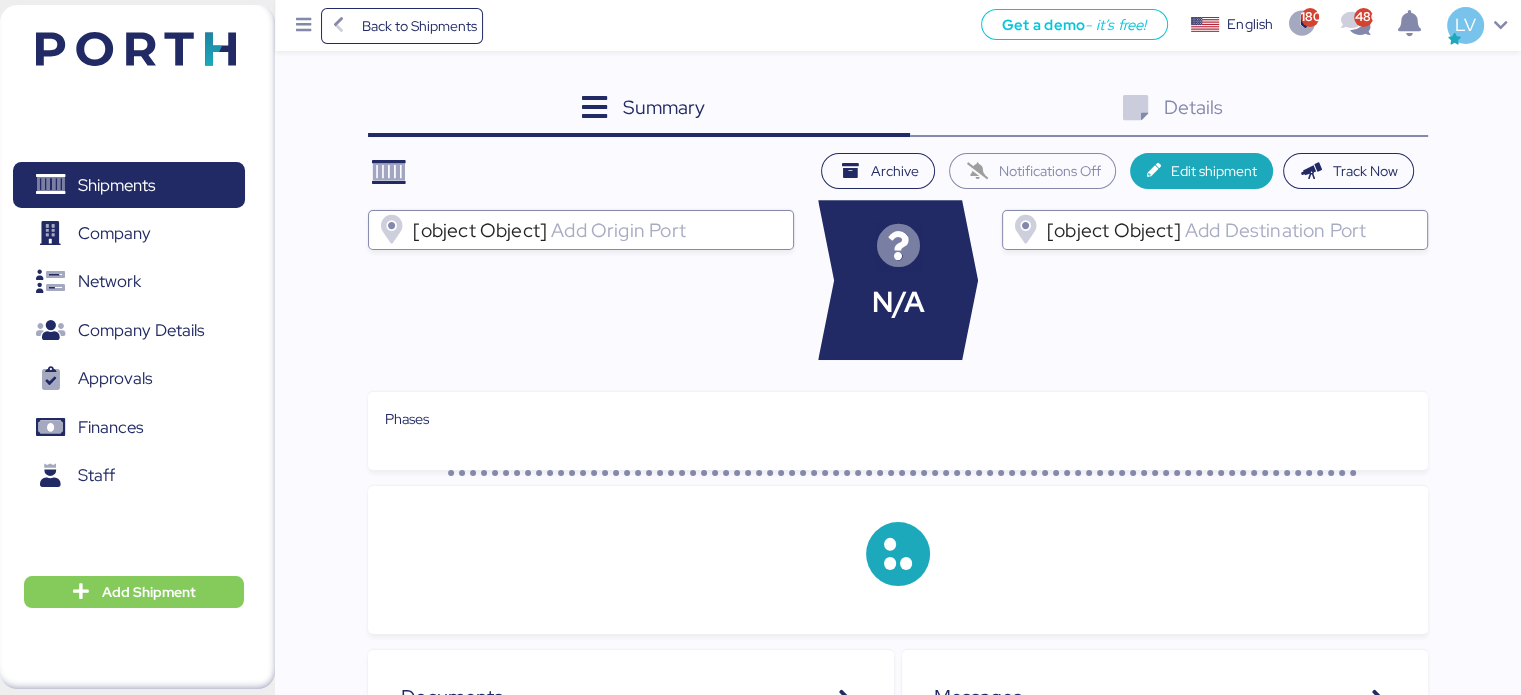 click on "Details 0" at bounding box center (1169, 110) 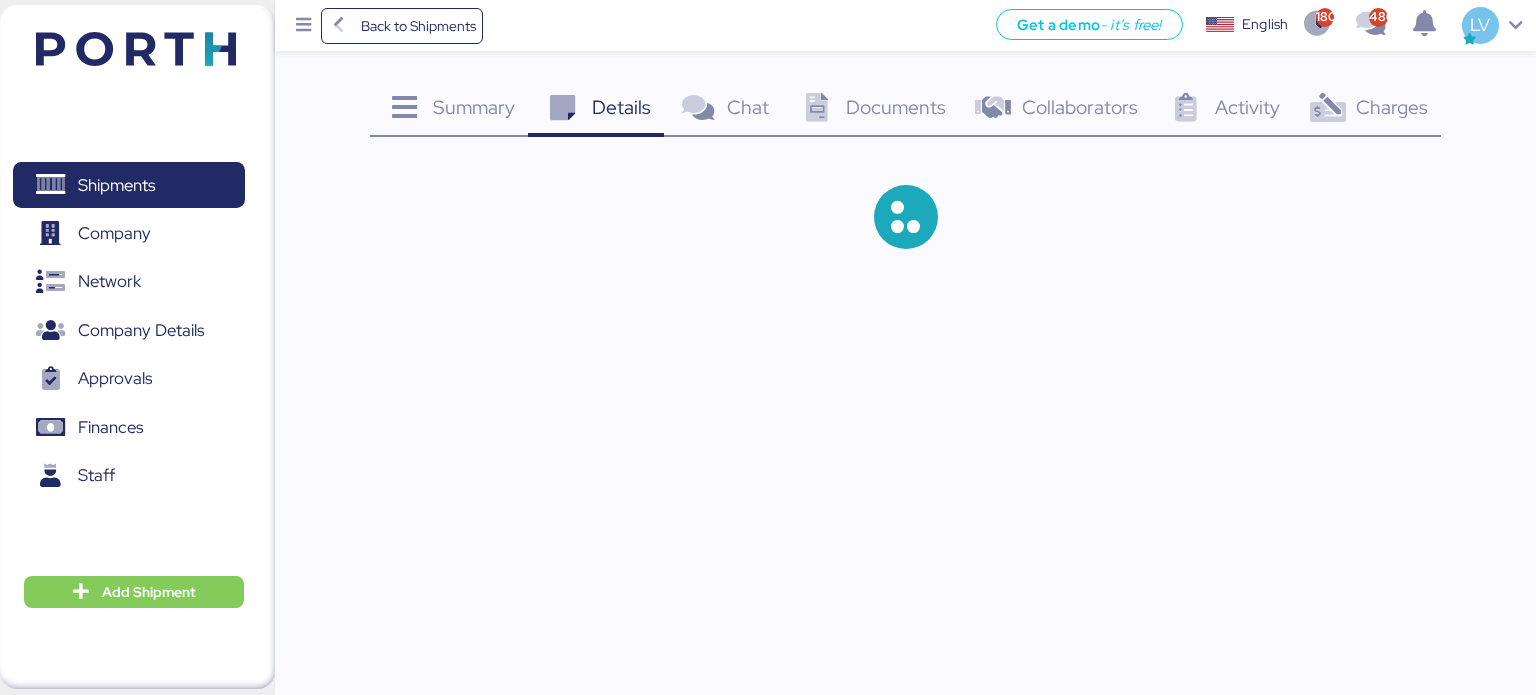 click on "Charges 0" at bounding box center (1367, 110) 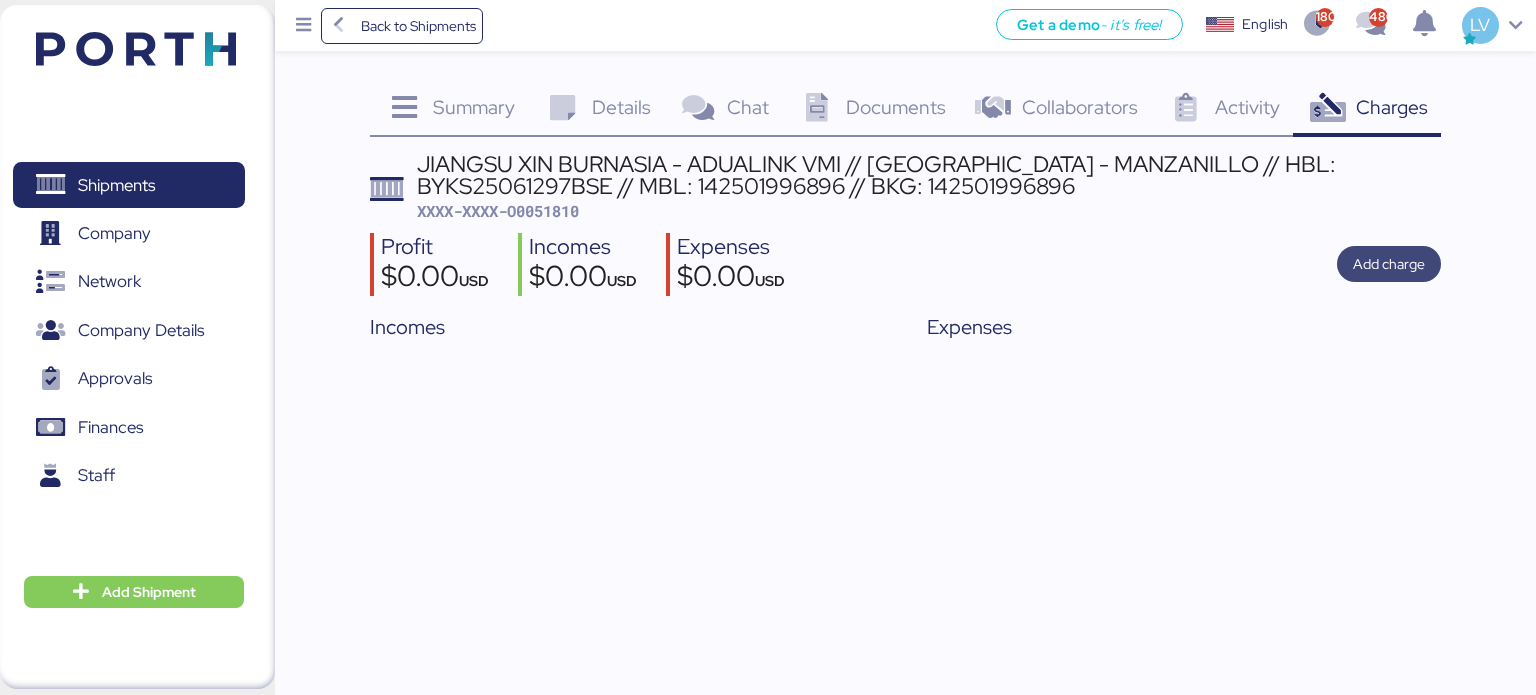 click on "Add charge" at bounding box center [1389, 264] 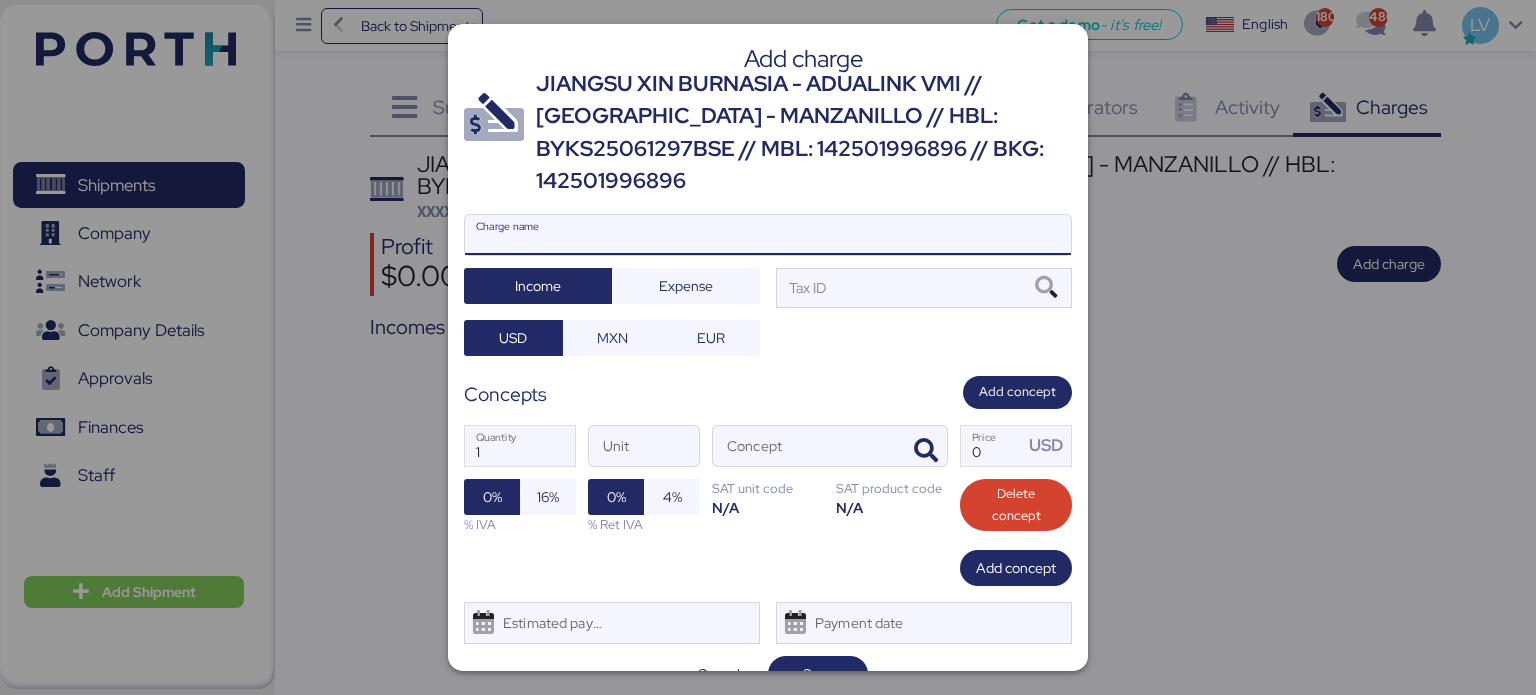 click on "Charge name" at bounding box center [768, 235] 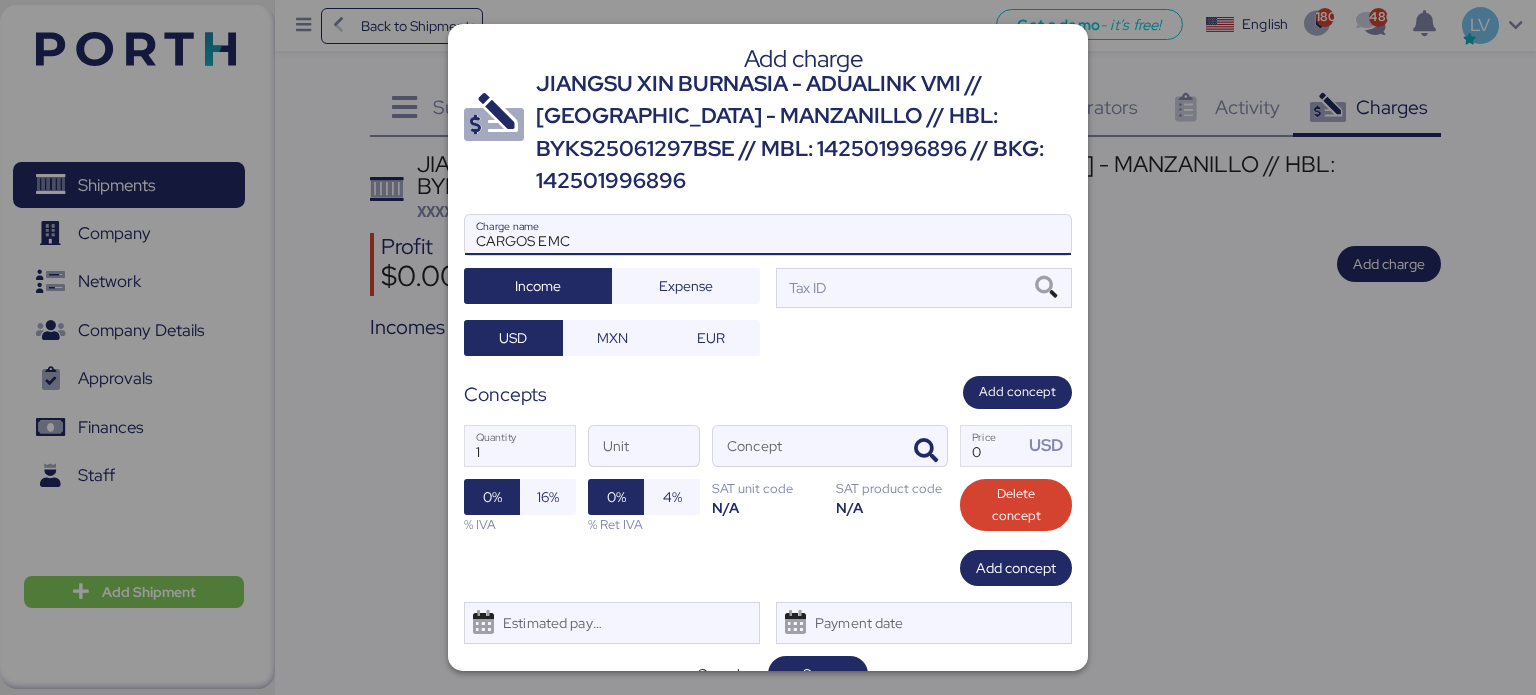 type on "CARGOS EMC" 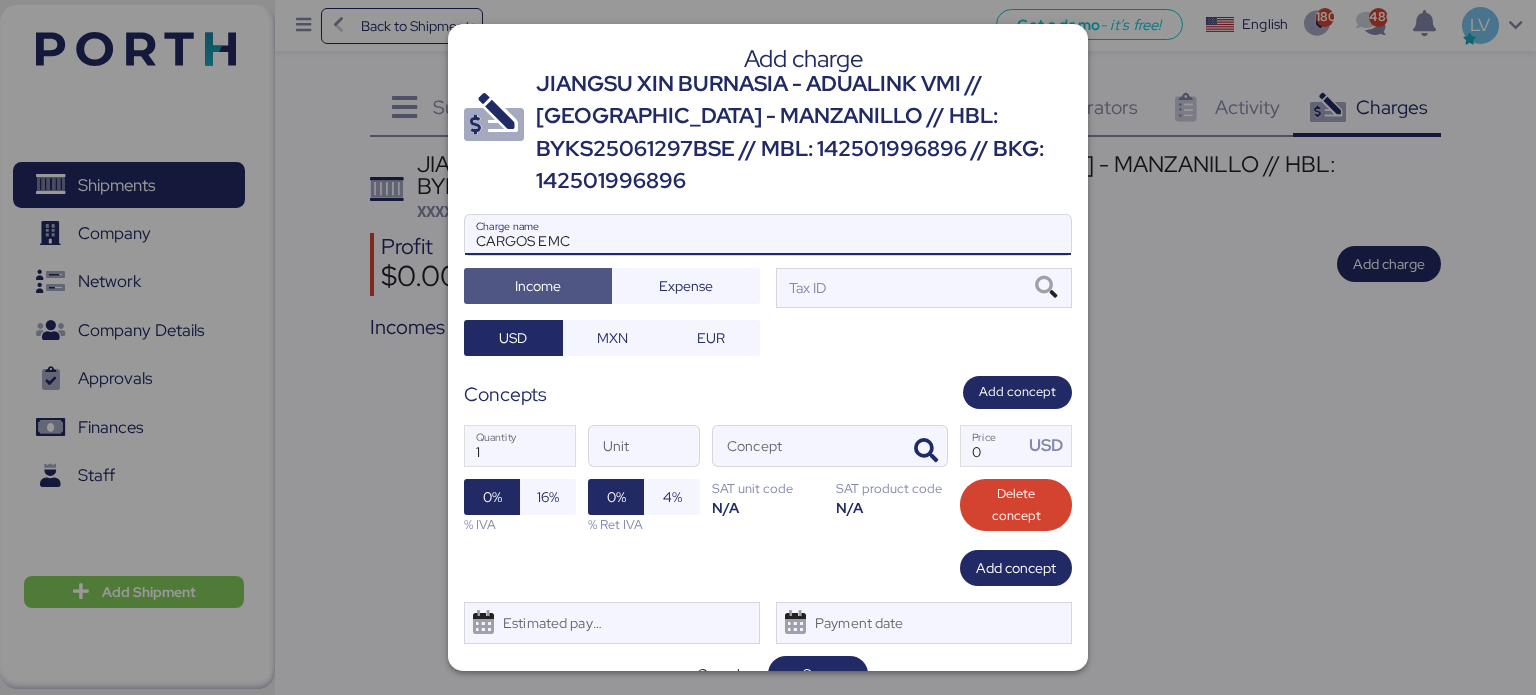 type 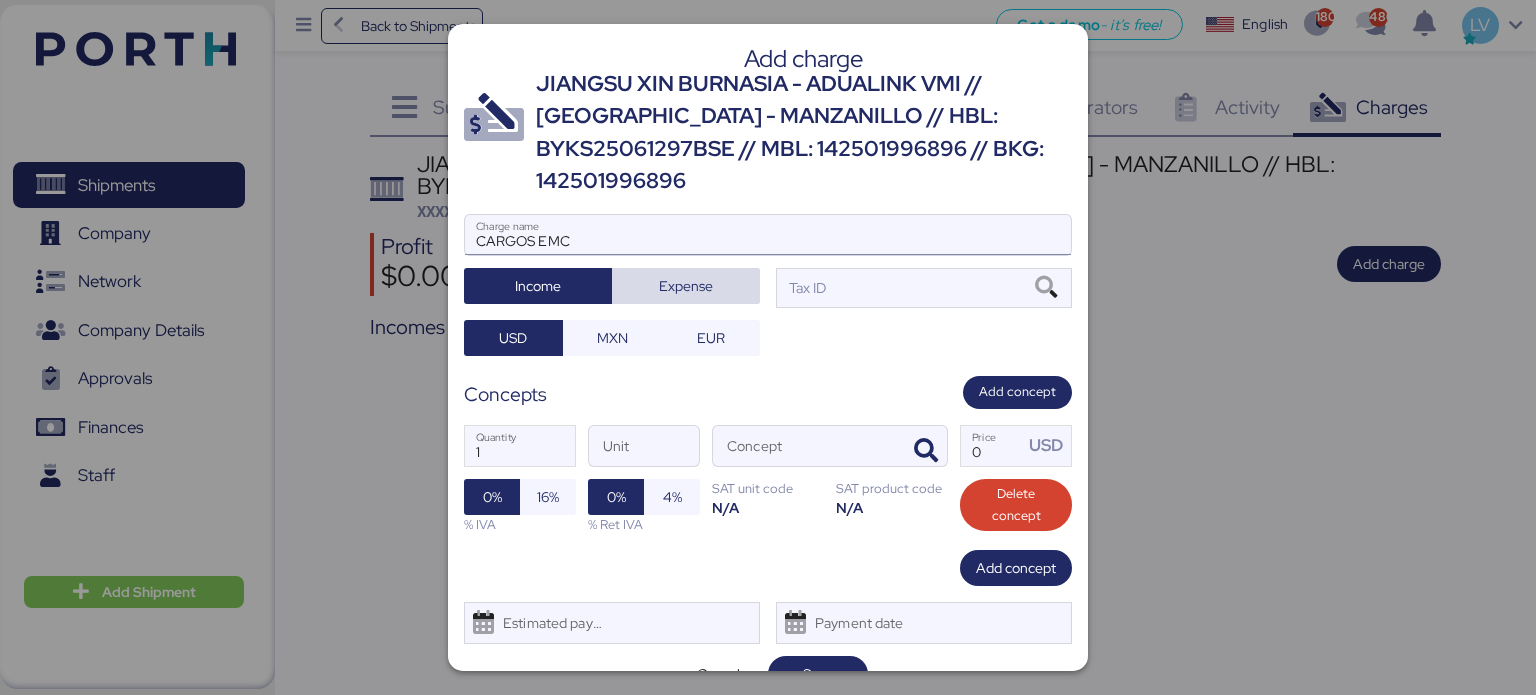 type 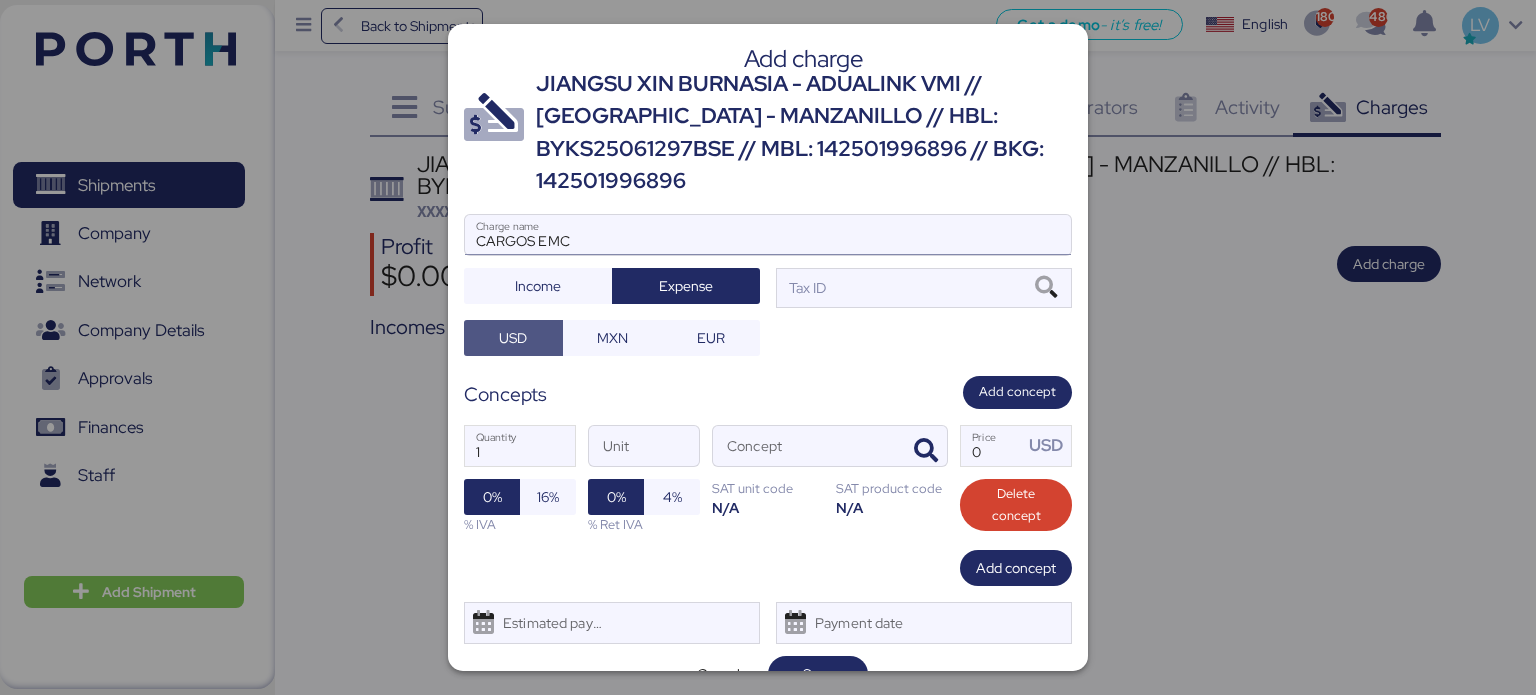 type 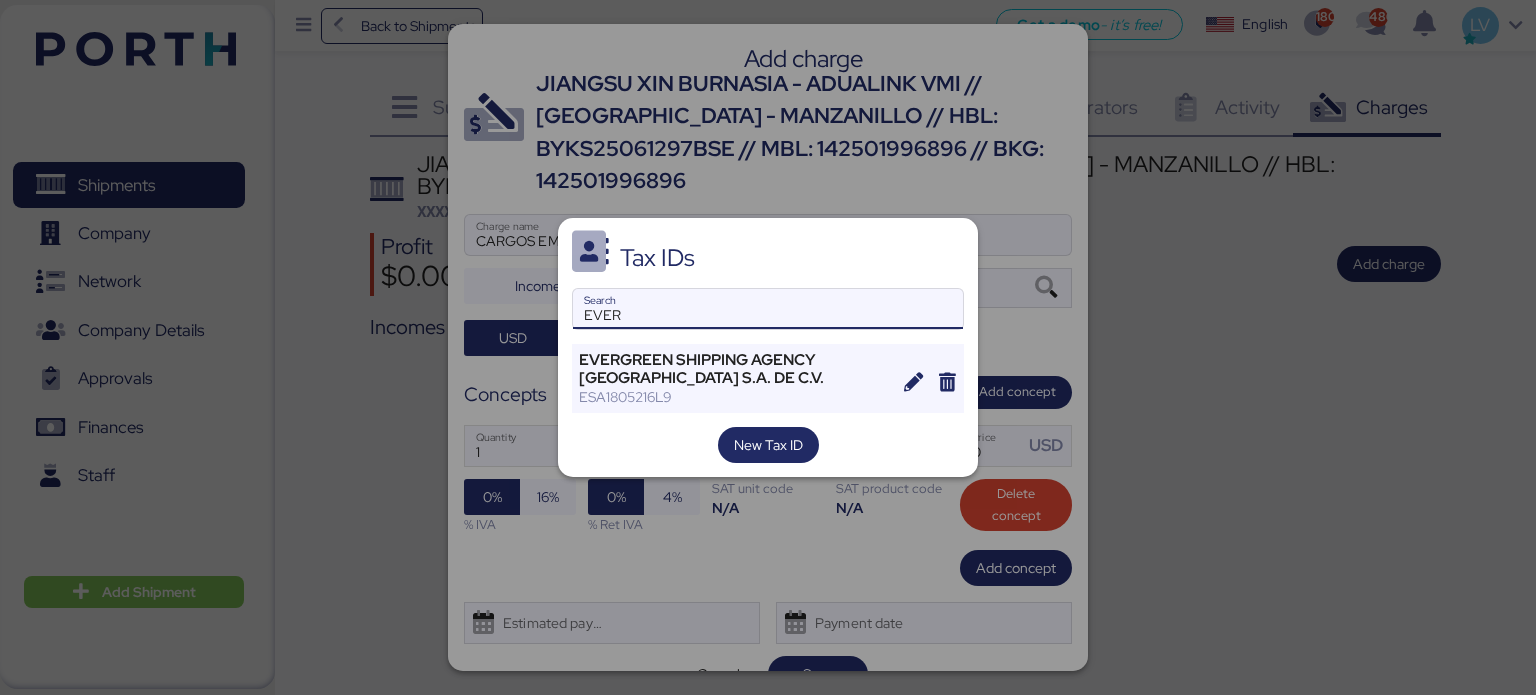 type on "EVER" 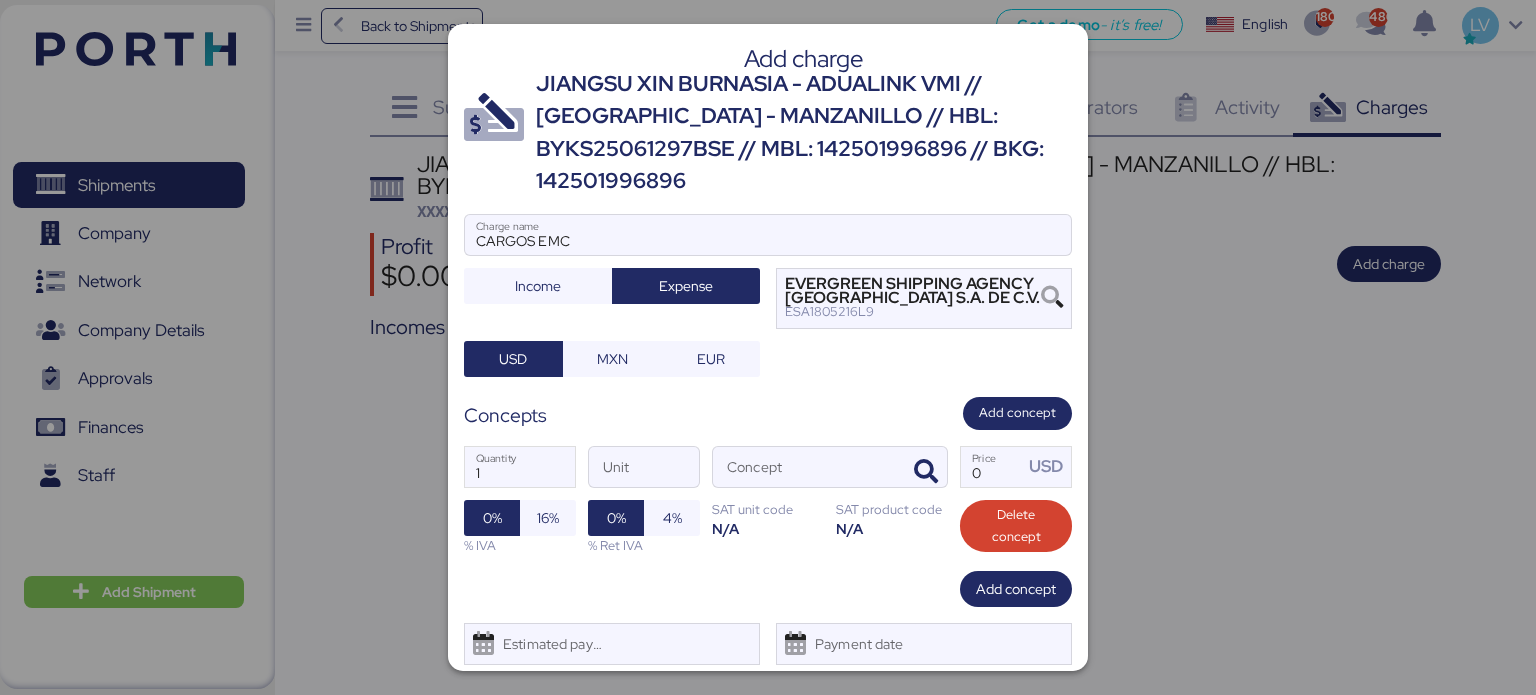 click on "1 Quantity Unit Concept   0 Price USD 0% 16% % IVA 0% 4% % Ret IVA SAT unit code N/A SAT product code N/A Delete concept" at bounding box center [768, 500] 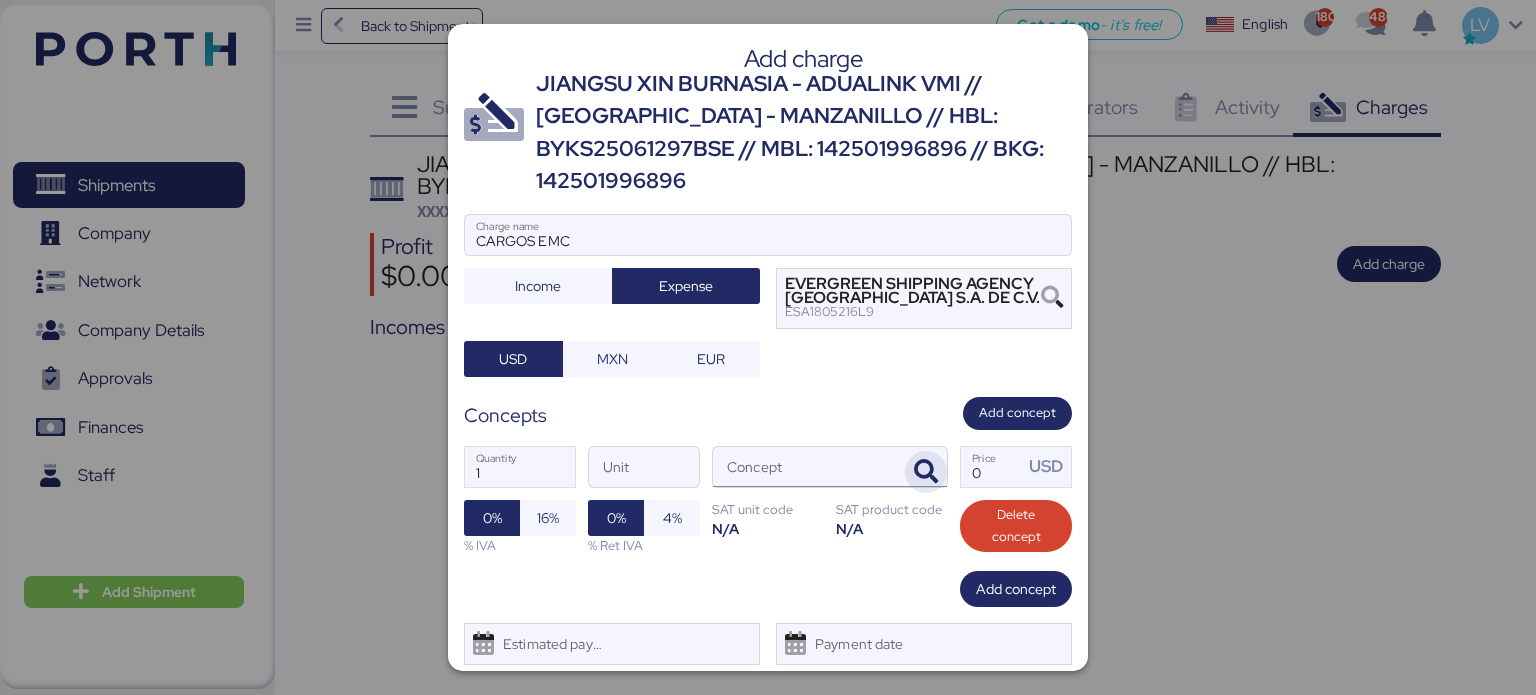 click at bounding box center [926, 472] 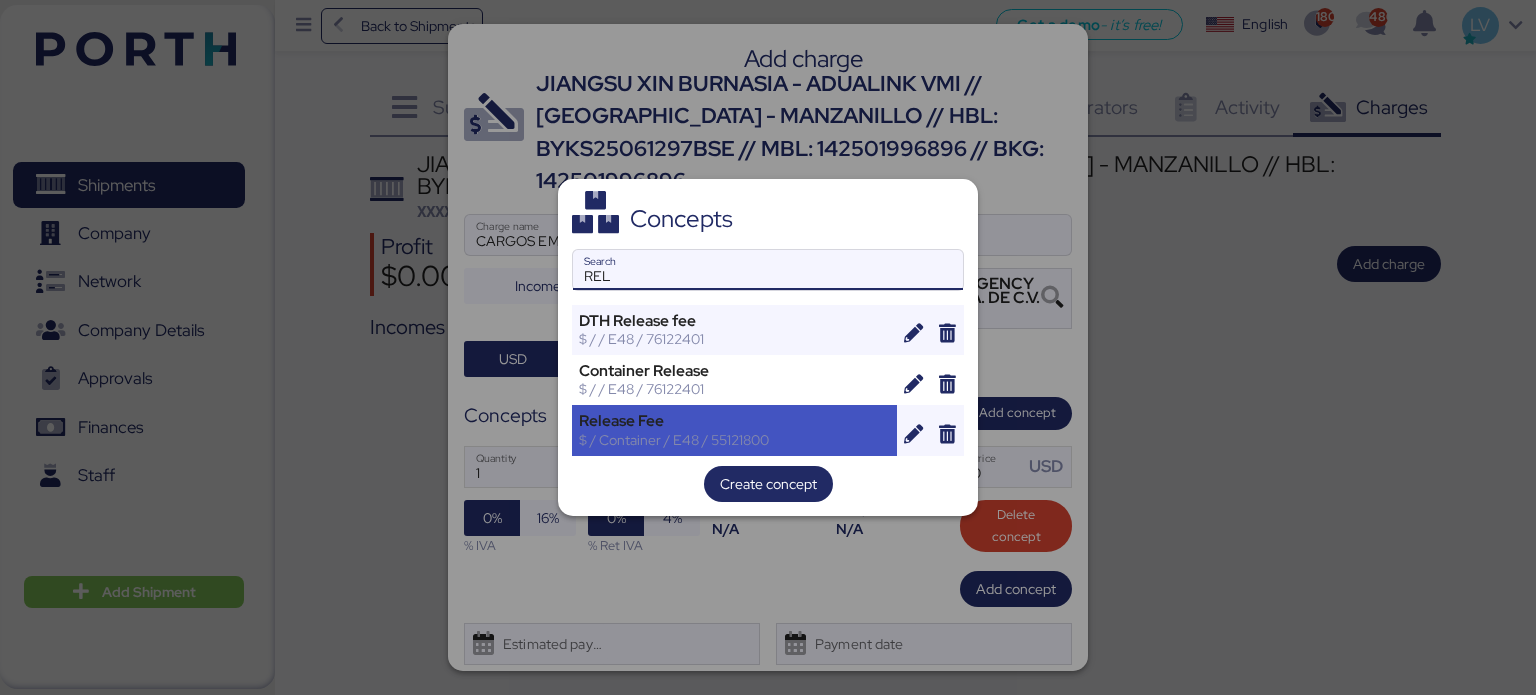 type on "REL" 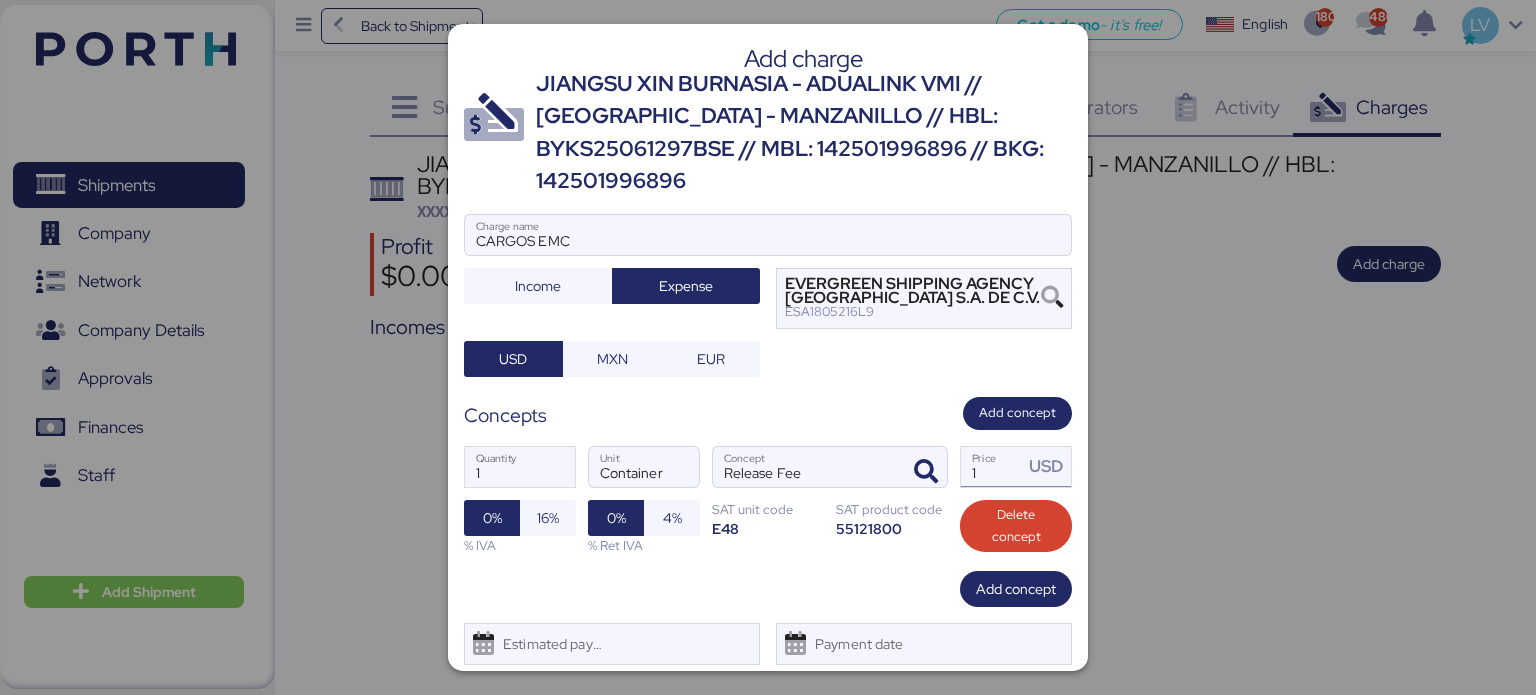 click on "1" at bounding box center [992, 467] 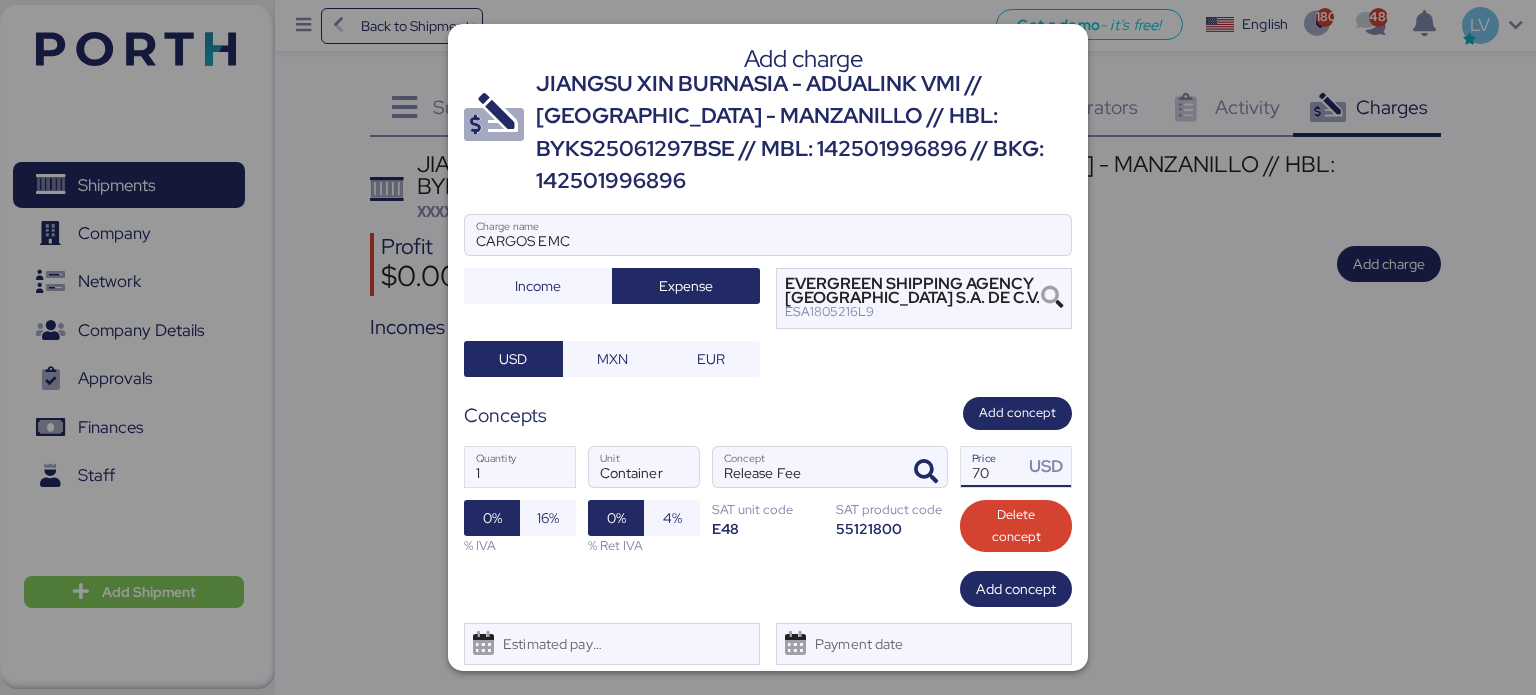 type on "70" 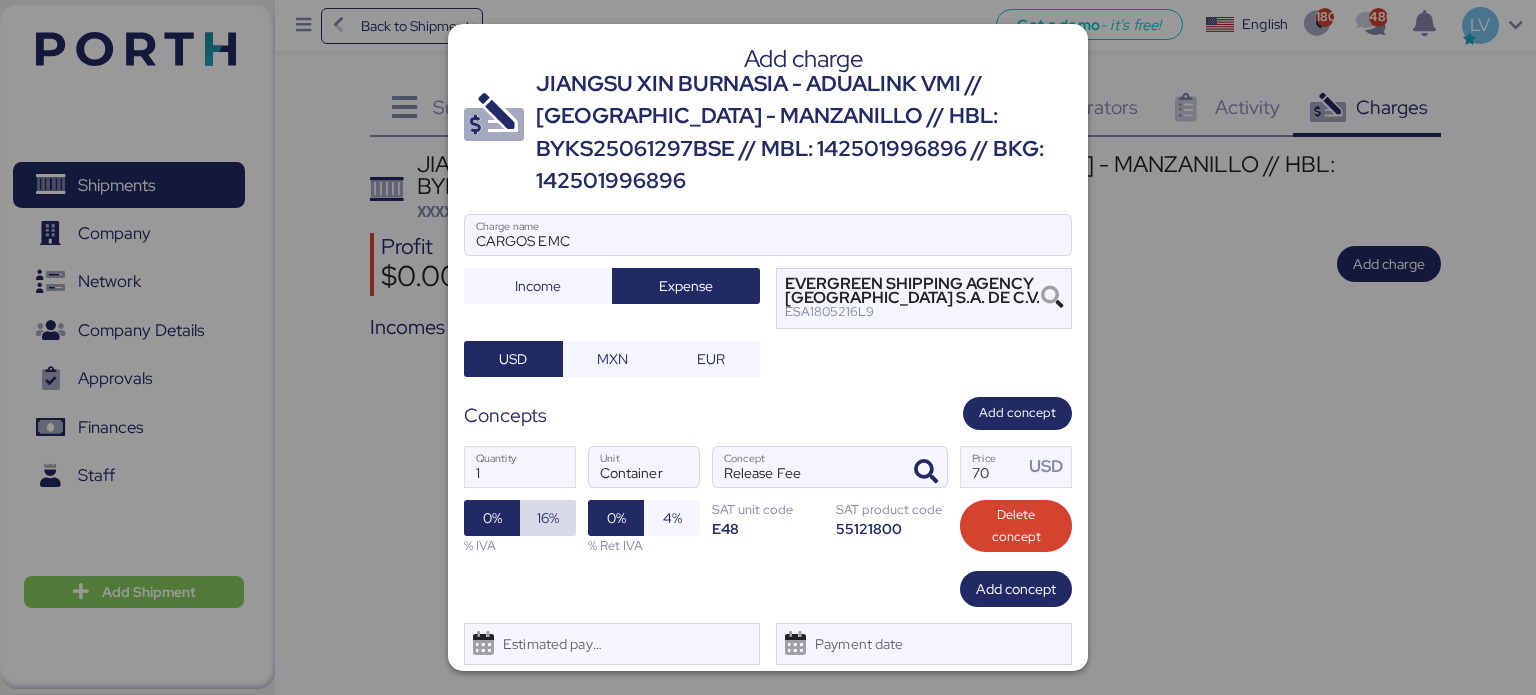 click on "16%" at bounding box center (548, 518) 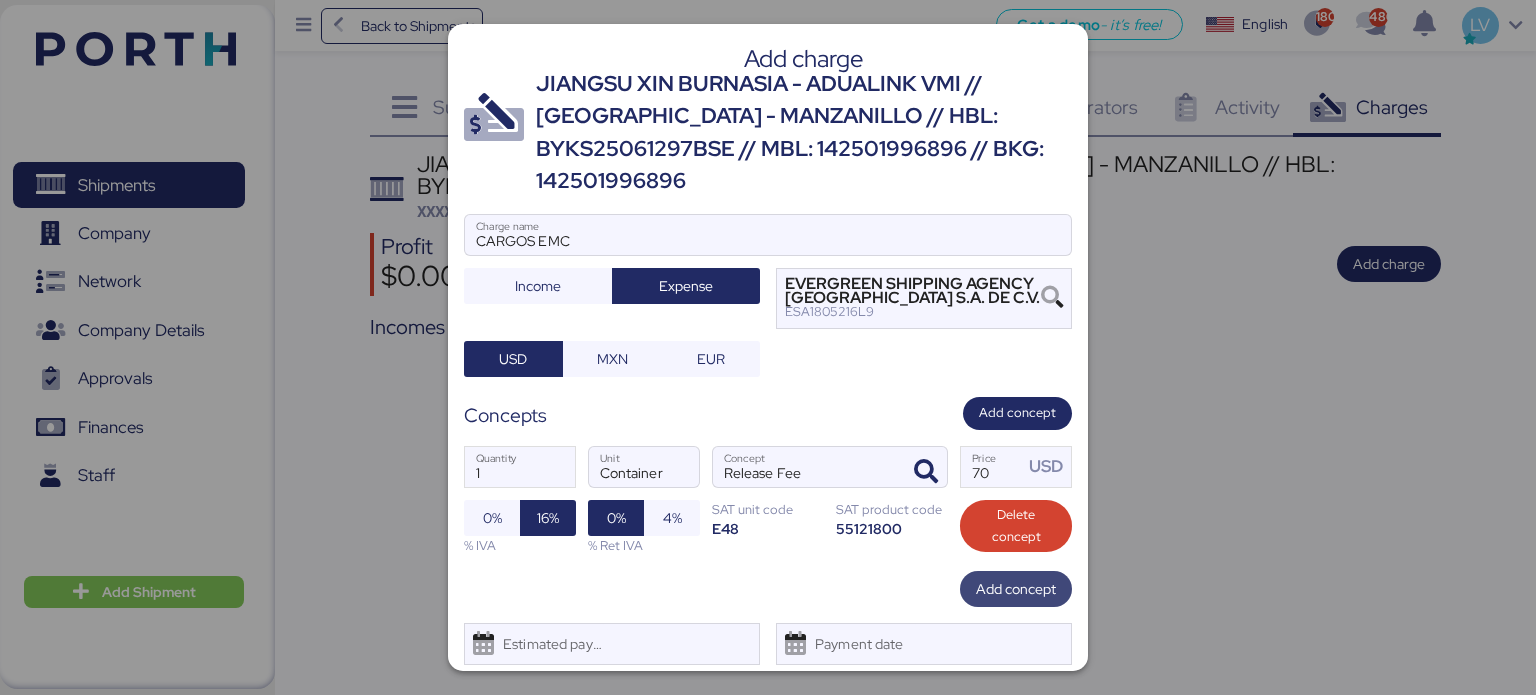 click on "Add concept" at bounding box center [1016, 589] 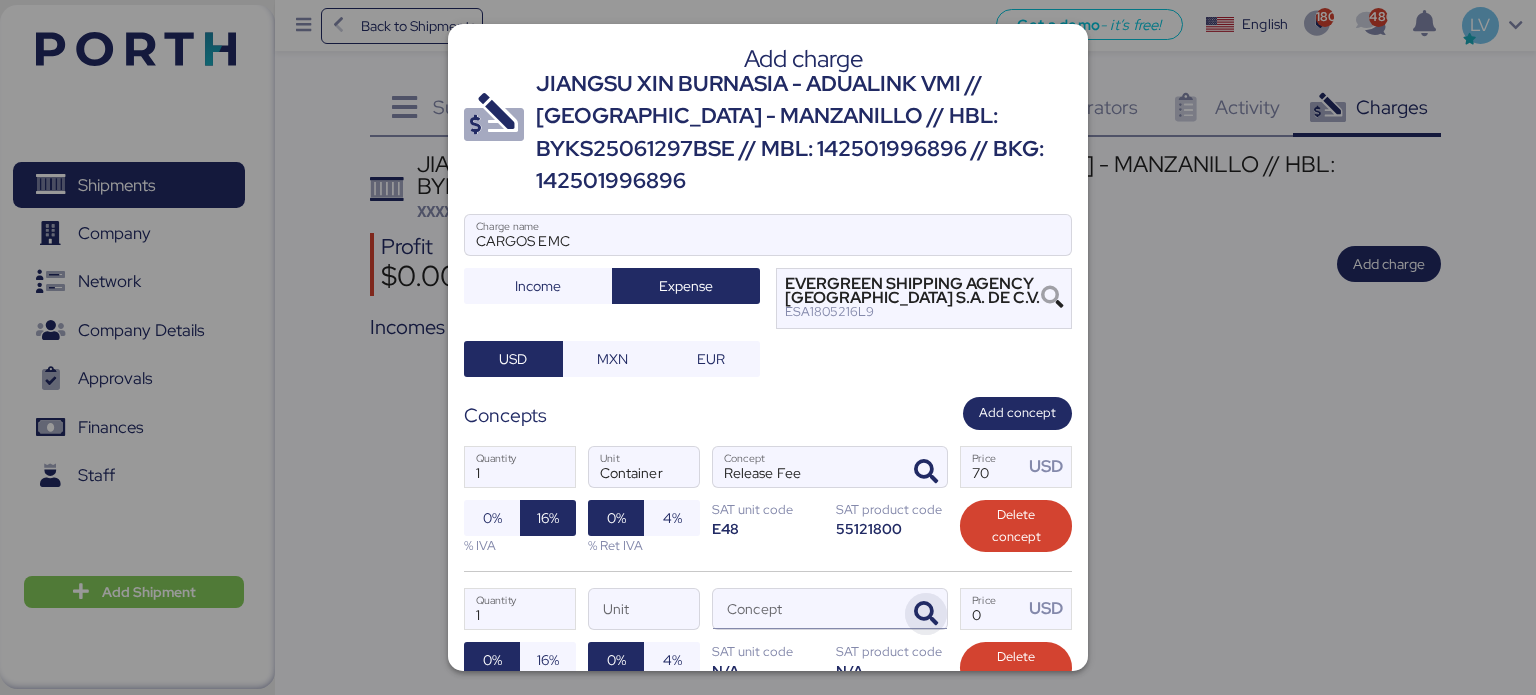 click at bounding box center [926, 614] 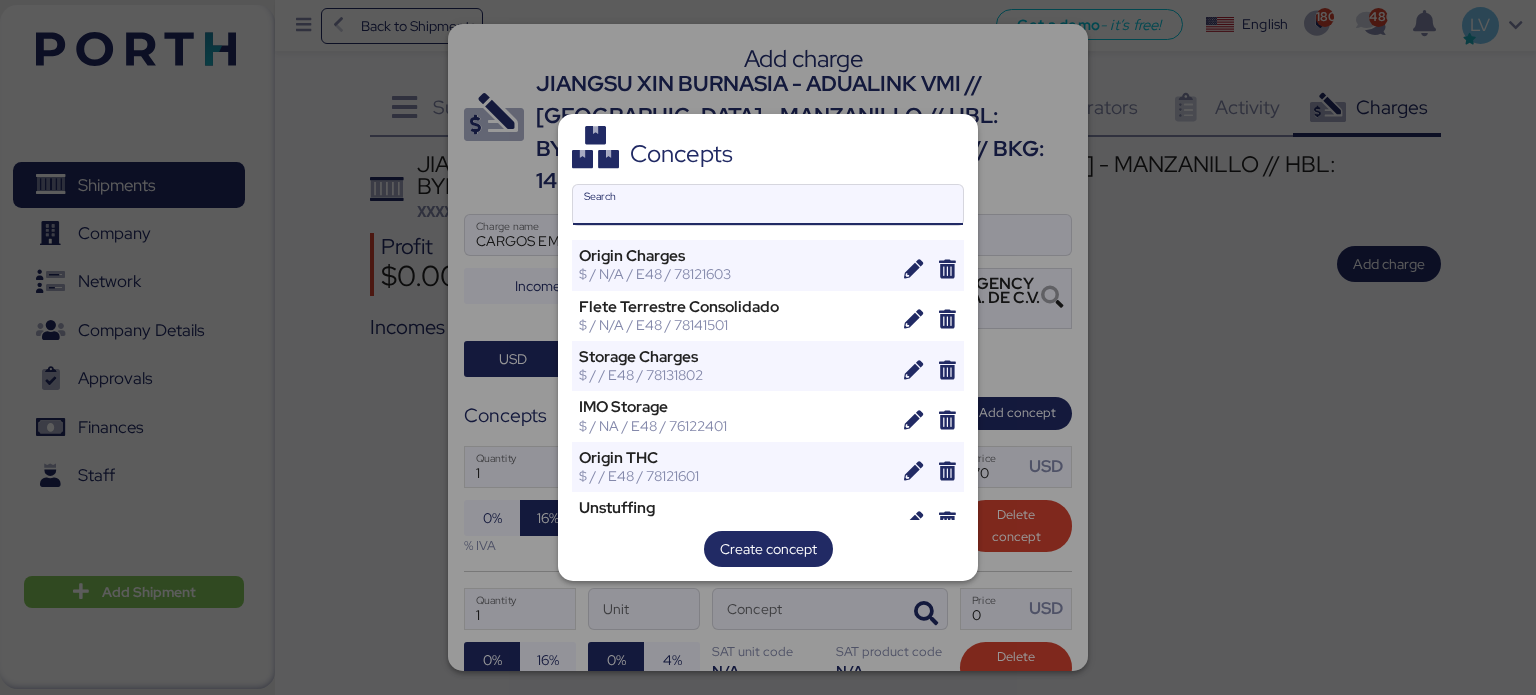 click on "Search" at bounding box center (768, 205) 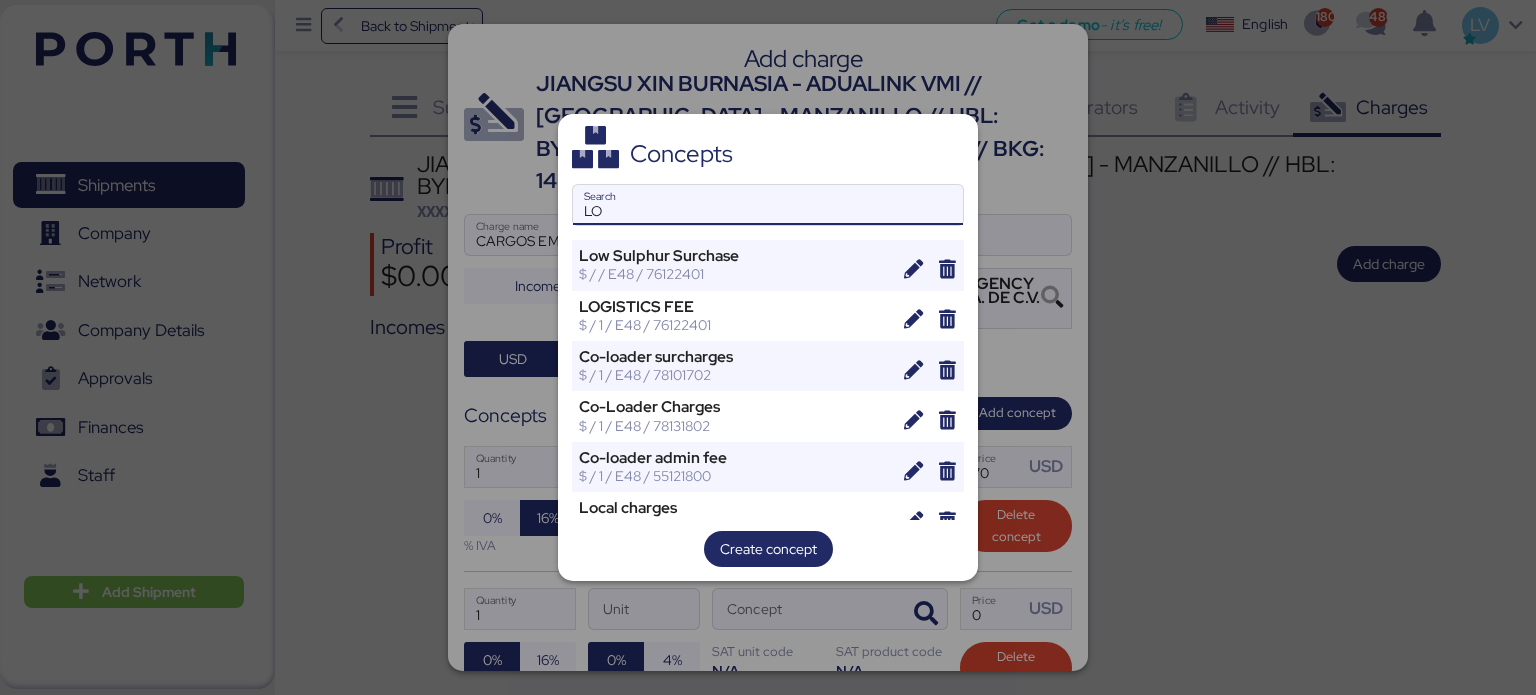type on "L" 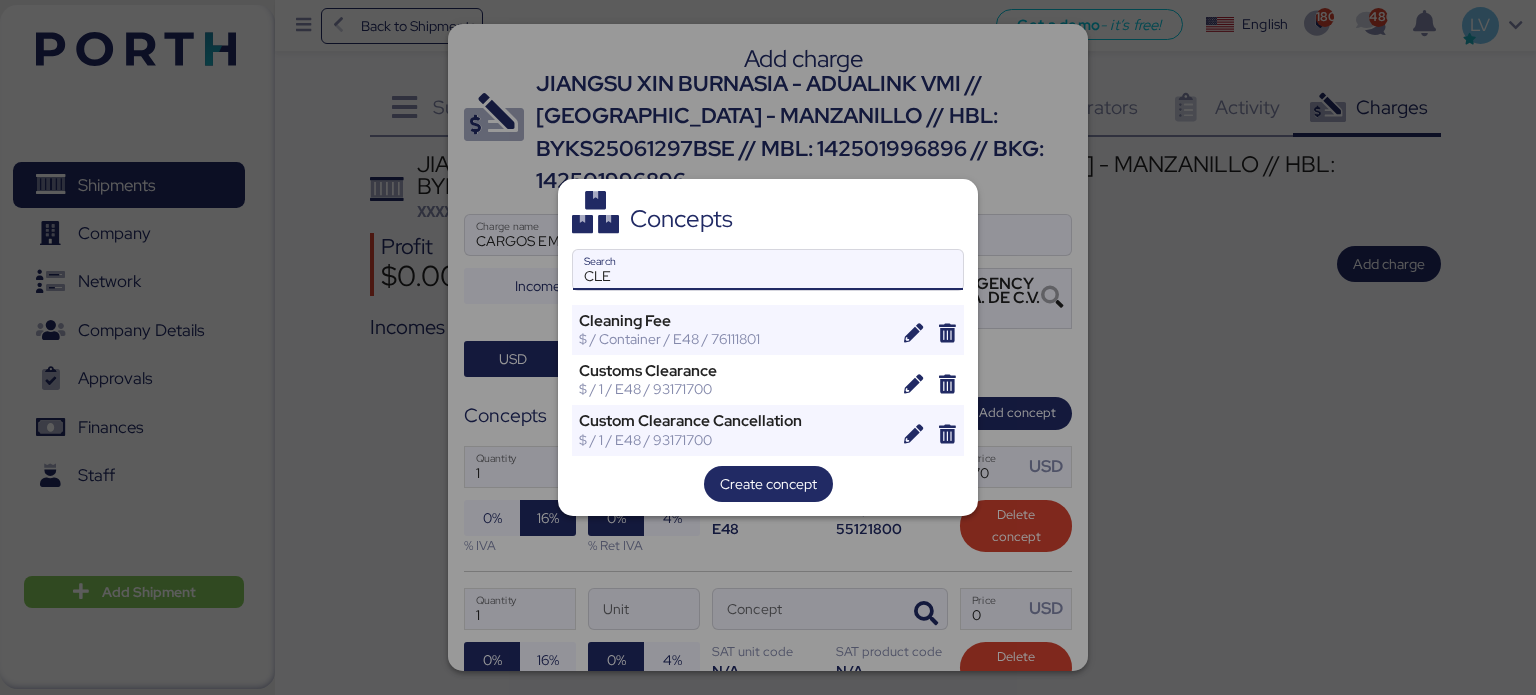 type on "CLE" 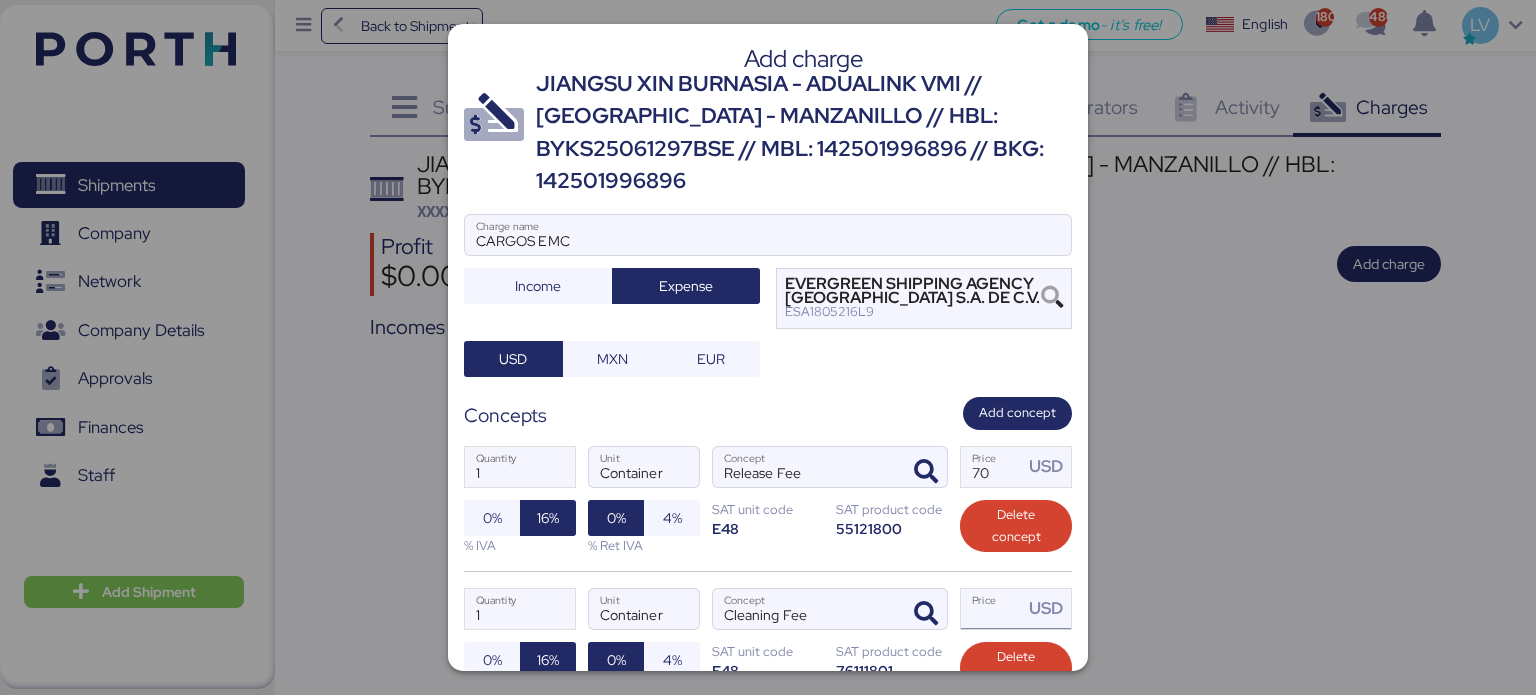 click on "Price USD" at bounding box center [992, 609] 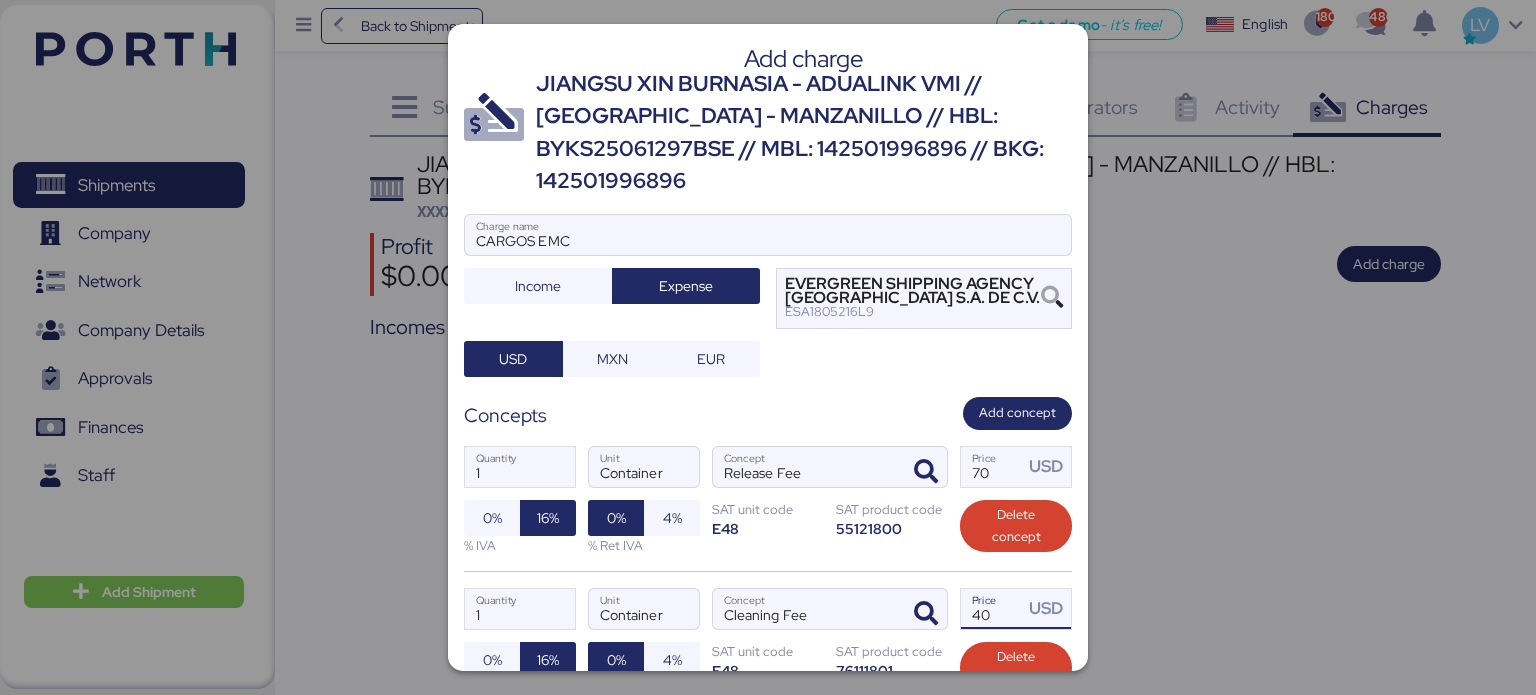type on "40" 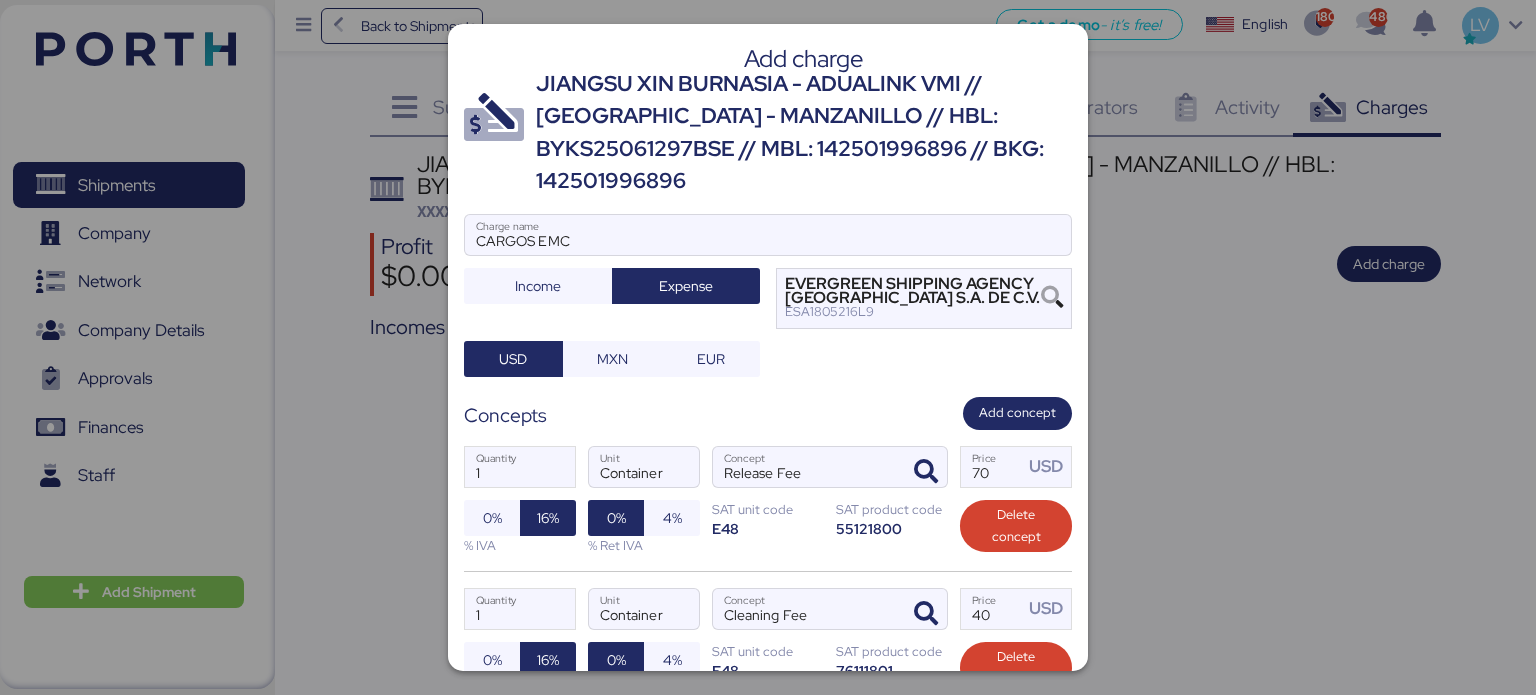 scroll, scrollTop: 197, scrollLeft: 0, axis: vertical 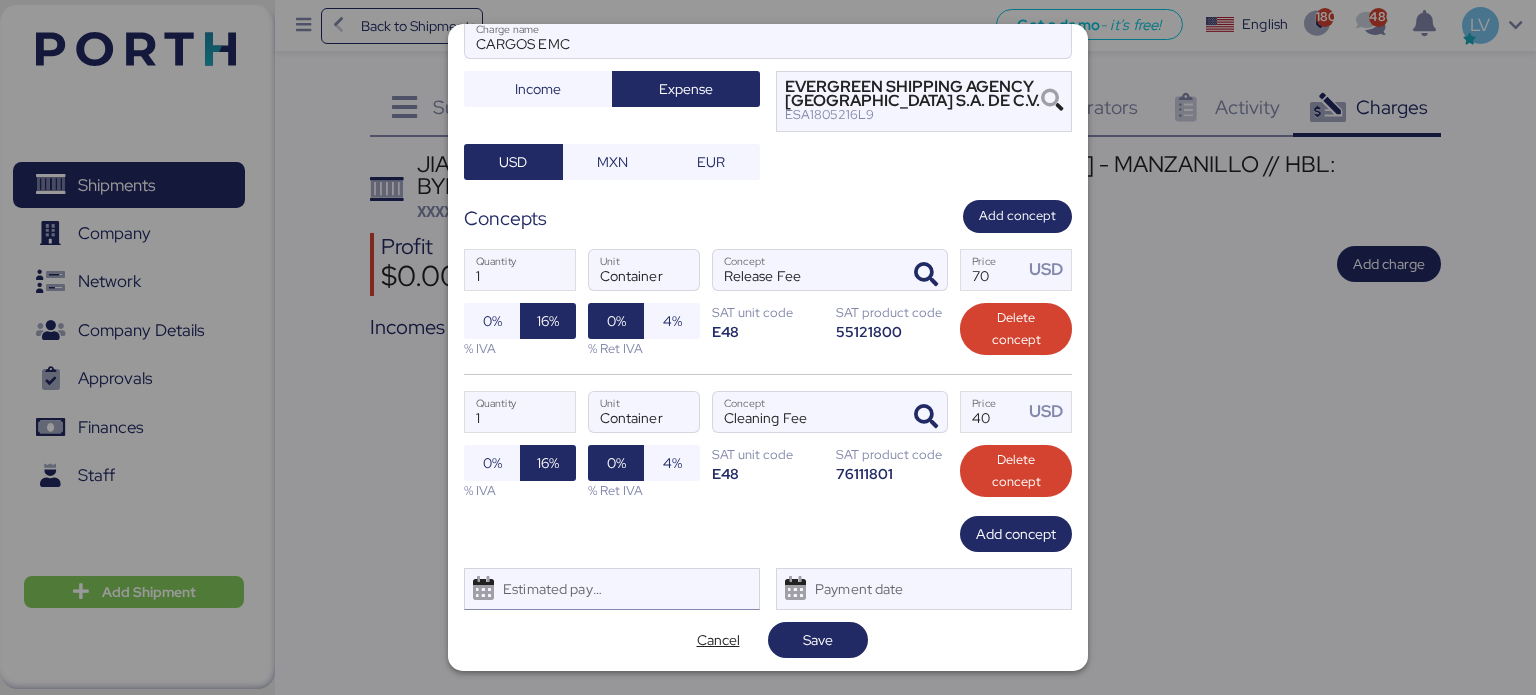 click on "Estimated payment date" at bounding box center (548, 589) 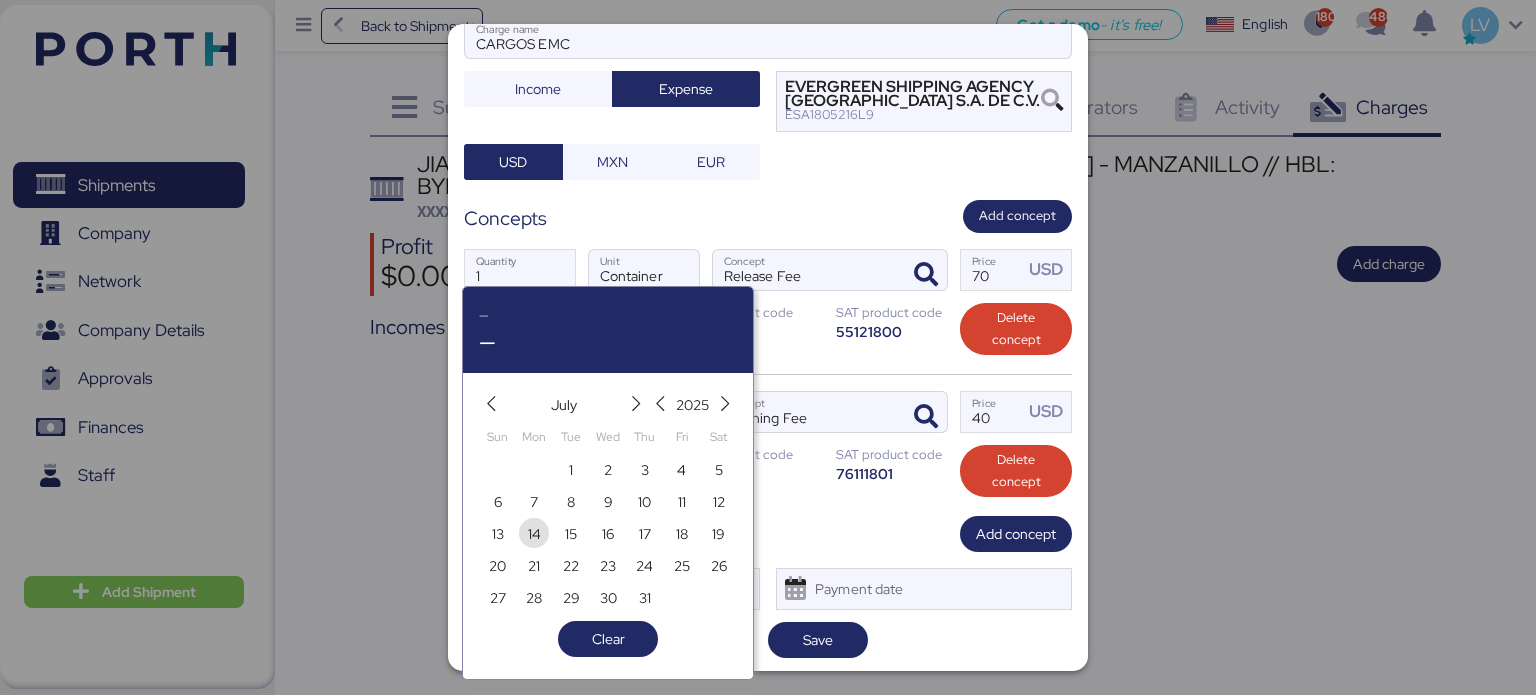 click on "14" at bounding box center (534, 534) 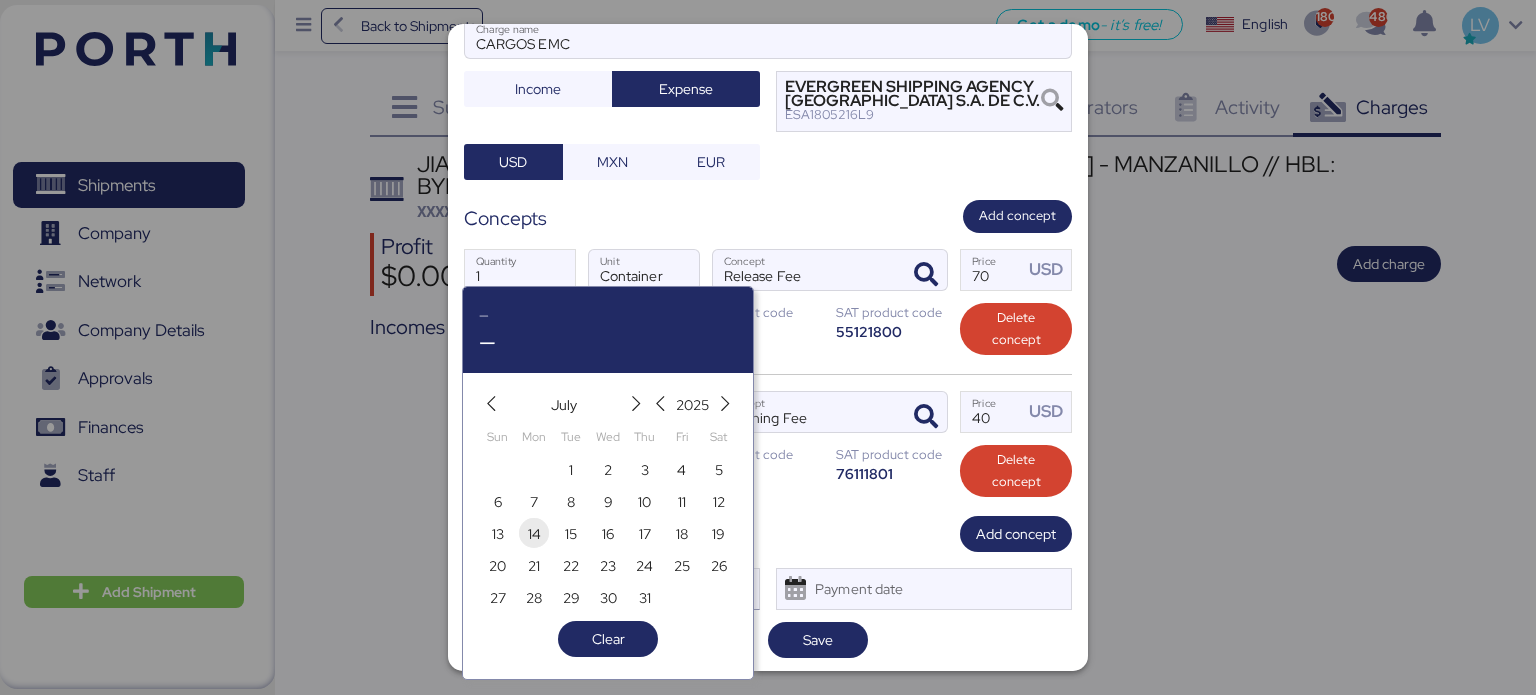 type on "[DATE]" 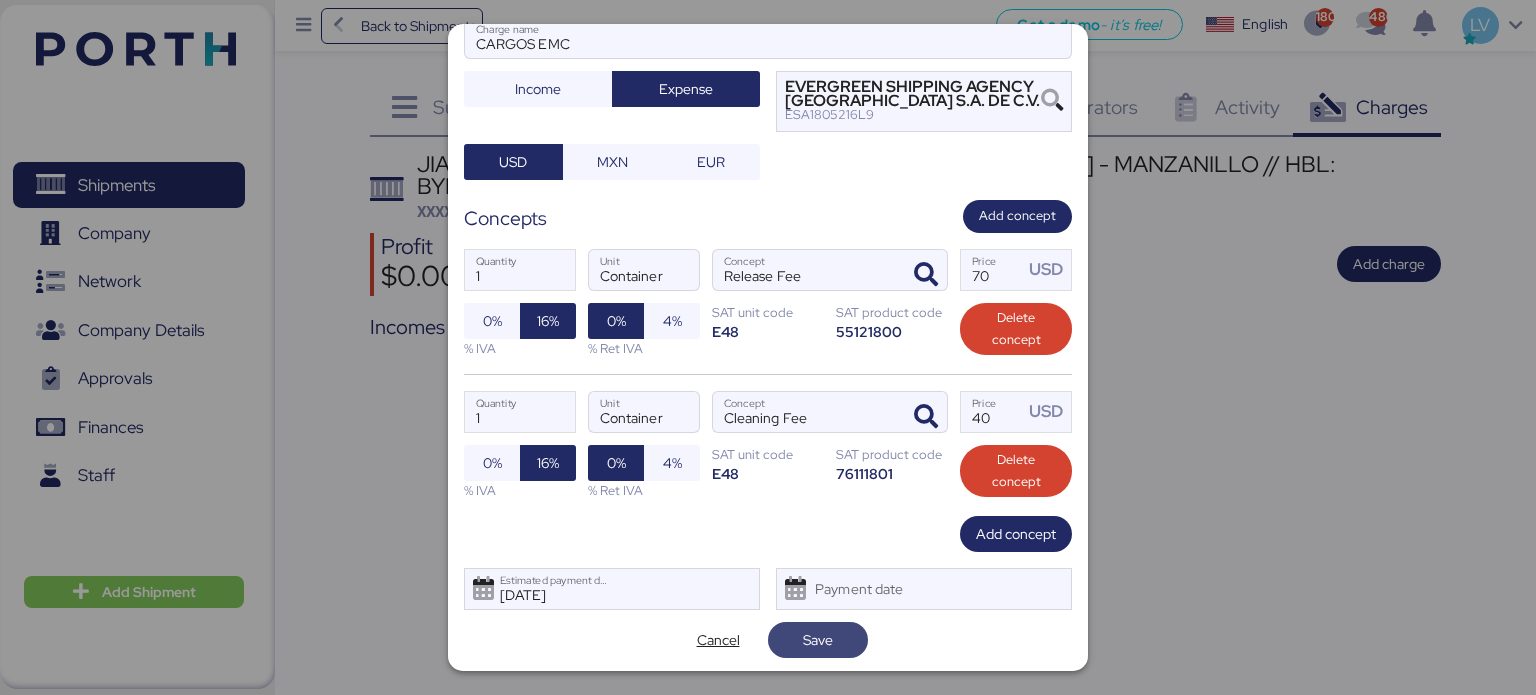 click on "Save" at bounding box center [818, 640] 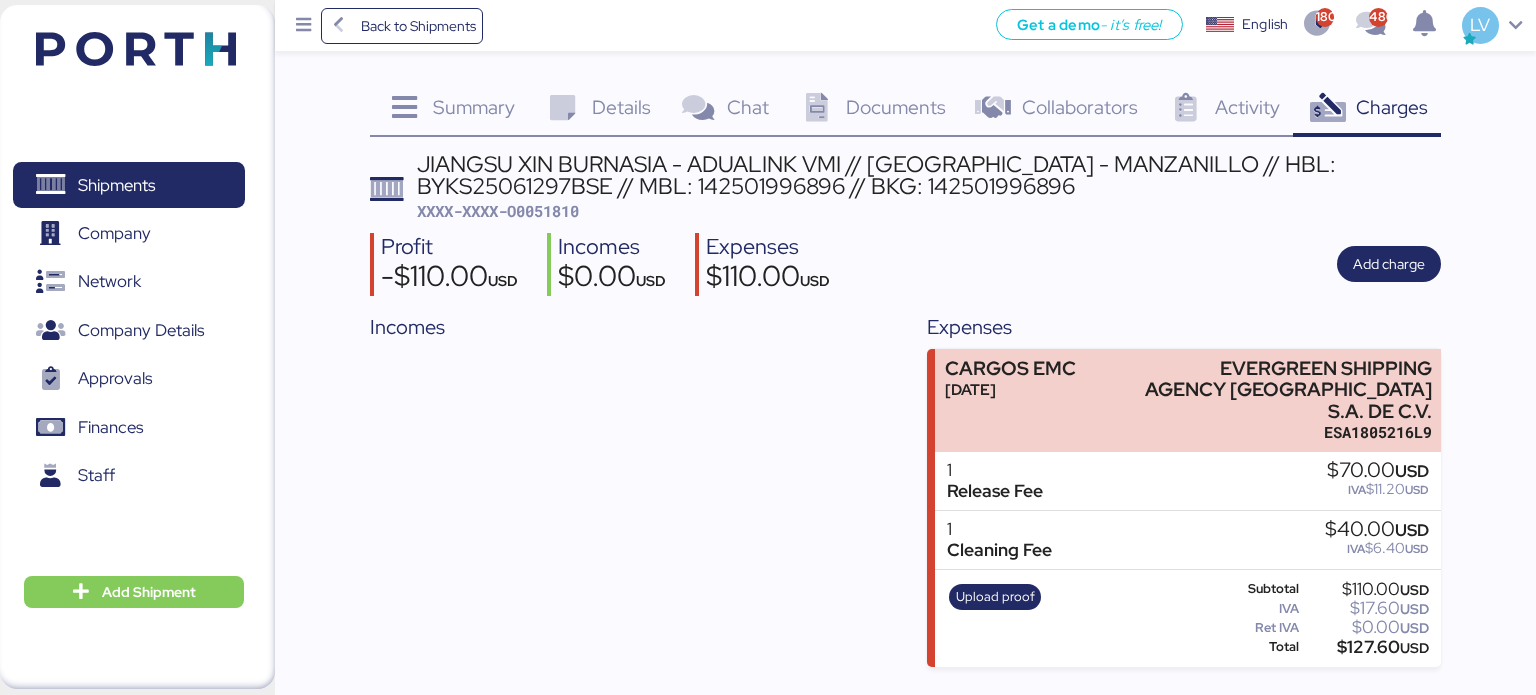 click on "XXXX-XXXX-O0051810" at bounding box center (498, 211) 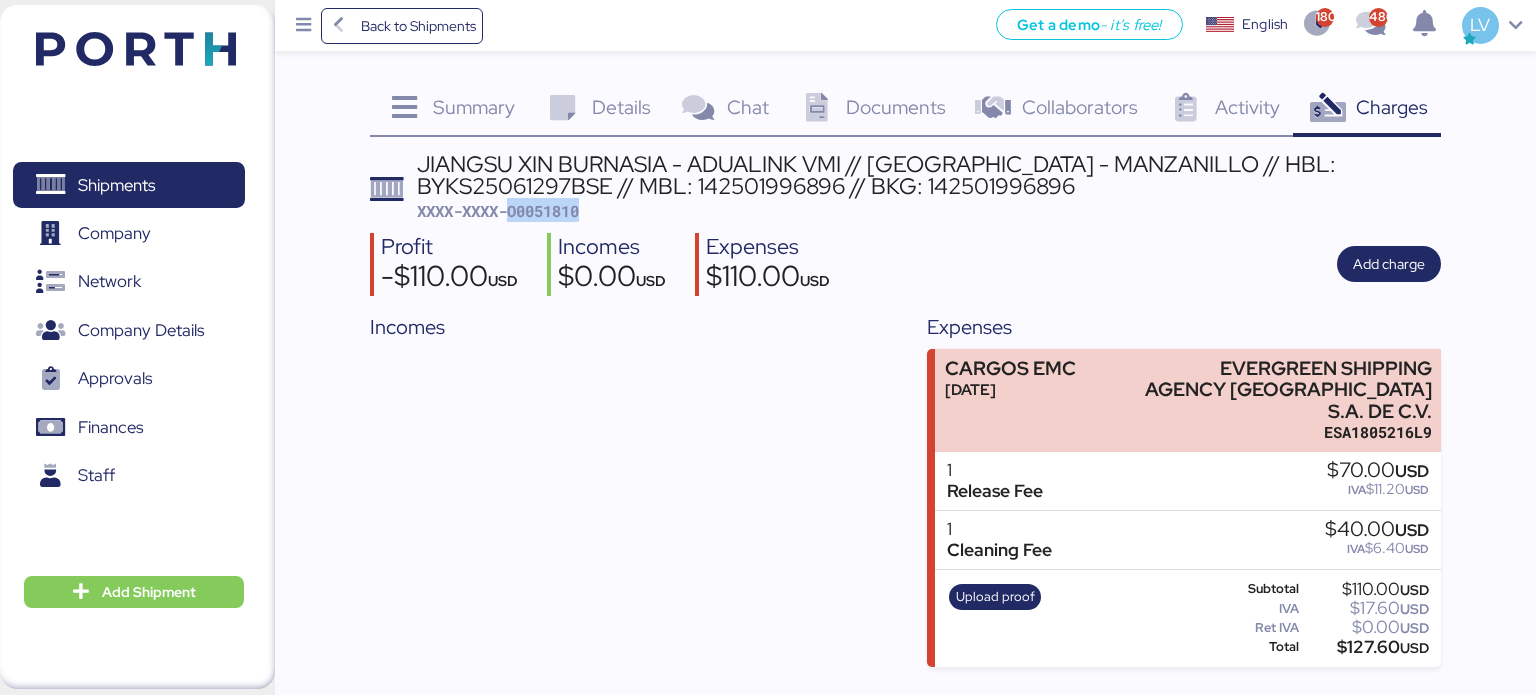 copy on "O0051810" 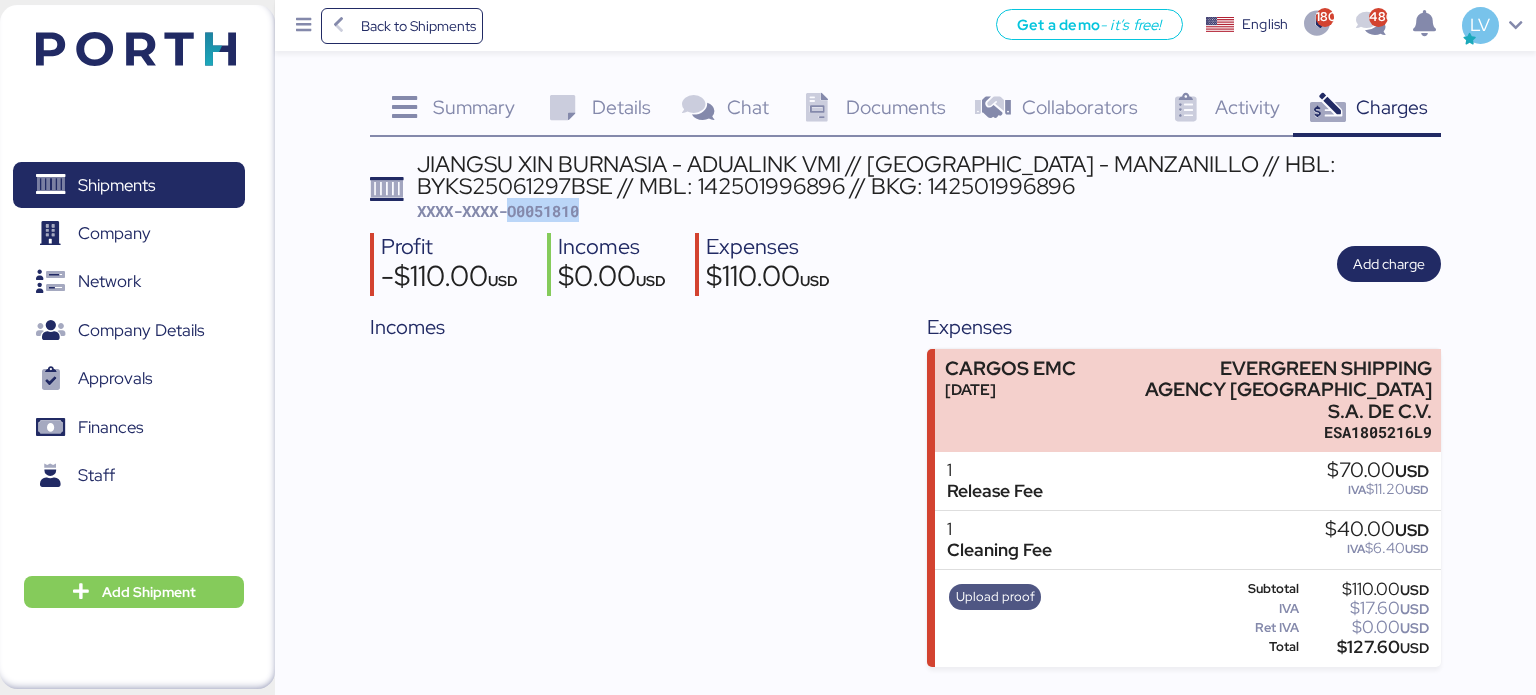 click on "Upload proof" at bounding box center [995, 597] 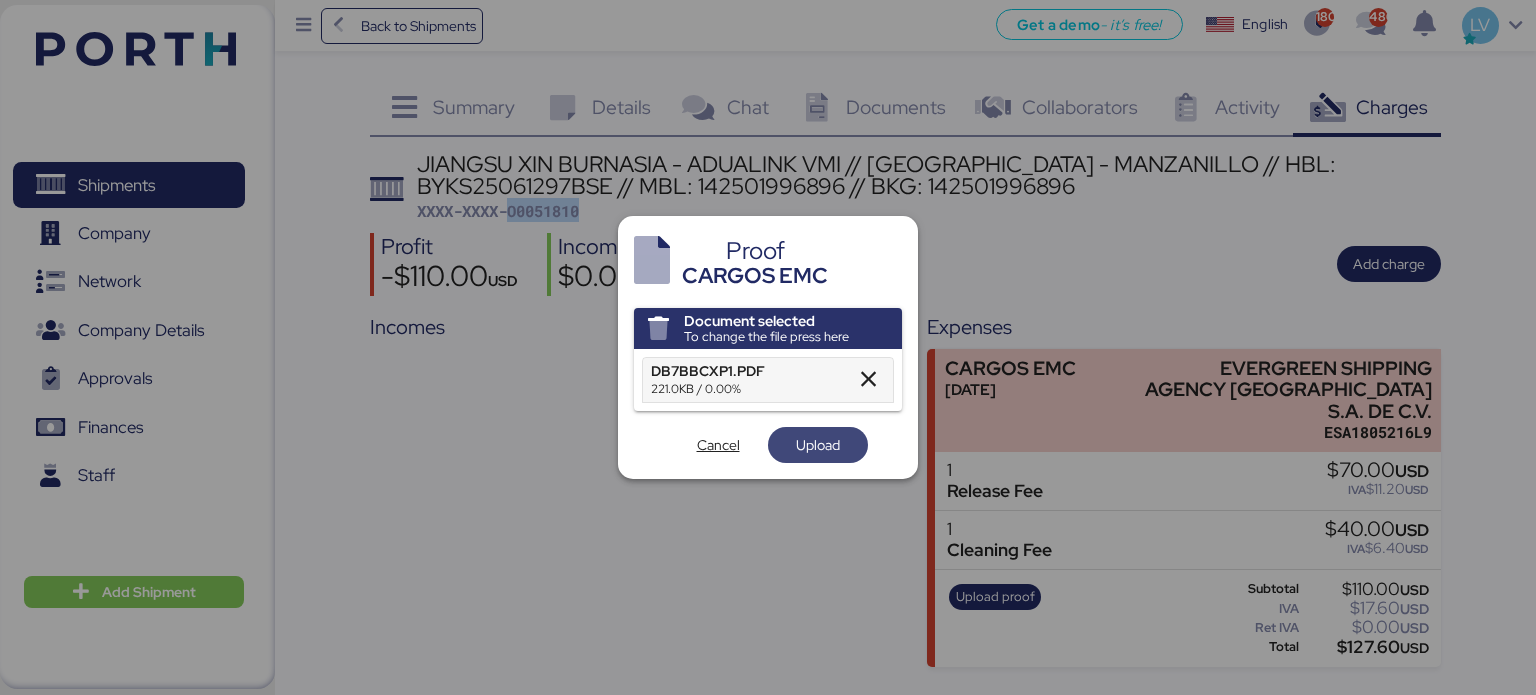 click on "Upload" at bounding box center [818, 445] 